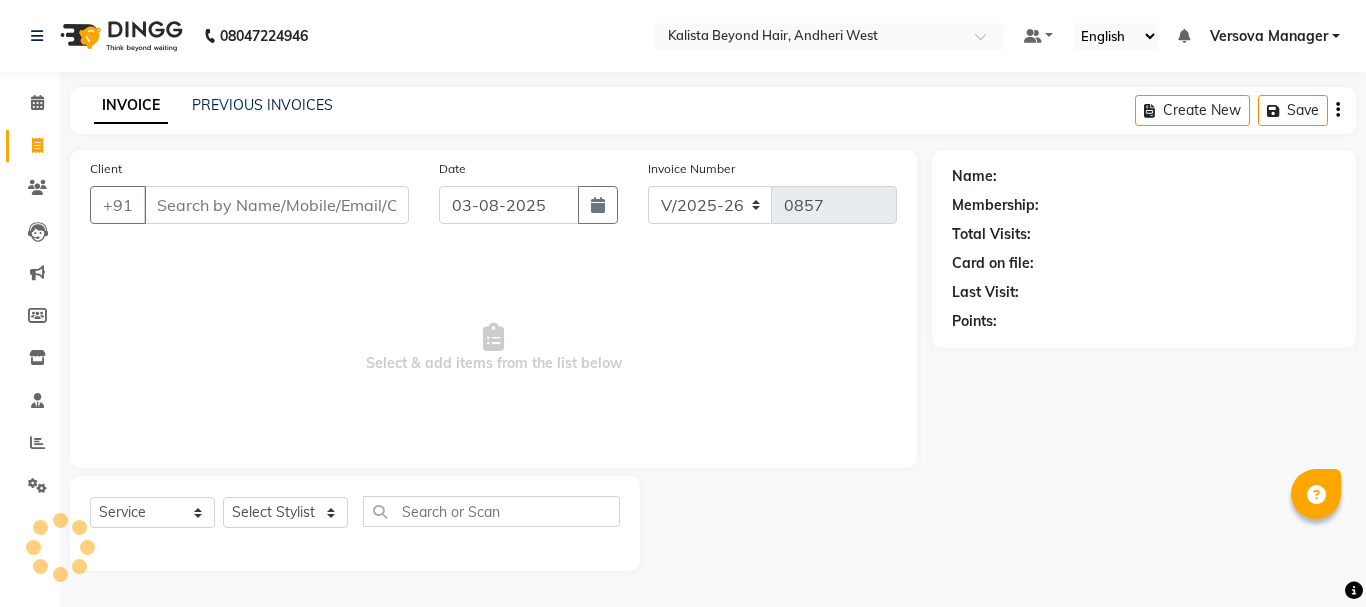 select on "6352" 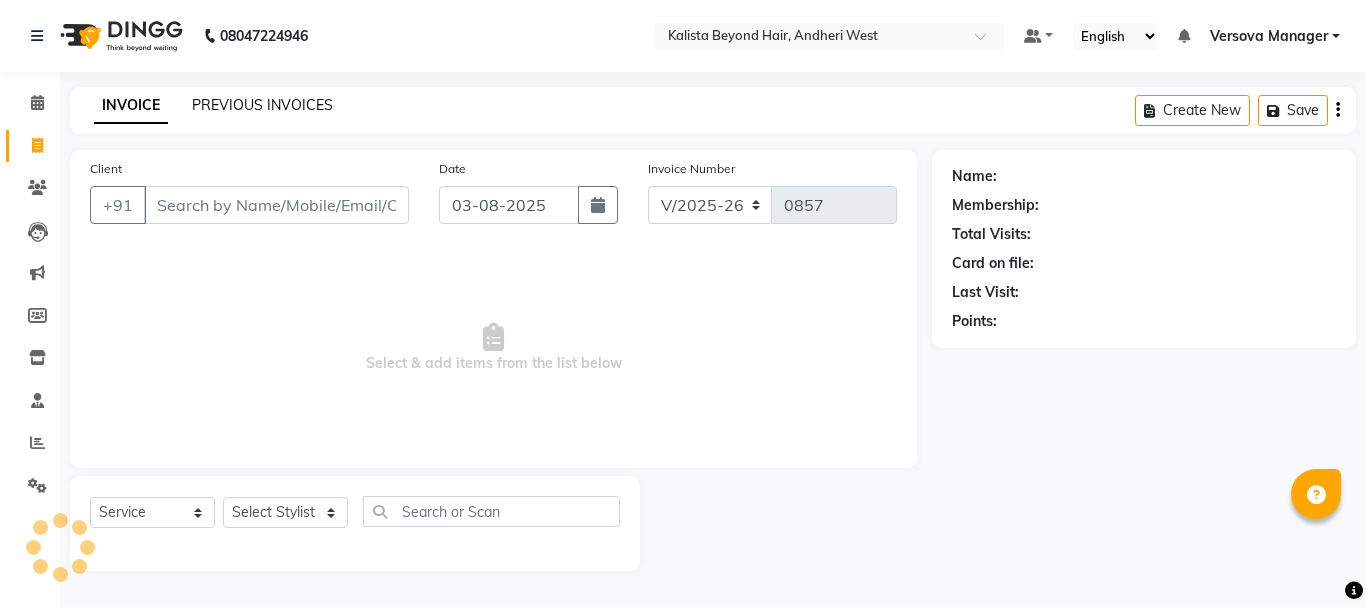 scroll, scrollTop: 0, scrollLeft: 0, axis: both 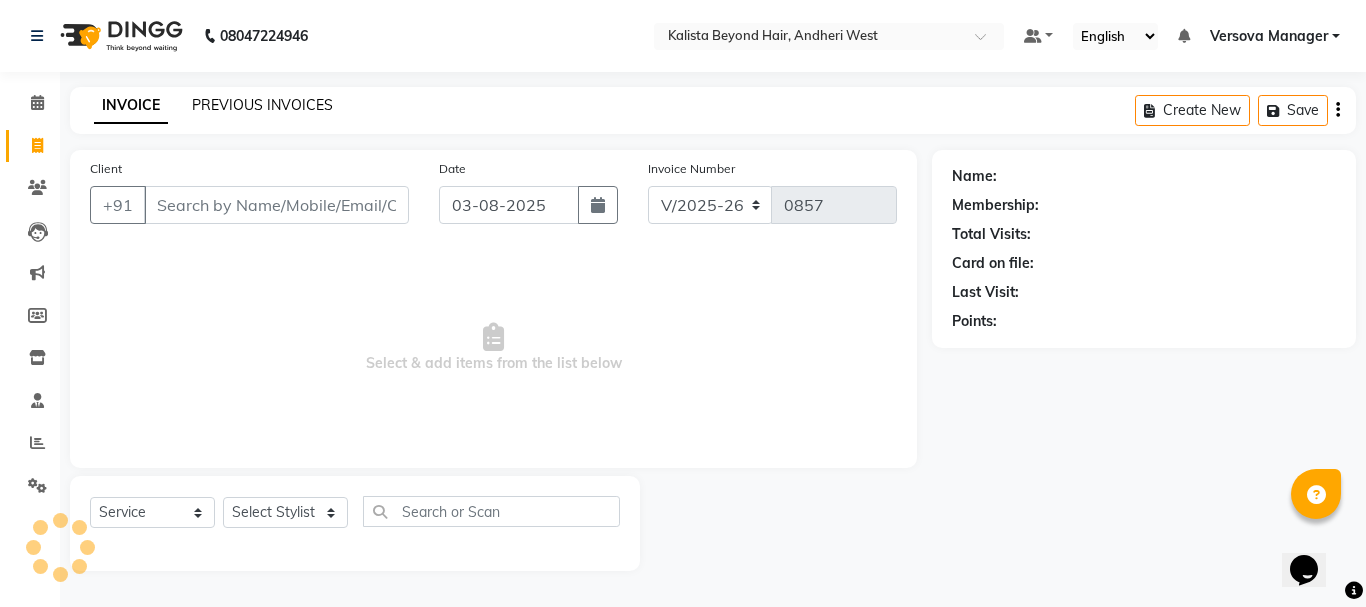 click on "PREVIOUS INVOICES" 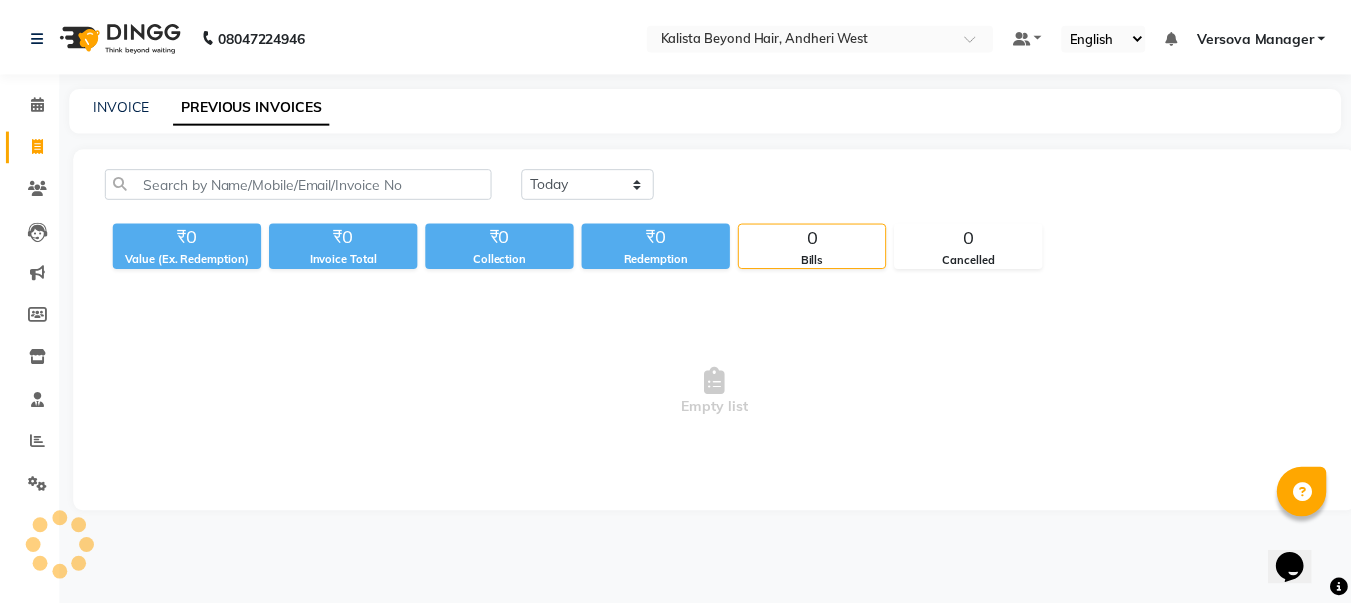 scroll, scrollTop: 0, scrollLeft: 0, axis: both 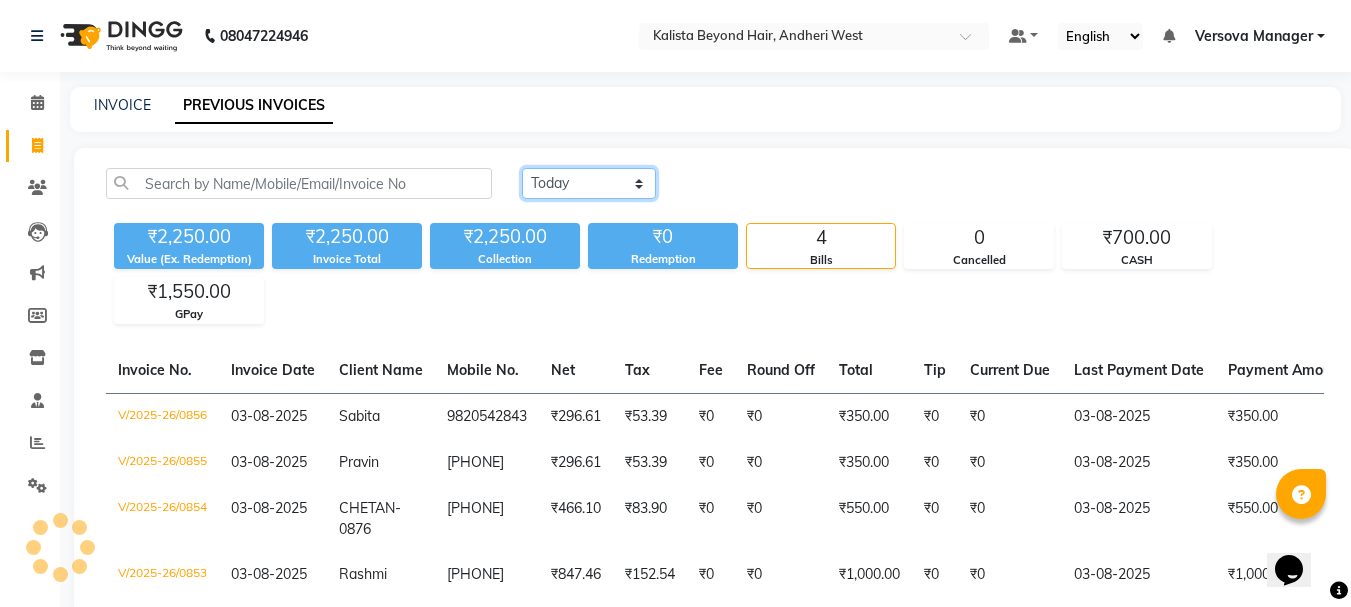 drag, startPoint x: 556, startPoint y: 185, endPoint x: 561, endPoint y: 198, distance: 13.928389 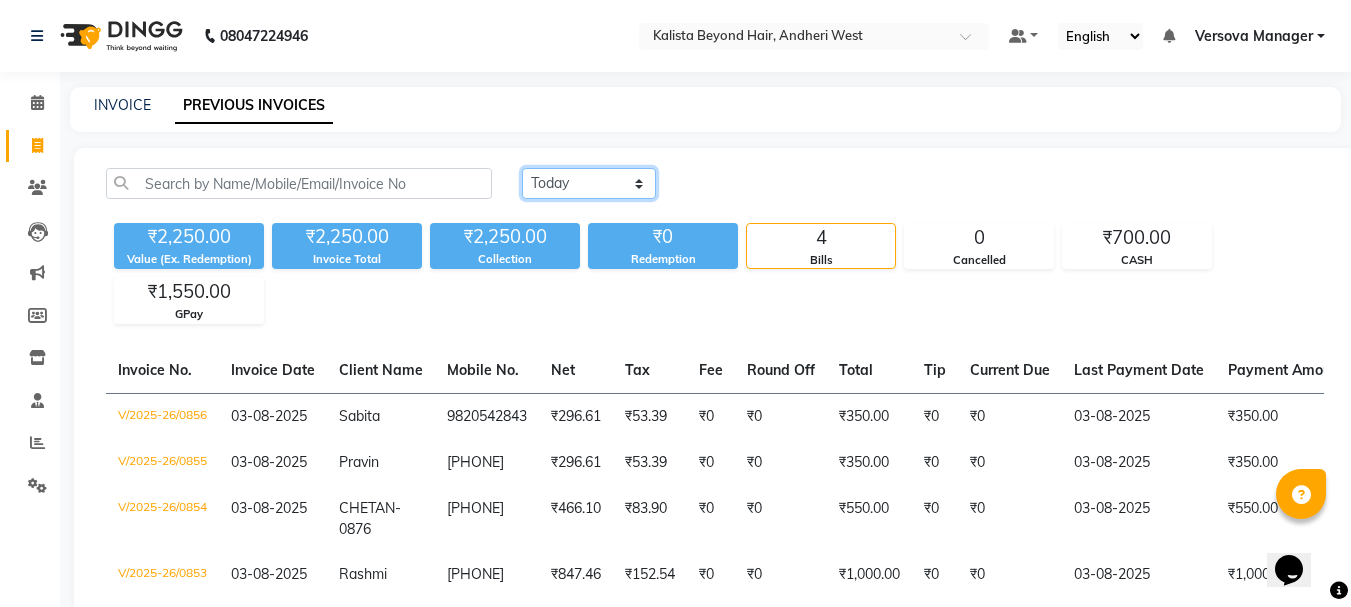 select on "range" 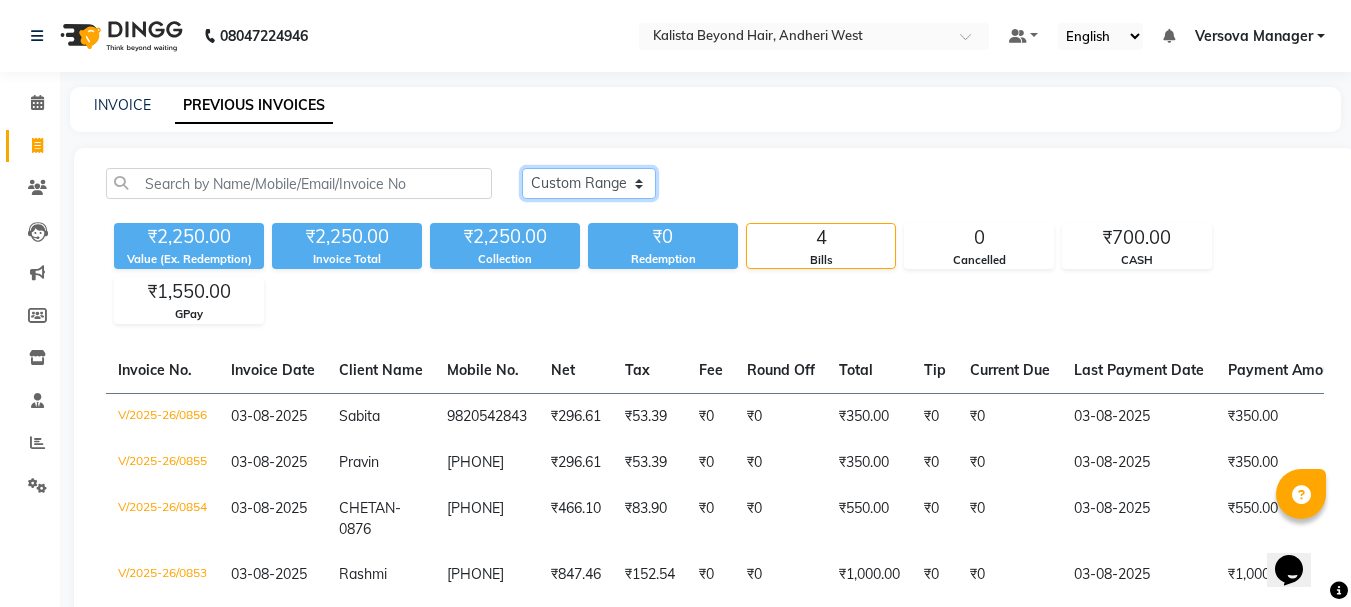 click on "Today Yesterday Custom Range" 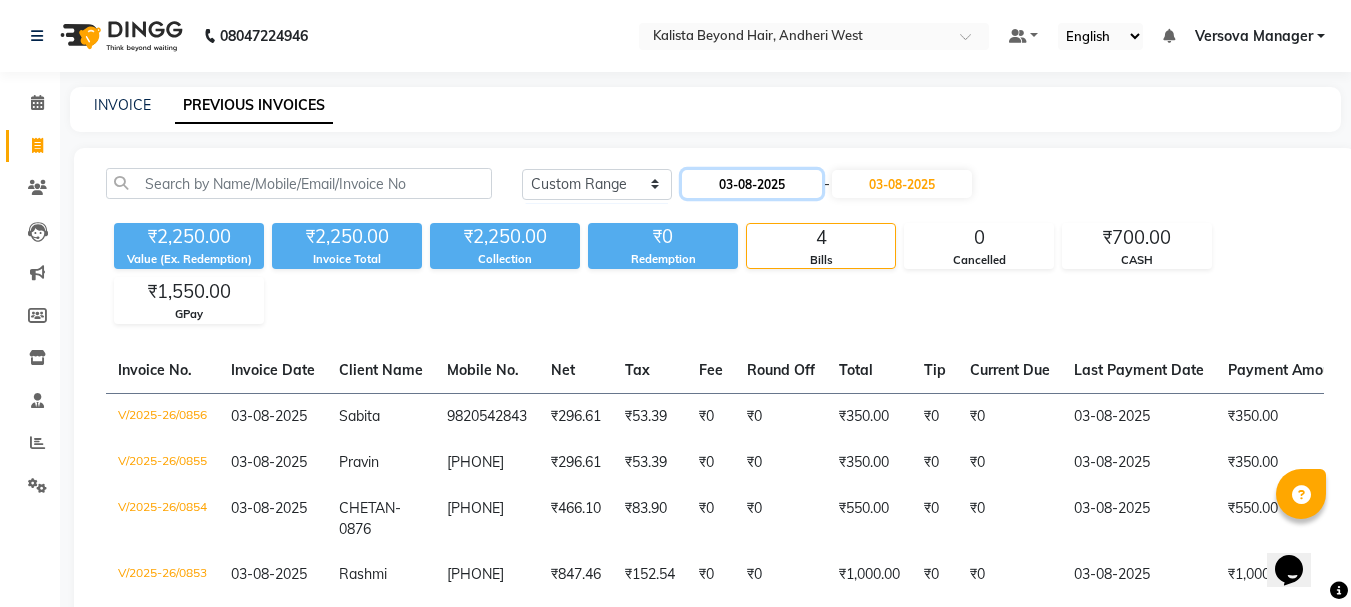 click on "03-08-2025" 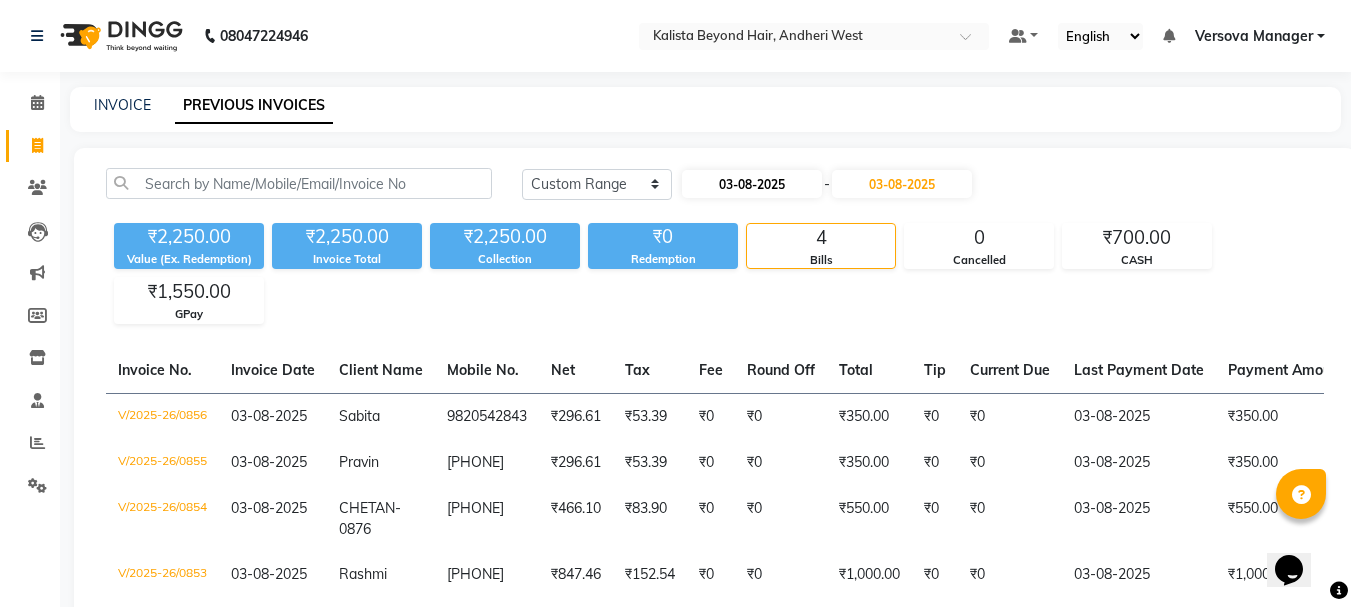 select on "8" 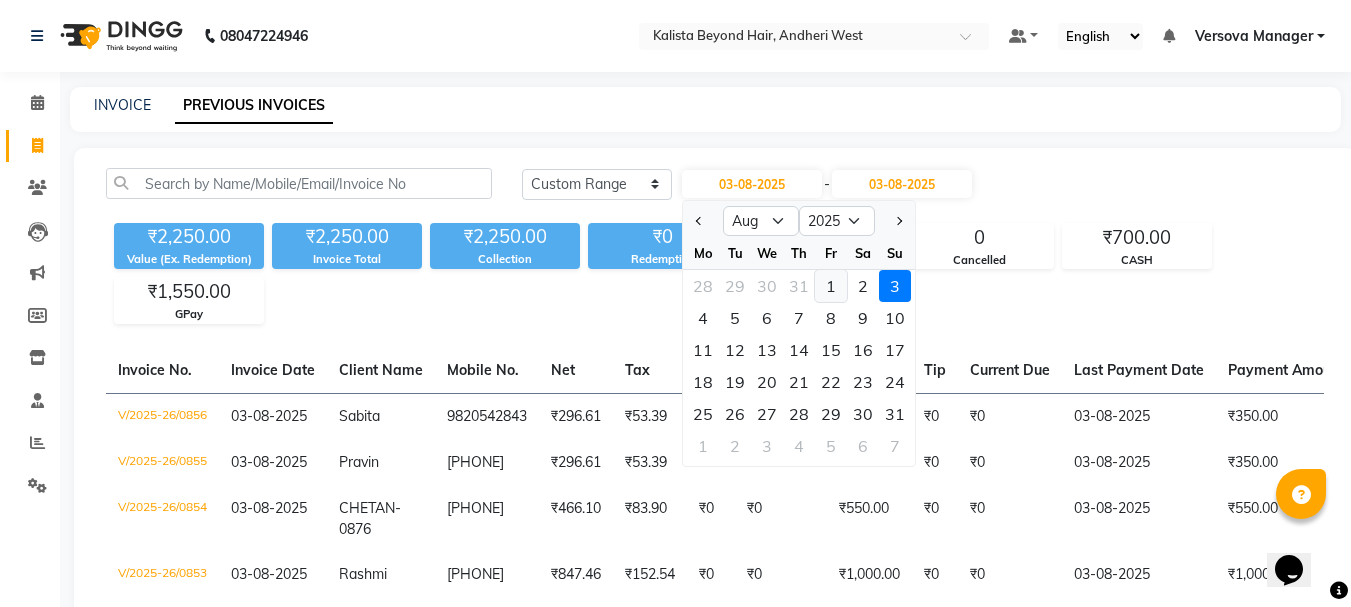 click on "1" 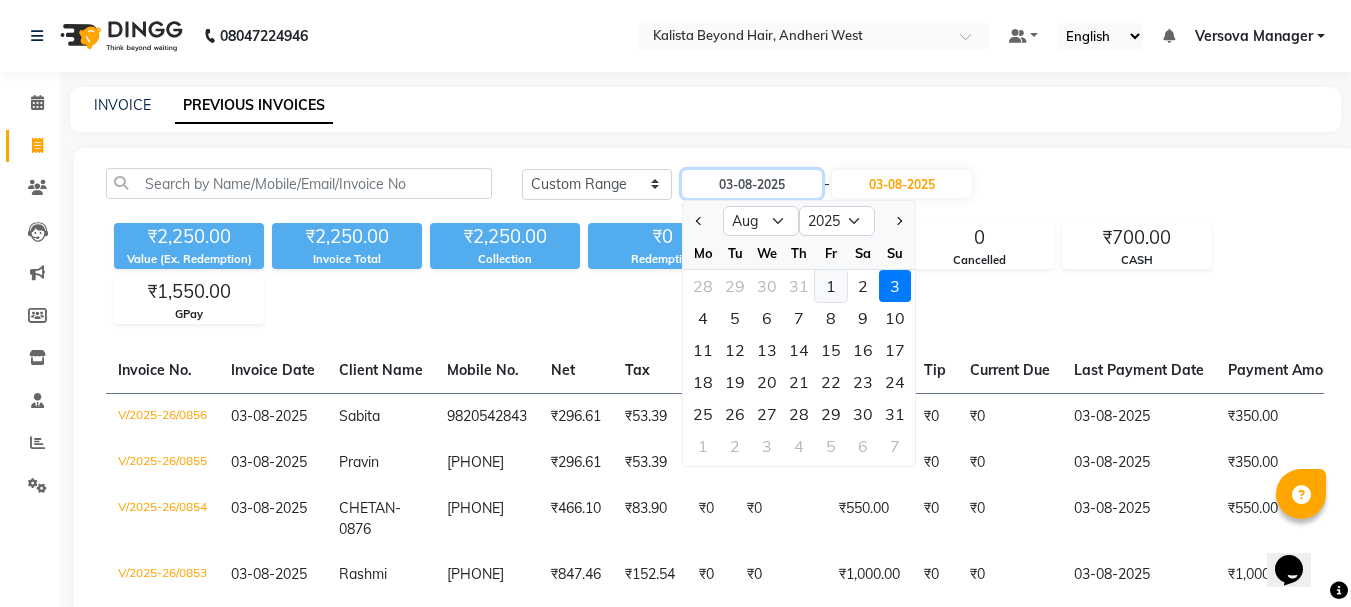 type on "01-08-2025" 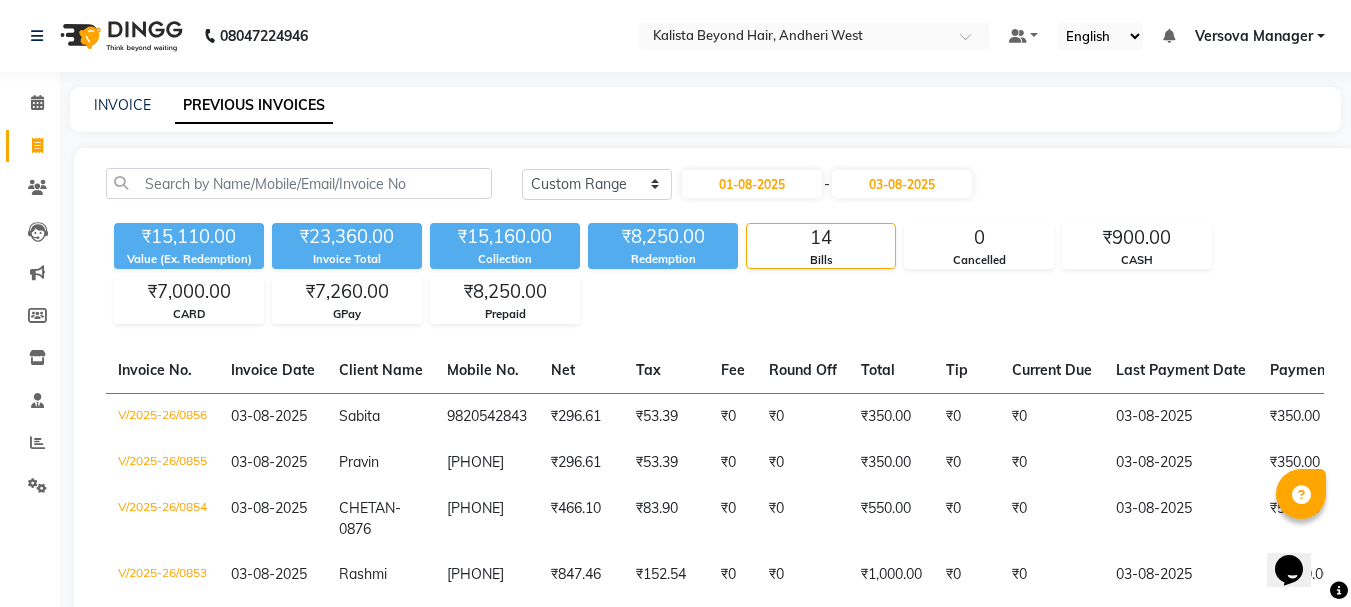 click on "INVOICE PREVIOUS INVOICES Today Yesterday Custom Range 01-08-2025 - 03-08-2025 ₹15,110.00 Value (Ex. Redemption) ₹23,360.00 Invoice Total  ₹15,160.00 Collection ₹8,250.00 Redemption 14 Bills 0 Cancelled ₹900.00 CASH ₹7,000.00 CARD ₹7,260.00 GPay ₹8,250.00 Prepaid  Invoice No.   Invoice Date   Client Name   Mobile No.   Net   Tax   Fee   Round Off   Total   Tip   Current Due   Last Payment Date   Payment Amount   Payment Methods   Cancel Reason   Status   V/2025-26/0856  03-08-2025 Sabita   9820542843 ₹296.61 ₹53.39  ₹0  ₹0 ₹350.00 ₹0 ₹0 03-08-2025 ₹350.00  CASH - PAID  V/2025-26/0855  03-08-2025 Pravin   9820607788 ₹296.61 ₹53.39  ₹0  ₹0 ₹350.00 ₹0 ₹0 03-08-2025 ₹350.00  CASH - PAID  V/2025-26/0854  03-08-2025 CHETAN  - 0876 9930960876 ₹466.10 ₹83.90  ₹0  ₹0 ₹550.00 ₹0 ₹0 03-08-2025 ₹550.00  GPay - PAID  V/2025-26/0853  03-08-2025 Rashmi   9022119446 ₹847.46 ₹152.54  ₹0  ₹0 ₹1,000.00 ₹0 ₹0 03-08-2025 ₹1,000.00  GPay - PAID Sanna" 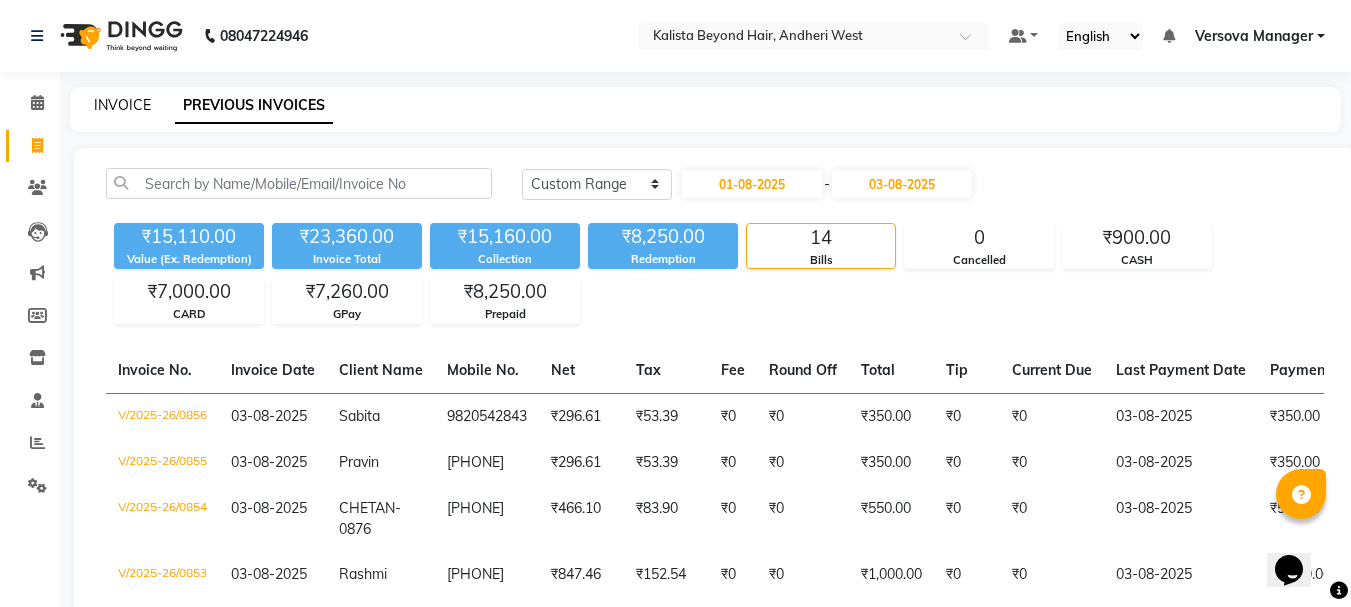 click on "INVOICE" 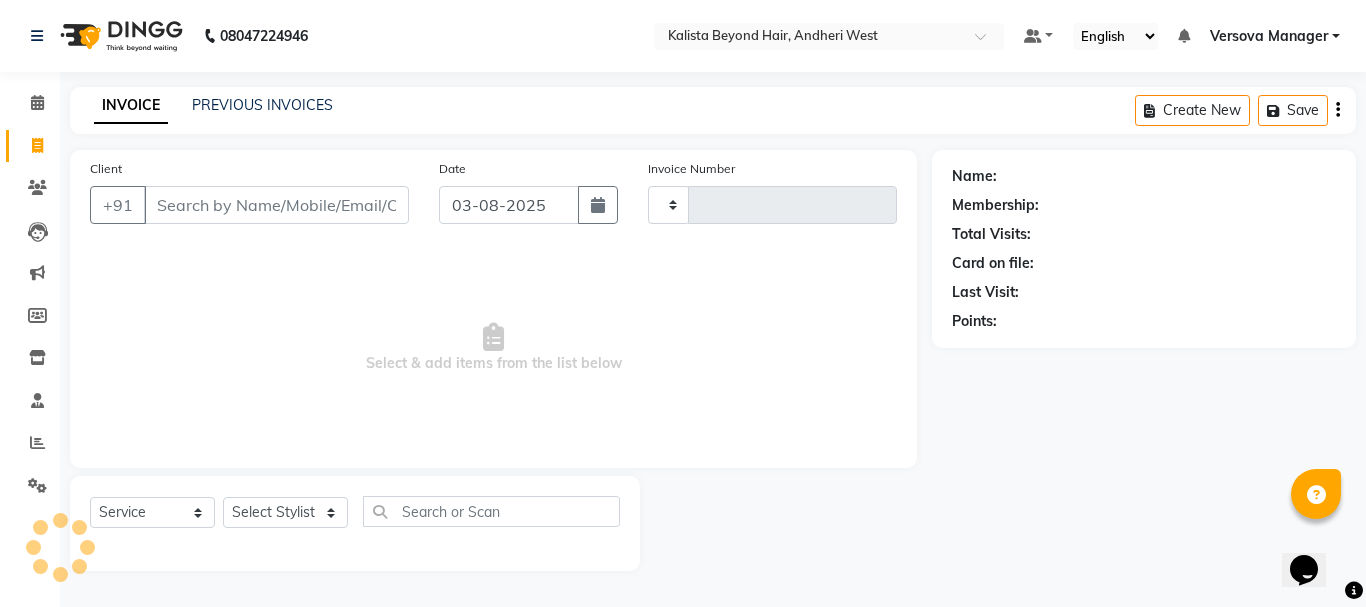 type on "0857" 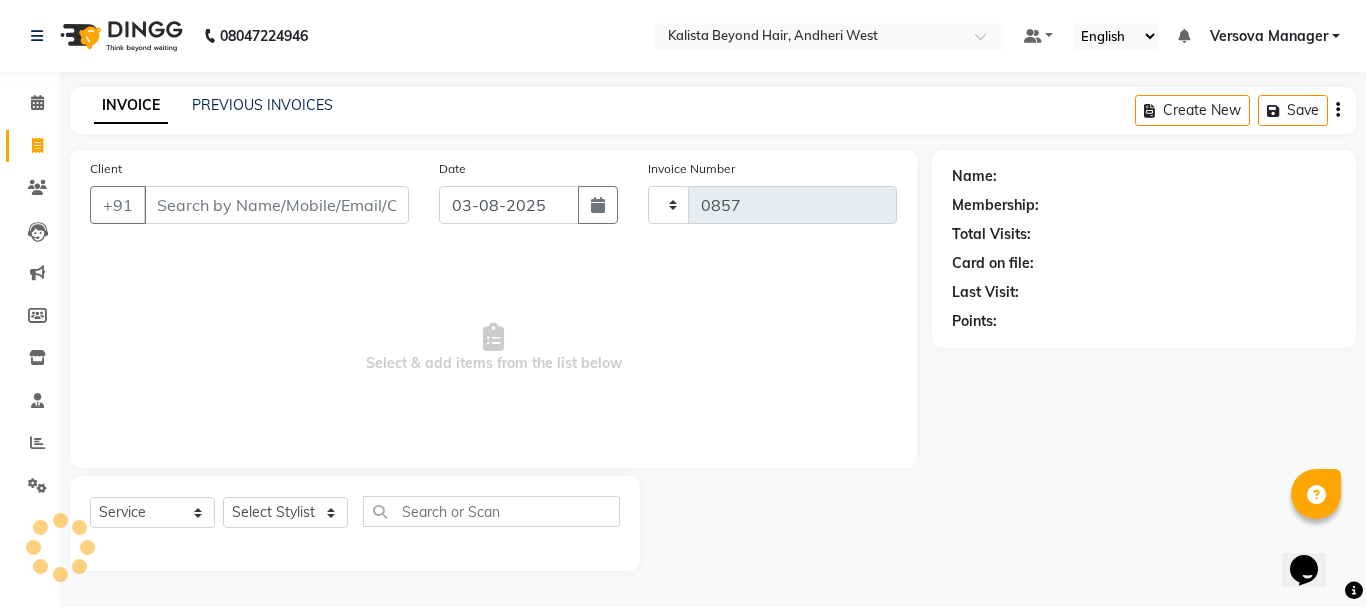 select on "6352" 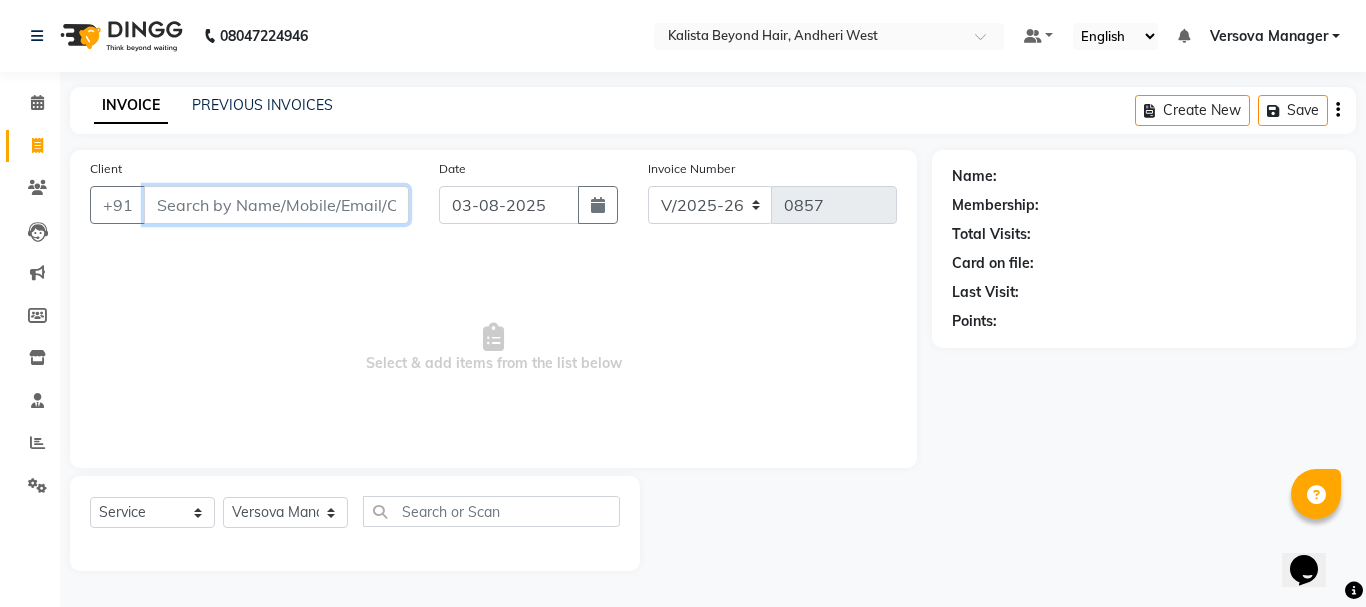 click on "Client" at bounding box center (276, 205) 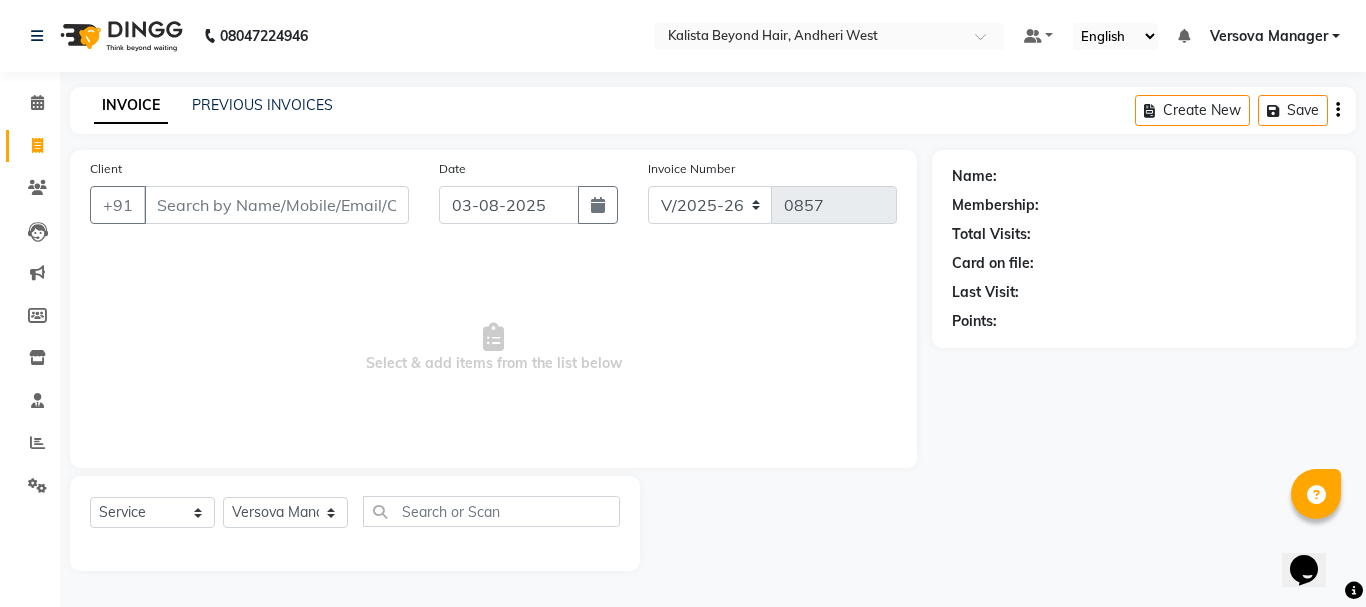 click on "Select  Service  Product  Membership  Package Voucher Prepaid Gift Card  Select Stylist ADMIN Avesh Dhara  DIKSHU SHARMA dipika  Fatima MUSKAN VAISH Pratibha RAHUL KHOKHAR sameer shah  Saniya  Saurav Sayu  Sheetal  SIDDHI Sunny  teju  Versova Manager Vijay Vishwa" 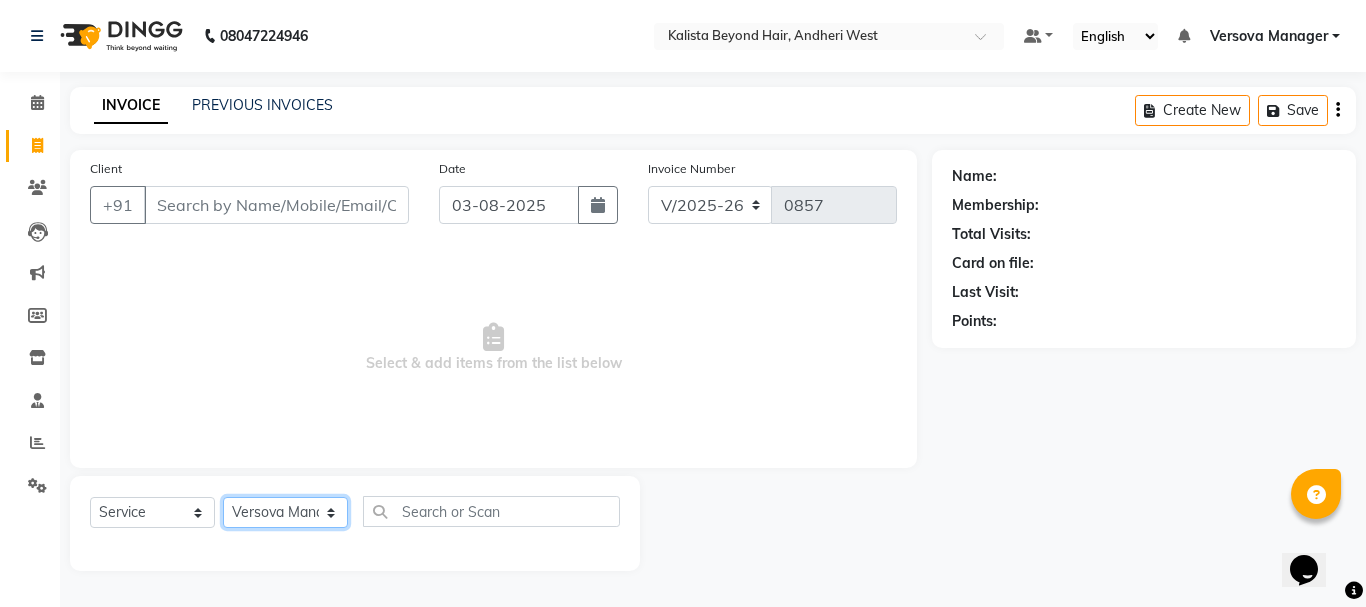 click on "Select Stylist ADMIN Avesh Dhara  DIKSHU SHARMA dipika  Fatima MUSKAN VAISH Pratibha RAHUL KHOKHAR sameer shah  Saniya  Saurav Sayu  Sheetal  SIDDHI Sunny  teju  Versova Manager Vijay Vishwa" 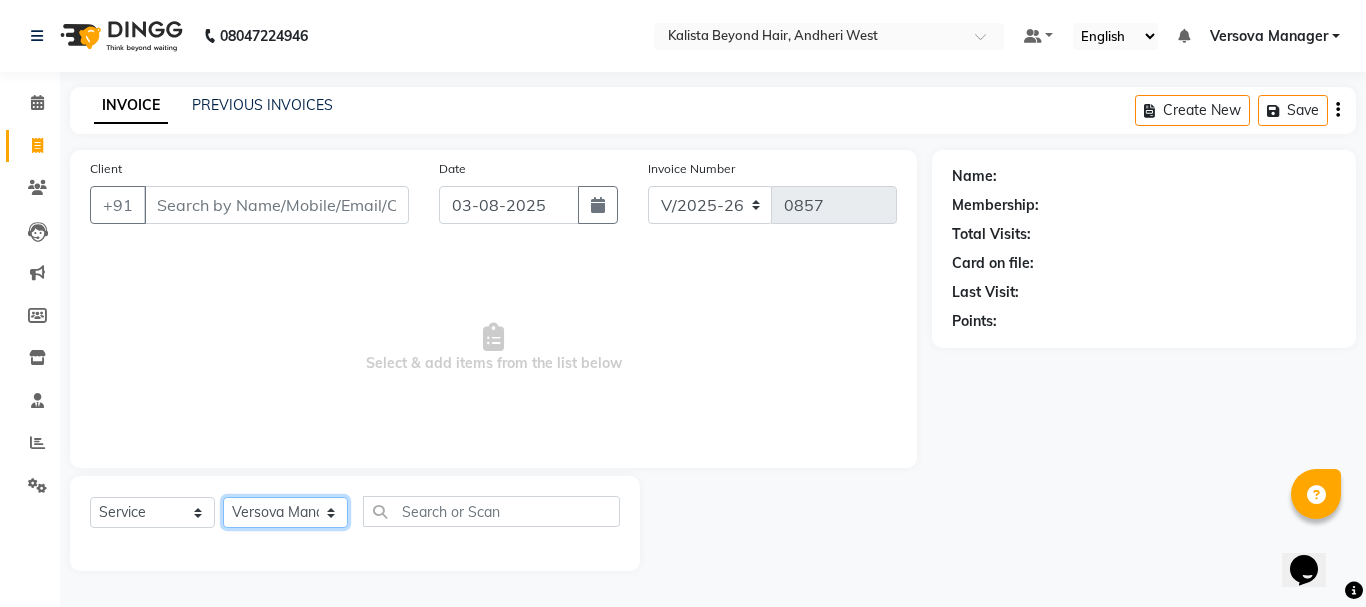 select on "47583" 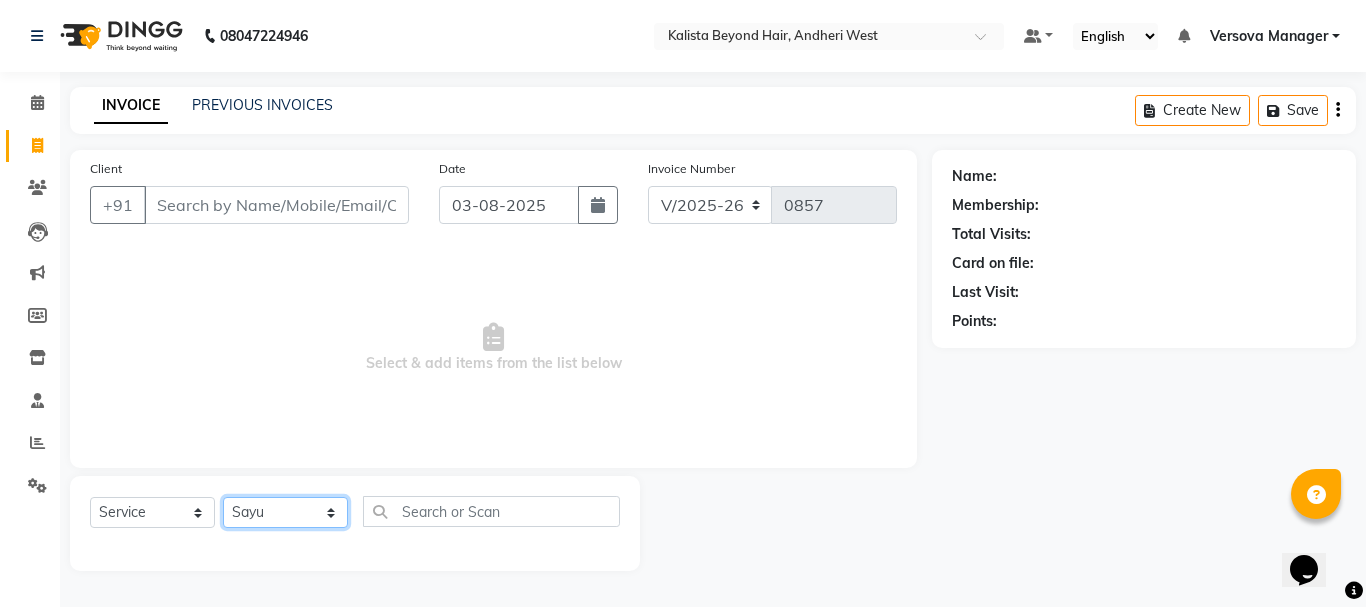 click on "Select Stylist ADMIN Avesh Dhara  DIKSHU SHARMA dipika  Fatima MUSKAN VAISH Pratibha RAHUL KHOKHAR sameer shah  Saniya  Saurav Sayu  Sheetal  SIDDHI Sunny  teju  Versova Manager Vijay Vishwa" 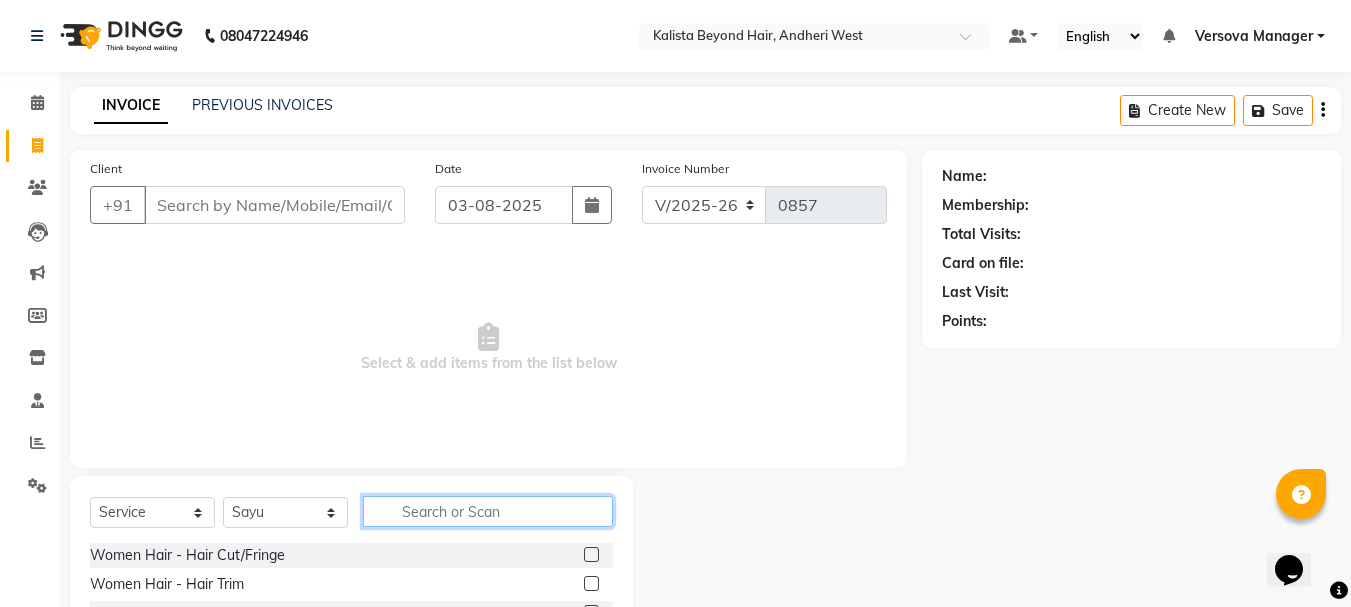 click 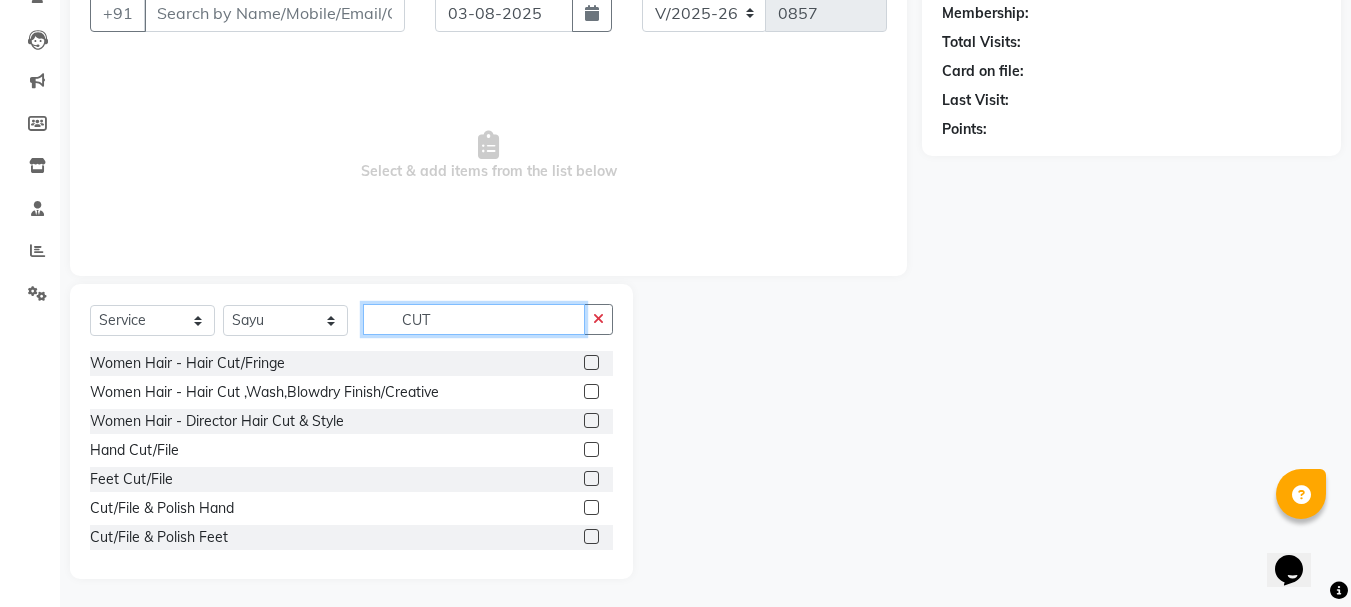 scroll, scrollTop: 194, scrollLeft: 0, axis: vertical 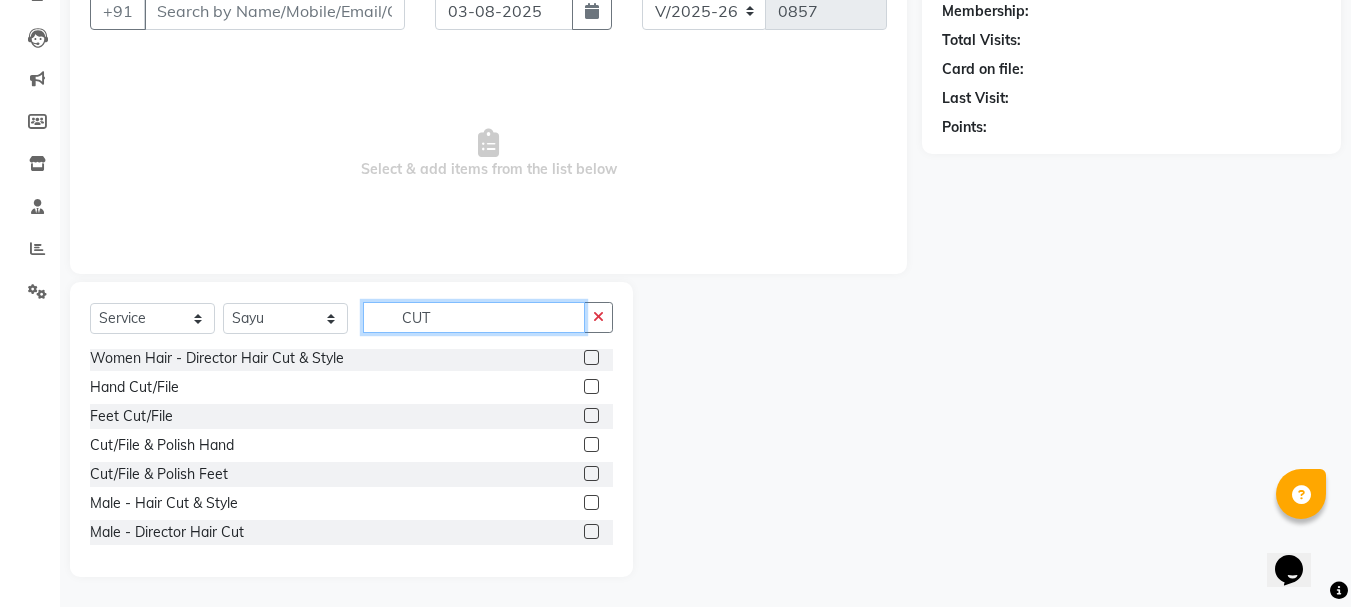 drag, startPoint x: 451, startPoint y: 315, endPoint x: 335, endPoint y: 331, distance: 117.09825 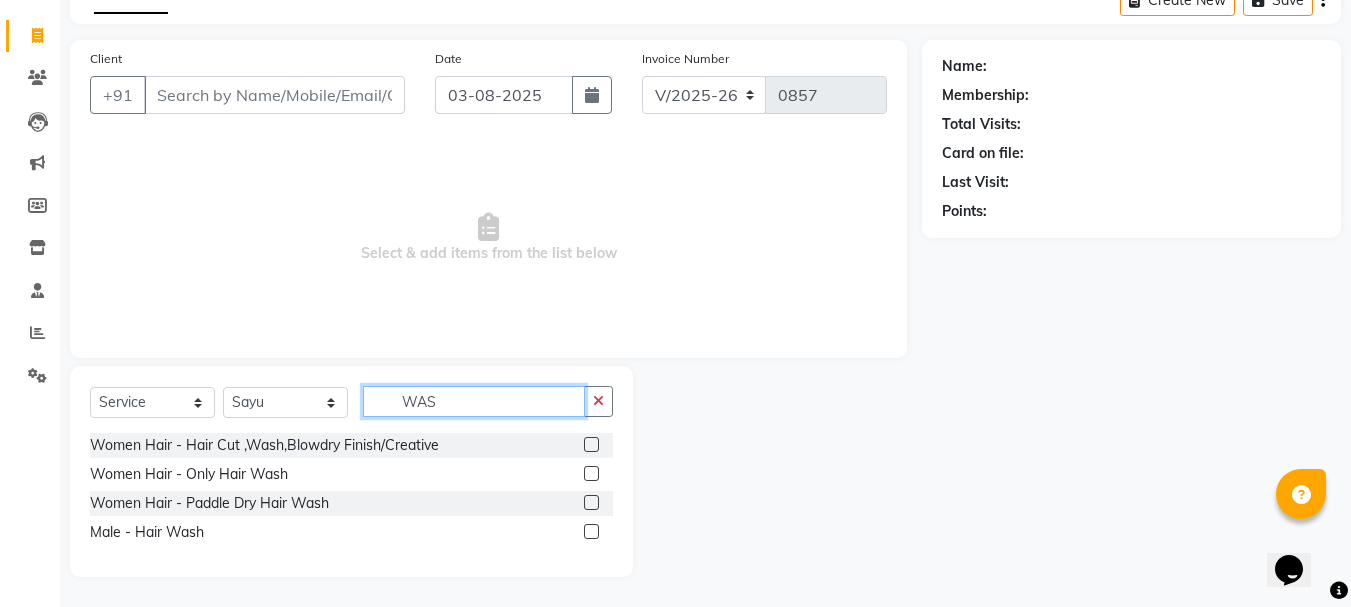 scroll, scrollTop: 0, scrollLeft: 0, axis: both 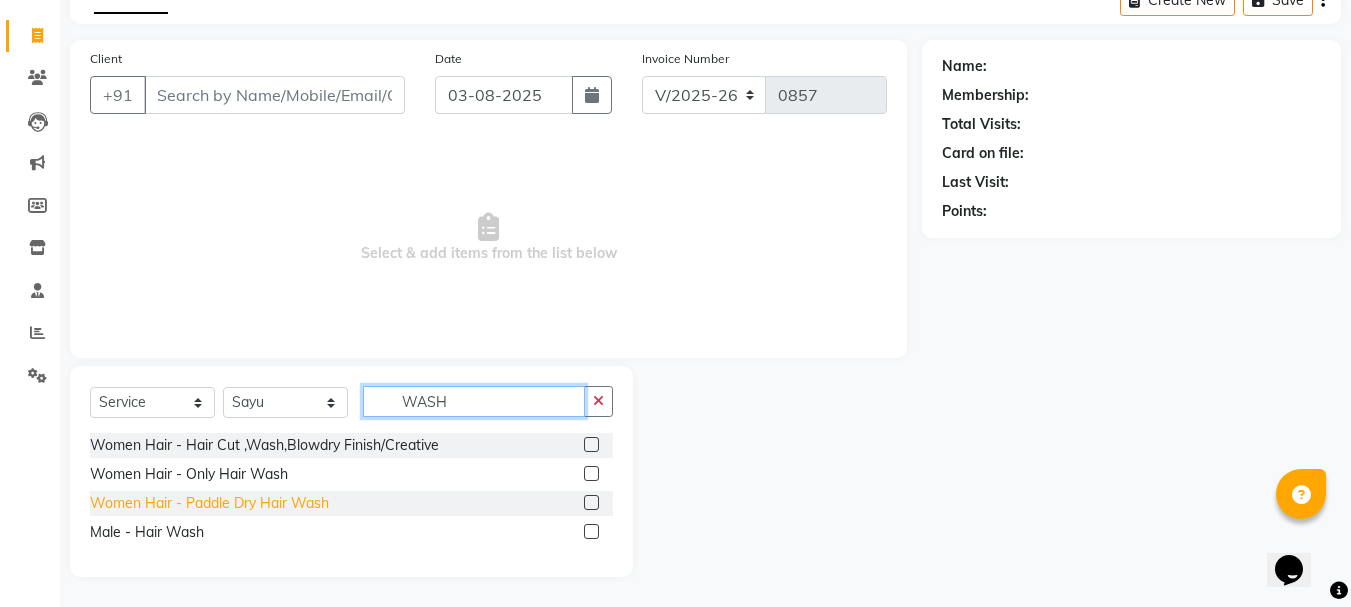 type on "WASH" 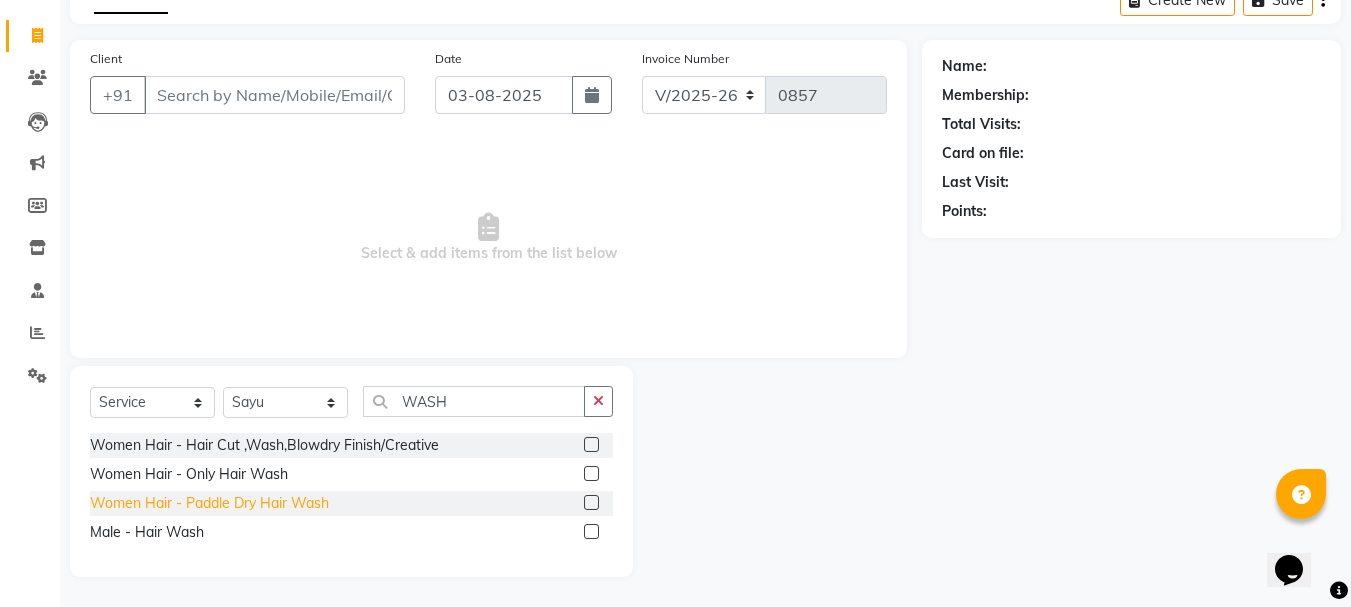 click on "Women Hair - Paddle Dry Hair Wash" 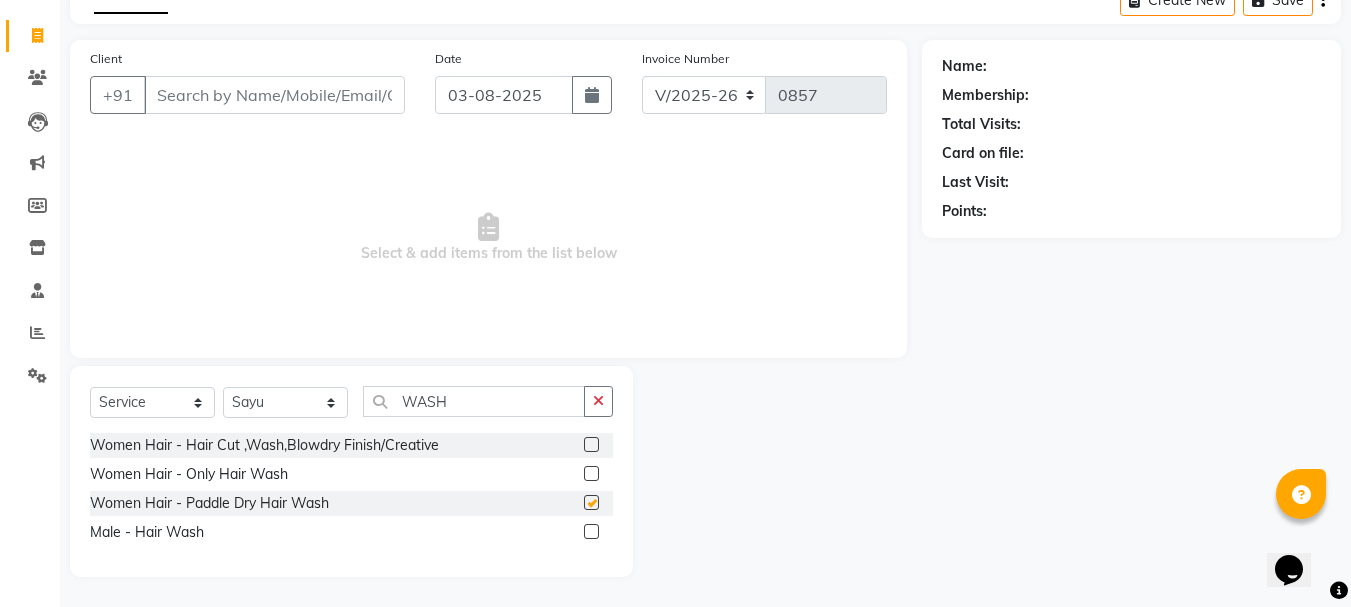 checkbox on "false" 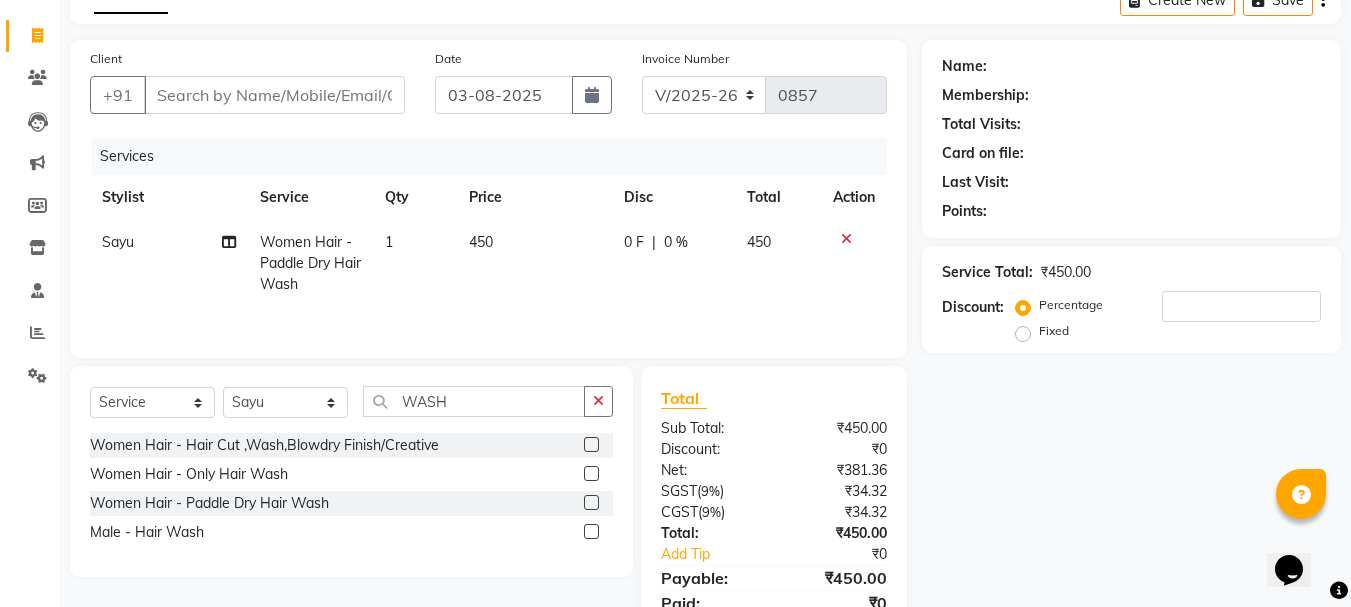 click on "450" 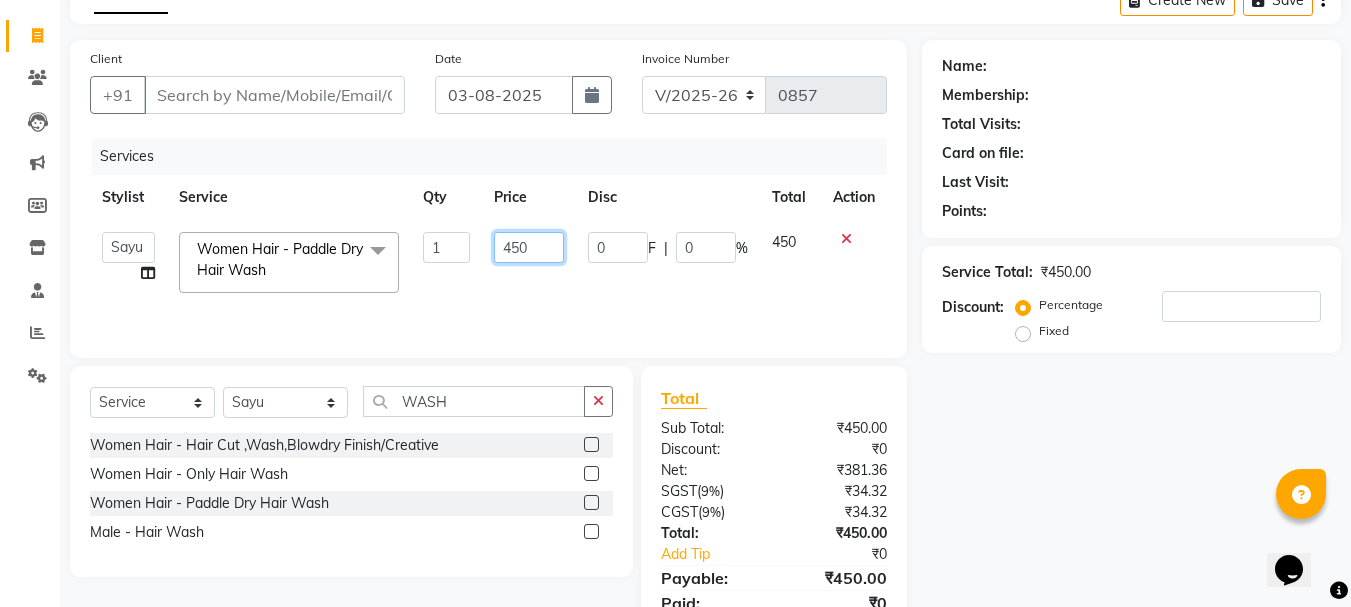drag, startPoint x: 525, startPoint y: 247, endPoint x: 474, endPoint y: 242, distance: 51.24451 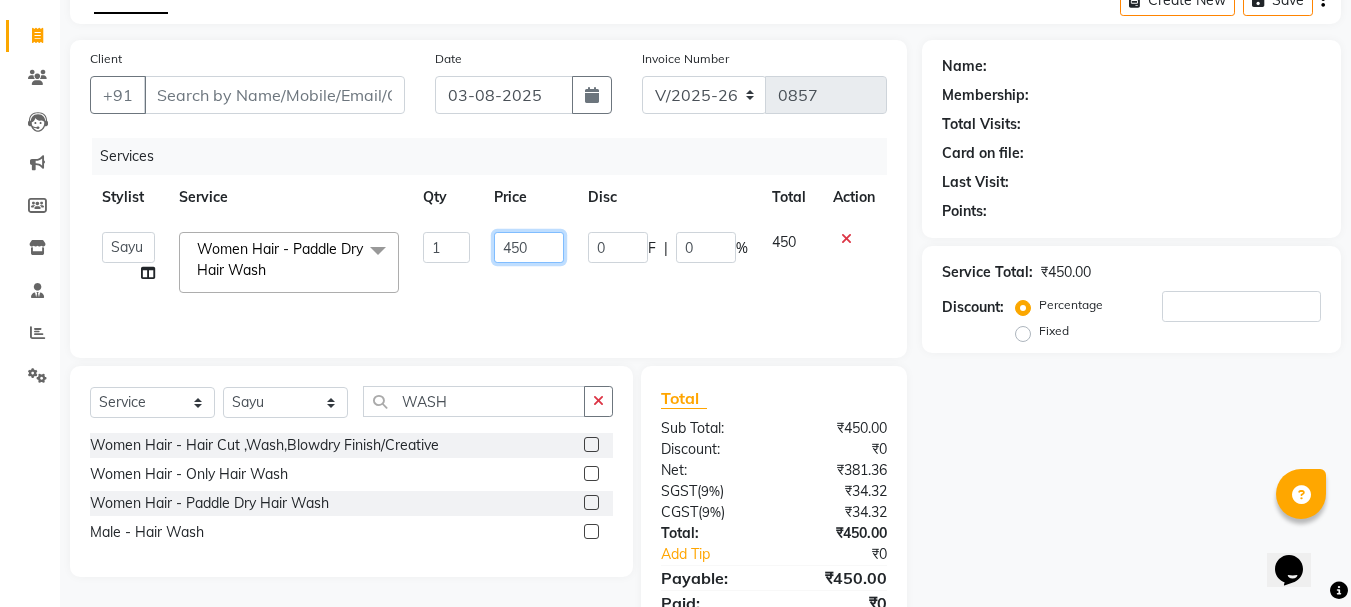 click on "ADMIN   Avesh   Dhara    DIKSHU SHARMA   dipika    Fatima   MUSKAN VAISH   Pratibha   RAHUL KHOKHAR   sameer shah    Saniya    Saurav   Sayu    Sheetal    SIDDHI   Sunny    teju    Versova Manager   Vijay Vishwa  Women Hair - Paddle Dry Hair Wash  x Women Hair - Hair Cut/Fringe Women Hair - Hair Trim Women Hair - Hair Cut ,Wash,Blowdry  Finish/Creative Women Hair - Director Hair Cut & Style Women Hair - Only Hair Wash Women Hair - Paddle Dry Hair Wash Straight Blowdry - Medium Hair Straight Blowdry - Long Hair Straight Blowdry - Extra Long Hair Curls Blowdry - Medium Hair Curls Blowdry - Long Hair Curls Blowdry - Extra Long Hair Ironing - Short To Shoulder Hair Ironing - Long Hair Ironing - Extra Long Hair Iron Curls & Tongs - Medium Hair Iron Curls & Tongs - Long Hair Iron Curls & Tongs - Extra Long Hair Iron Curls & Tongs - Up Style Hair Colour  - Root Touch Up 1 Inch Hair Colour  - Short Hair Hair Colour  - Medium Hair Hair Colour  - Long Hair Hair Colour  - Extra Long Hair Hair Colour  - 1 Chunk 1 450 0" 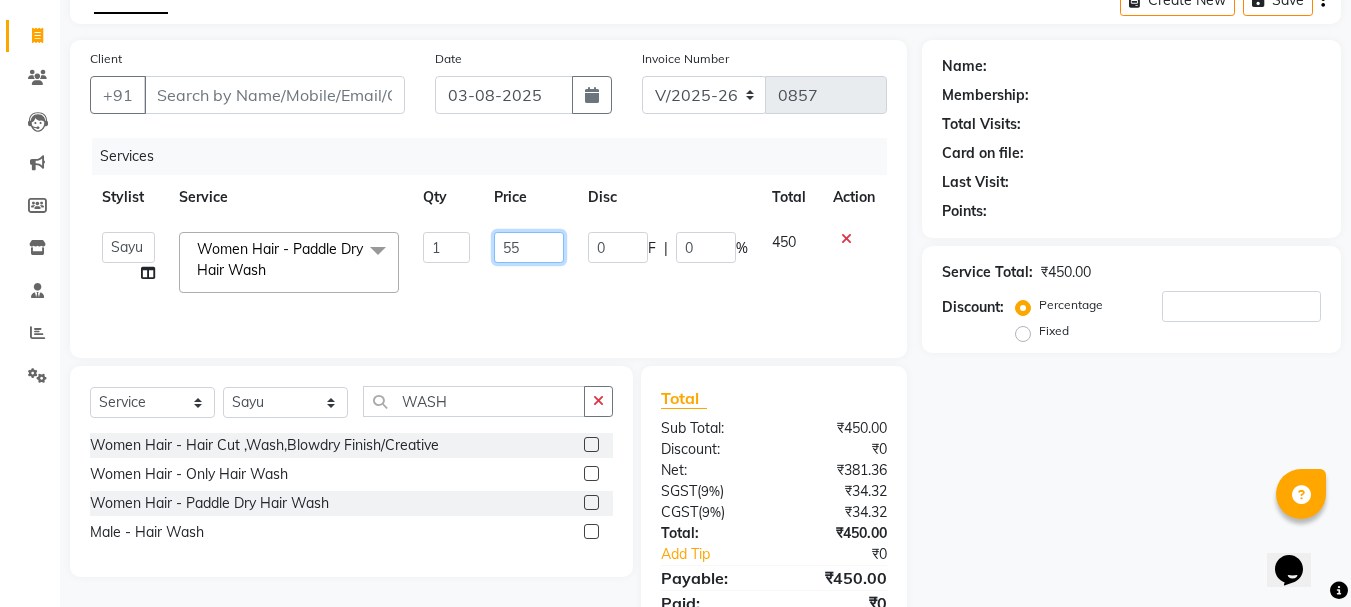 type on "550" 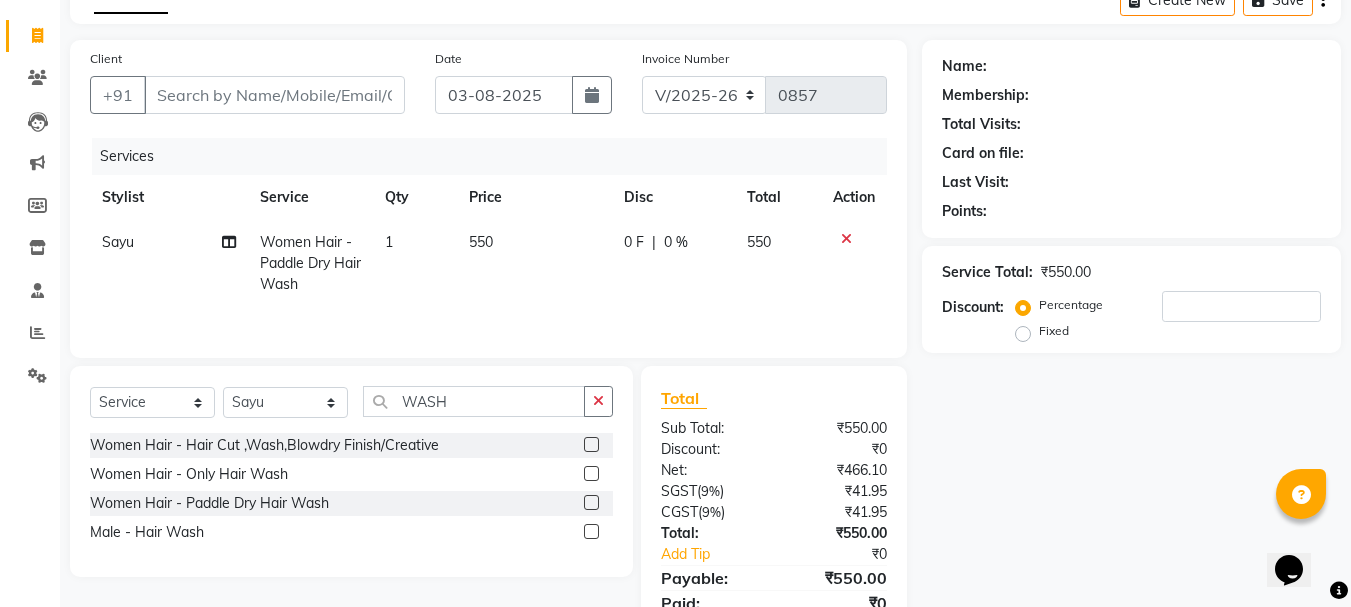 click on "550" 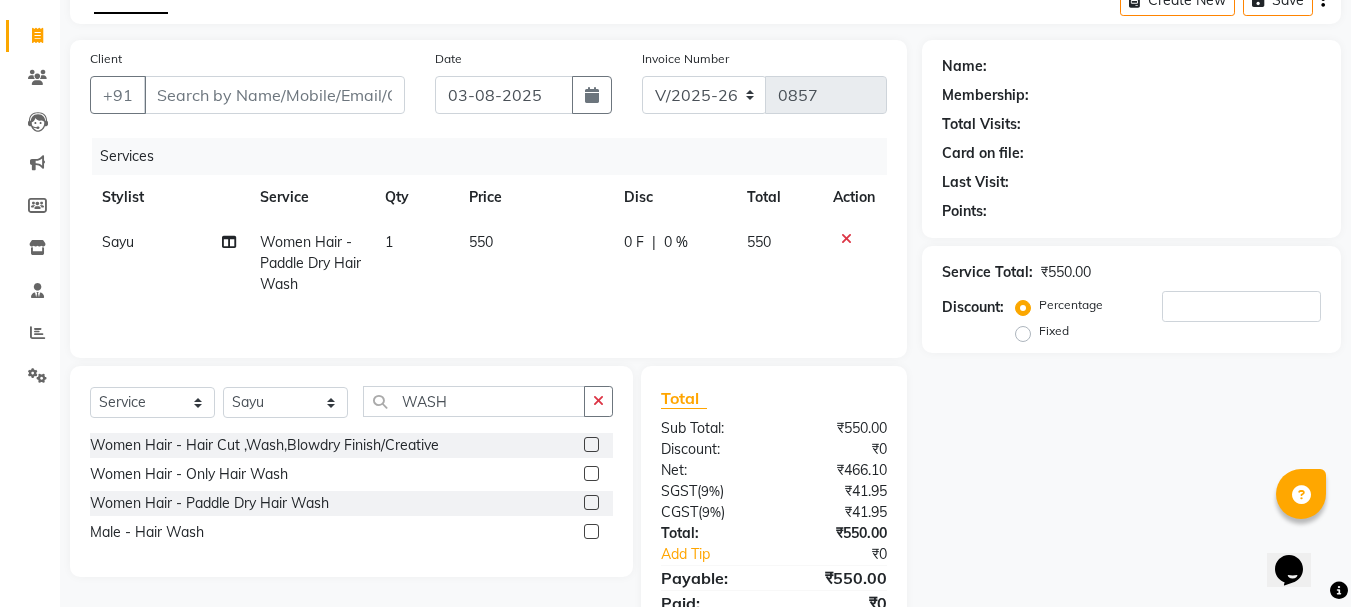 select on "47583" 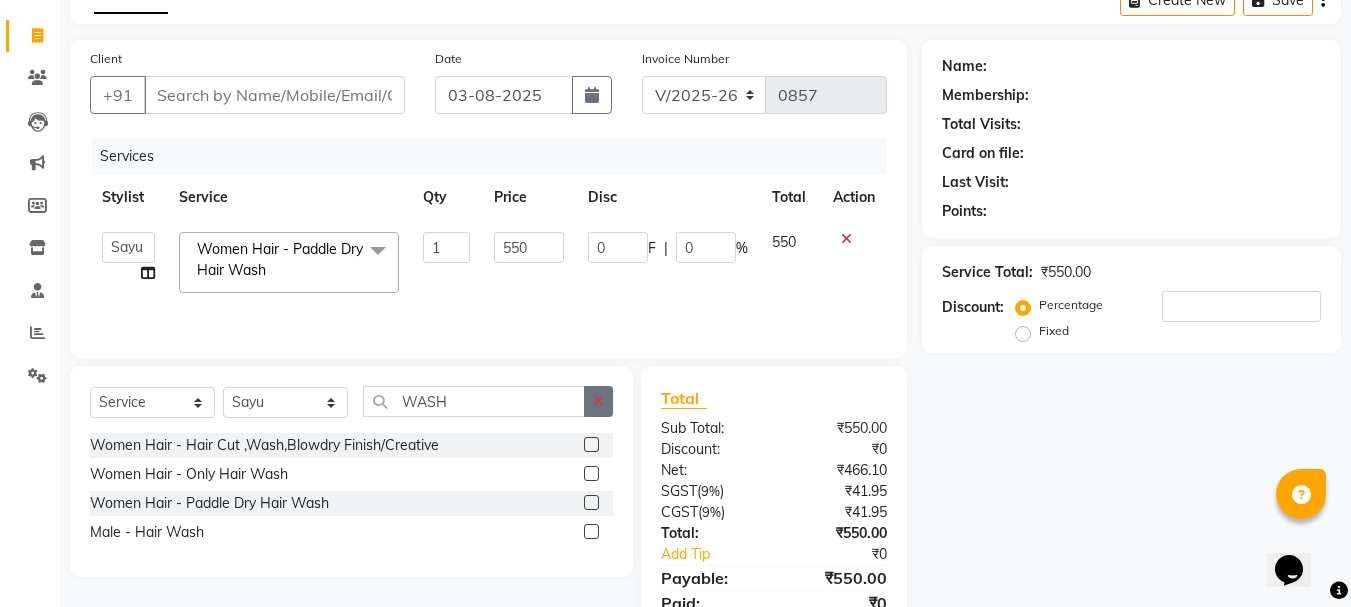 click 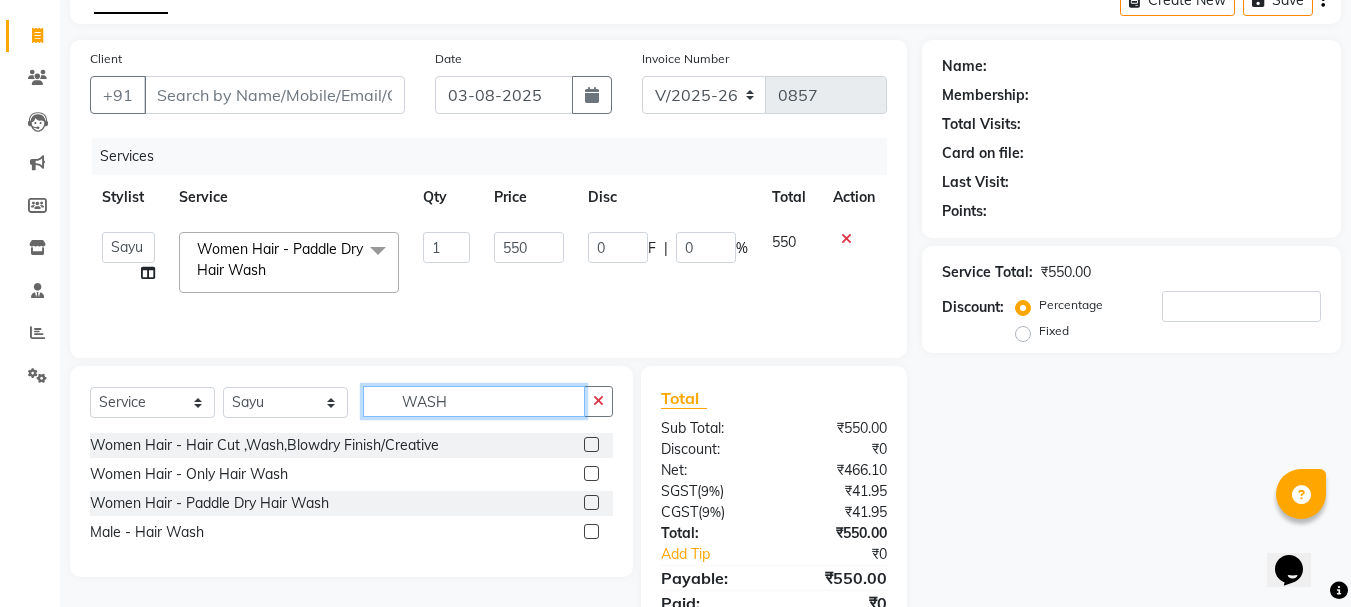 type 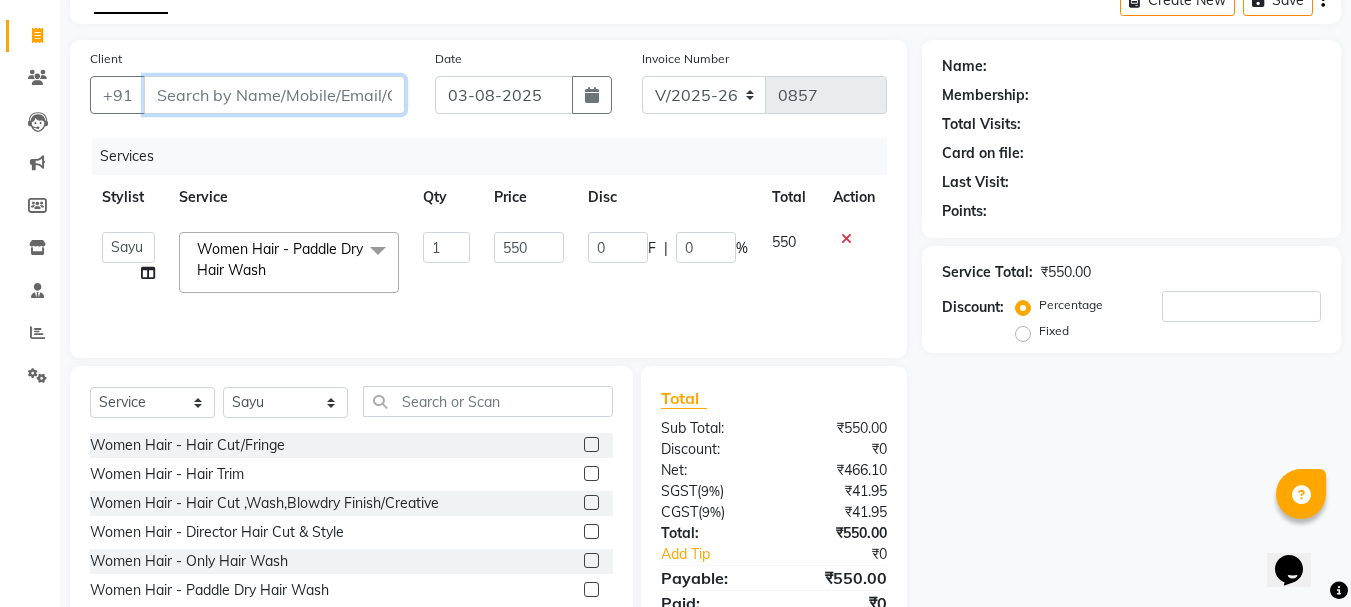 click on "Client" at bounding box center [274, 95] 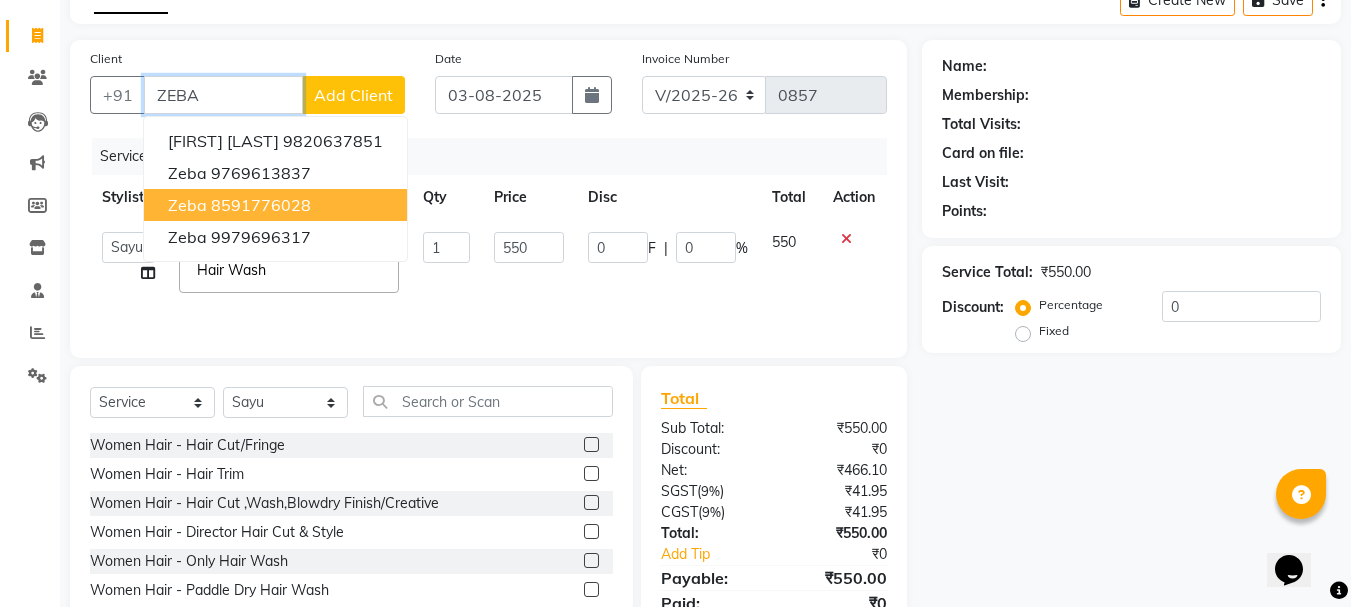 click on "8591776028" at bounding box center (261, 205) 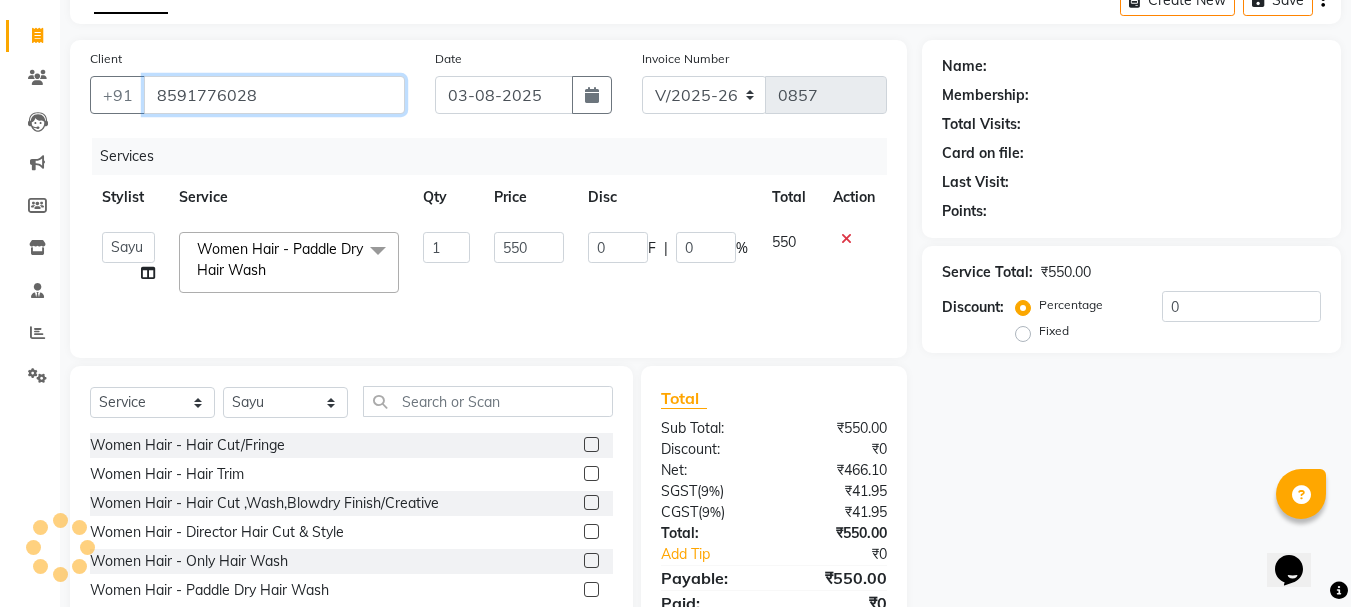 type on "8591776028" 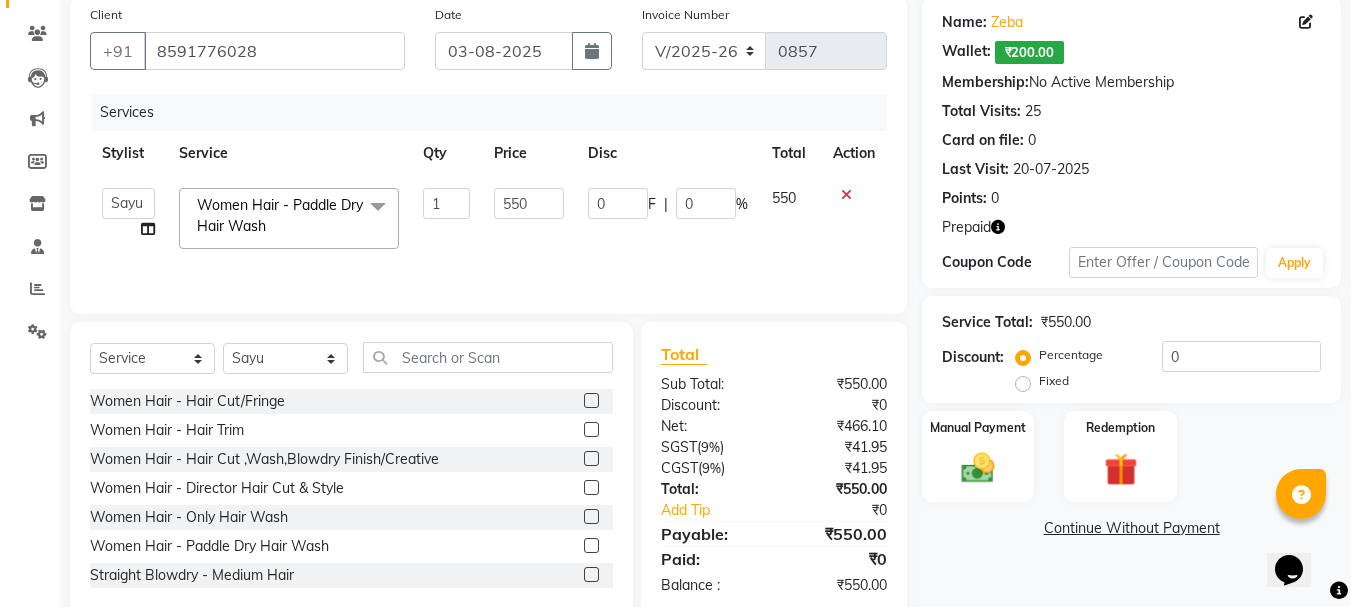scroll, scrollTop: 194, scrollLeft: 0, axis: vertical 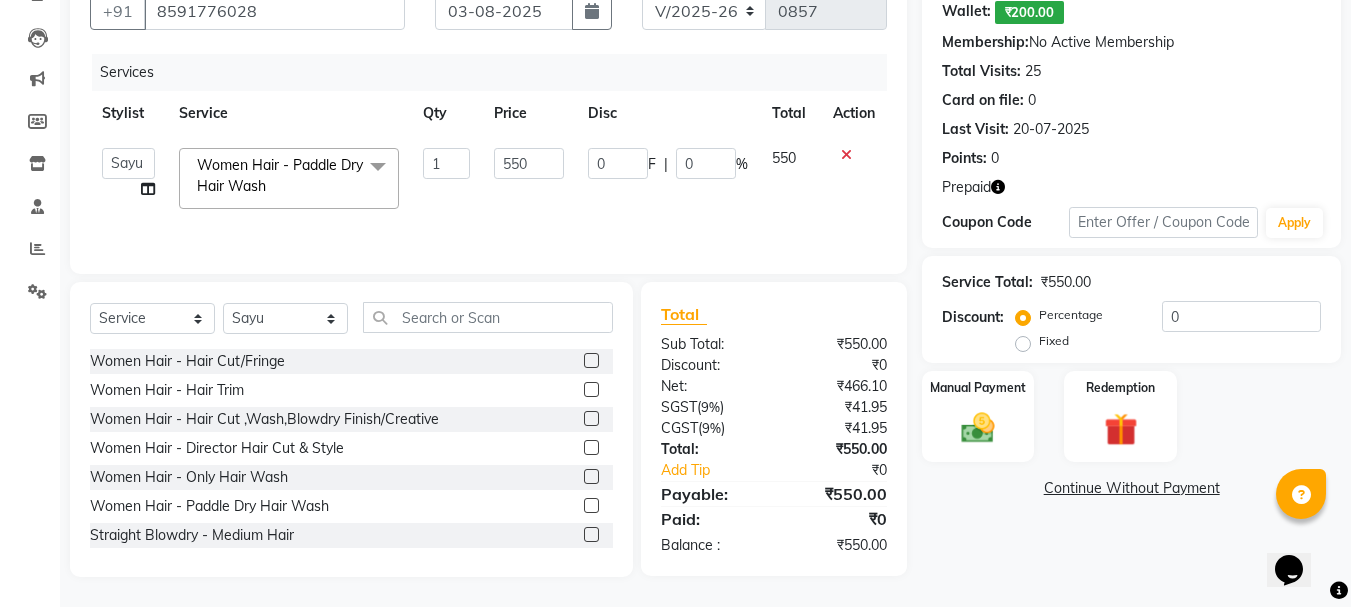 click 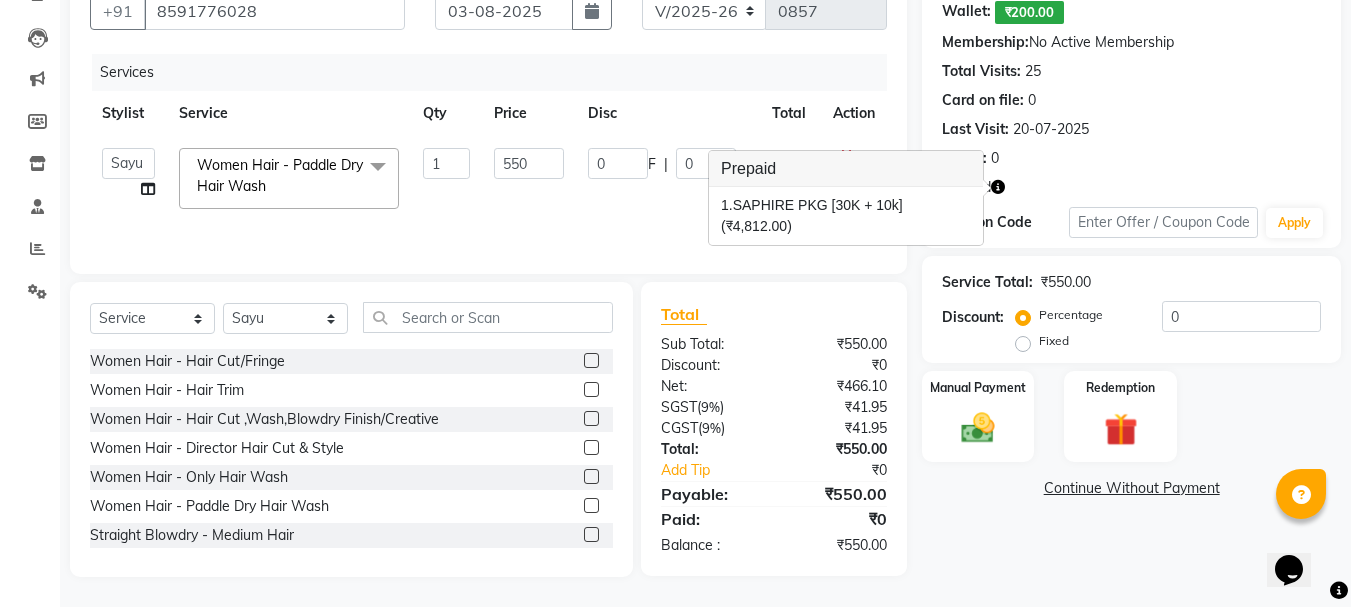 click on "Name: Zeba   Wallet:   ₹200.00  Membership:  No Active Membership  Total Visits:  25 Card on file:  0 Last Visit:   20-07-2025 Points:   0  Prepaid Coupon Code Apply" 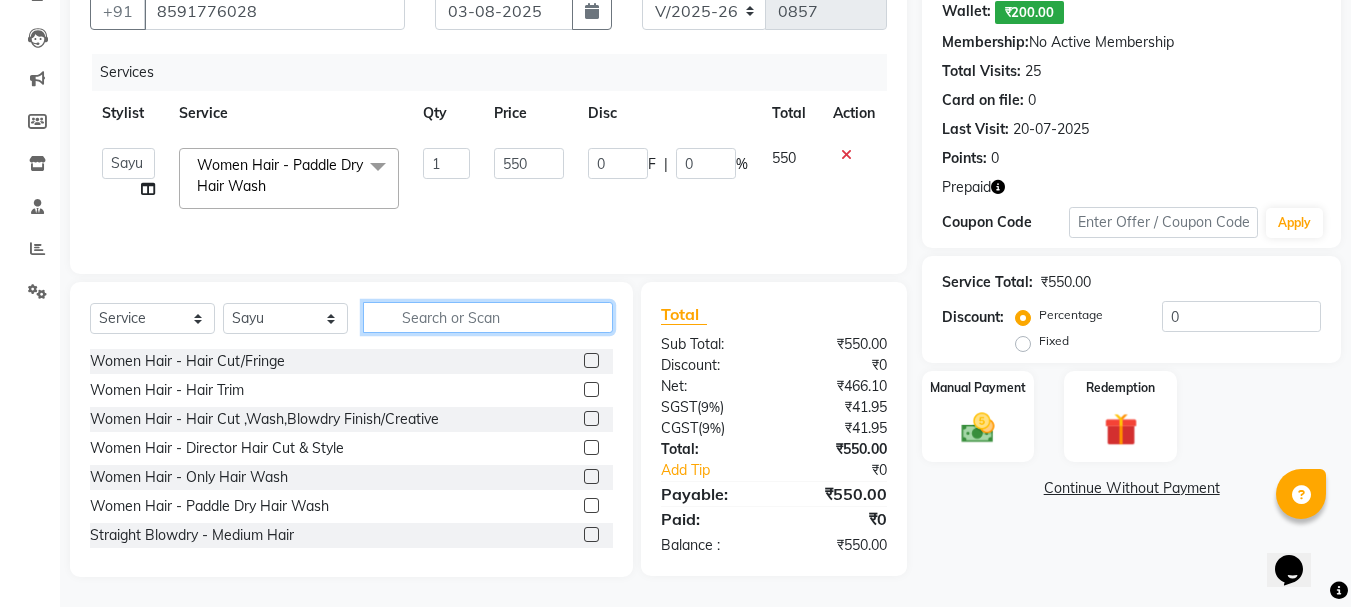 click 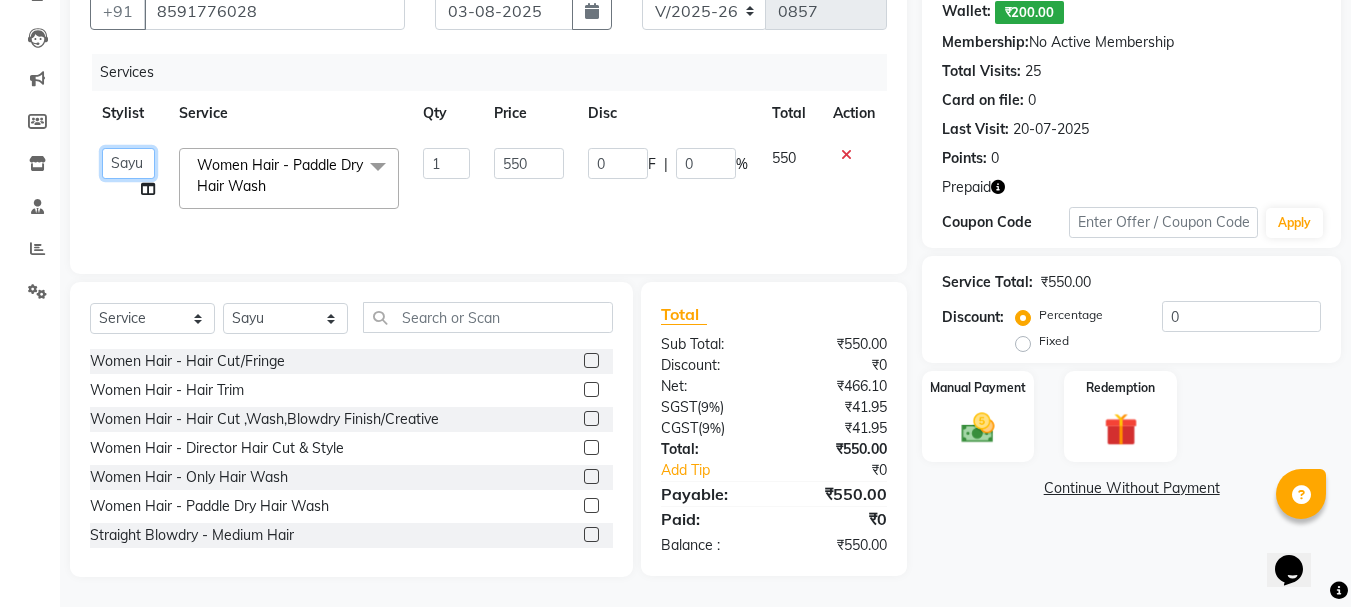 click on "ADMIN   Avesh   Dhara    DIKSHU SHARMA   dipika    Fatima   MUSKAN VAISH   Pratibha   RAHUL KHOKHAR   sameer shah    Saniya    Saurav   Sayu    Sheetal    SIDDHI   Sunny    teju    Versova Manager   Vijay Vishwa" 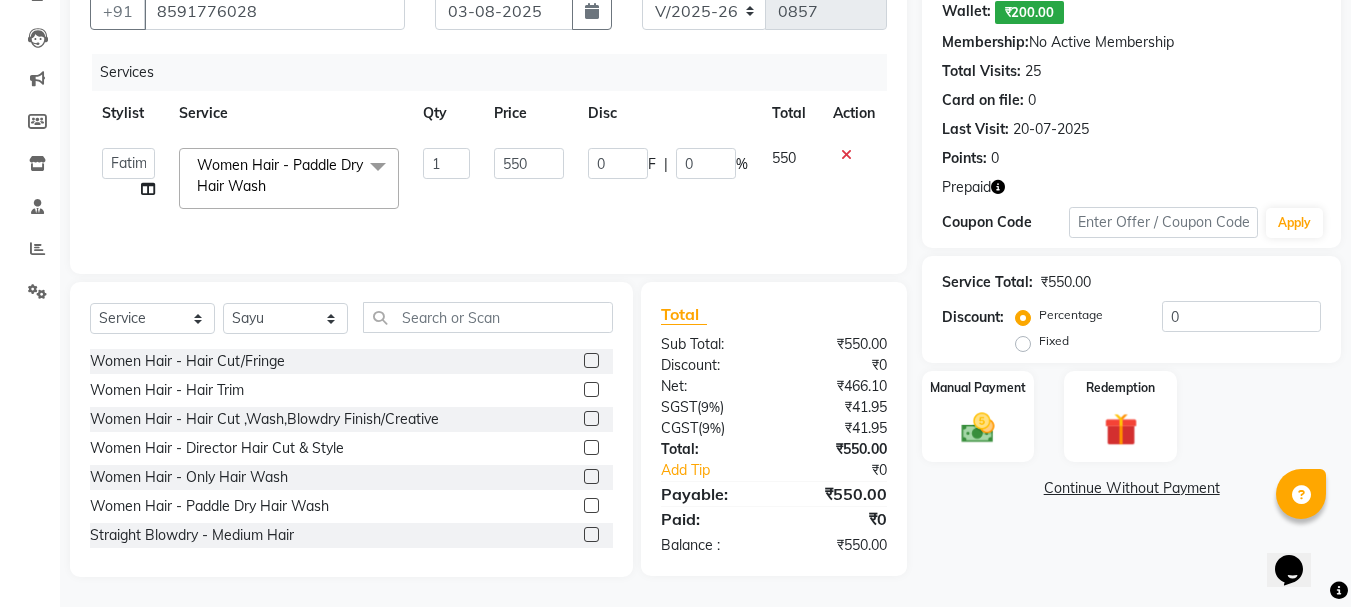 select on "59568" 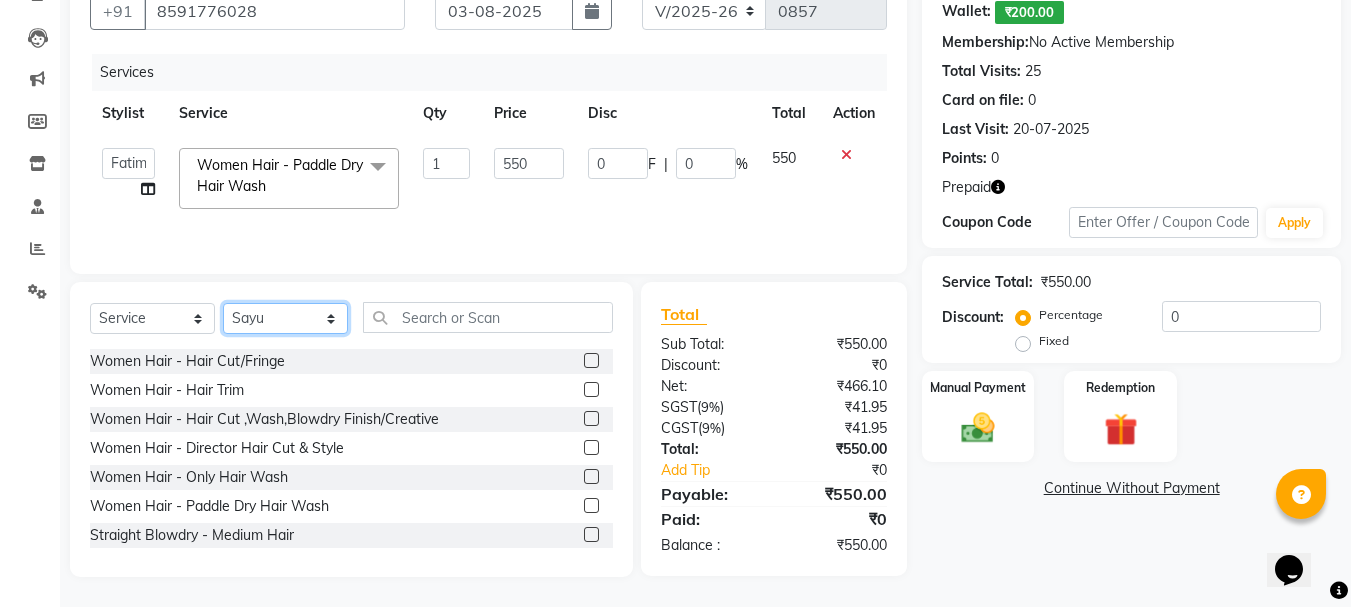 click on "Select Stylist ADMIN Avesh Dhara  DIKSHU SHARMA dipika  Fatima MUSKAN VAISH Pratibha RAHUL KHOKHAR sameer shah  Saniya  Saurav Sayu  Sheetal  SIDDHI Sunny  teju  Versova Manager Vijay Vishwa" 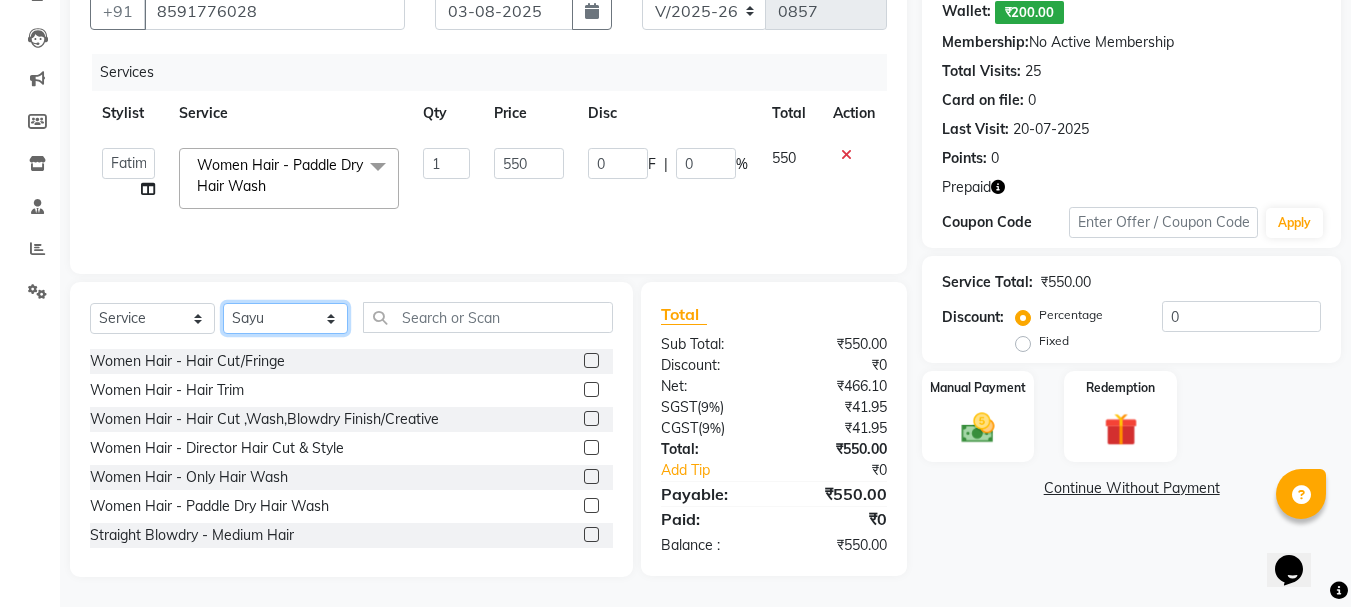 select on "69775" 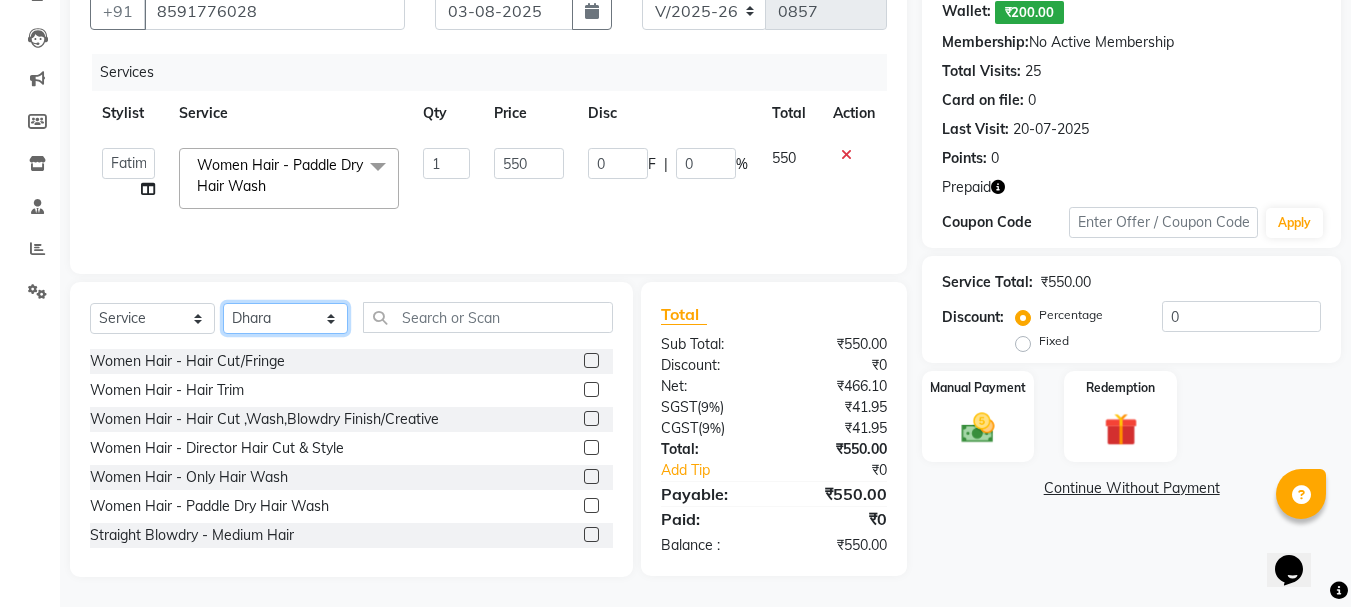 click on "Select Stylist ADMIN Avesh Dhara  DIKSHU SHARMA dipika  Fatima MUSKAN VAISH Pratibha RAHUL KHOKHAR sameer shah  Saniya  Saurav Sayu  Sheetal  SIDDHI Sunny  teju  Versova Manager Vijay Vishwa" 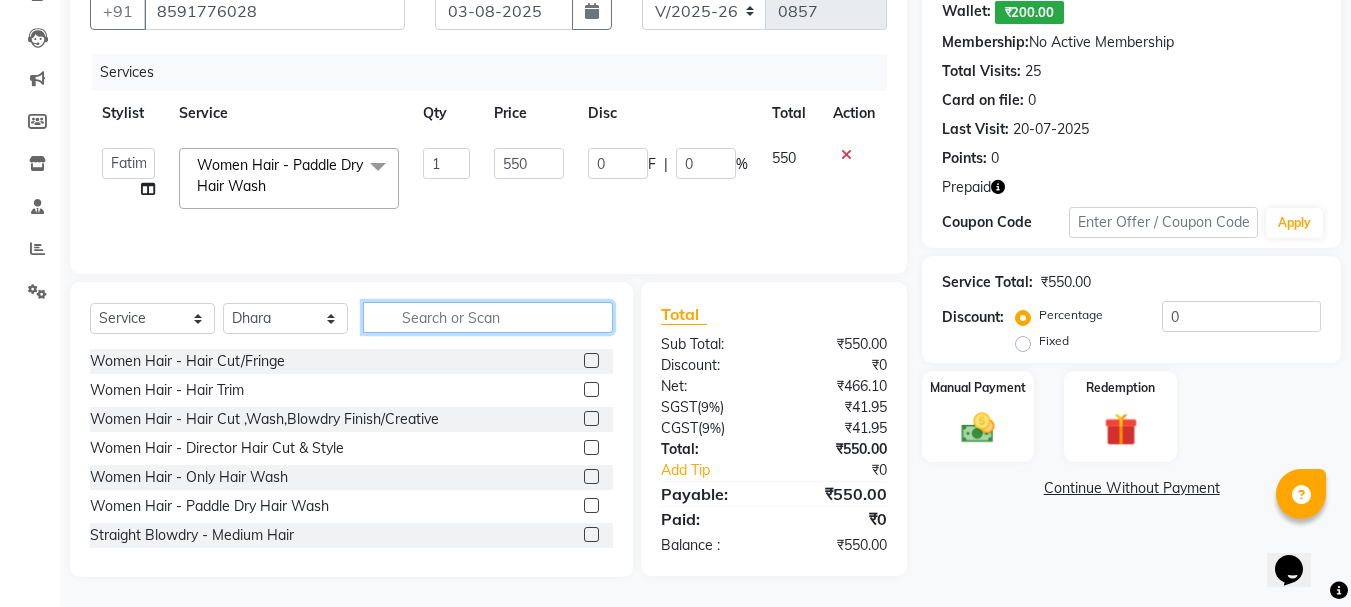 click 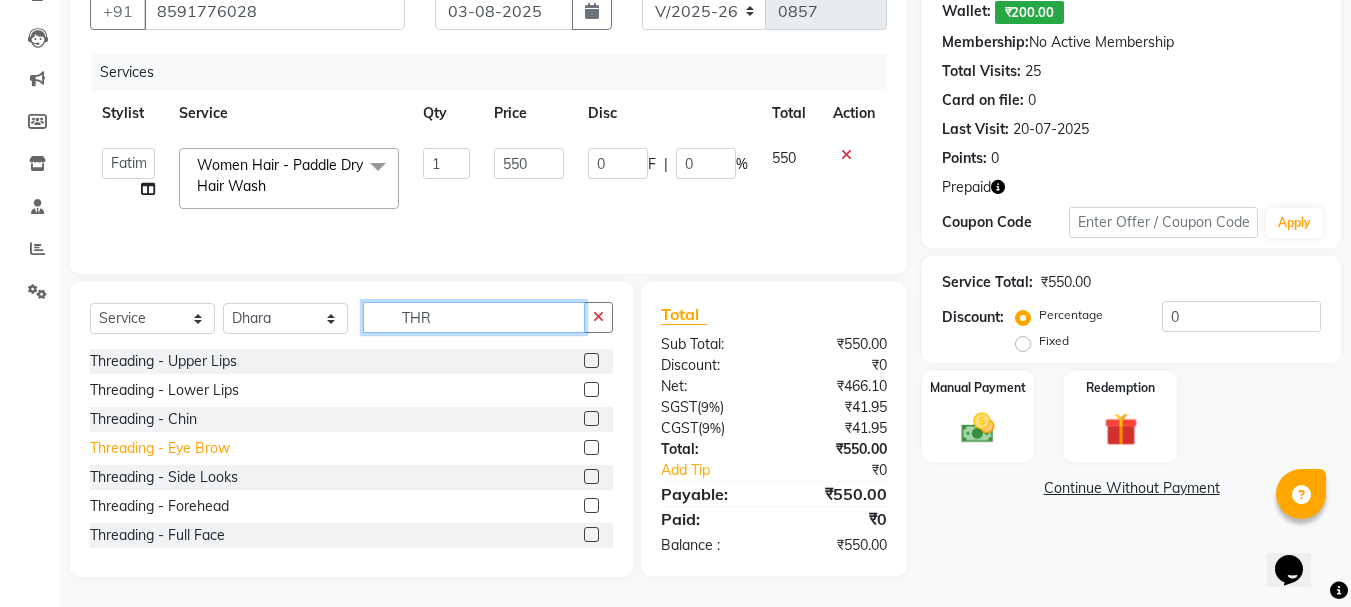 type on "THR" 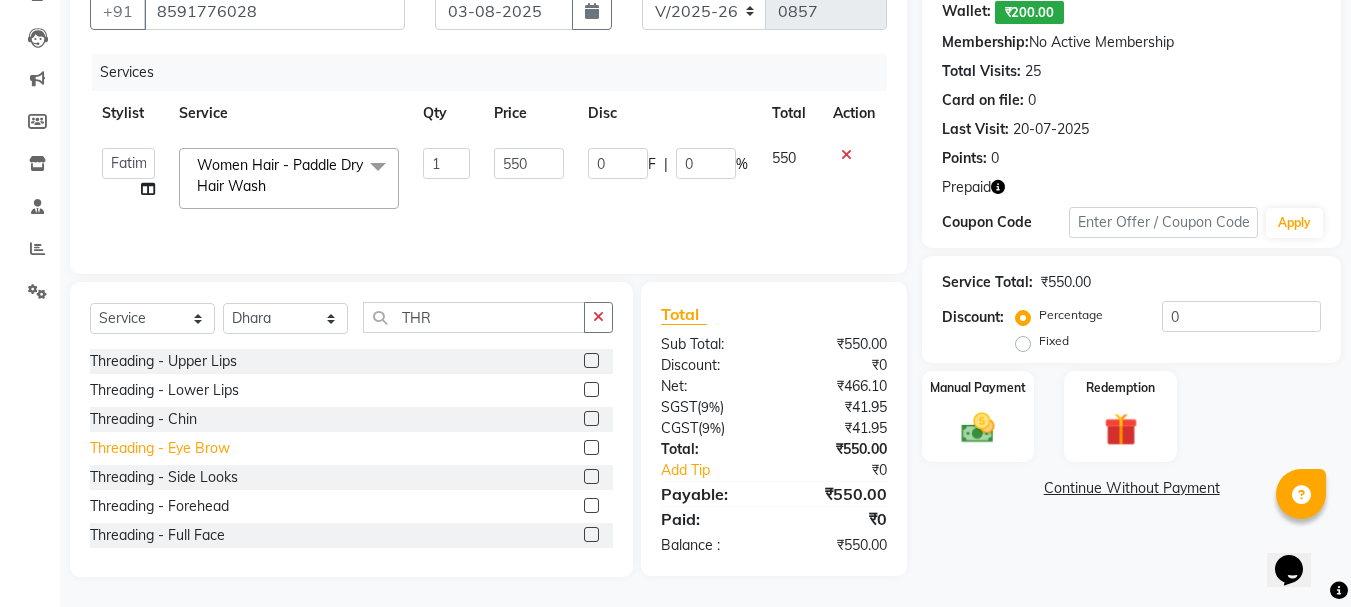 click on "Threading  - Eye Brow" 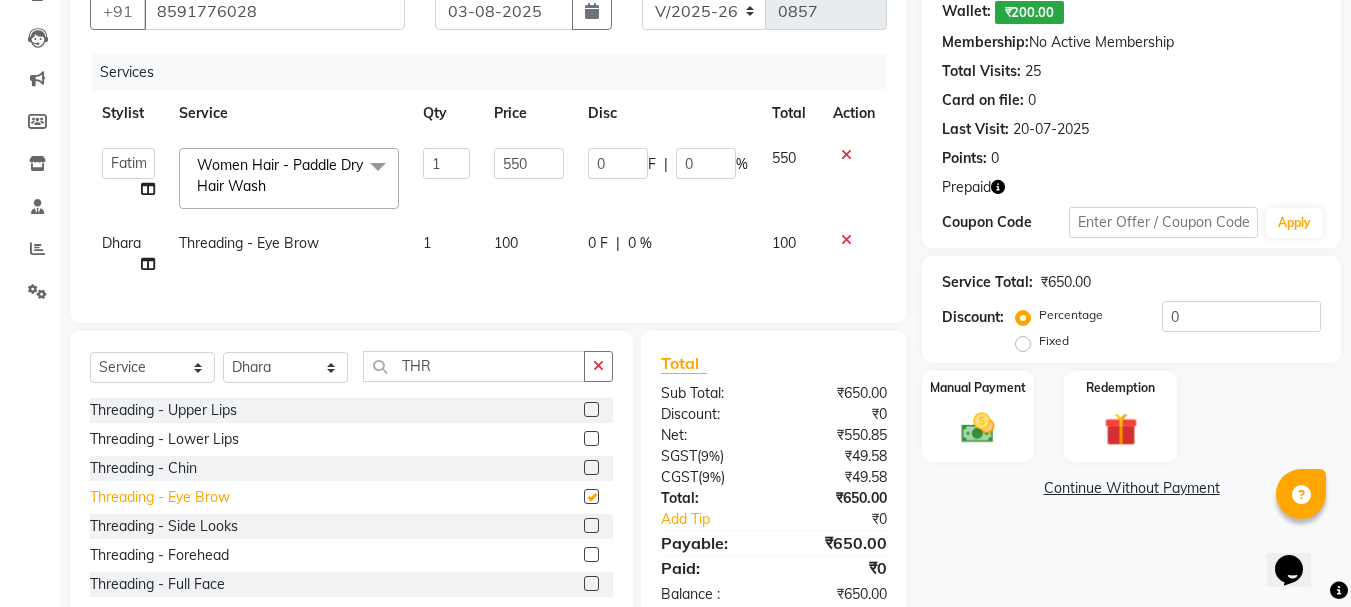 checkbox on "false" 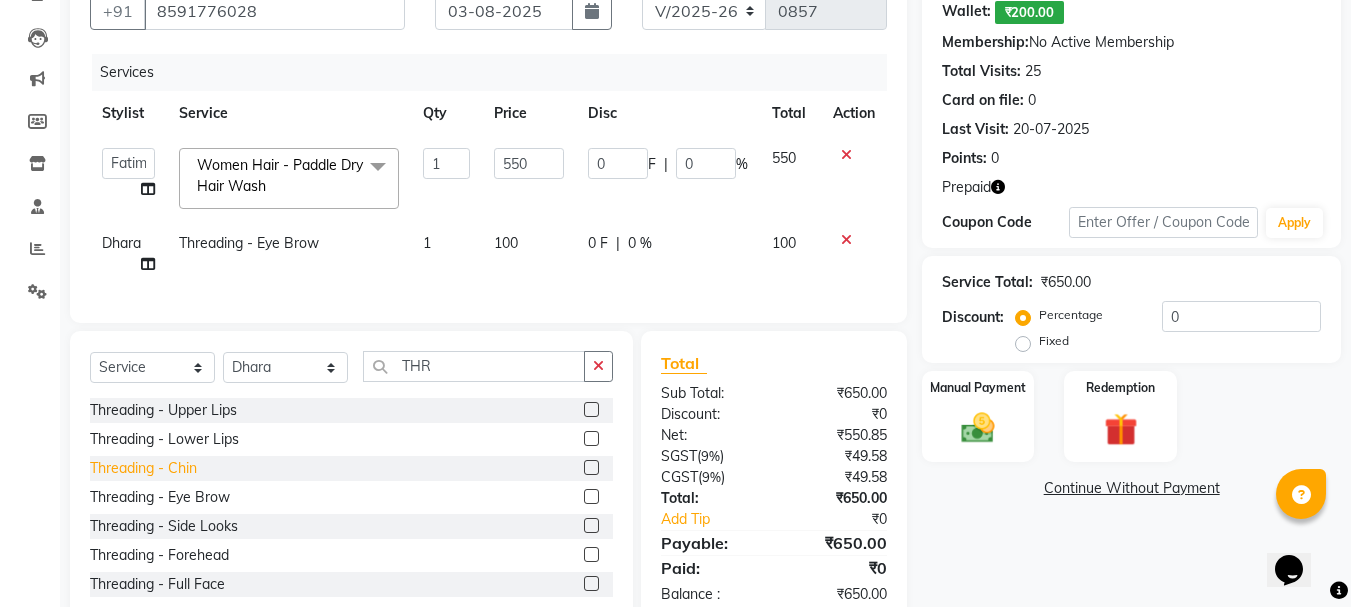click on "Threading  - Chin" 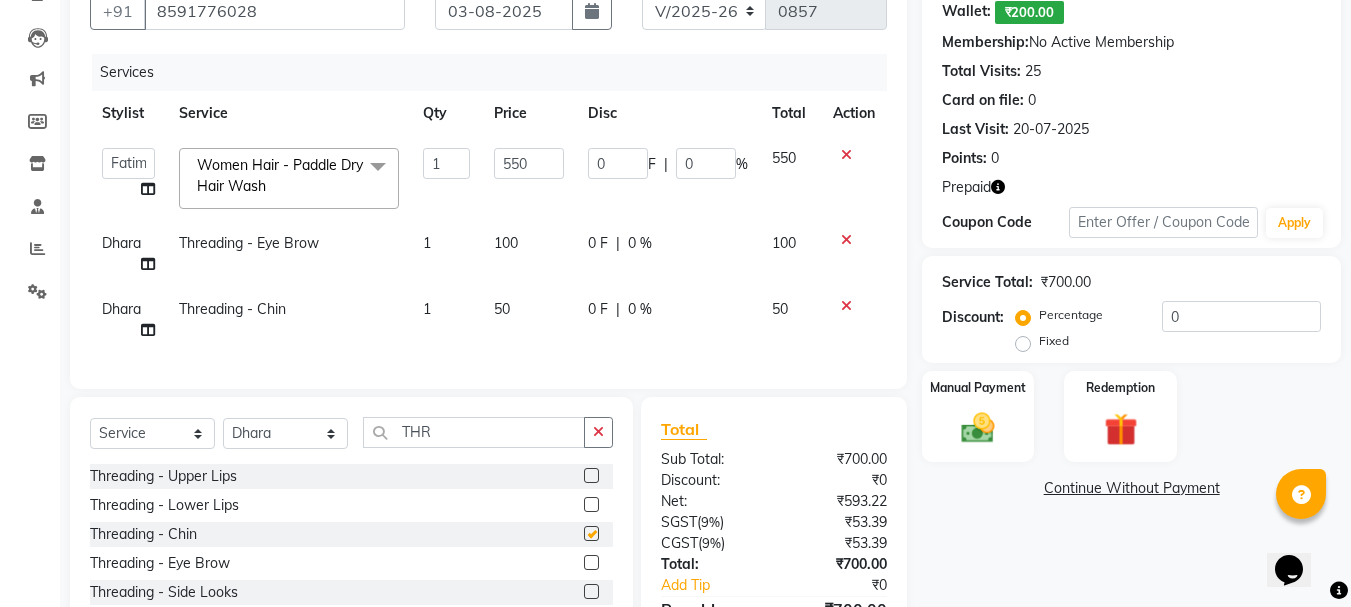 checkbox on "false" 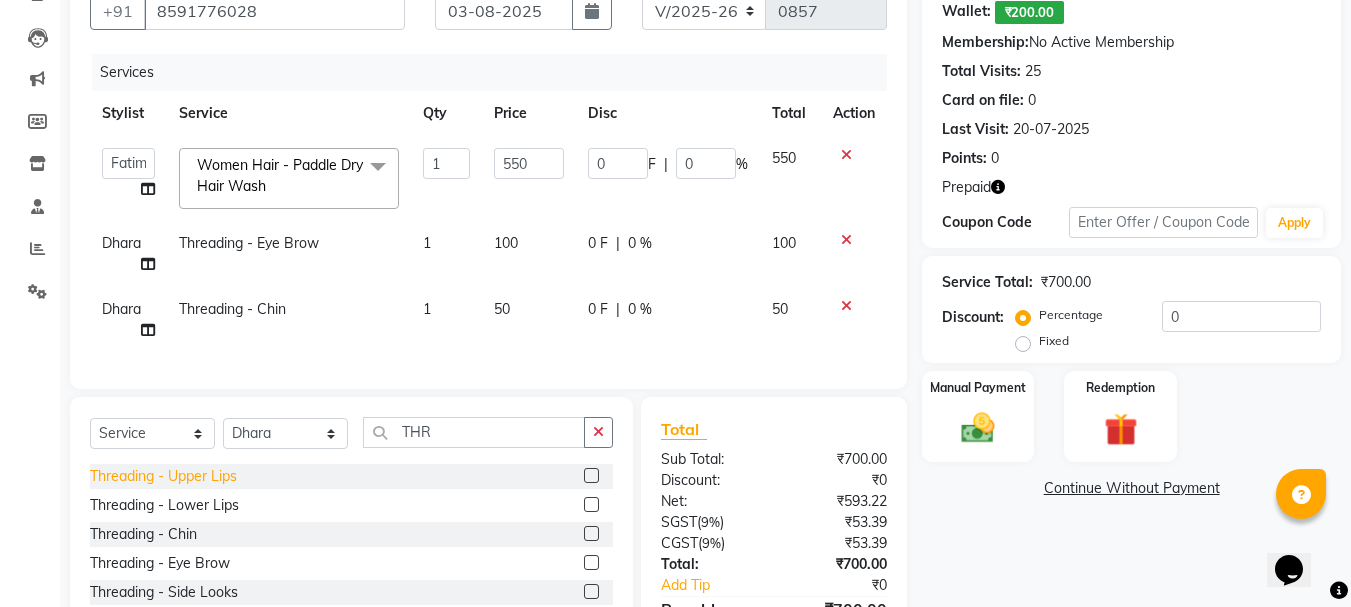 click on "Threading  - Upper Lips" 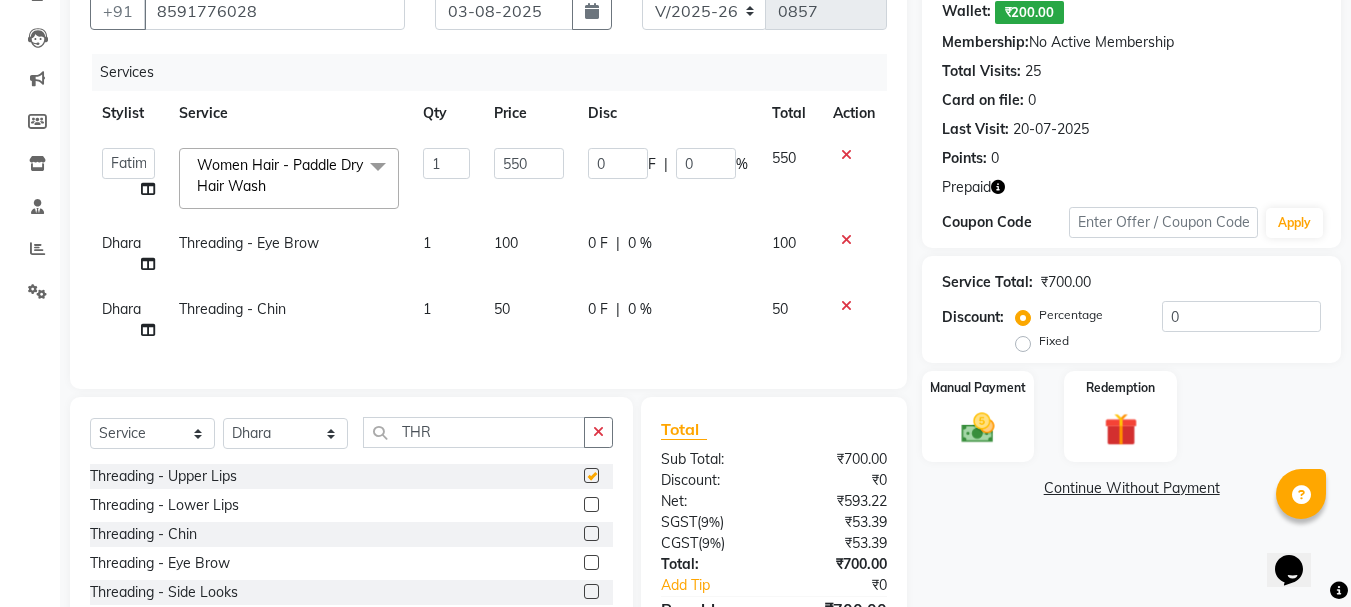 checkbox on "false" 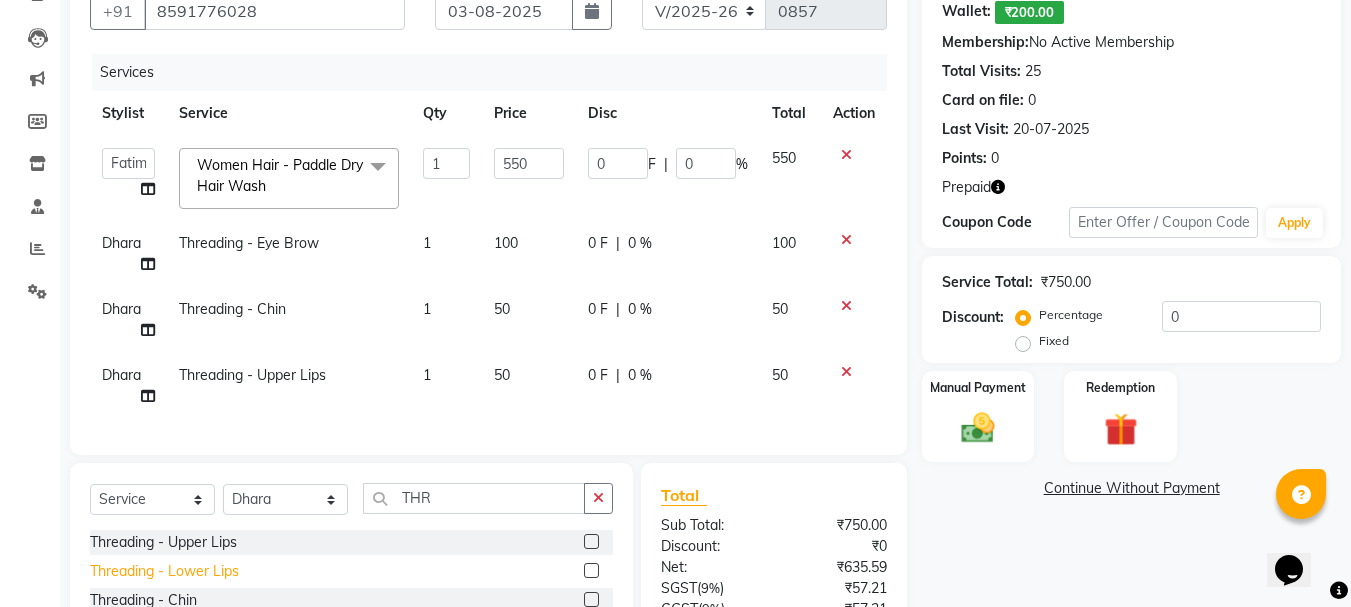 click on "Threading  - Lower Lips" 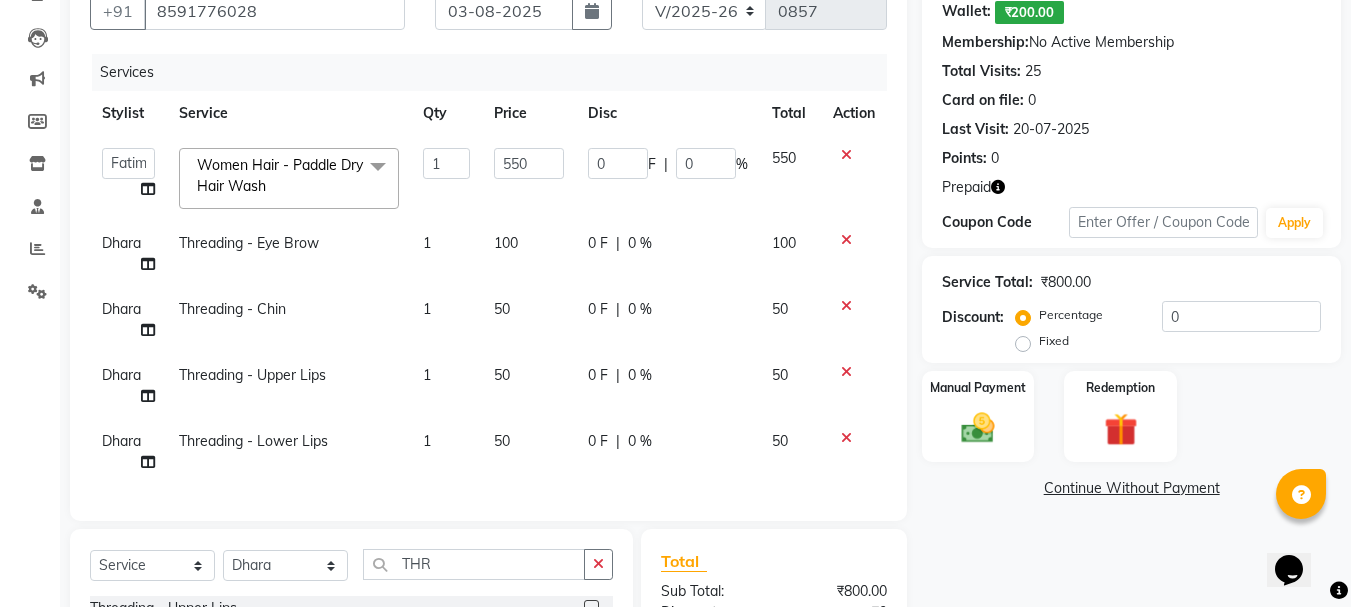checkbox on "false" 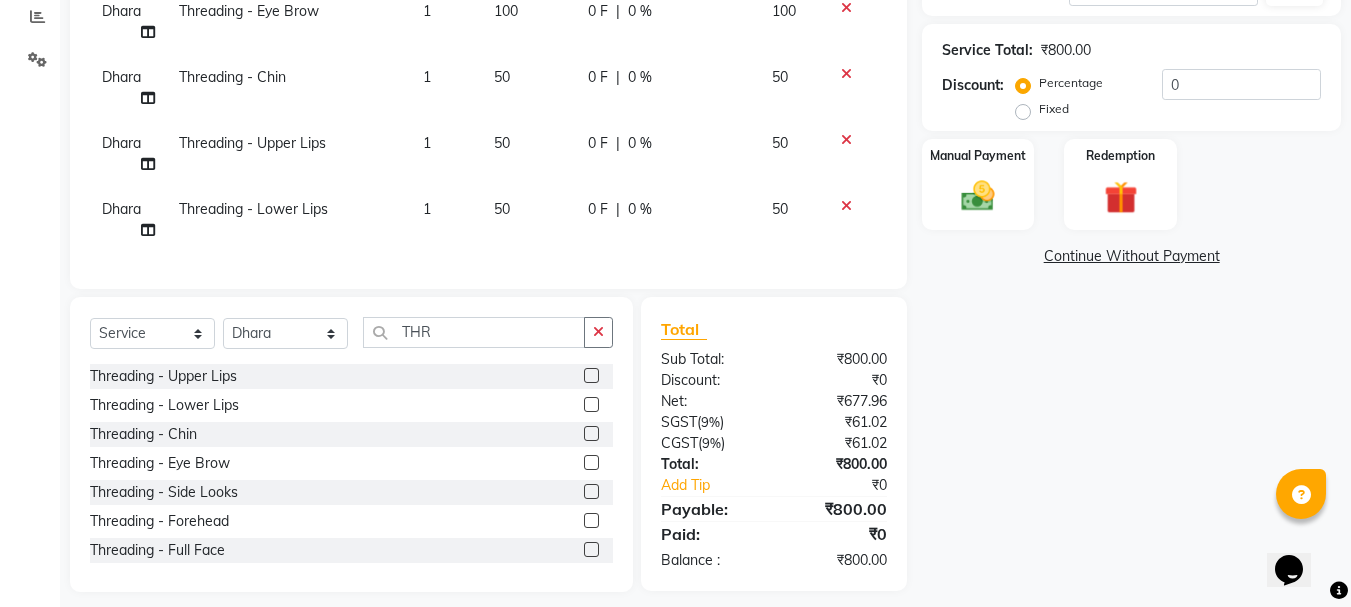 scroll, scrollTop: 456, scrollLeft: 0, axis: vertical 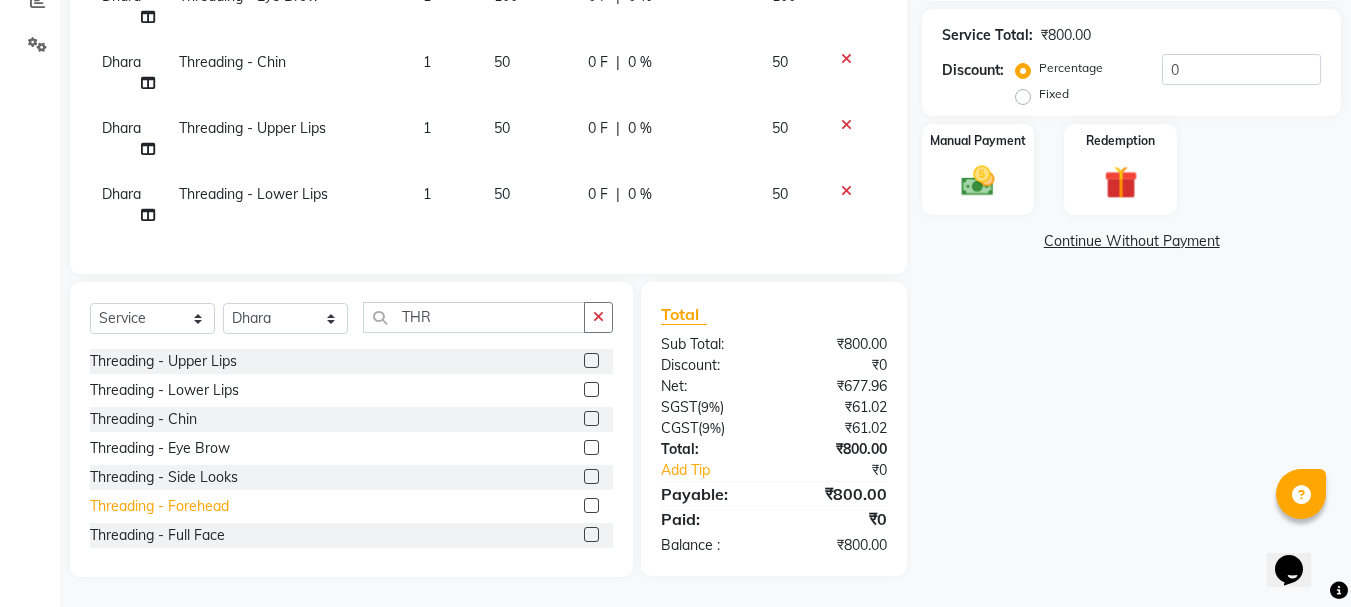 click on "Threading  - Forehead" 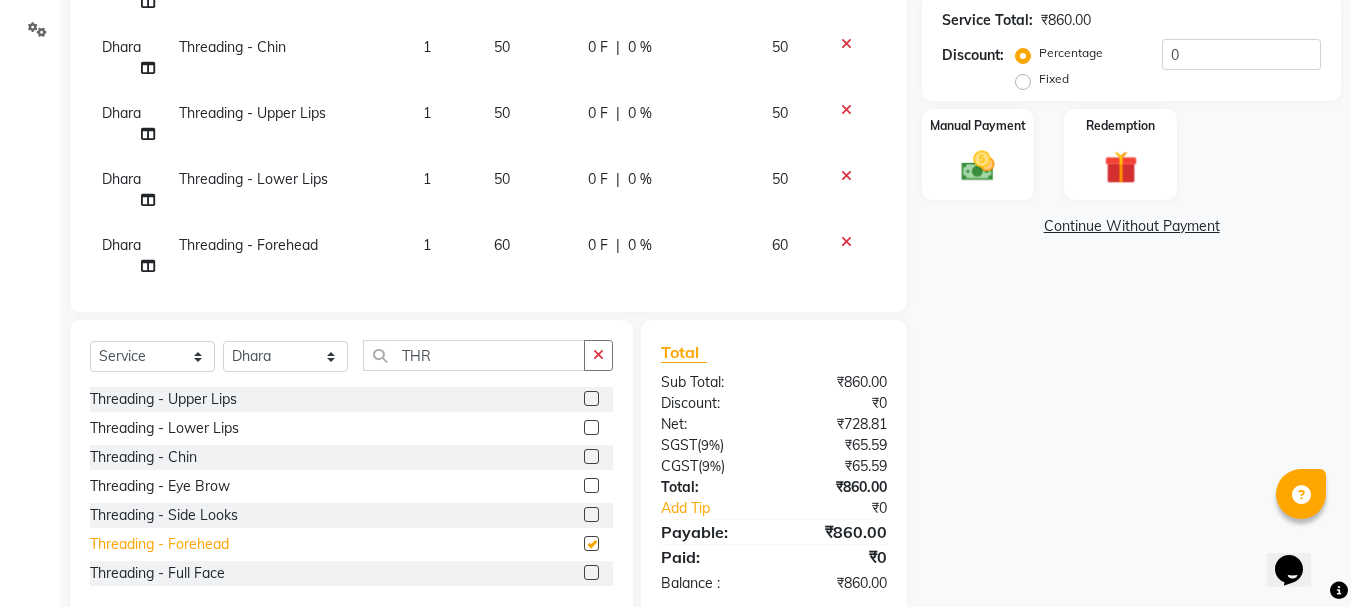 checkbox on "false" 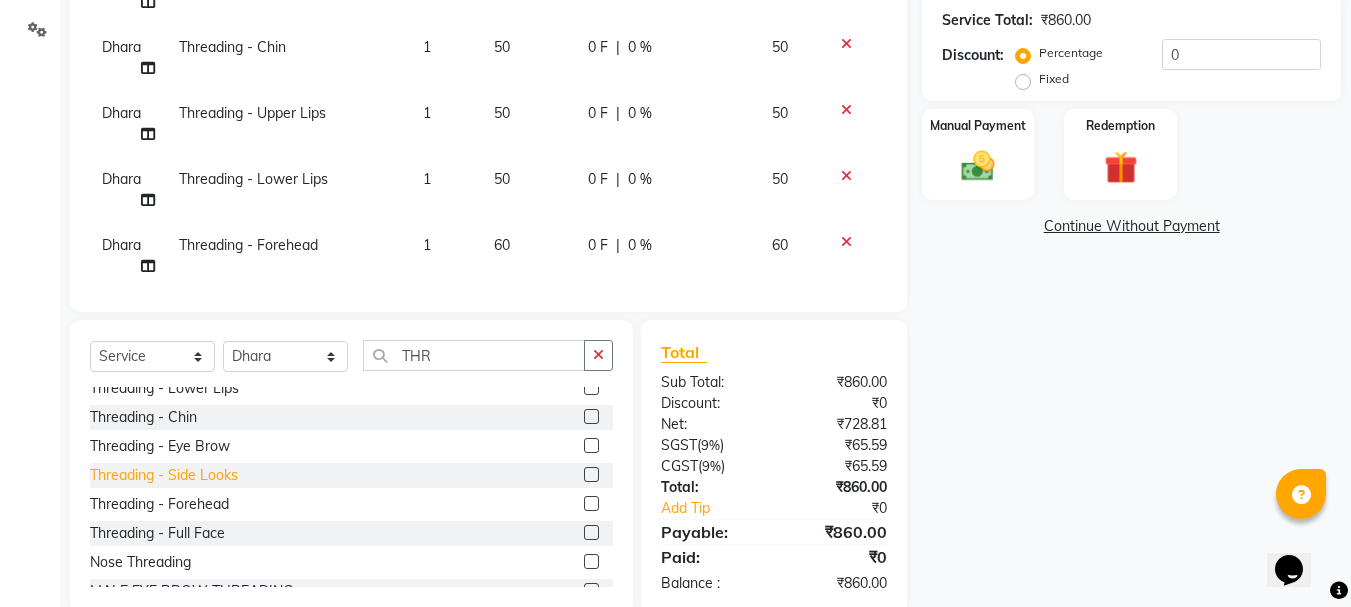 scroll, scrollTop: 61, scrollLeft: 0, axis: vertical 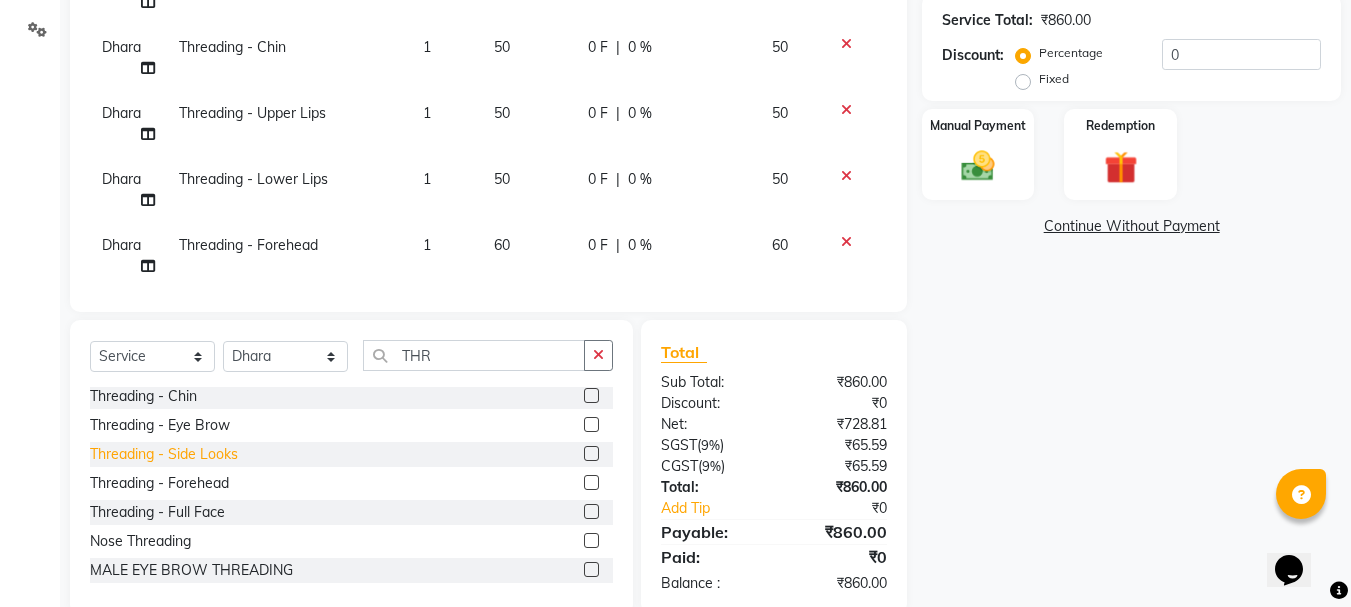 click on "Threading  - Side Looks" 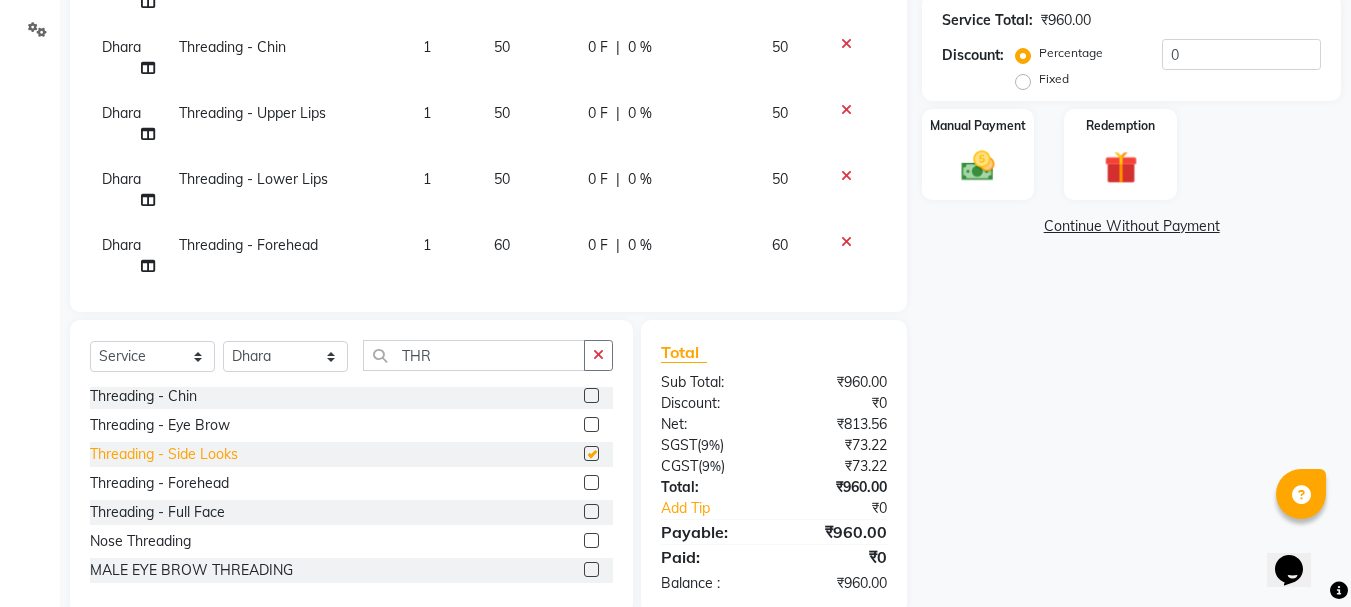checkbox on "false" 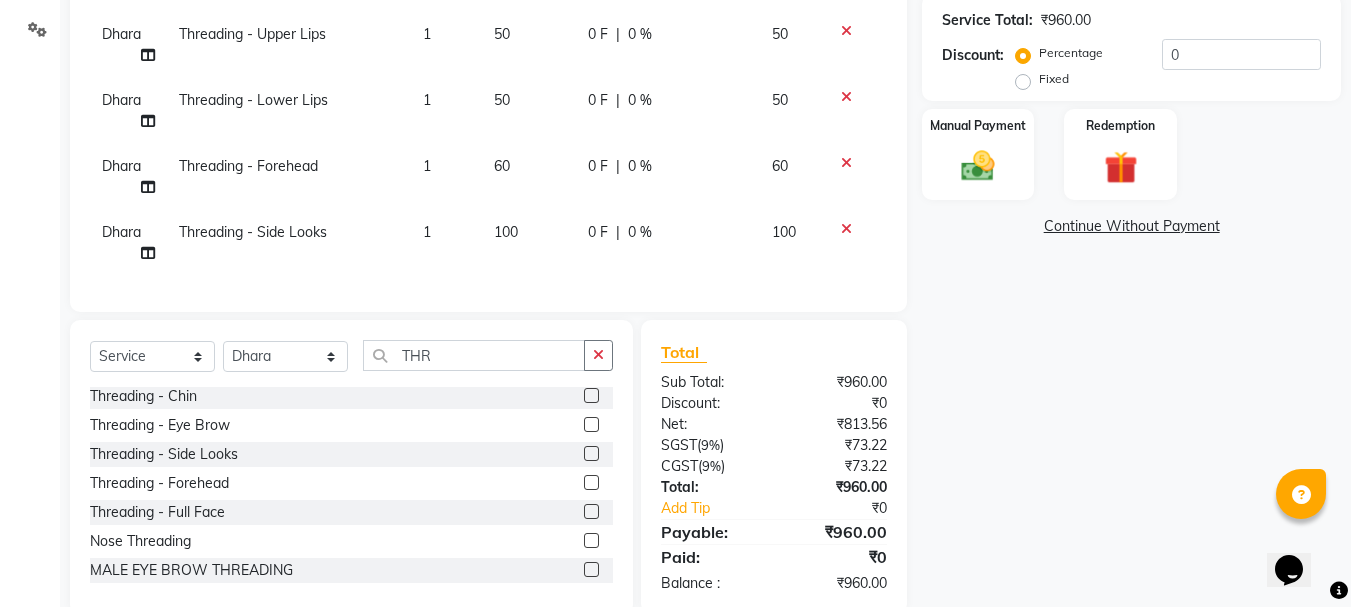 scroll, scrollTop: 0, scrollLeft: 0, axis: both 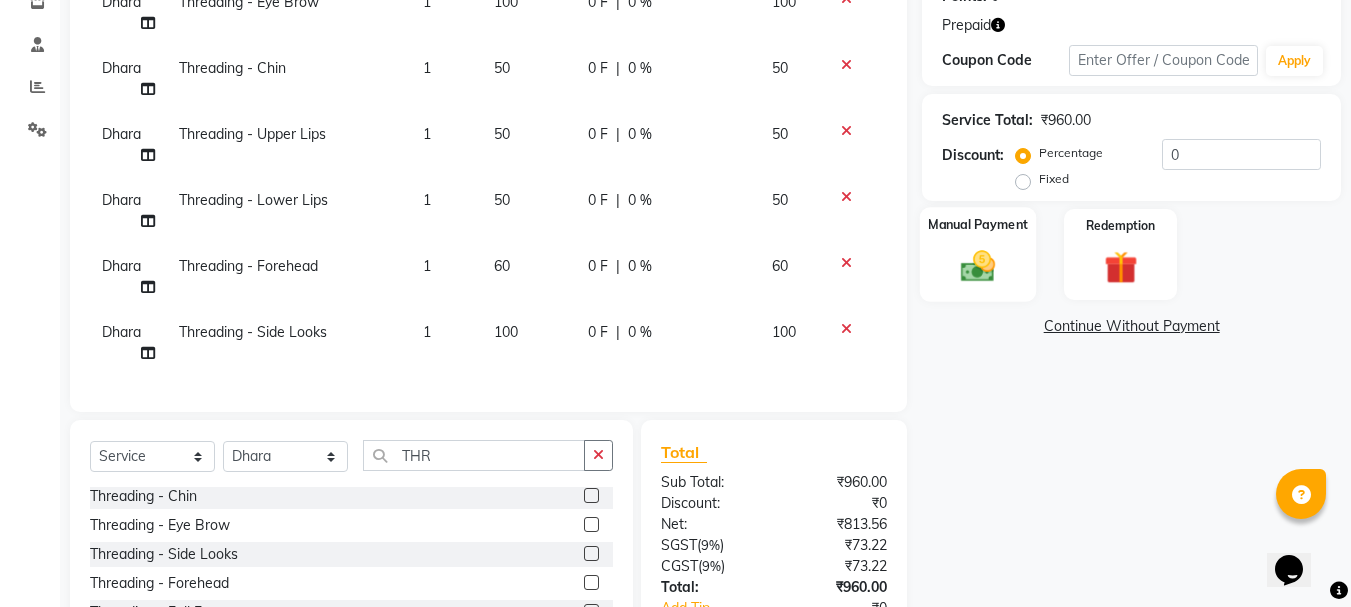 click 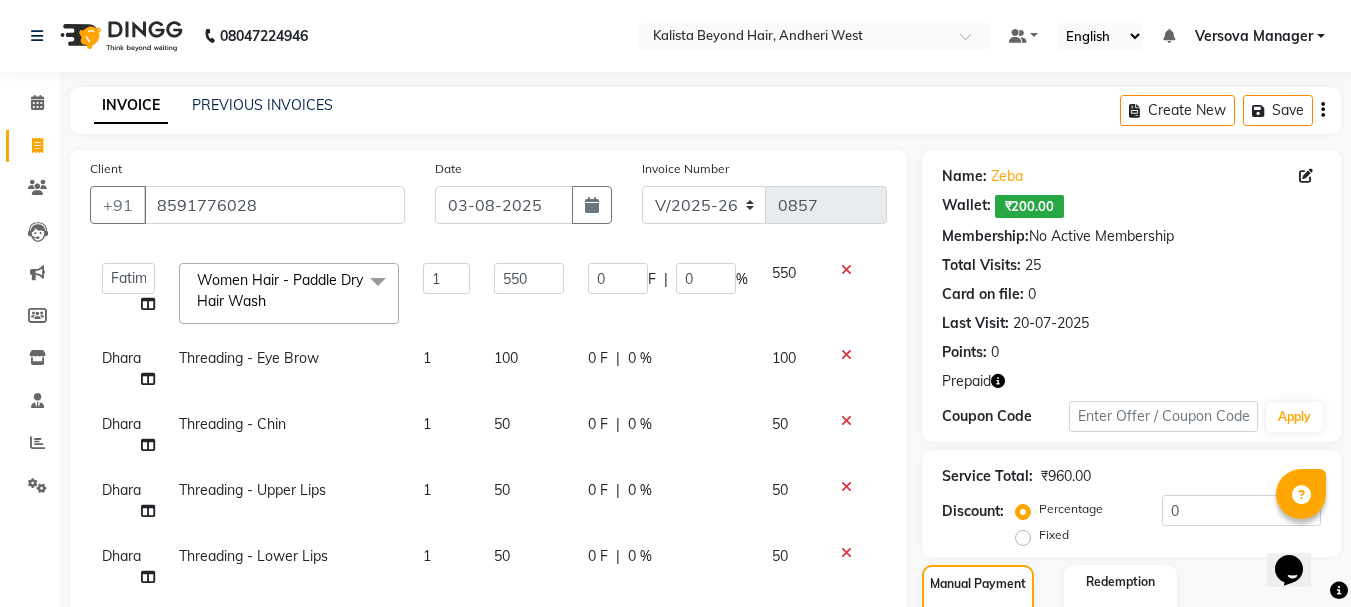 scroll, scrollTop: 100, scrollLeft: 0, axis: vertical 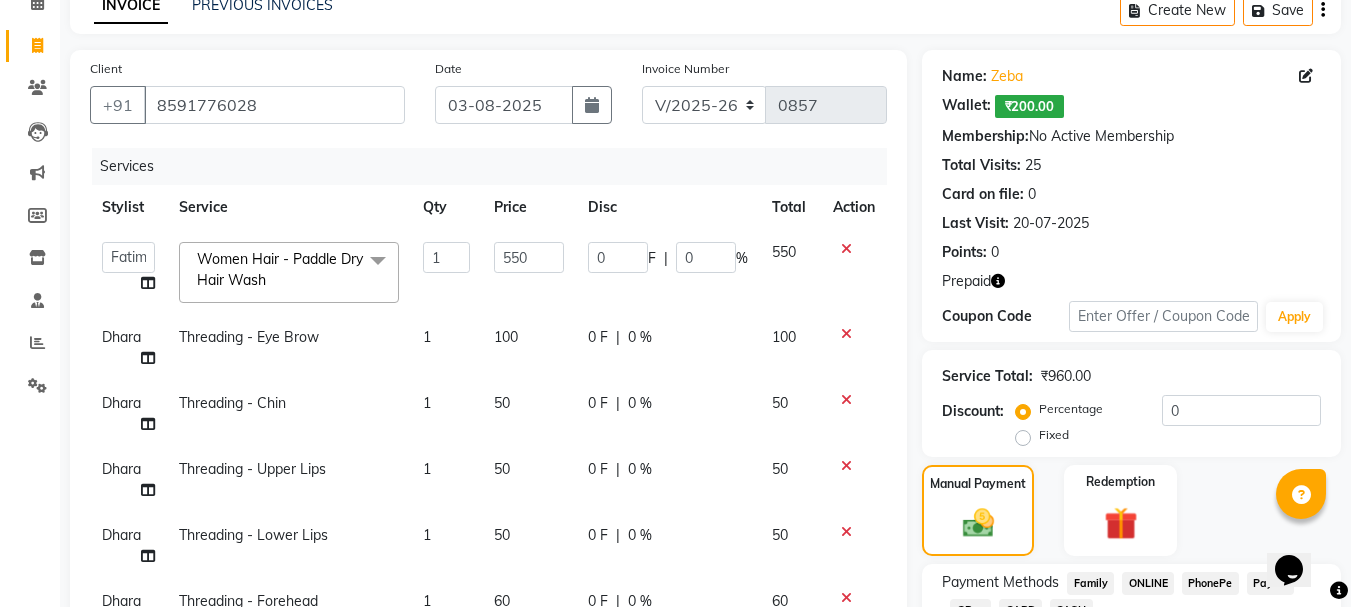 click on "Disc" 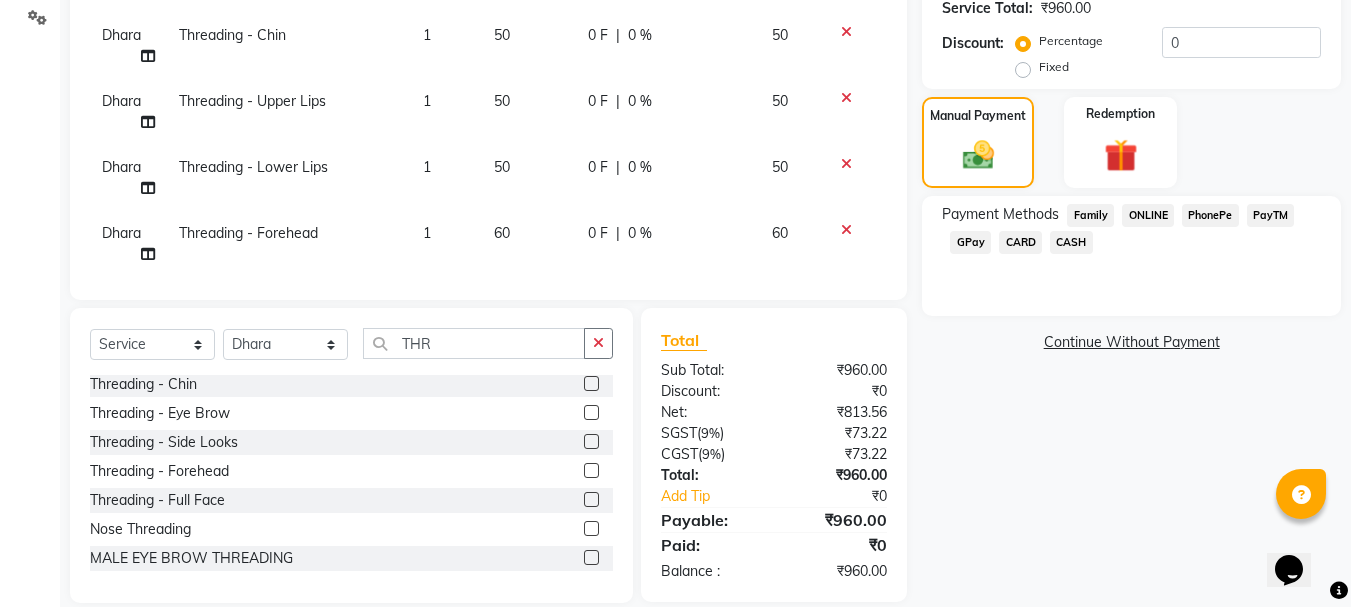 scroll, scrollTop: 494, scrollLeft: 0, axis: vertical 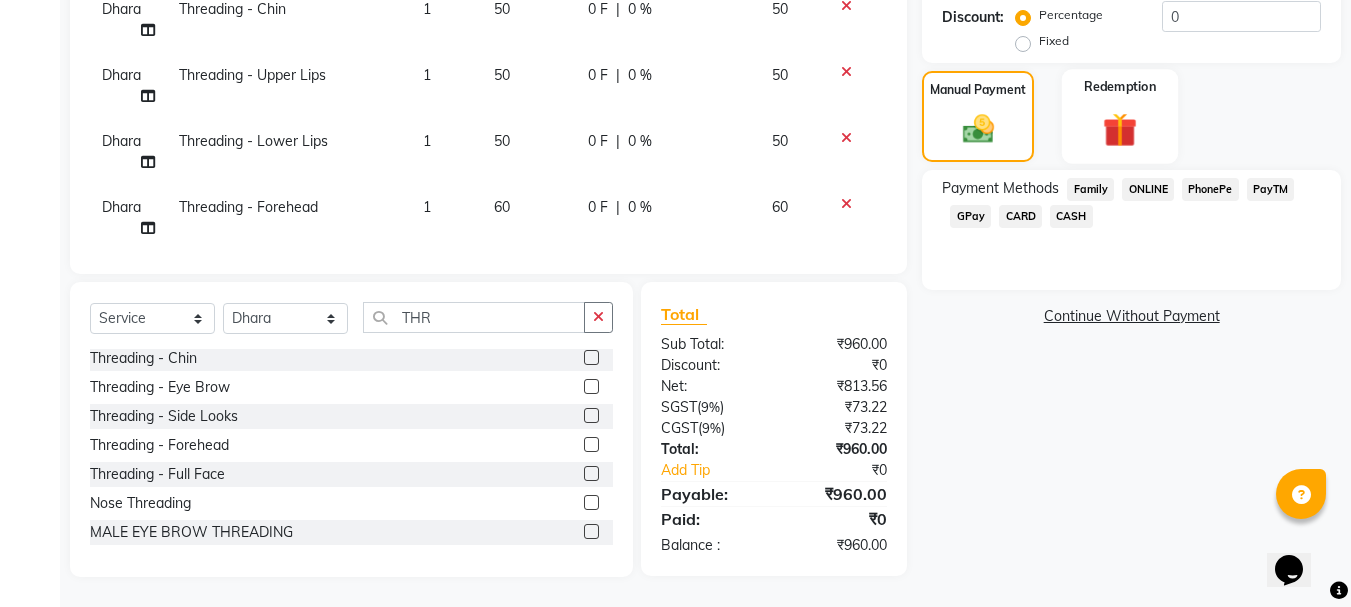 click 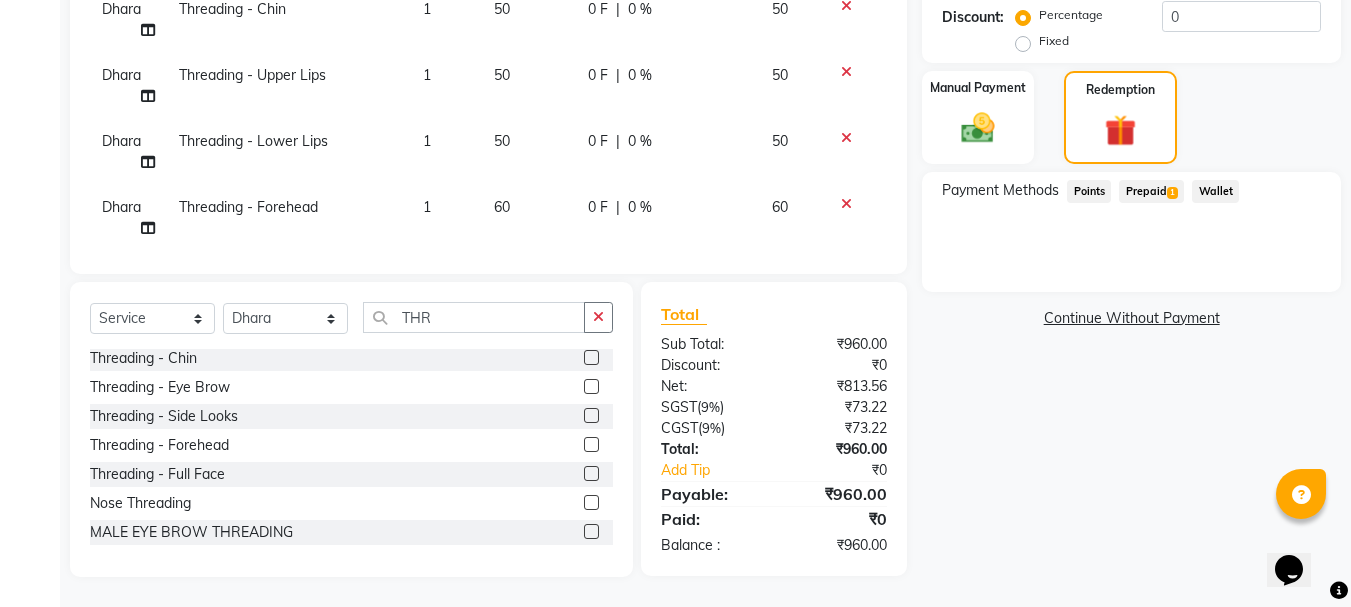 click on "1" 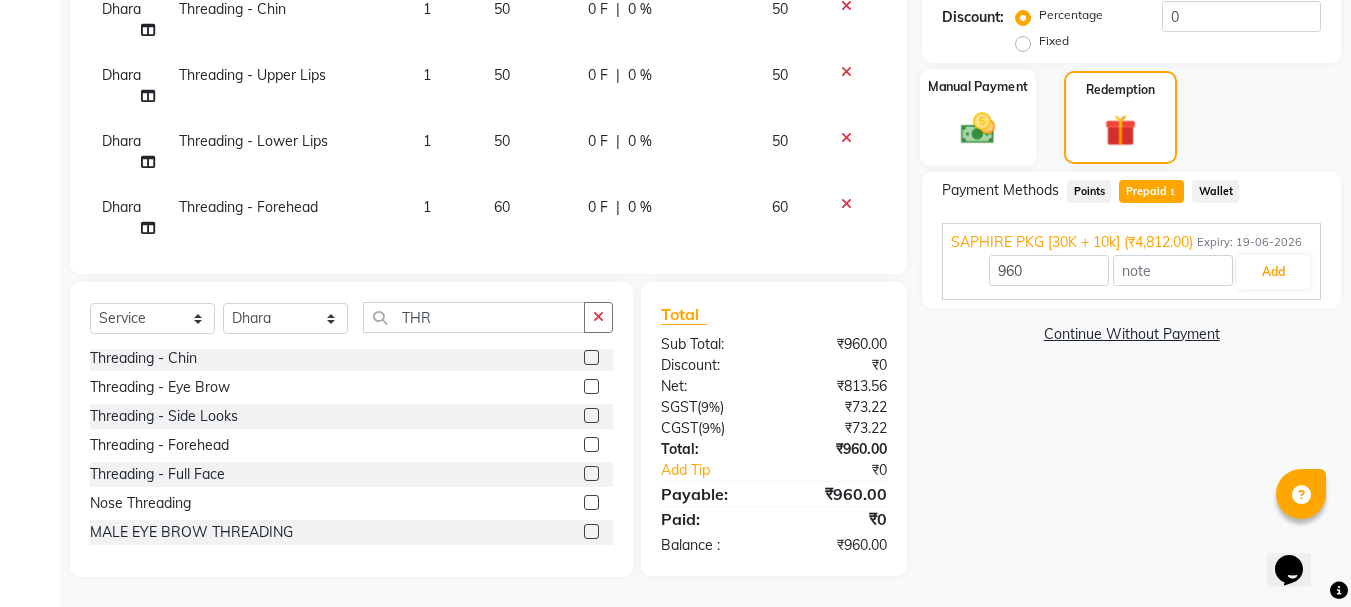 click on "Manual Payment" 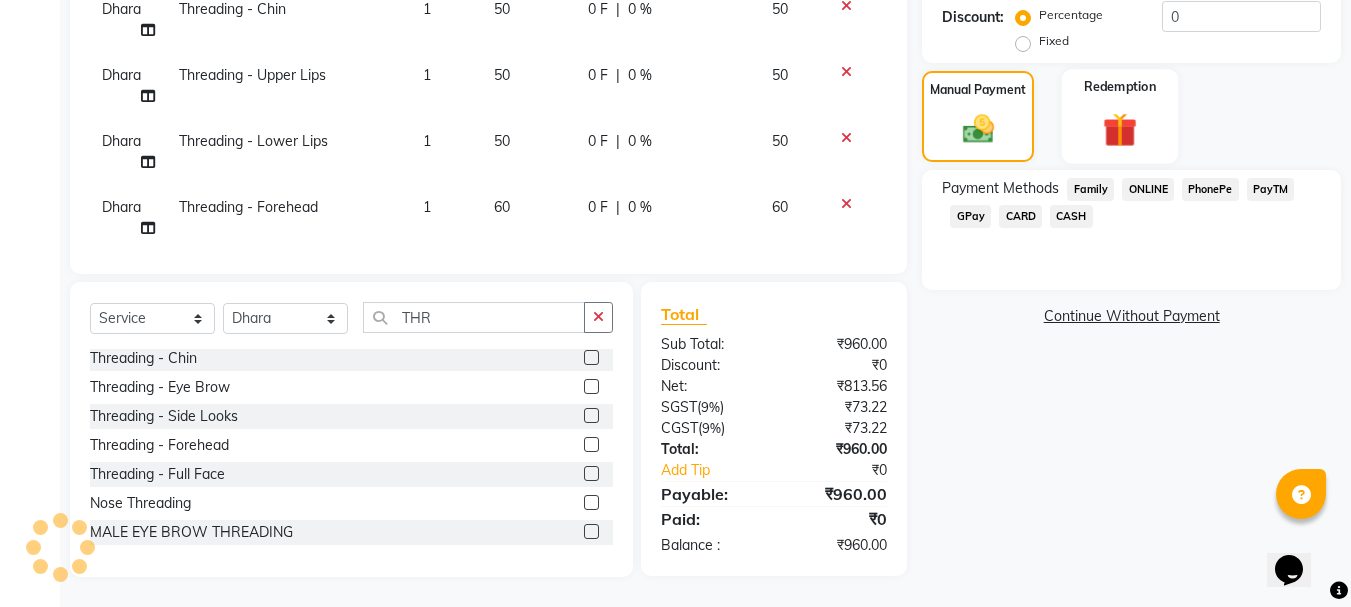 click on "Redemption" 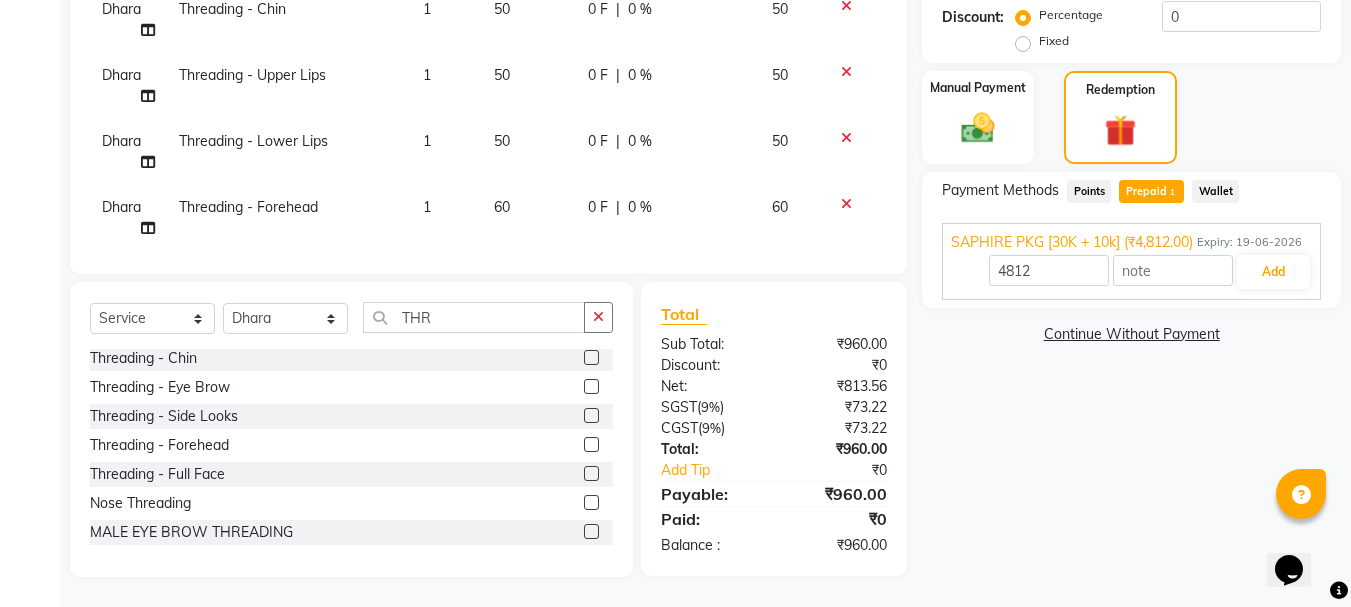 click on "Wallet" 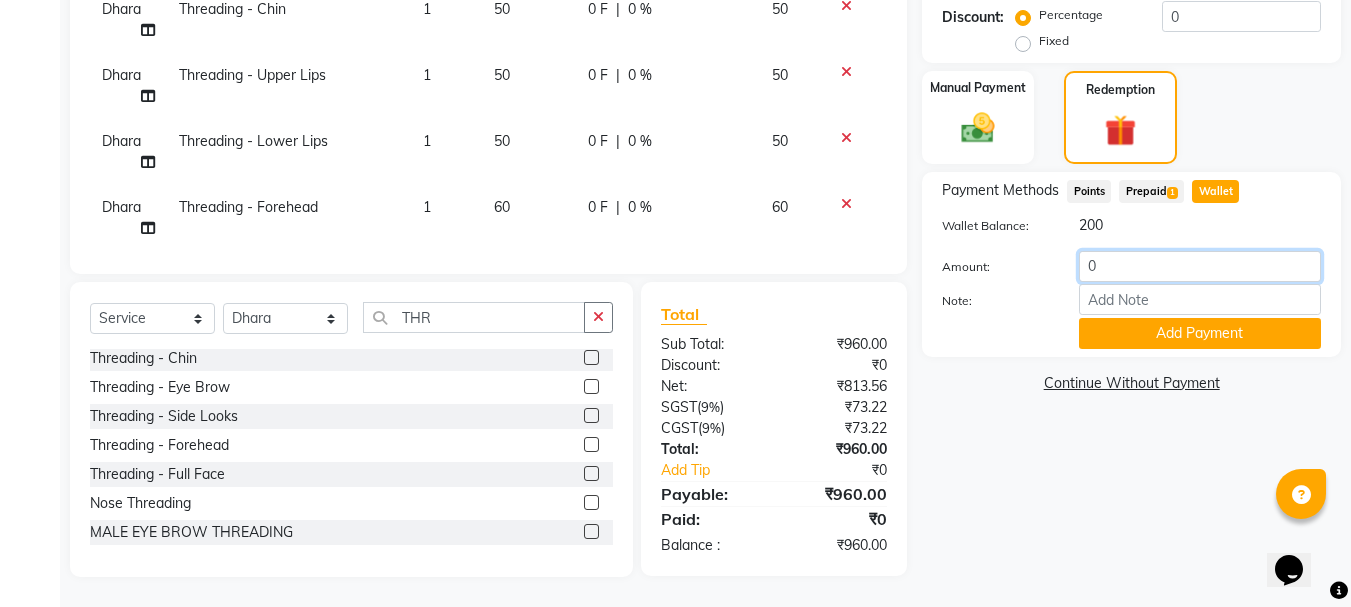 drag, startPoint x: 1119, startPoint y: 268, endPoint x: 850, endPoint y: 293, distance: 270.1592 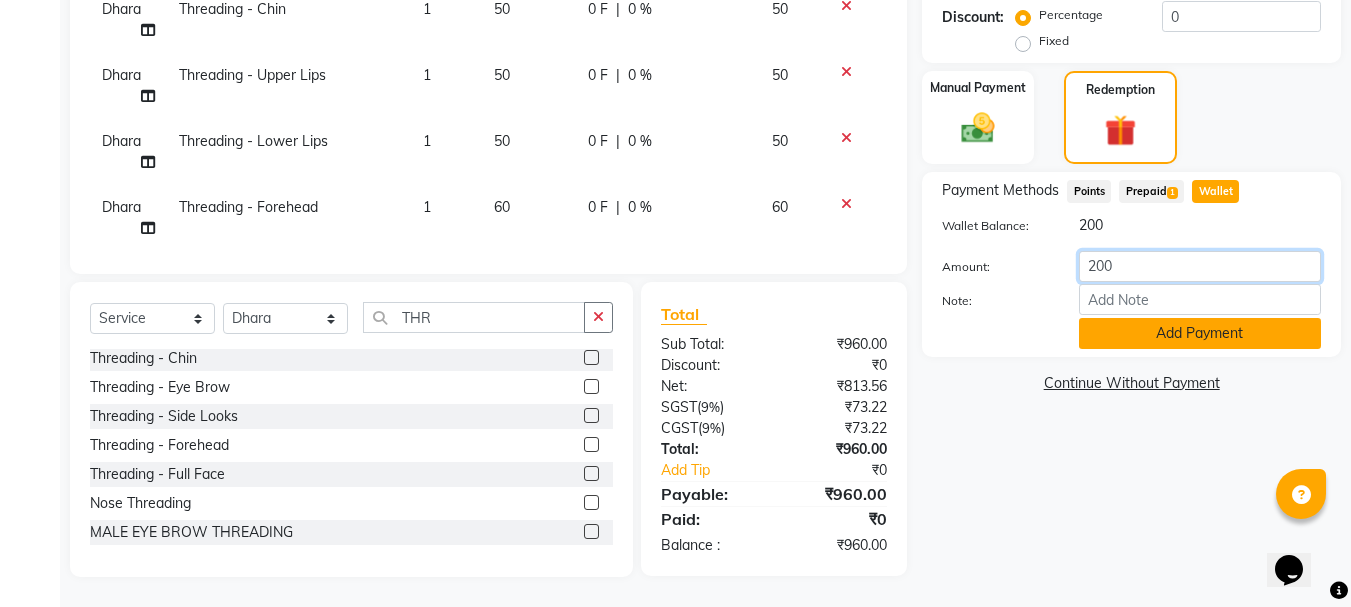 type on "200" 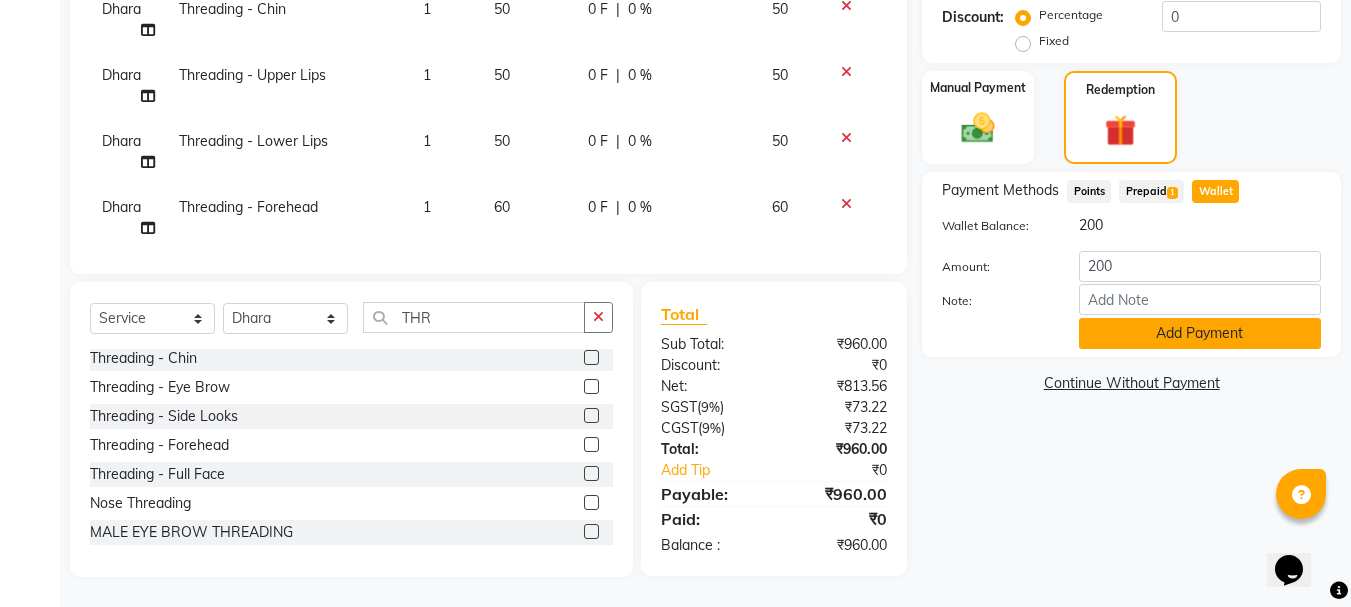 click on "Add Payment" 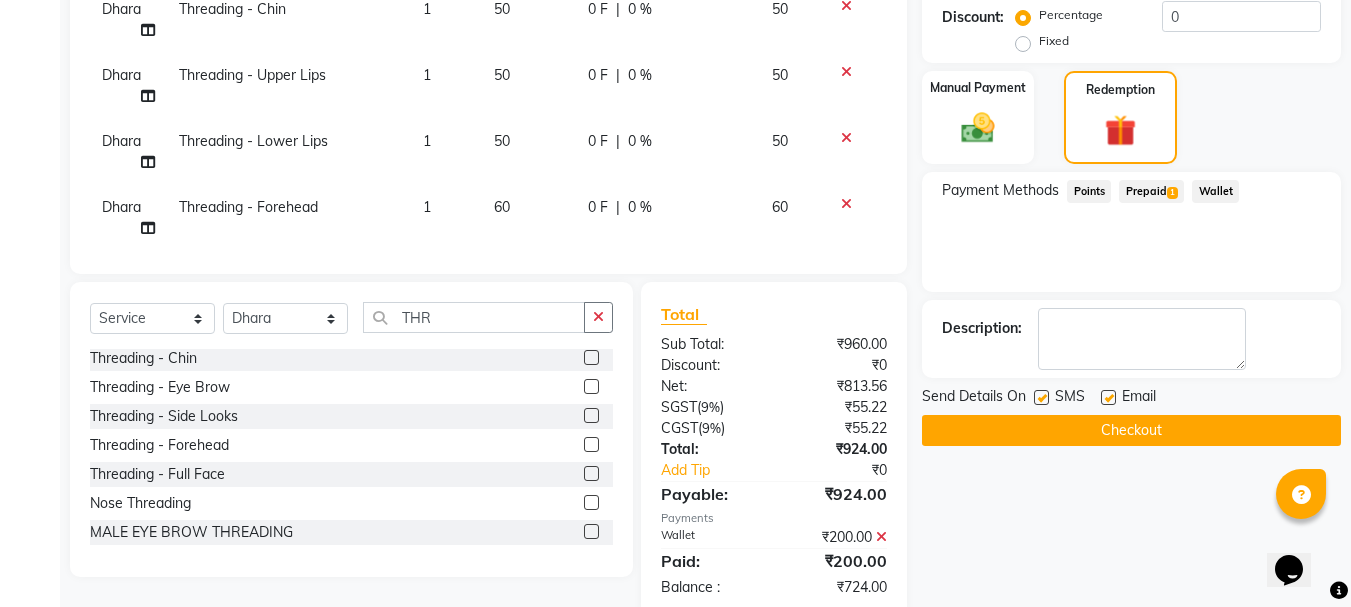 click on "Prepaid  1" 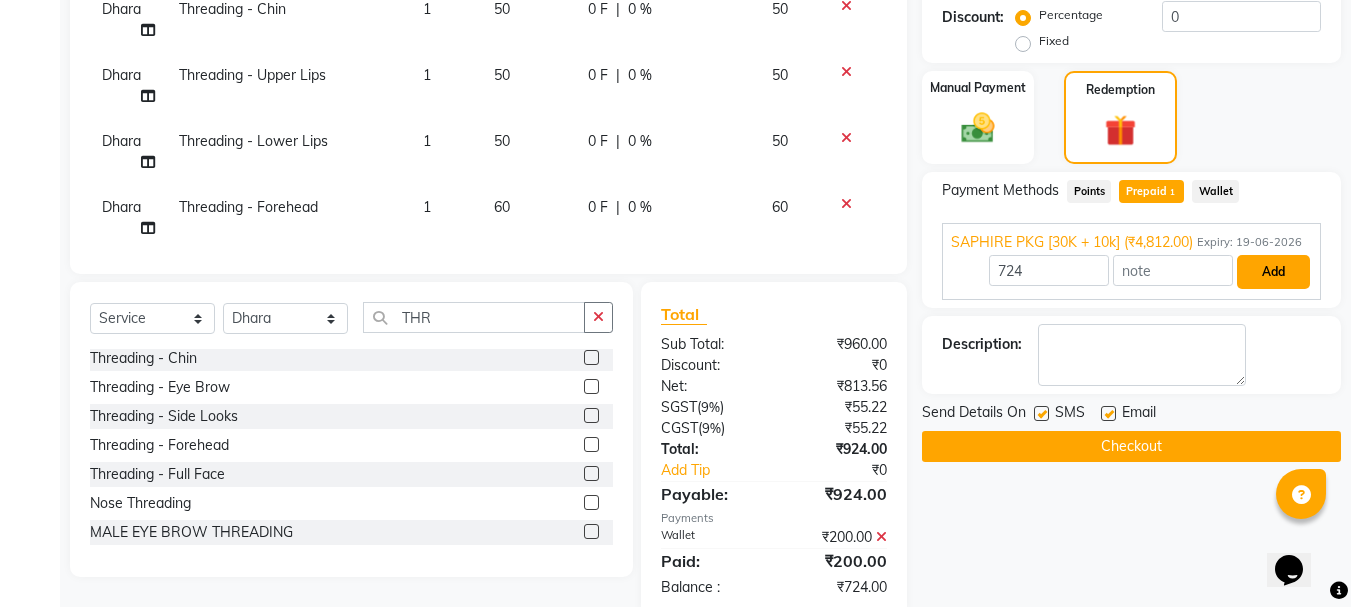 click on "Add" at bounding box center (1273, 272) 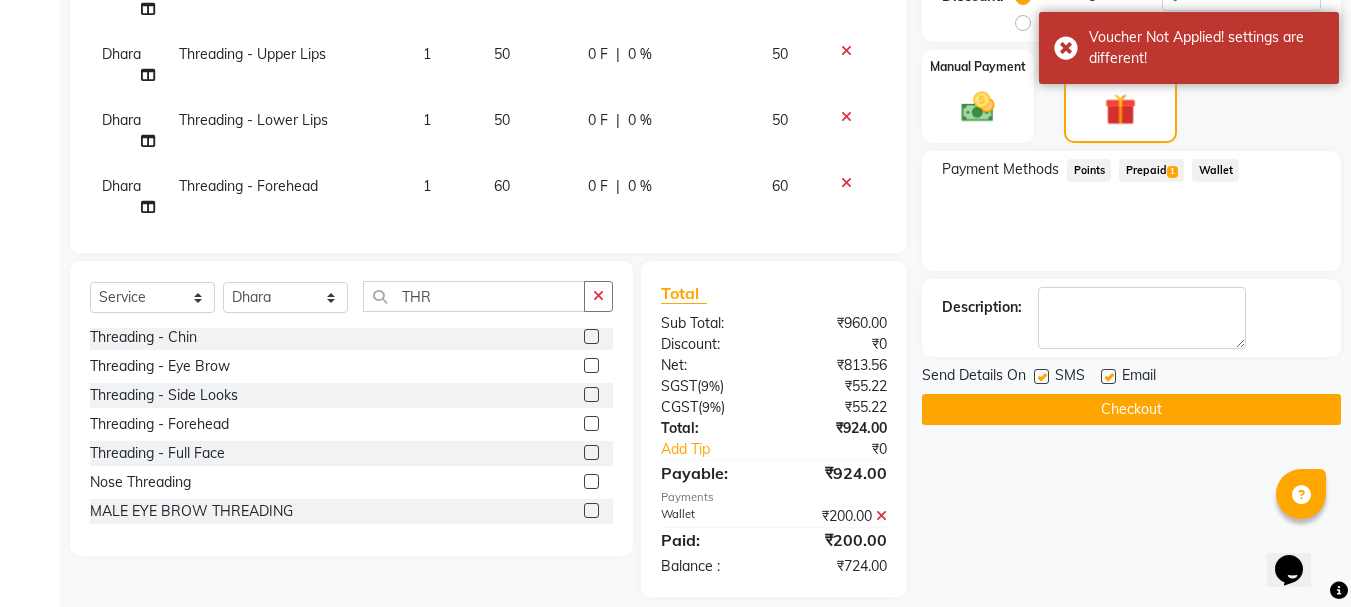 scroll, scrollTop: 535, scrollLeft: 0, axis: vertical 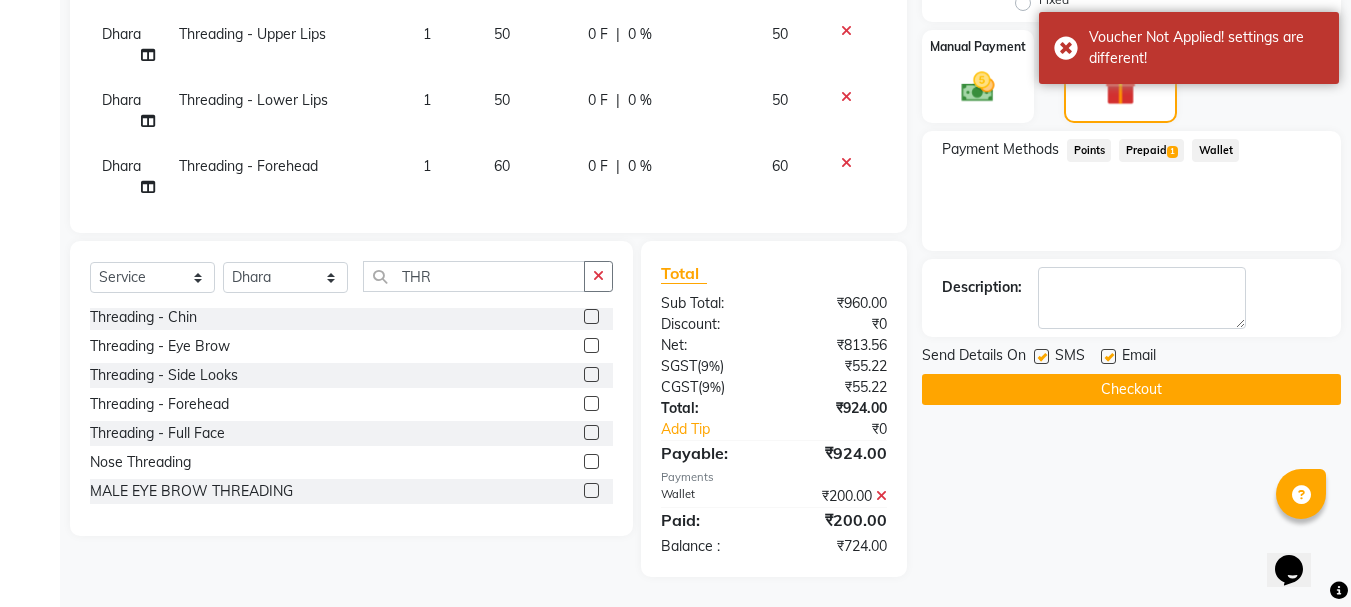 click on "Checkout" 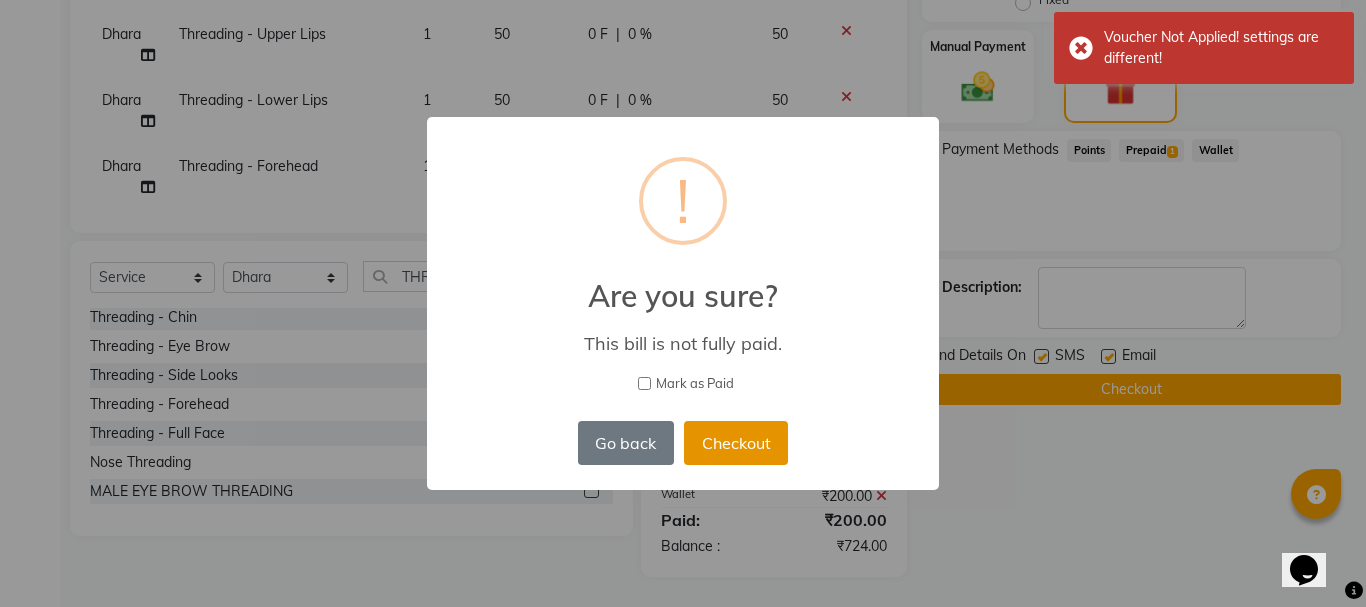 click on "Checkout" at bounding box center [736, 443] 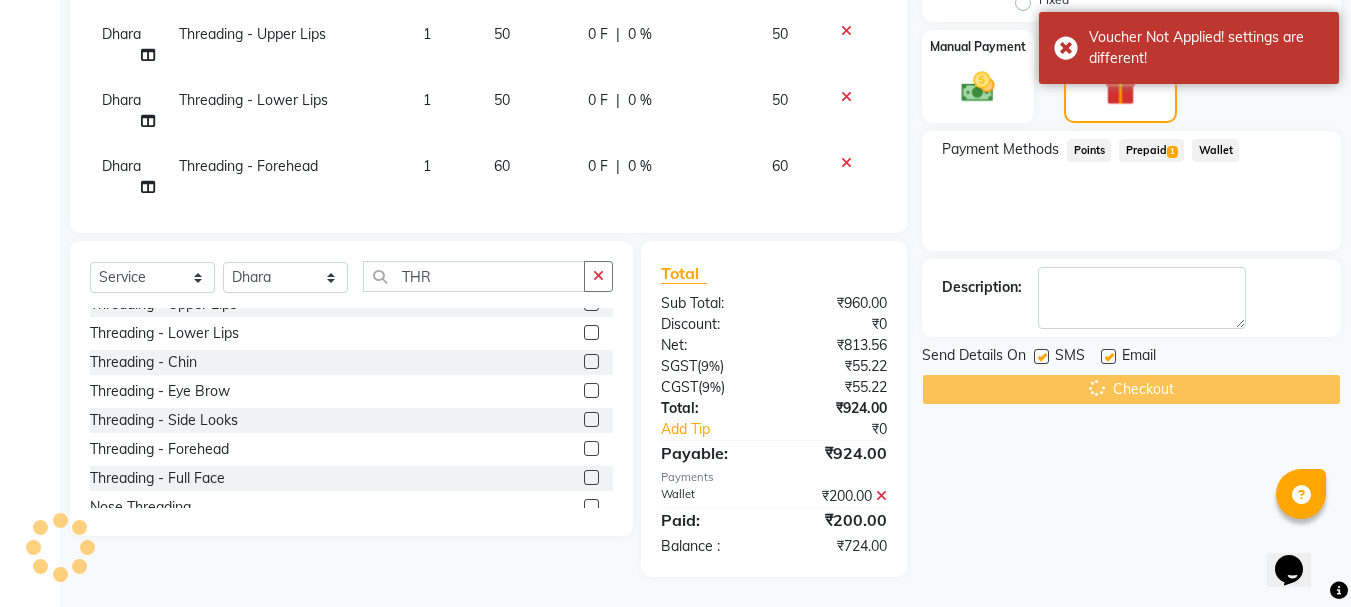 scroll, scrollTop: 0, scrollLeft: 0, axis: both 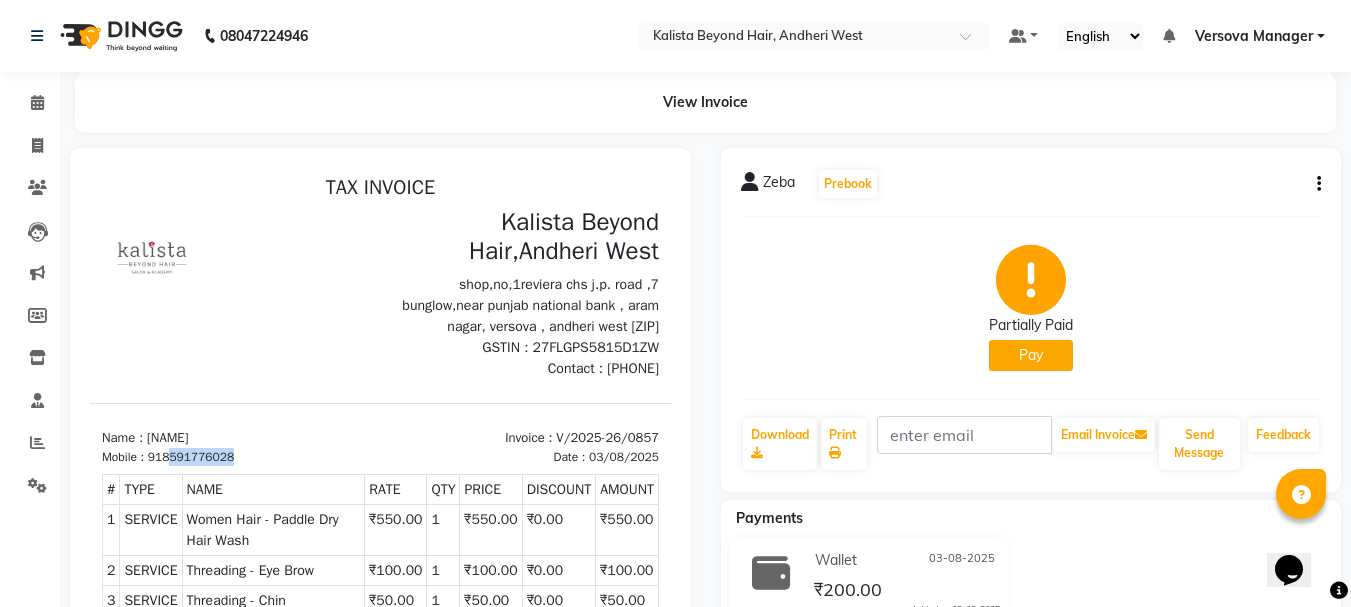 drag, startPoint x: 169, startPoint y: 474, endPoint x: 251, endPoint y: 477, distance: 82.05486 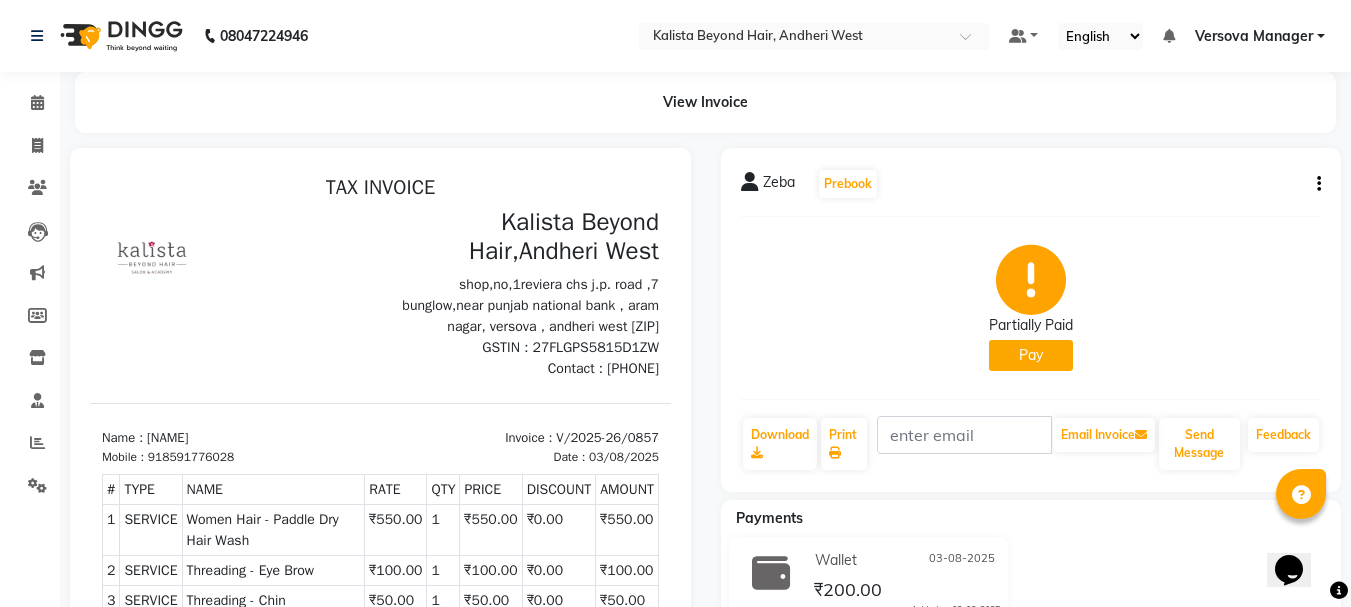 click on "Mobile :
918591776028" at bounding box center (235, 457) 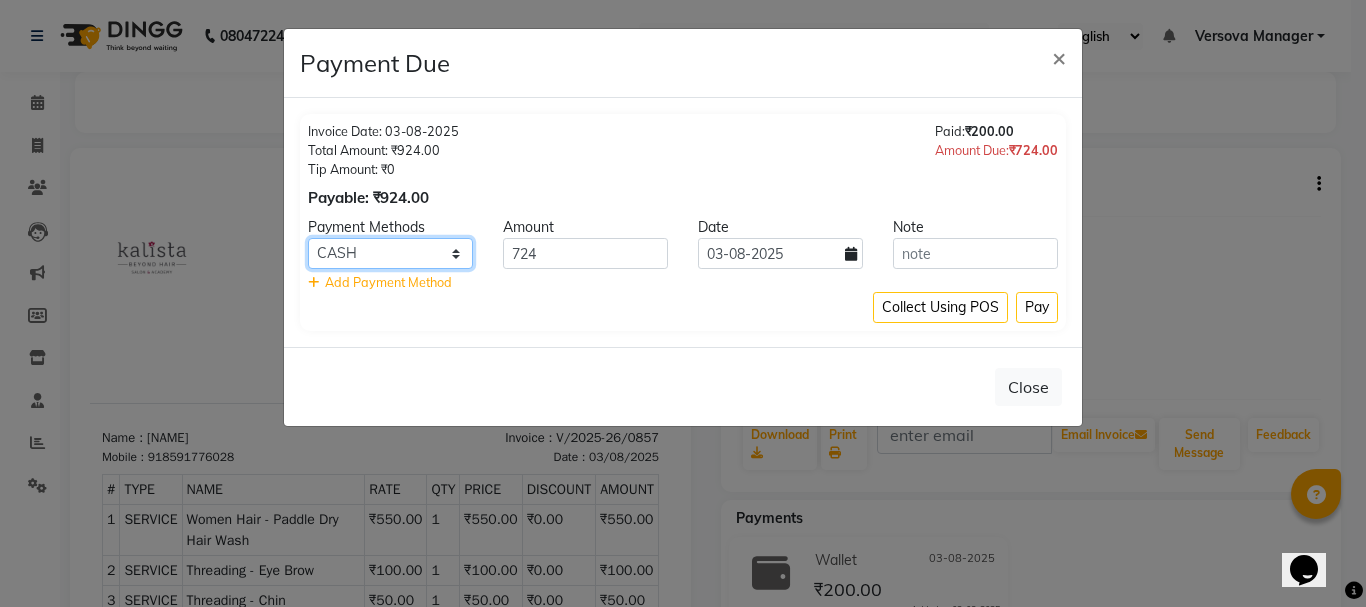click on "Family ONLINE PhonePe PayTM GPay CARD CASH" 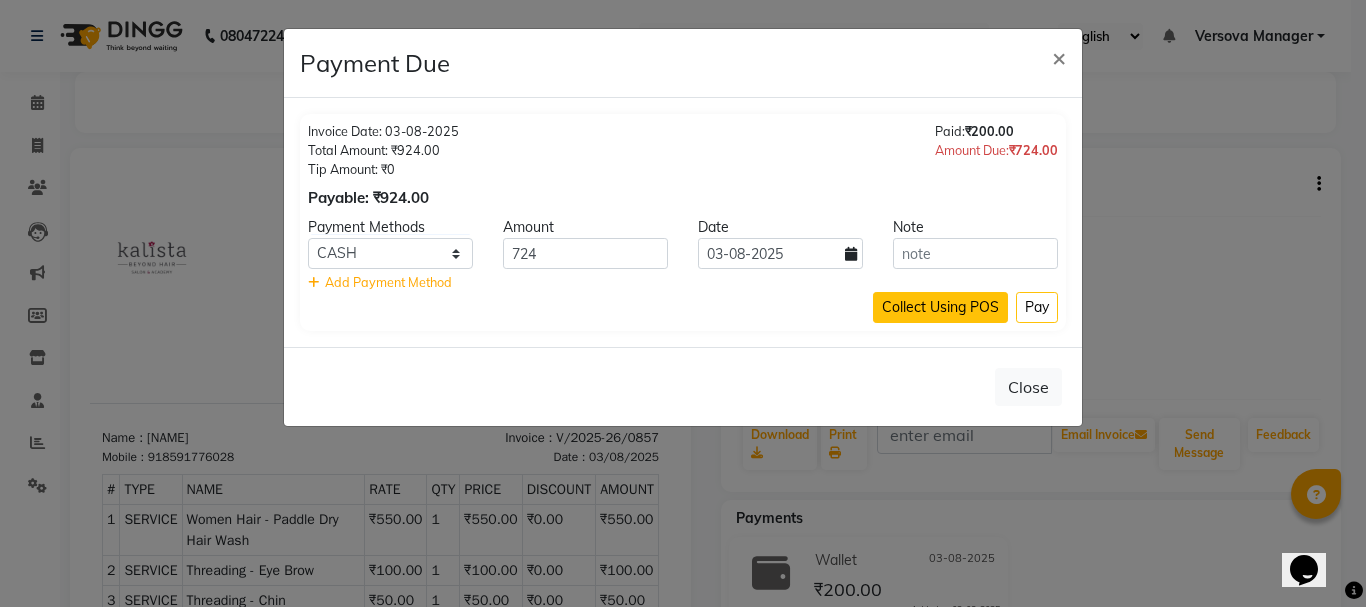 click on "Collect Using POS" 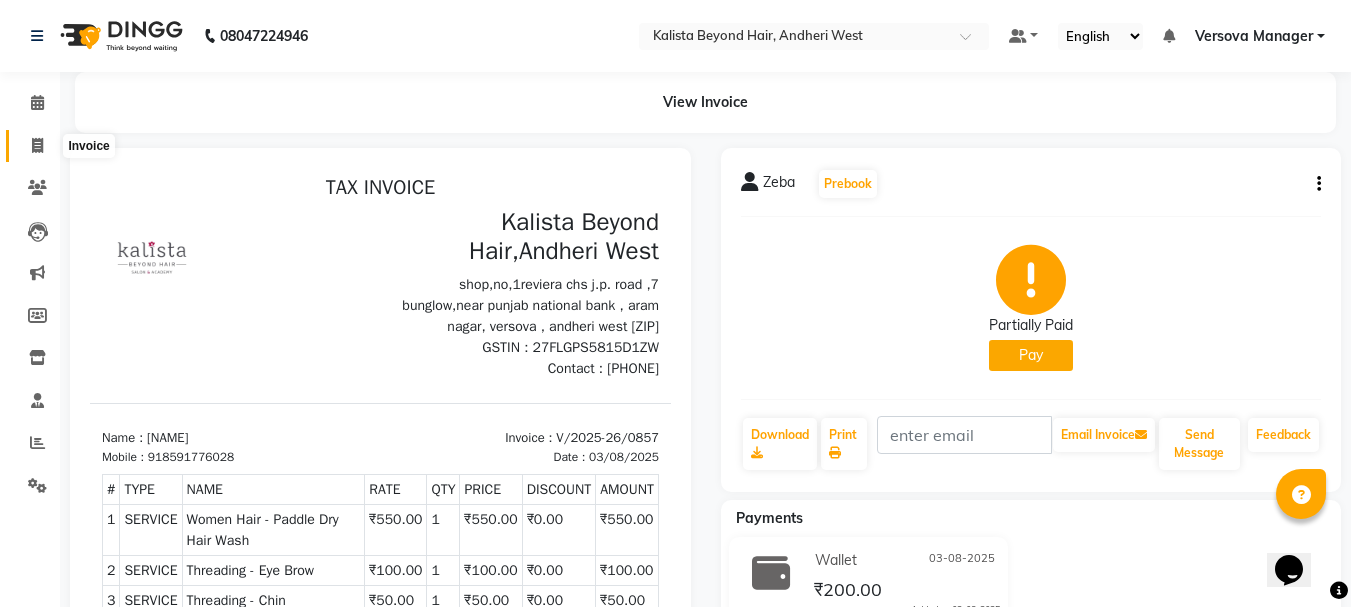 click 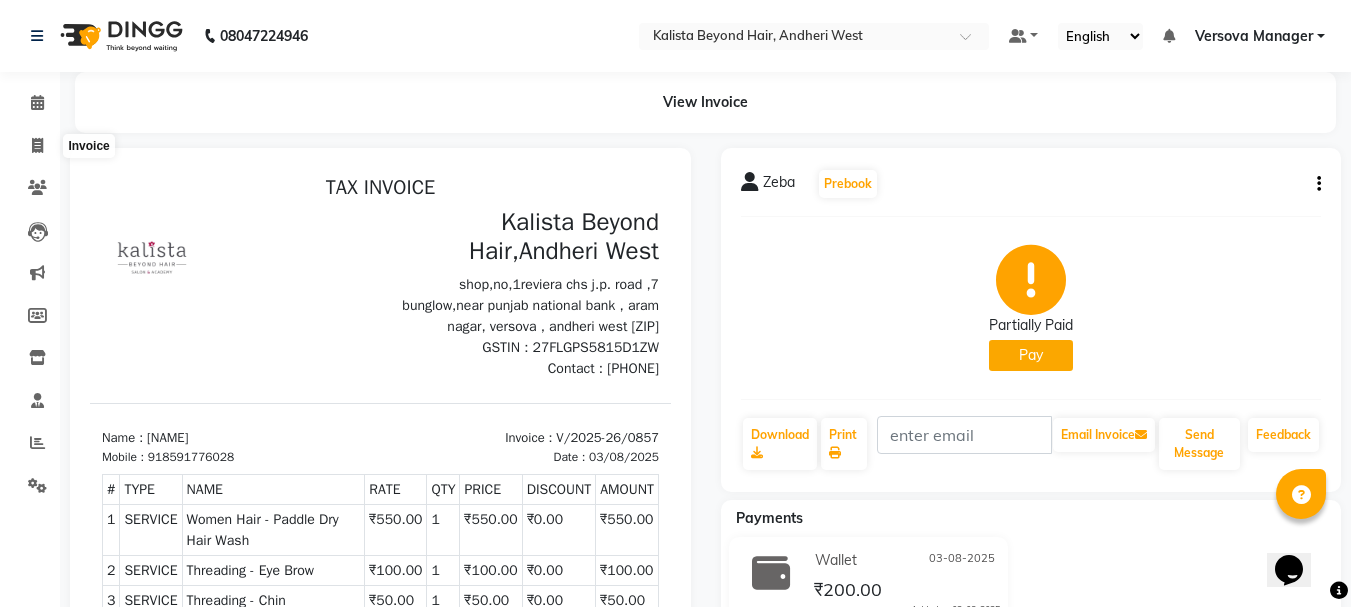 select on "service" 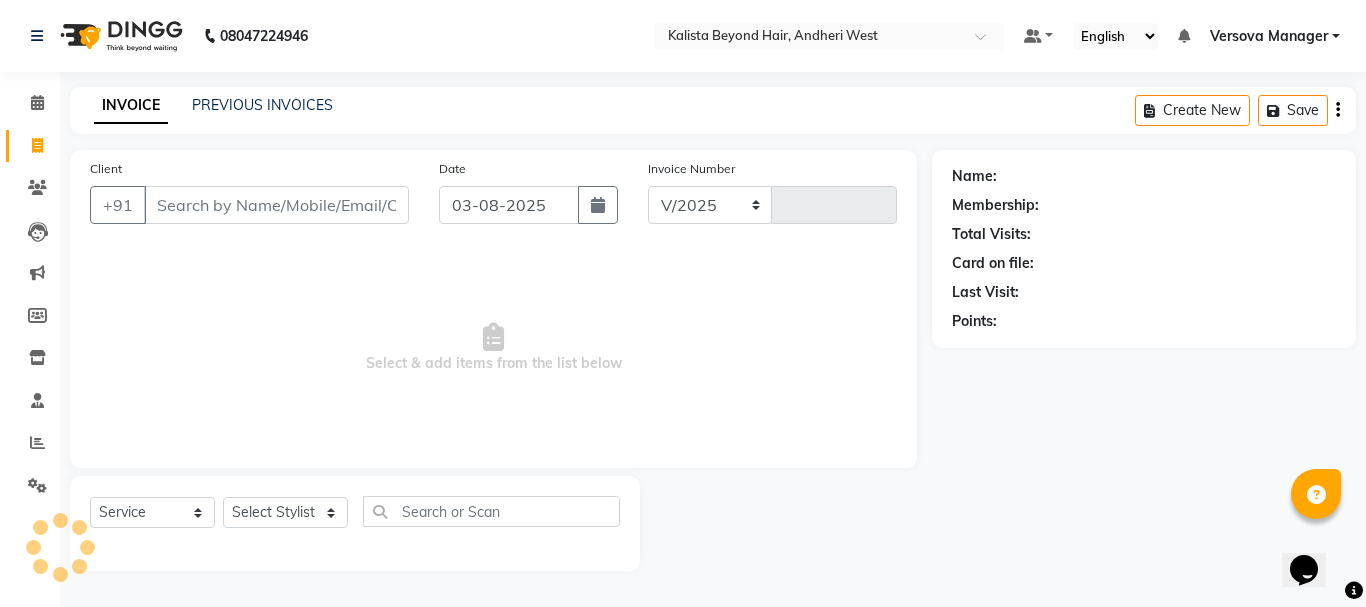 select on "6352" 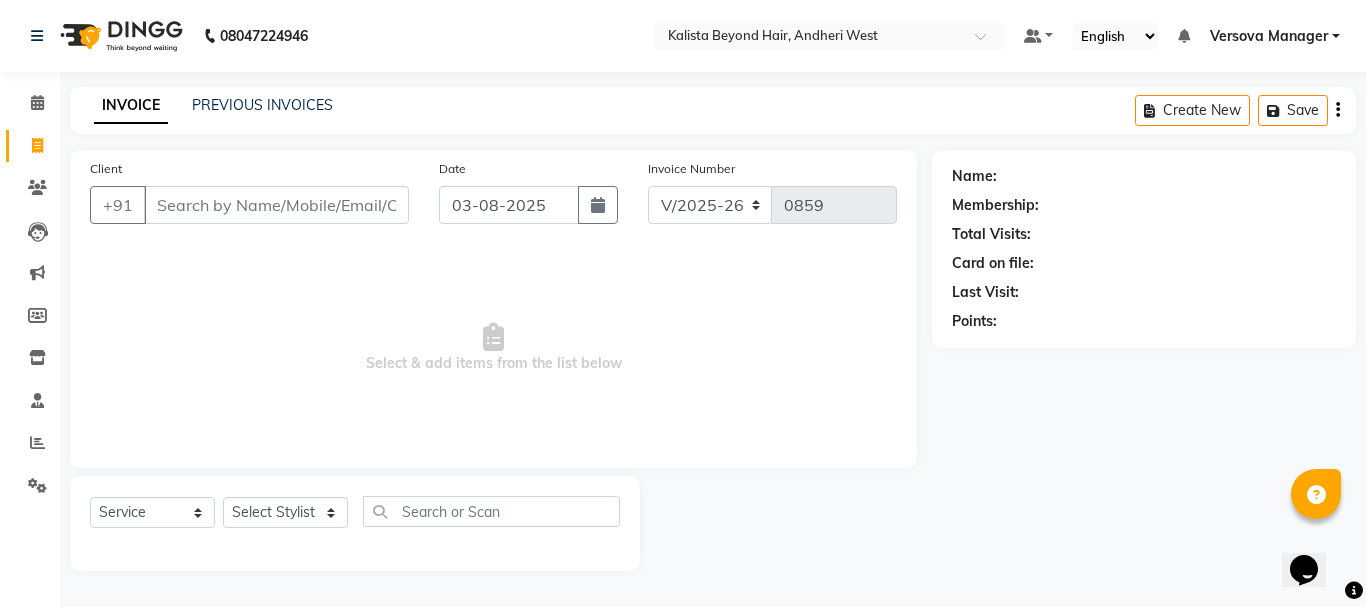 select on "48071" 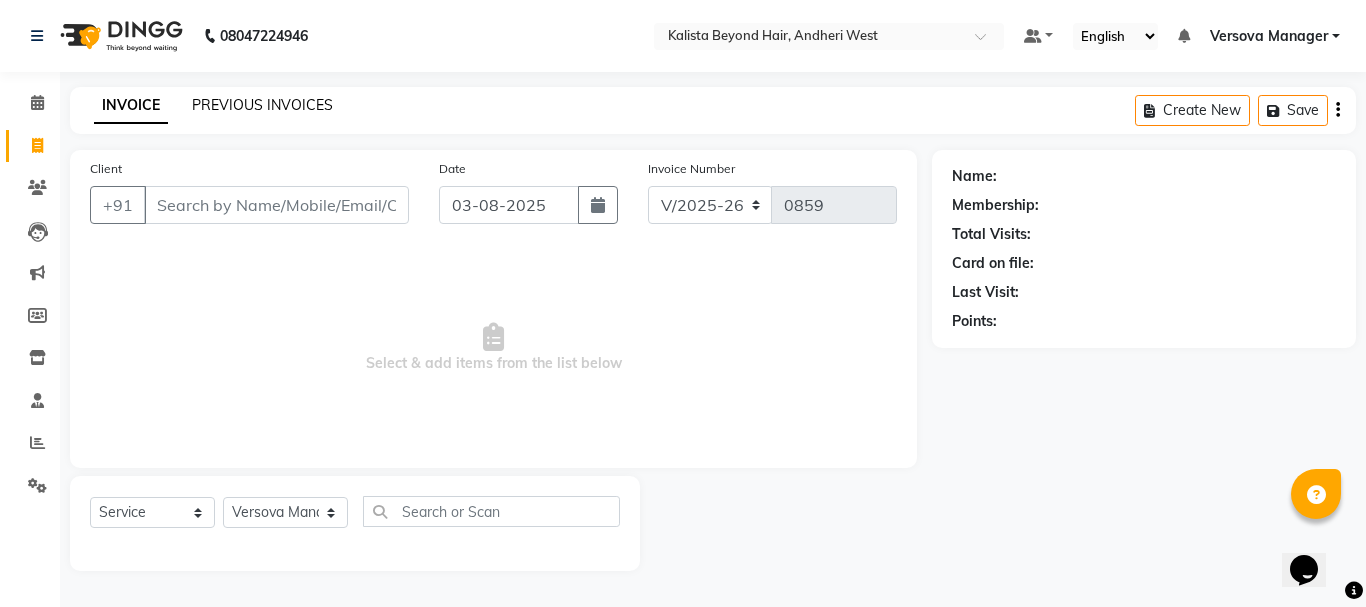 click on "PREVIOUS INVOICES" 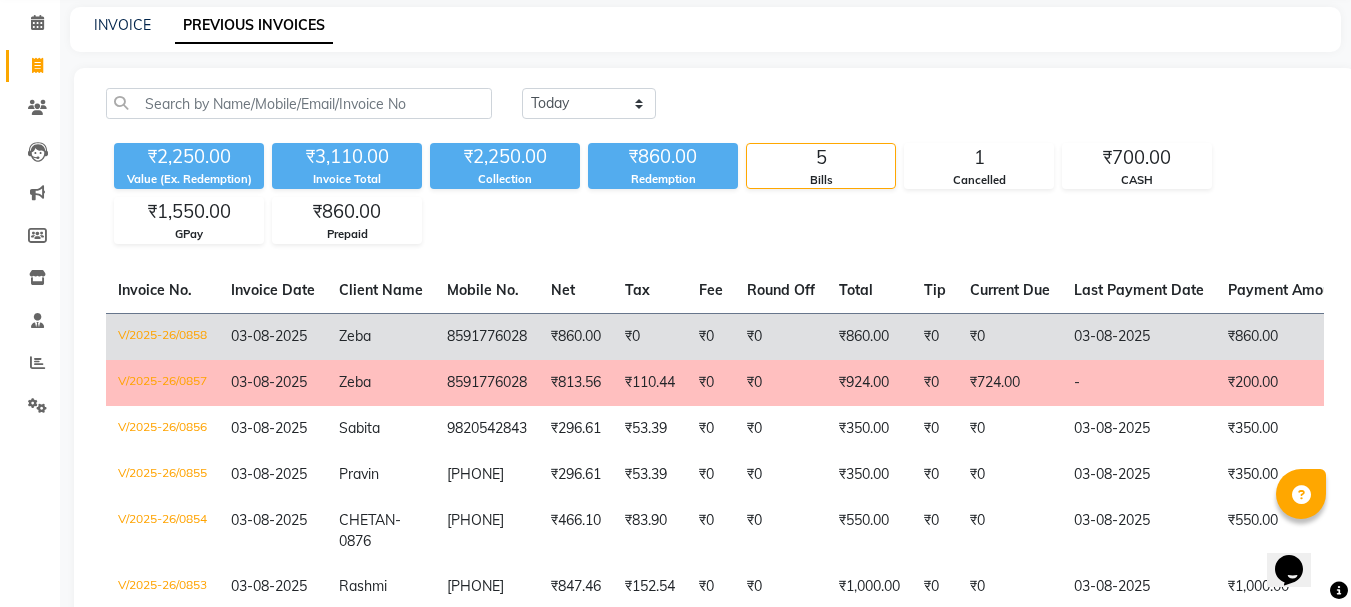 scroll, scrollTop: 0, scrollLeft: 0, axis: both 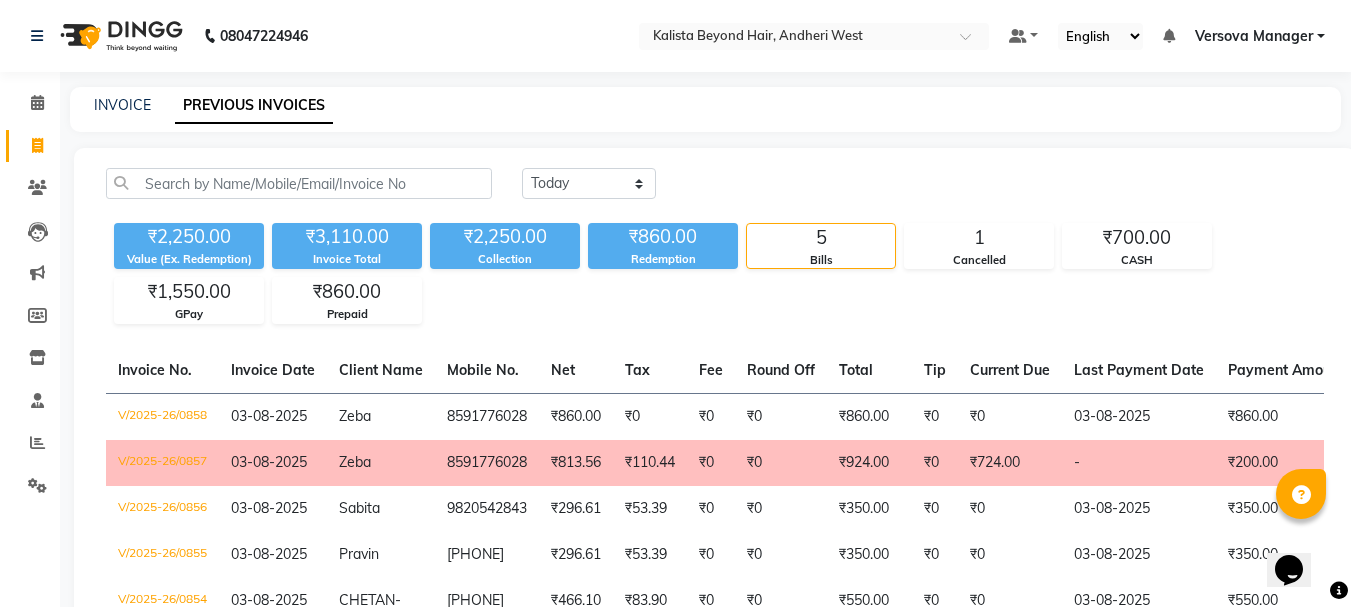 click on "₹2,250.00 Value (Ex. Redemption) ₹3,110.00 Invoice Total  ₹2,250.00 Collection ₹860.00 Redemption 5 Bills 1 Cancelled ₹700.00 CASH ₹1,550.00 GPay ₹860.00 Prepaid" 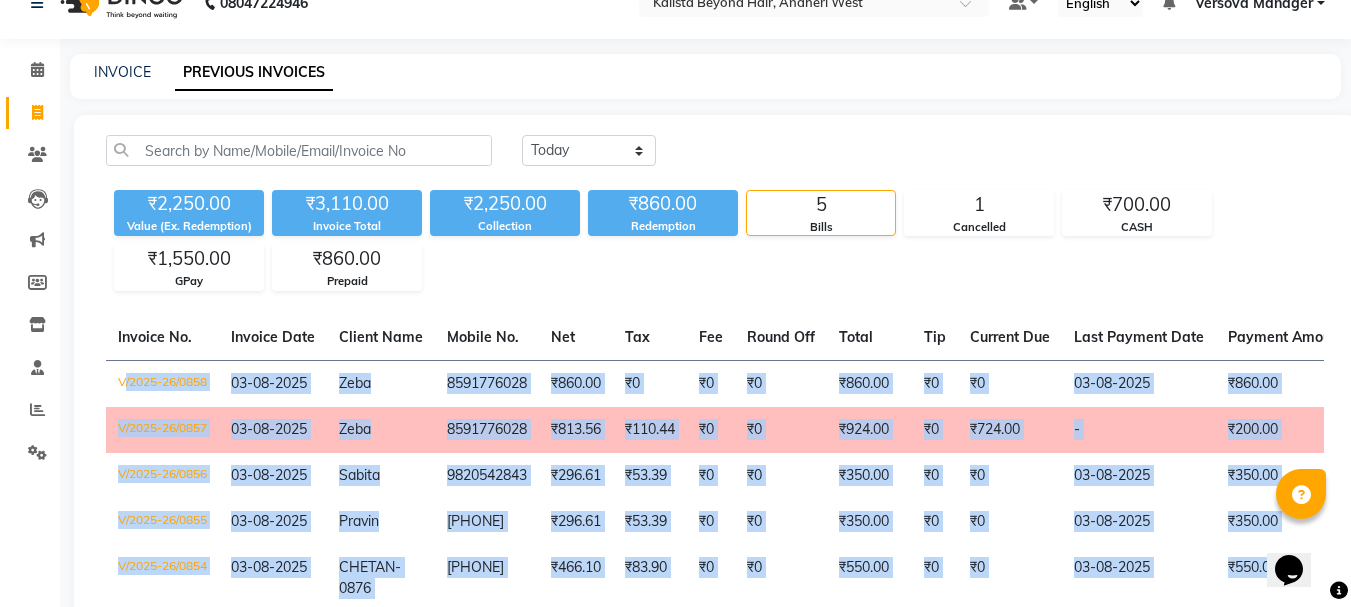 scroll, scrollTop: 118, scrollLeft: 0, axis: vertical 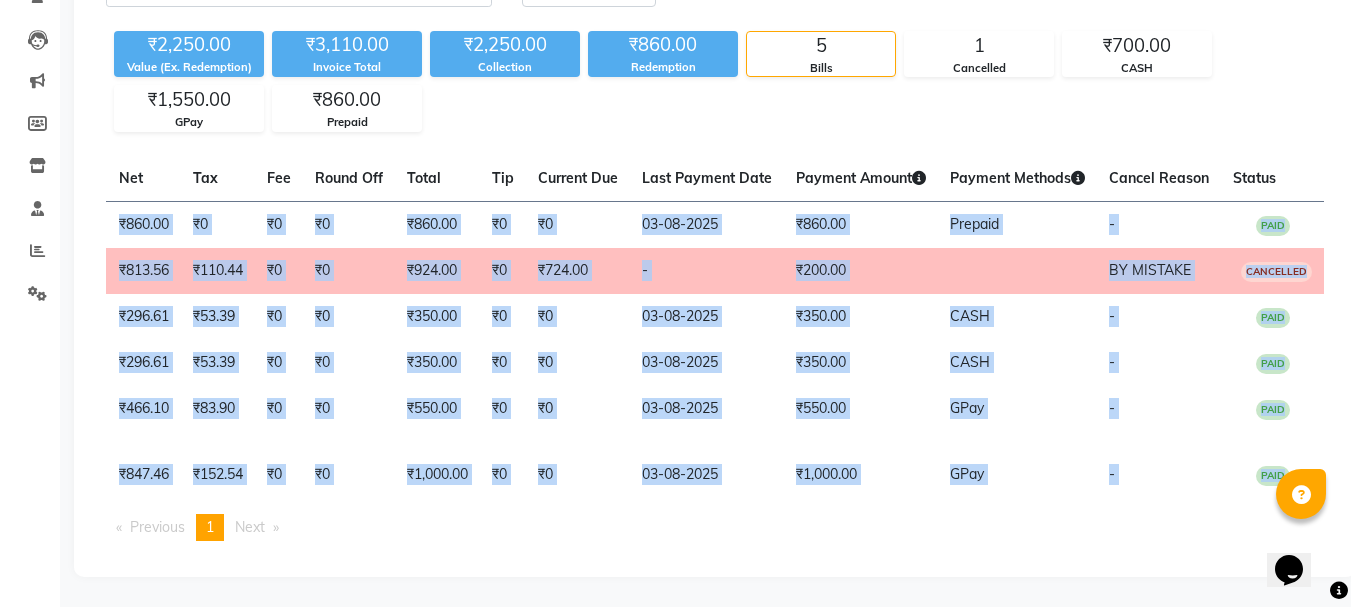 drag, startPoint x: 103, startPoint y: 404, endPoint x: 1305, endPoint y: 613, distance: 1220.0348 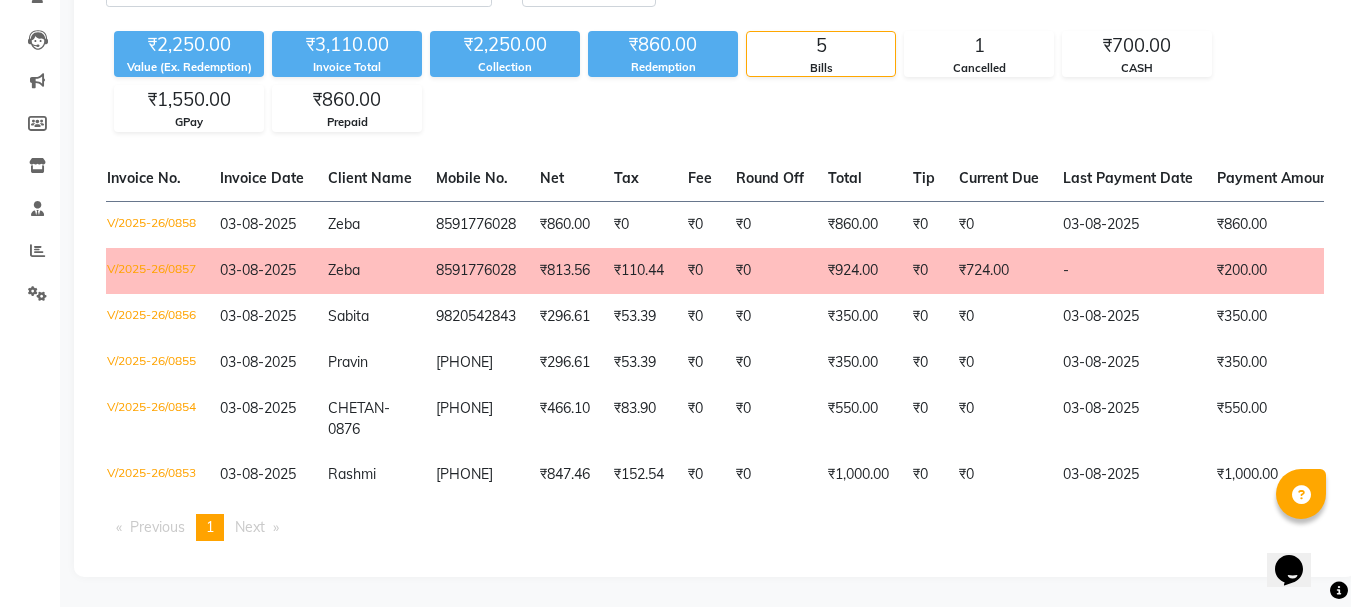 scroll, scrollTop: 0, scrollLeft: 0, axis: both 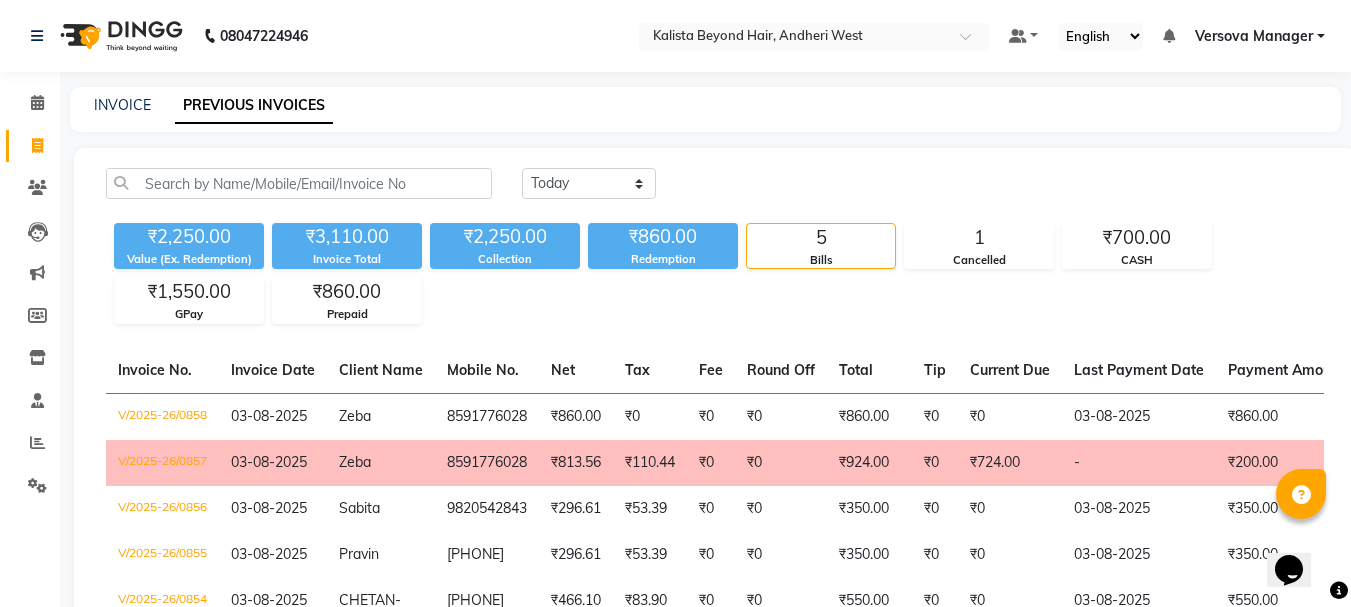 click on "INVOICE PREVIOUS INVOICES" 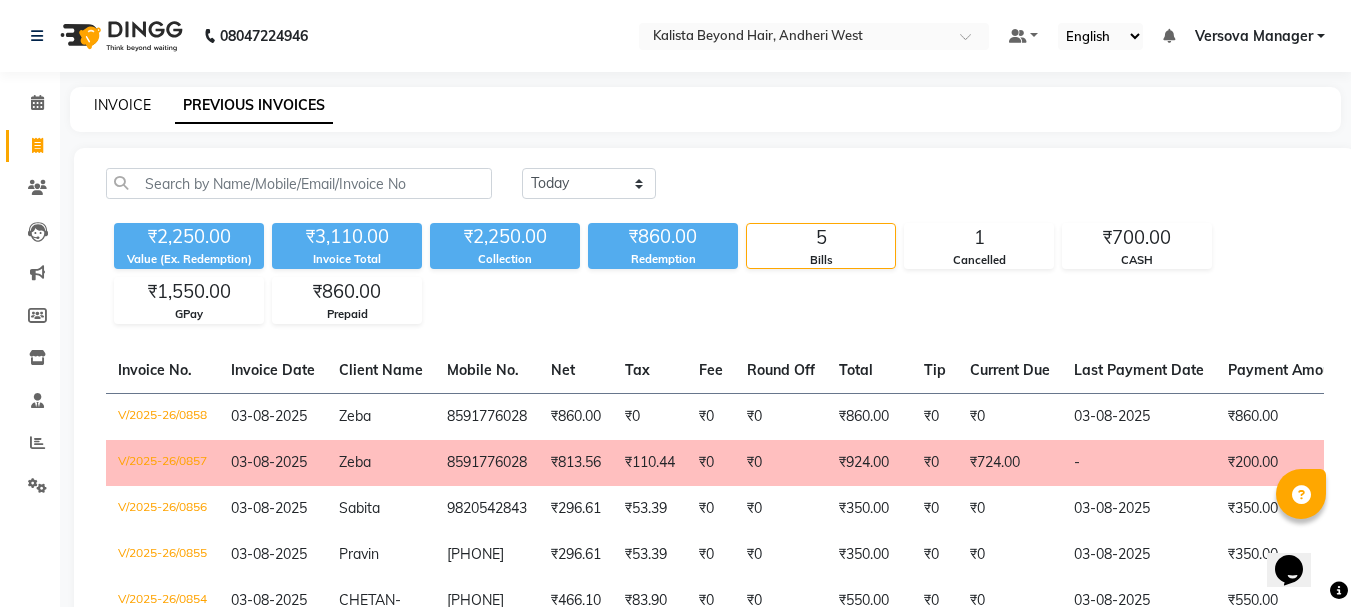 click on "INVOICE" 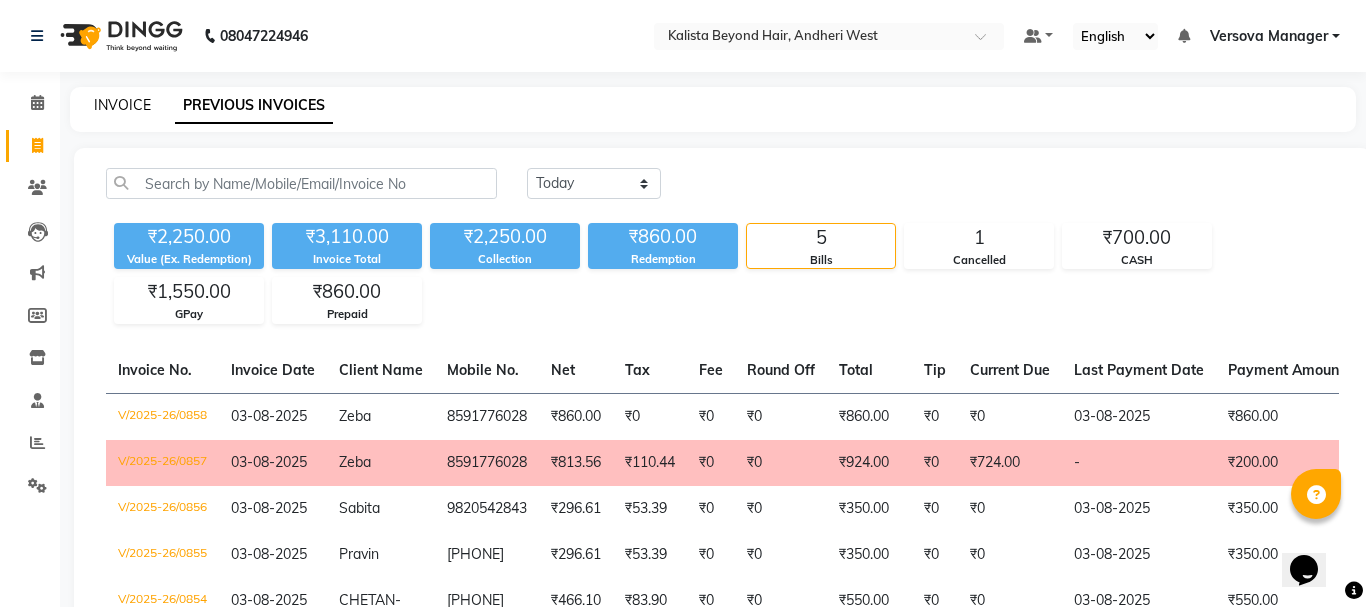 select on "service" 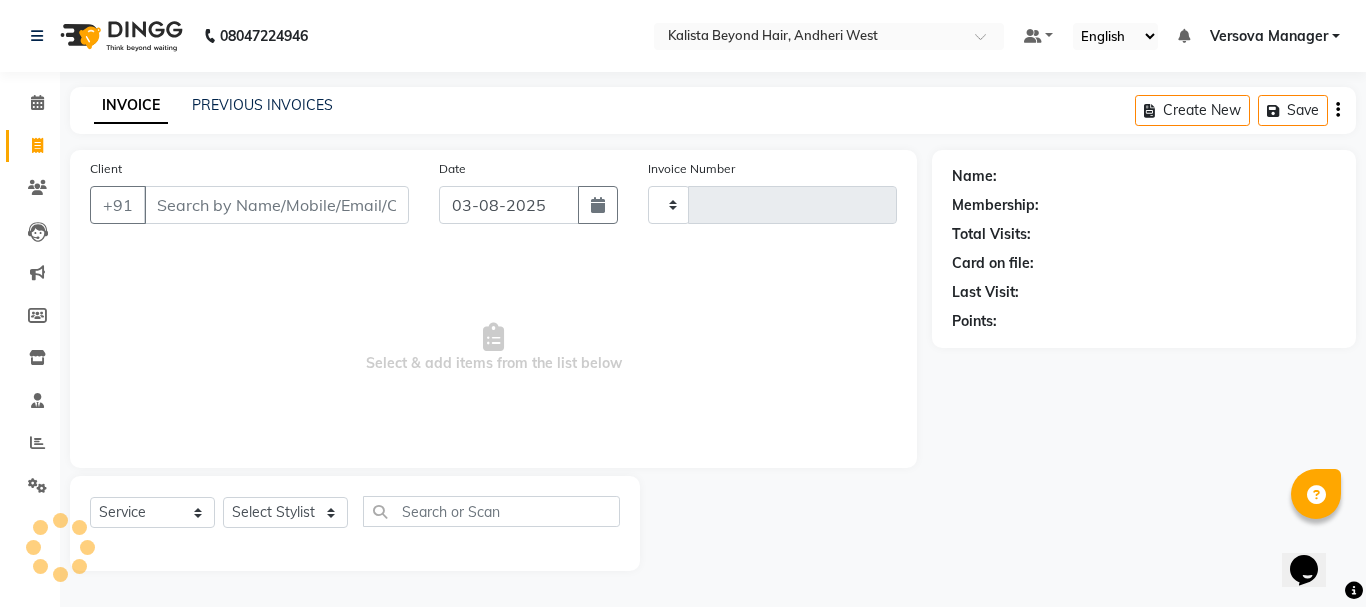 type on "0859" 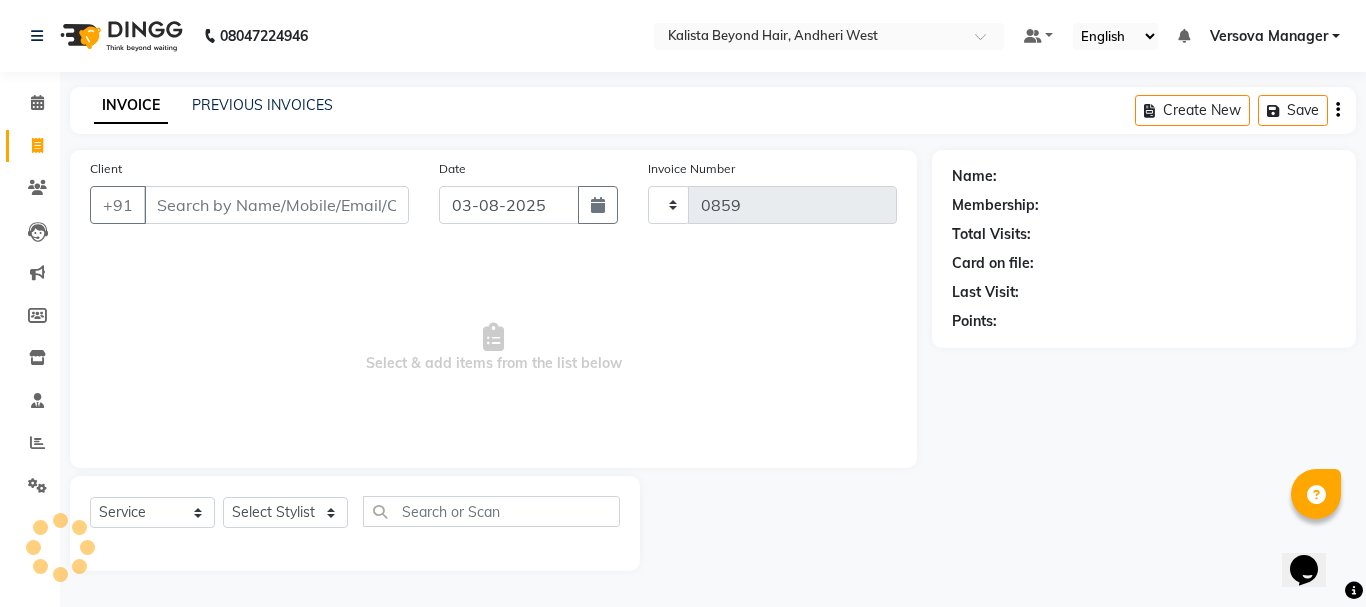 select on "6352" 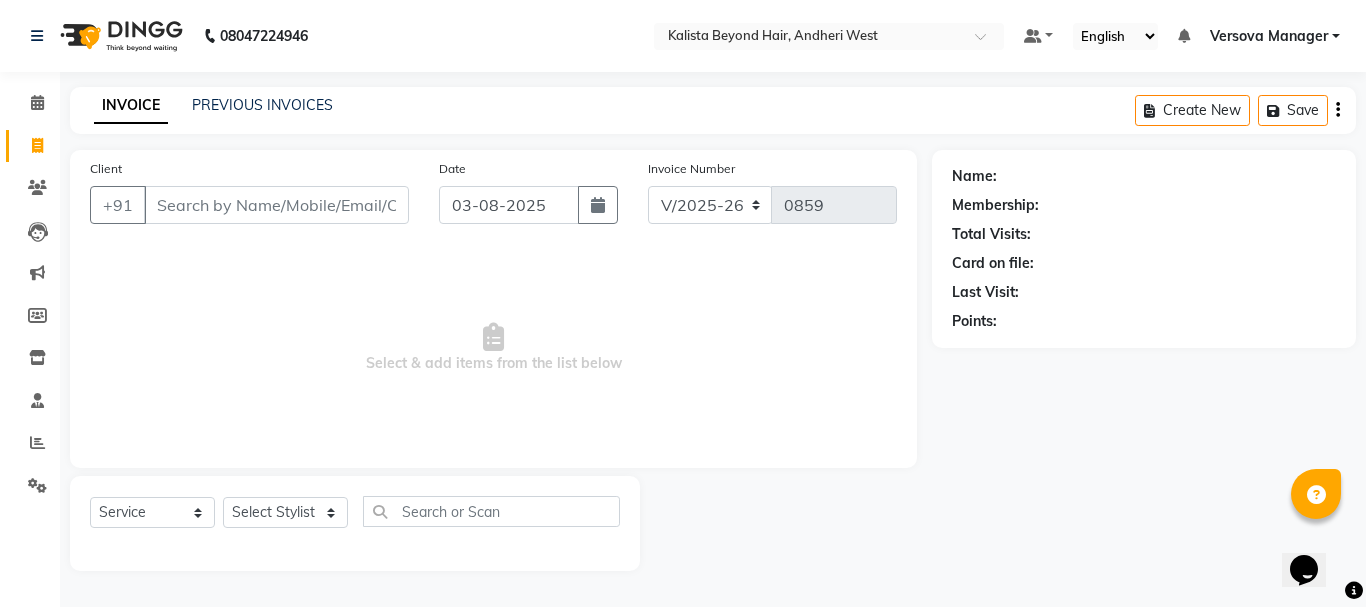 select on "48071" 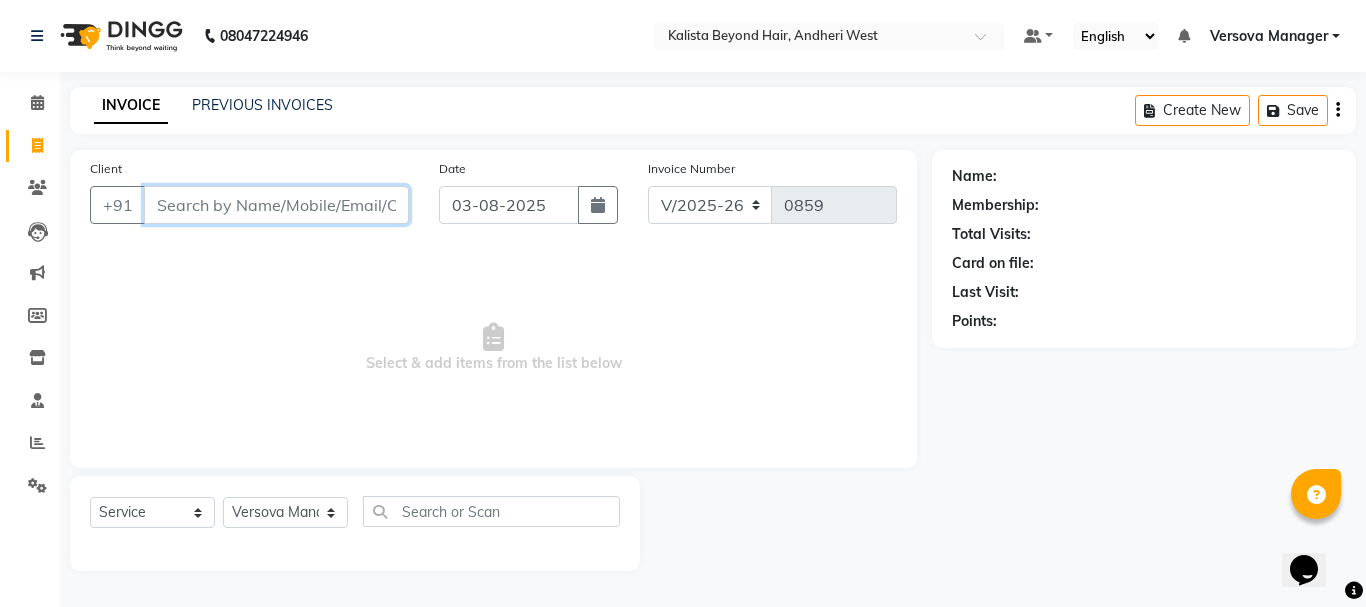 click on "Client" at bounding box center (276, 205) 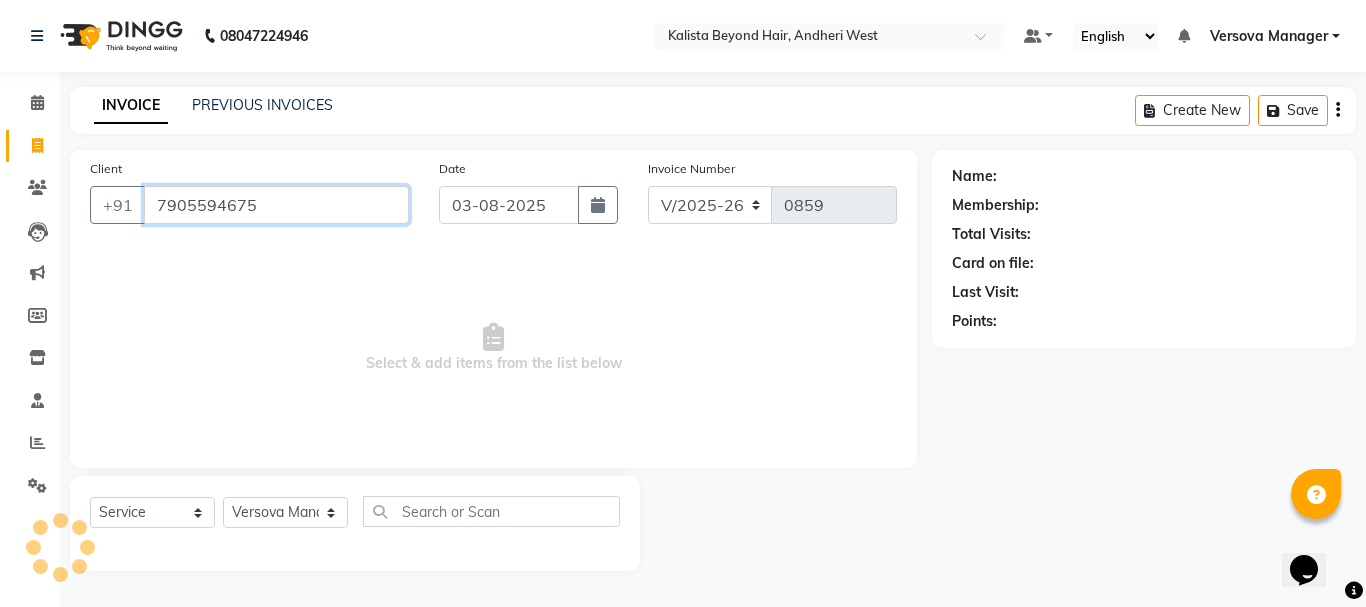 type on "7905594675" 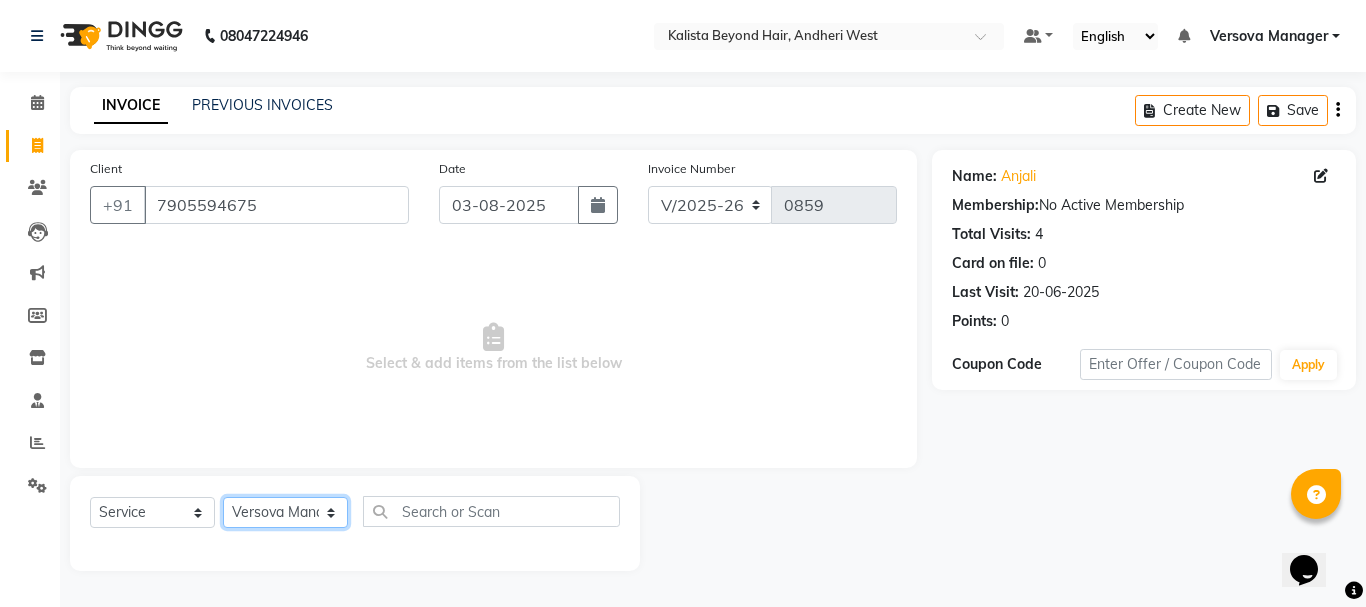 click on "Select Stylist ADMIN Avesh Dhara  DIKSHU SHARMA dipika  Fatima MUSKAN VAISH Pratibha RAHUL KHOKHAR sameer shah  Saniya  Saurav Sayu  Sheetal  SIDDHI Sunny  teju  Versova Manager Vijay Vishwa" 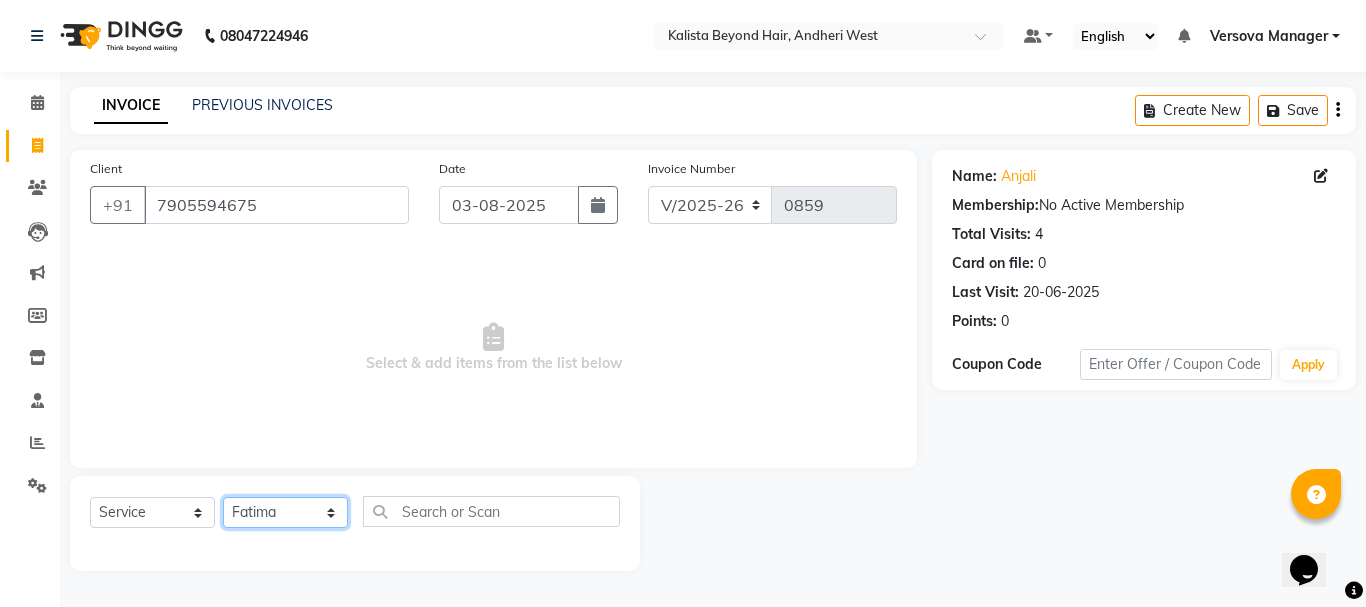 click on "Select Stylist ADMIN Avesh Dhara  DIKSHU SHARMA dipika  Fatima MUSKAN VAISH Pratibha RAHUL KHOKHAR sameer shah  Saniya  Saurav Sayu  Sheetal  SIDDHI Sunny  teju  Versova Manager Vijay Vishwa" 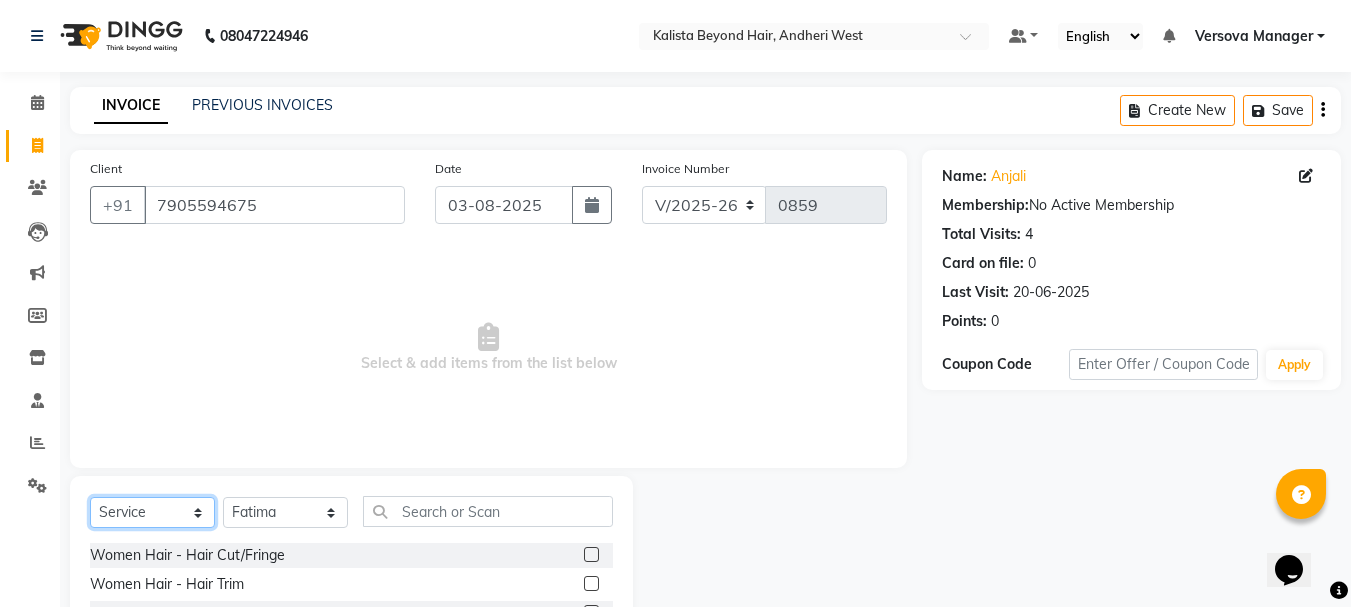 click on "Select  Service  Product  Membership  Package Voucher Prepaid Gift Card" 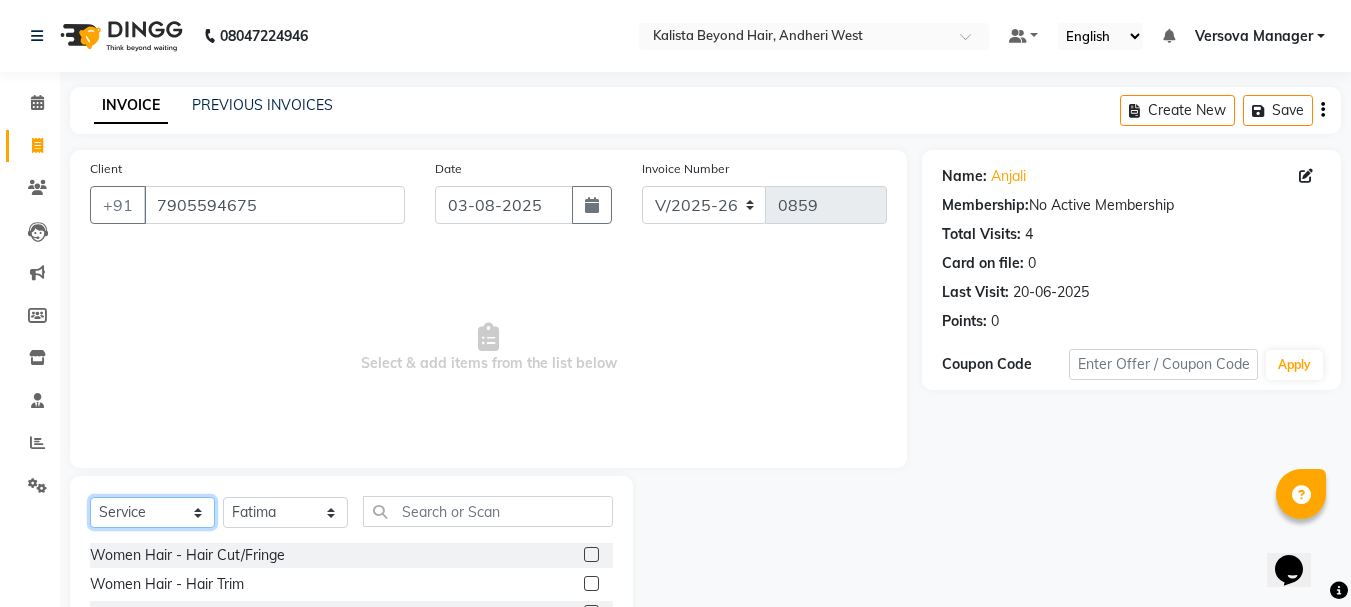 select on "P" 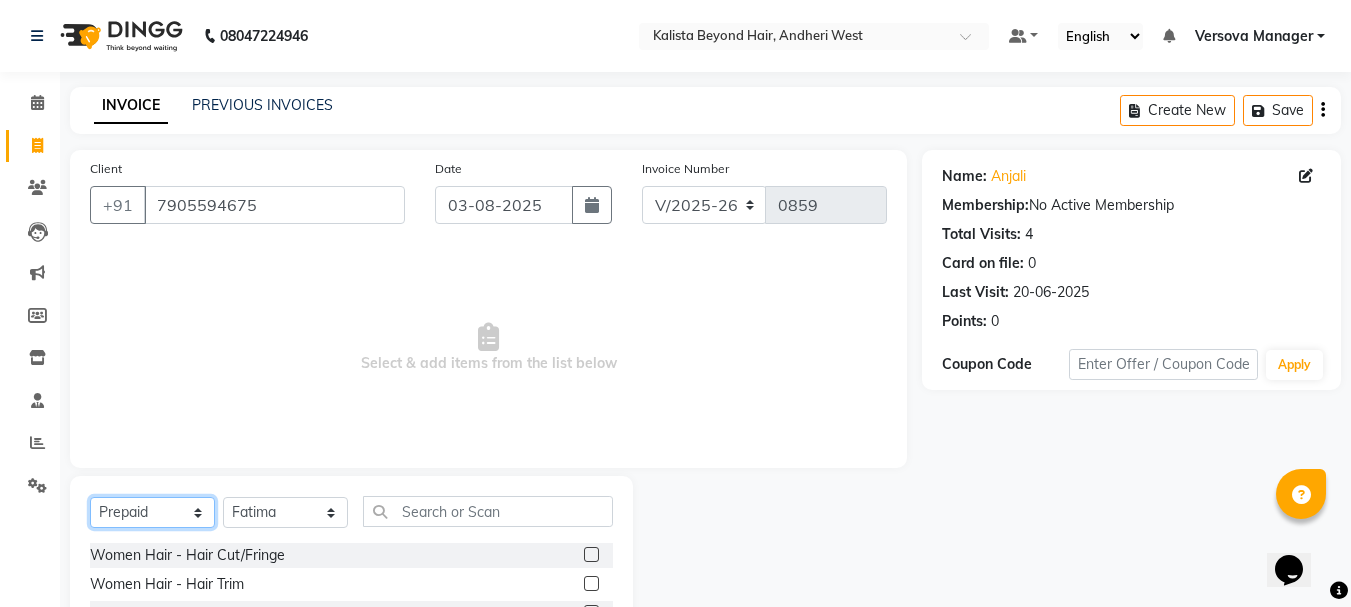 click on "Select  Service  Product  Membership  Package Voucher Prepaid Gift Card" 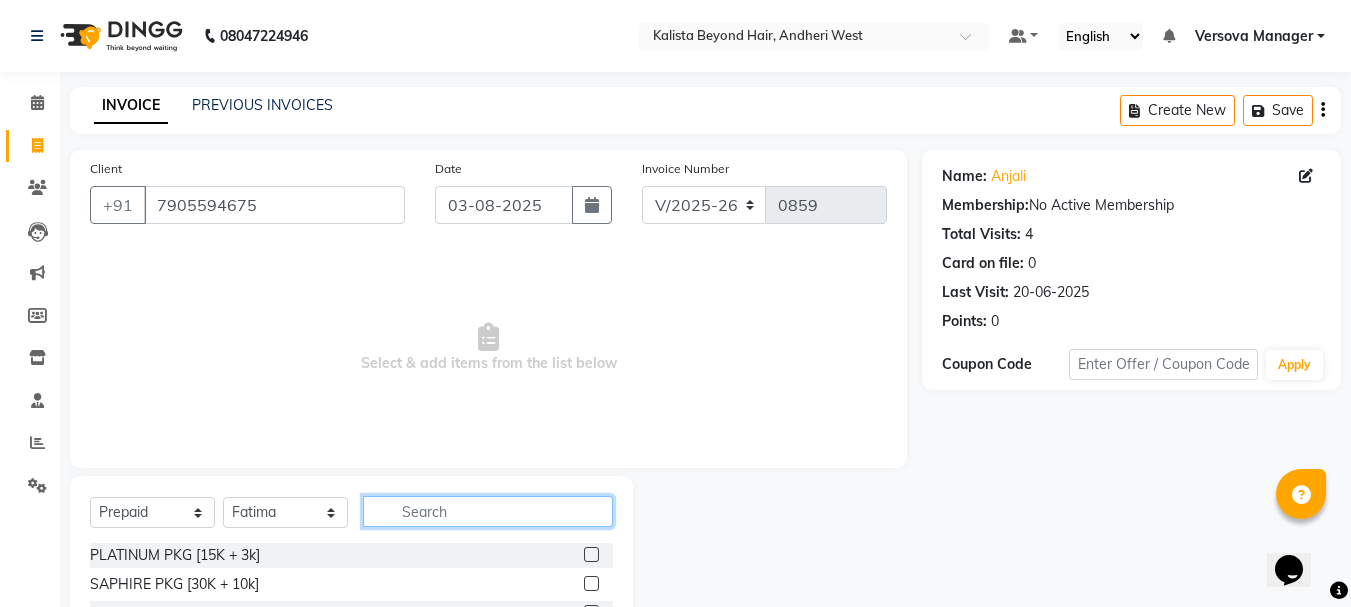 click 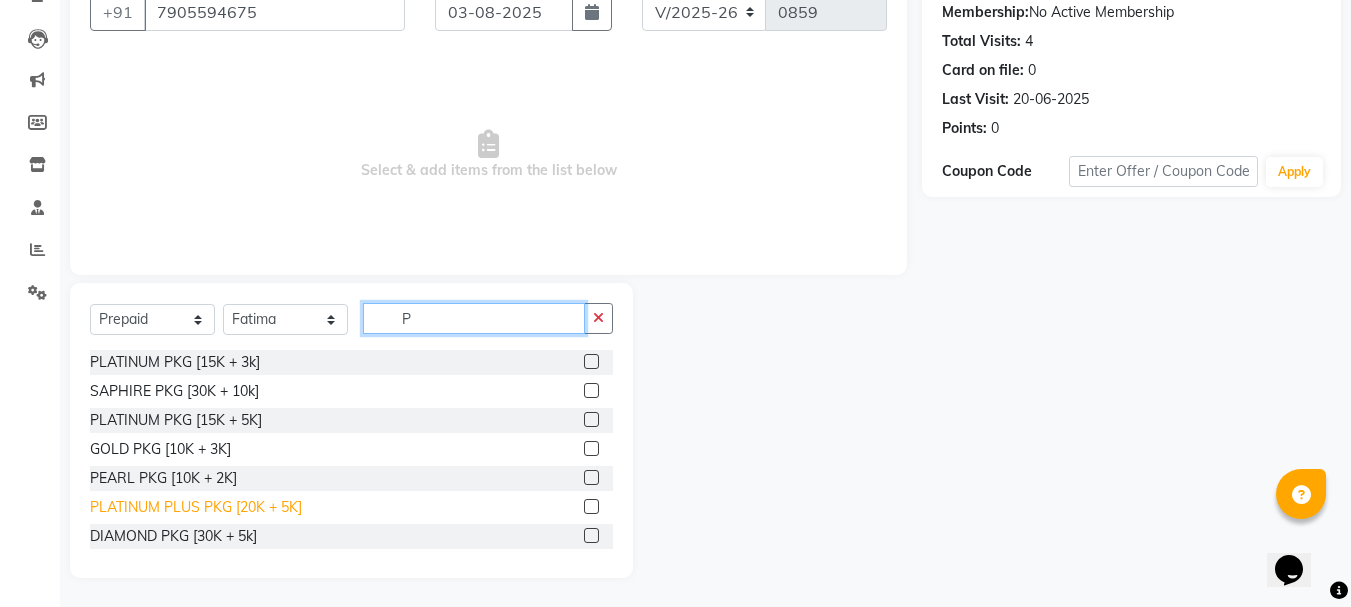 scroll, scrollTop: 194, scrollLeft: 0, axis: vertical 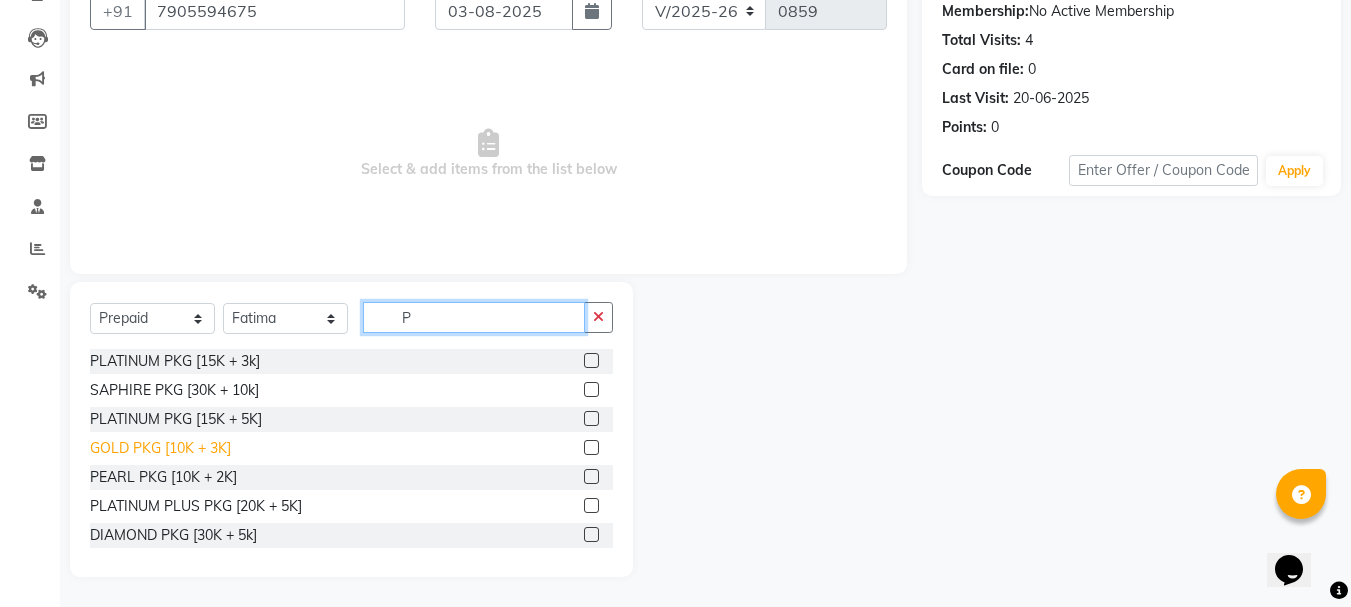 type on "P" 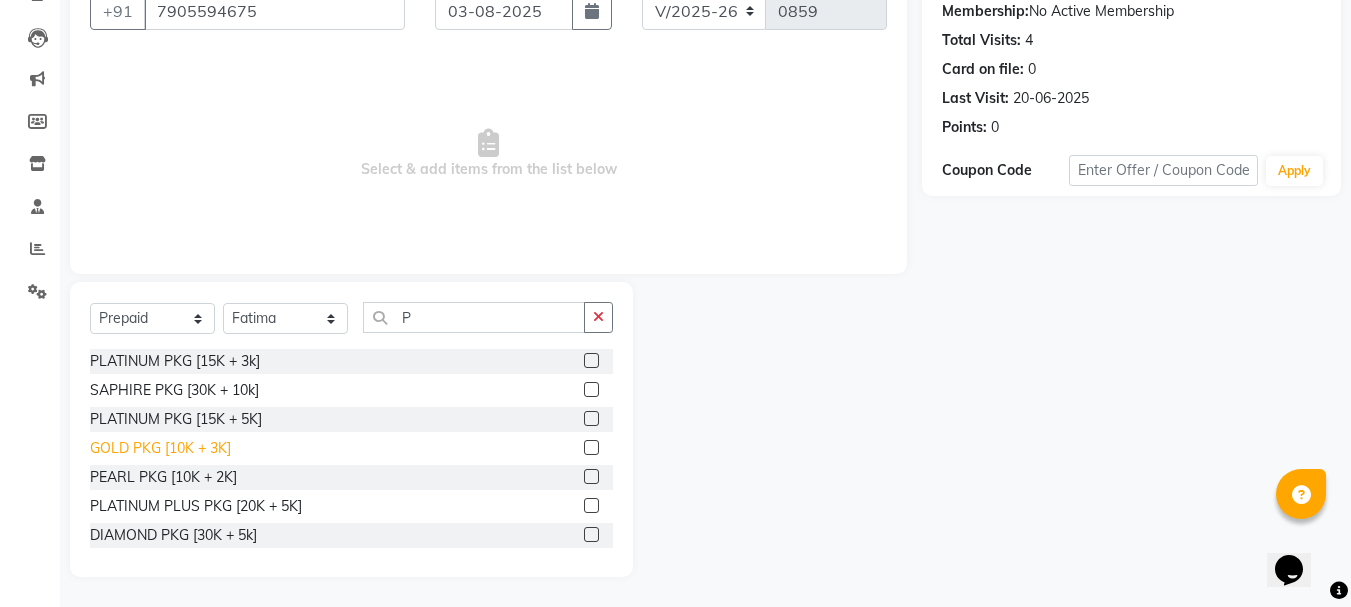 click on "GOLD PKG [10K + 3K]" 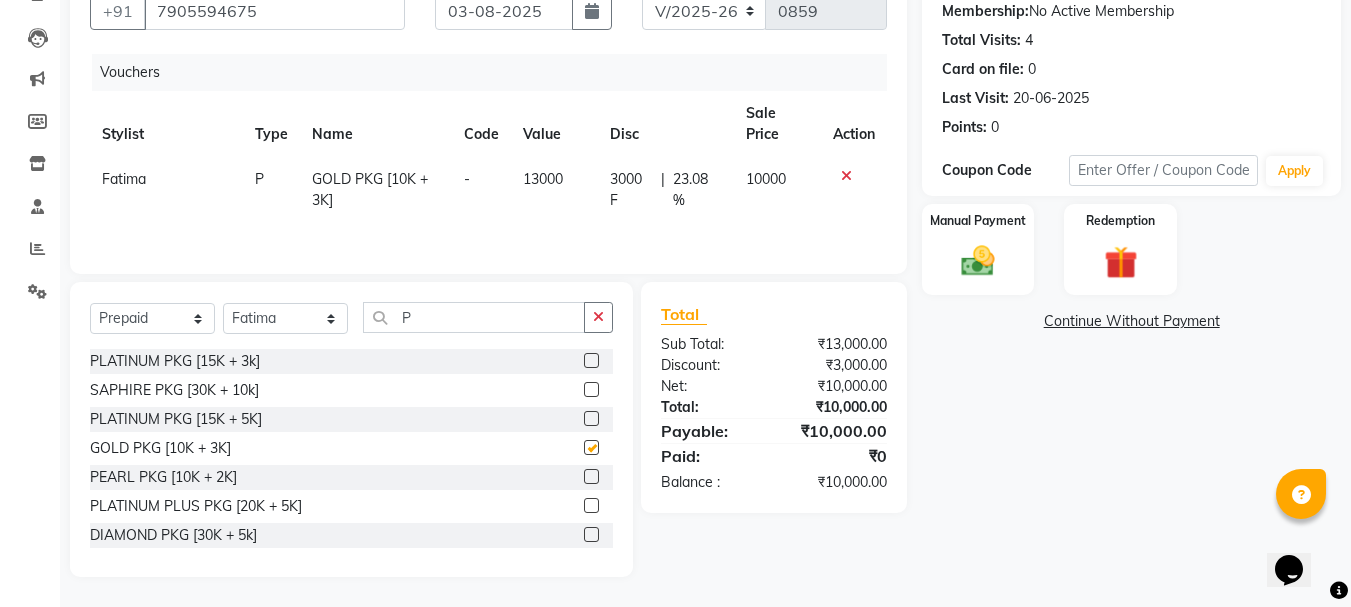 checkbox on "false" 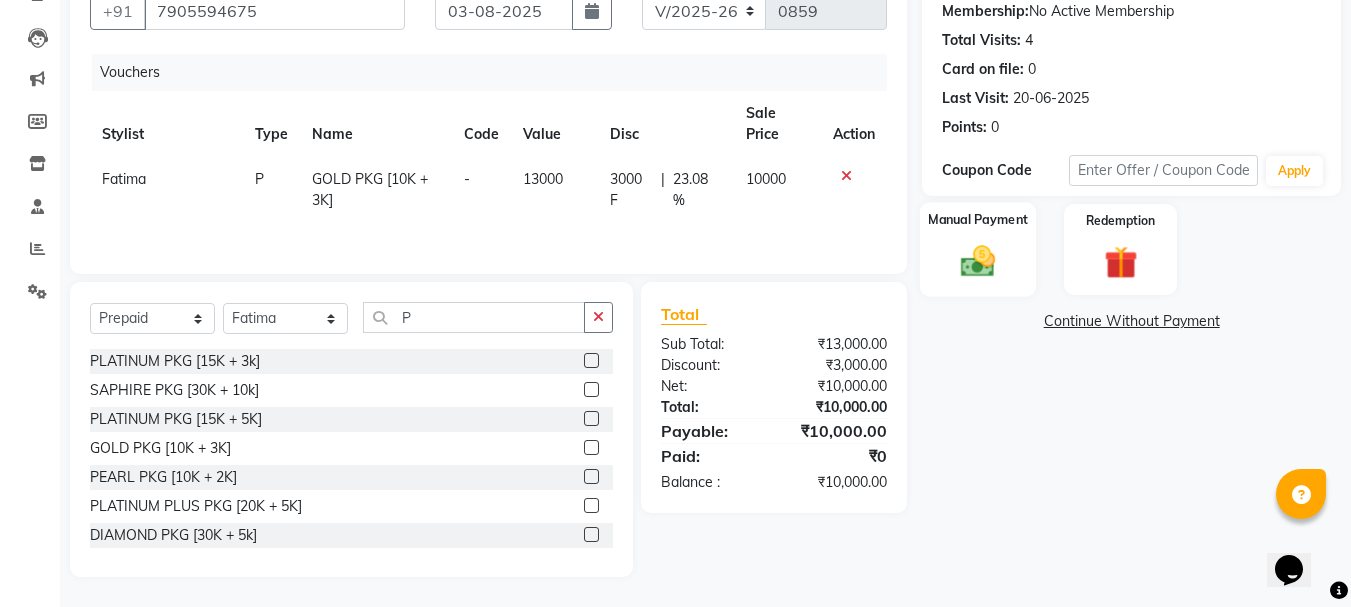 click on "Manual Payment" 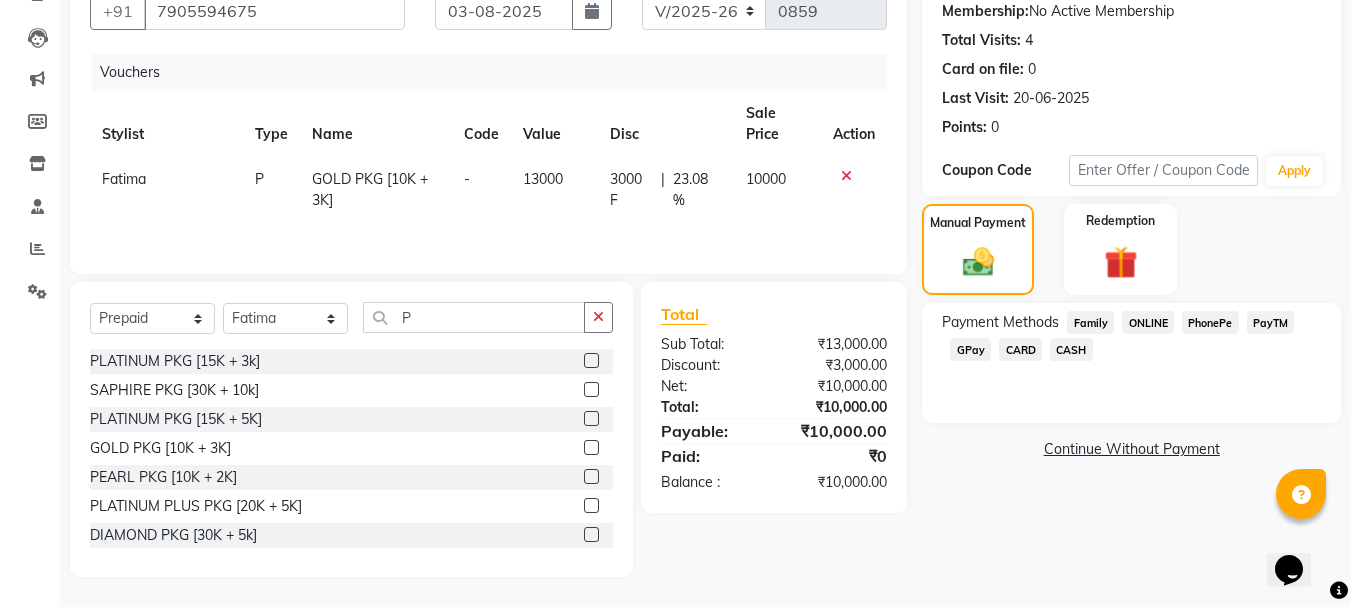 click on "GPay" 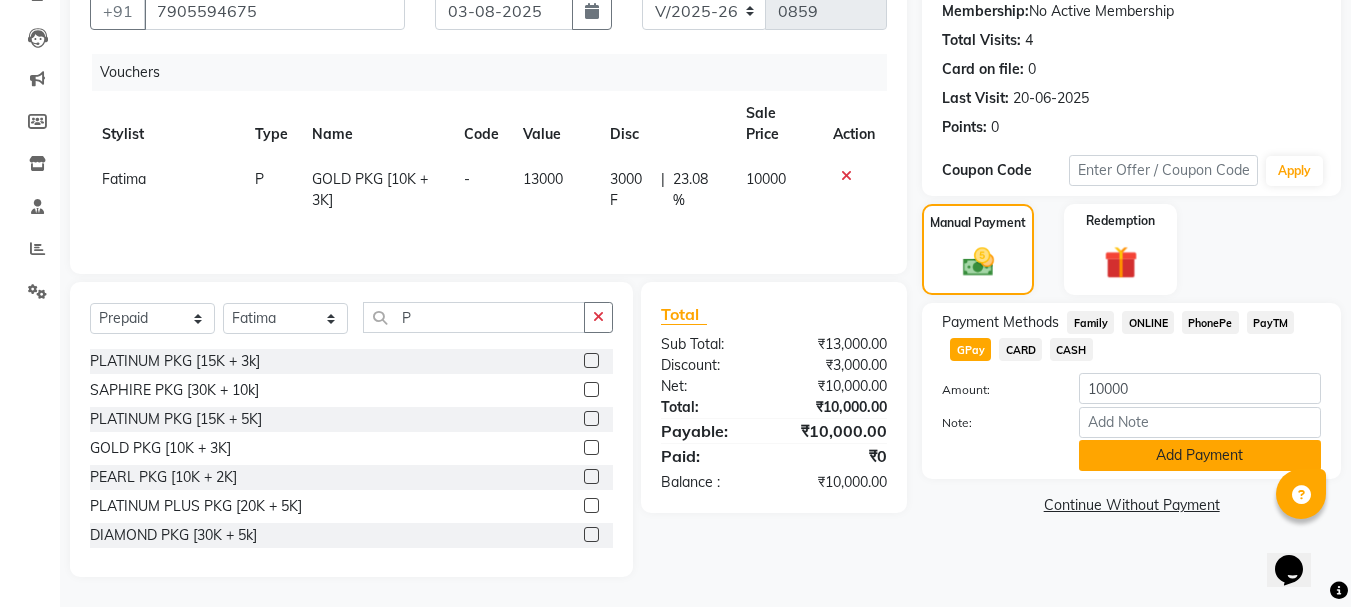 click on "Add Payment" 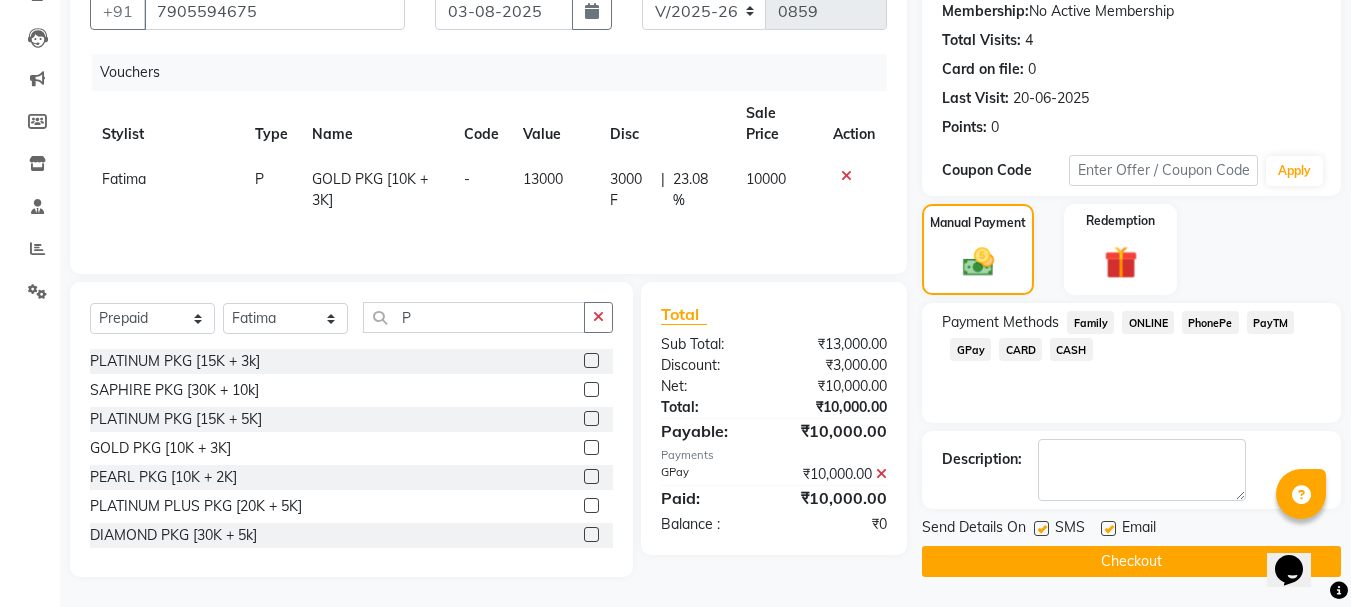 click 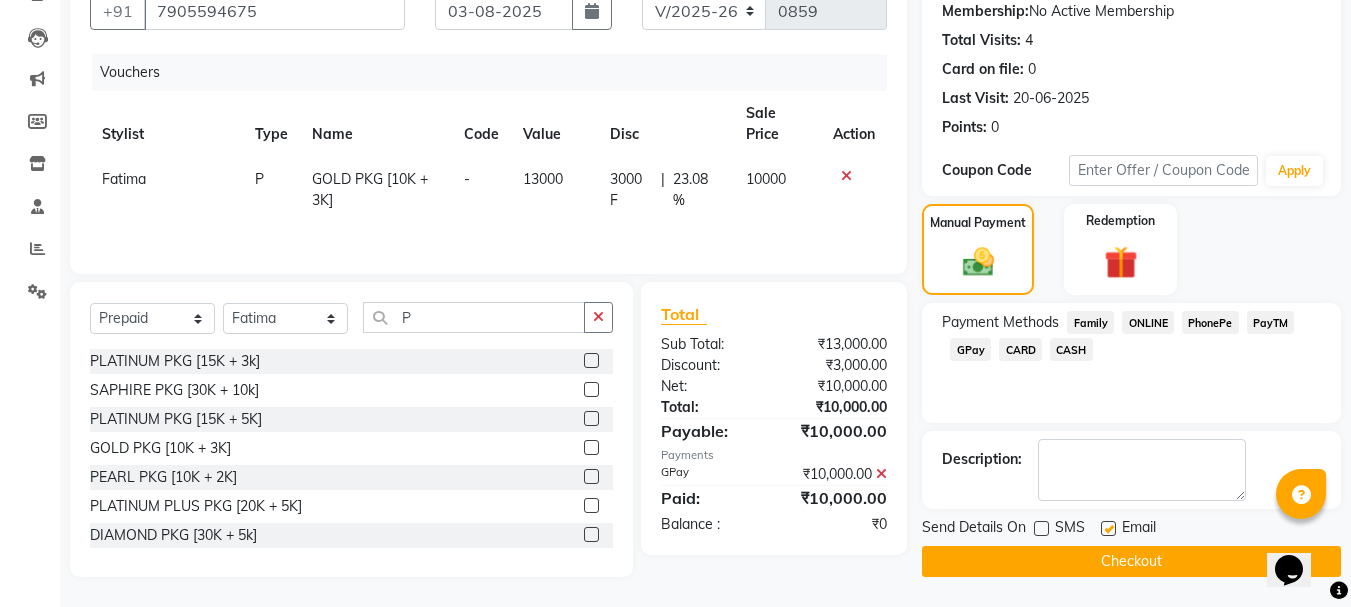 drag, startPoint x: 1030, startPoint y: 559, endPoint x: 1097, endPoint y: 426, distance: 148.9228 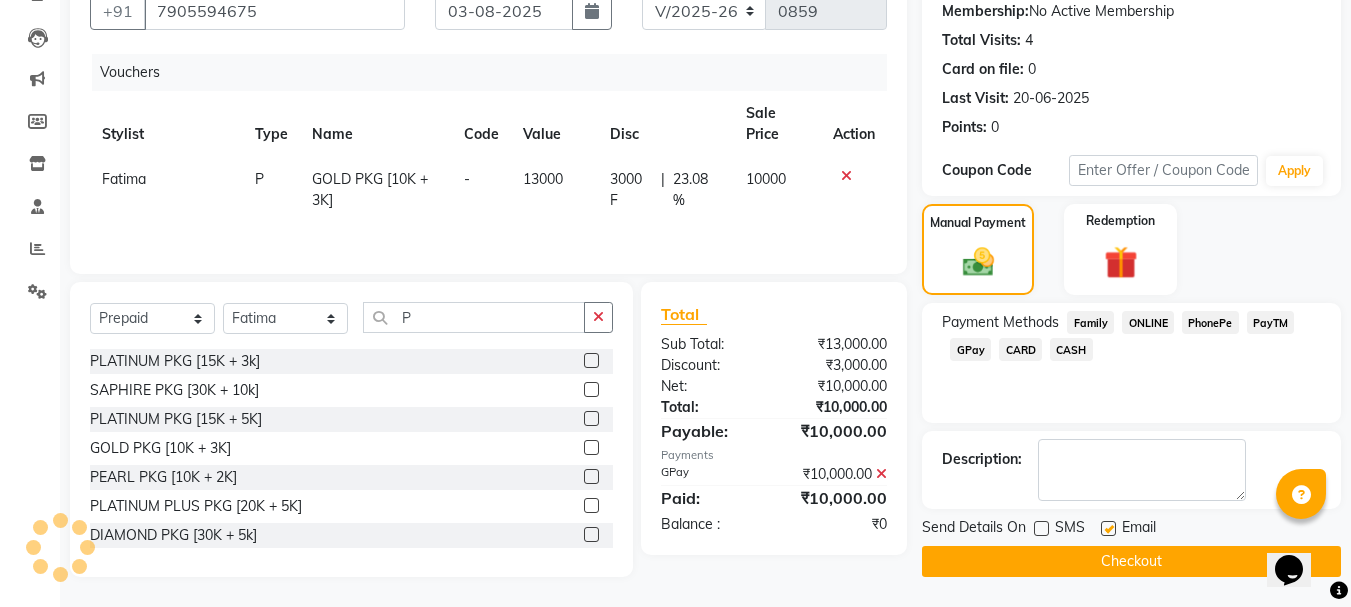 click 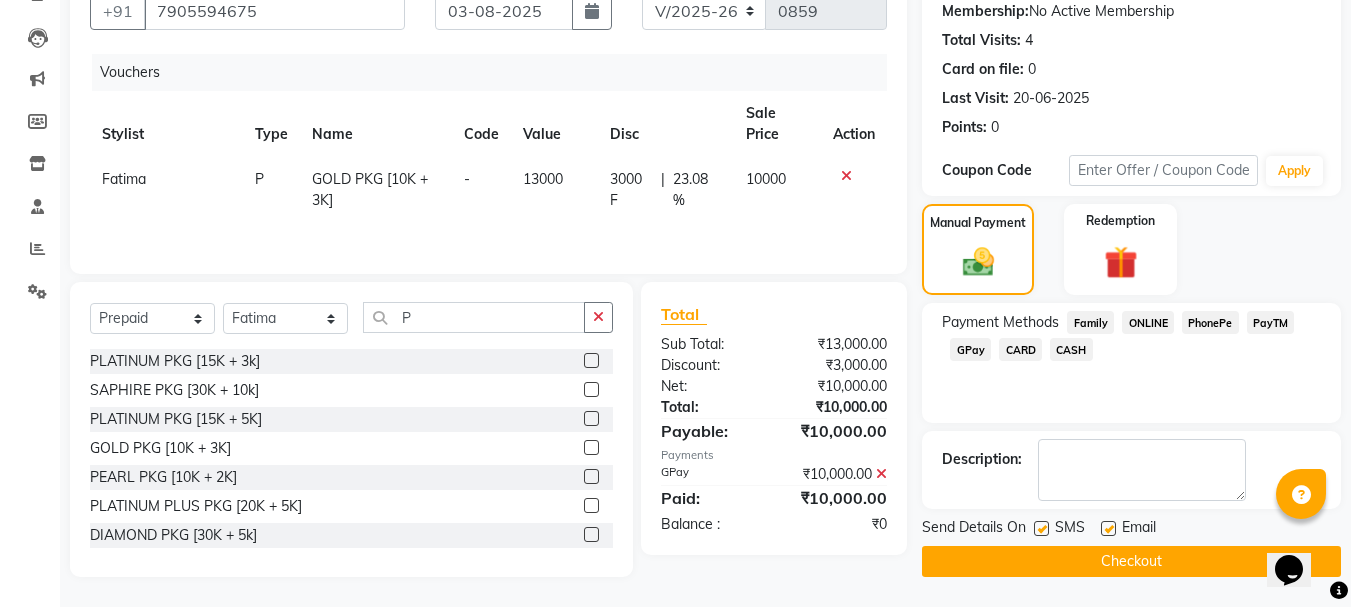 click on "Payment Methods  Family   ONLINE   PhonePe   PayTM   GPay   CARD   CASH" 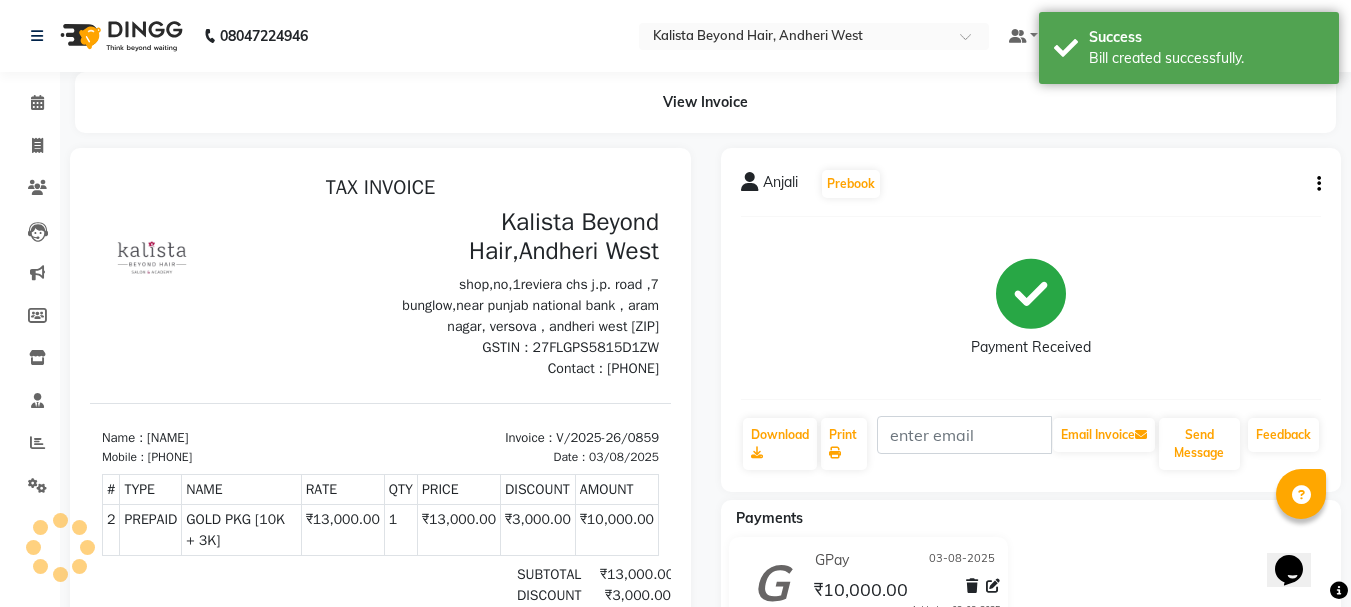 scroll, scrollTop: 0, scrollLeft: 0, axis: both 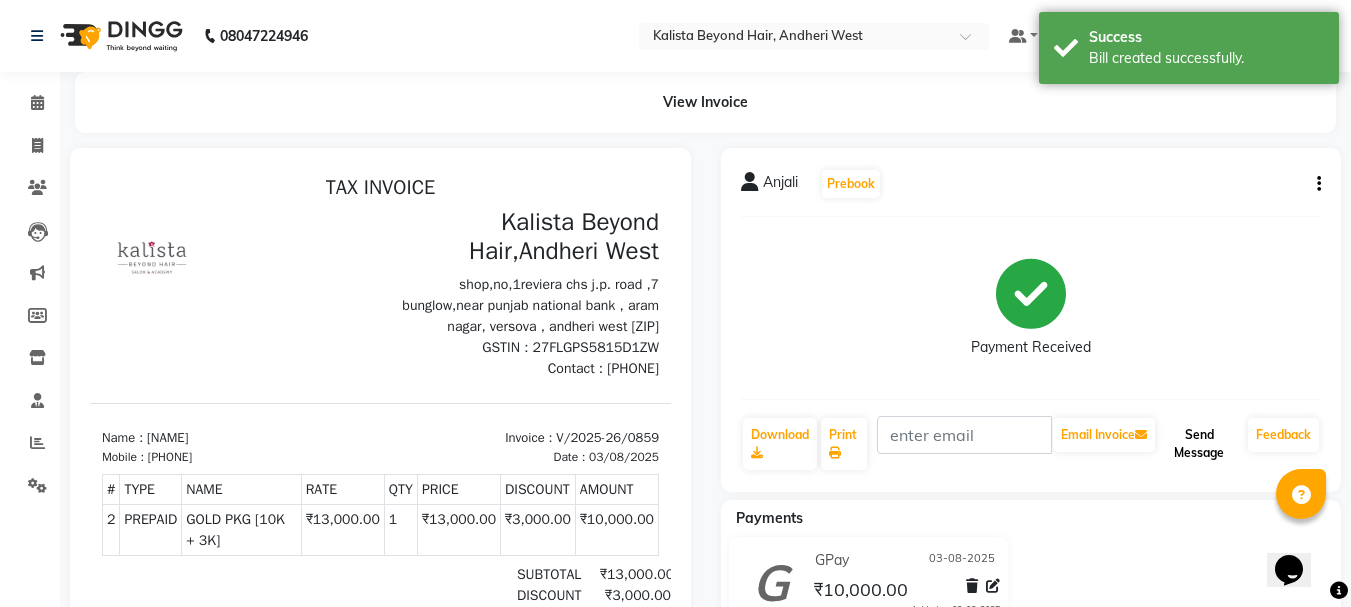 click on "Send Message" 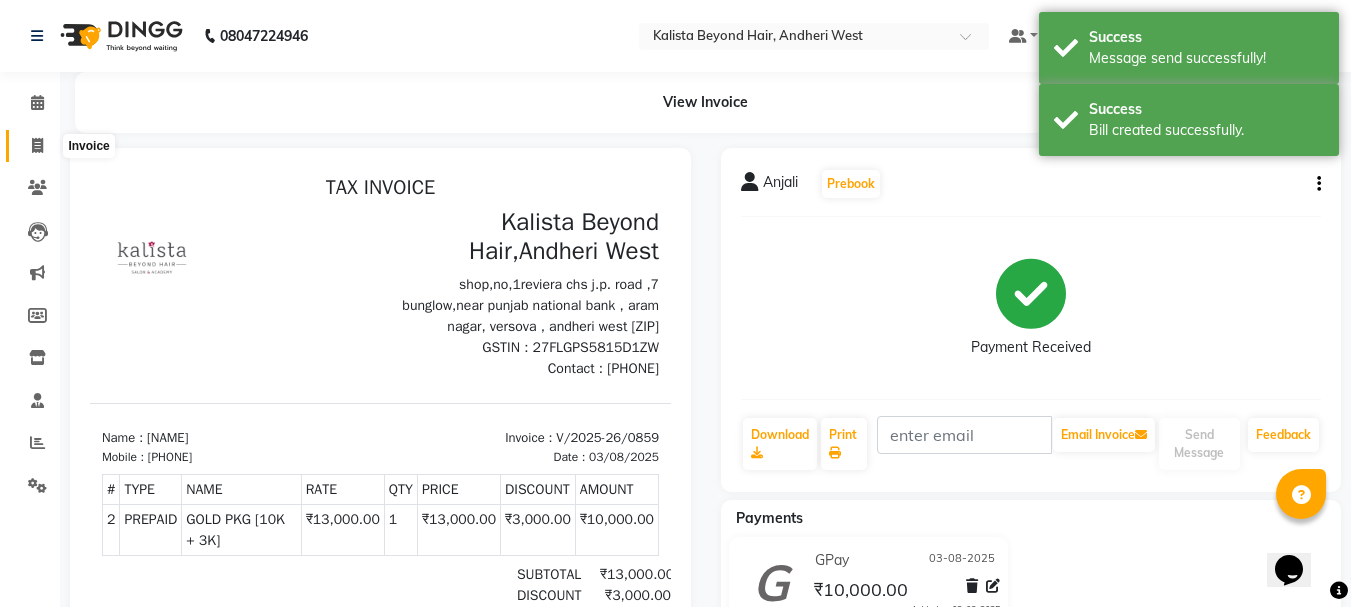 click 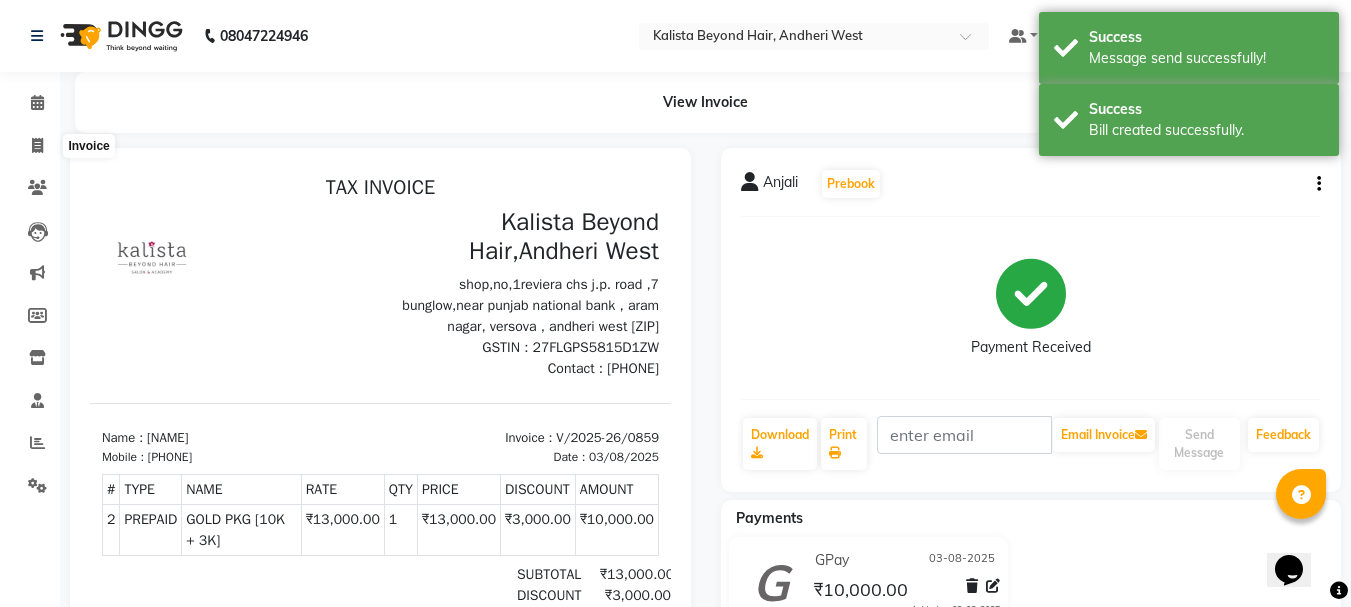 select on "service" 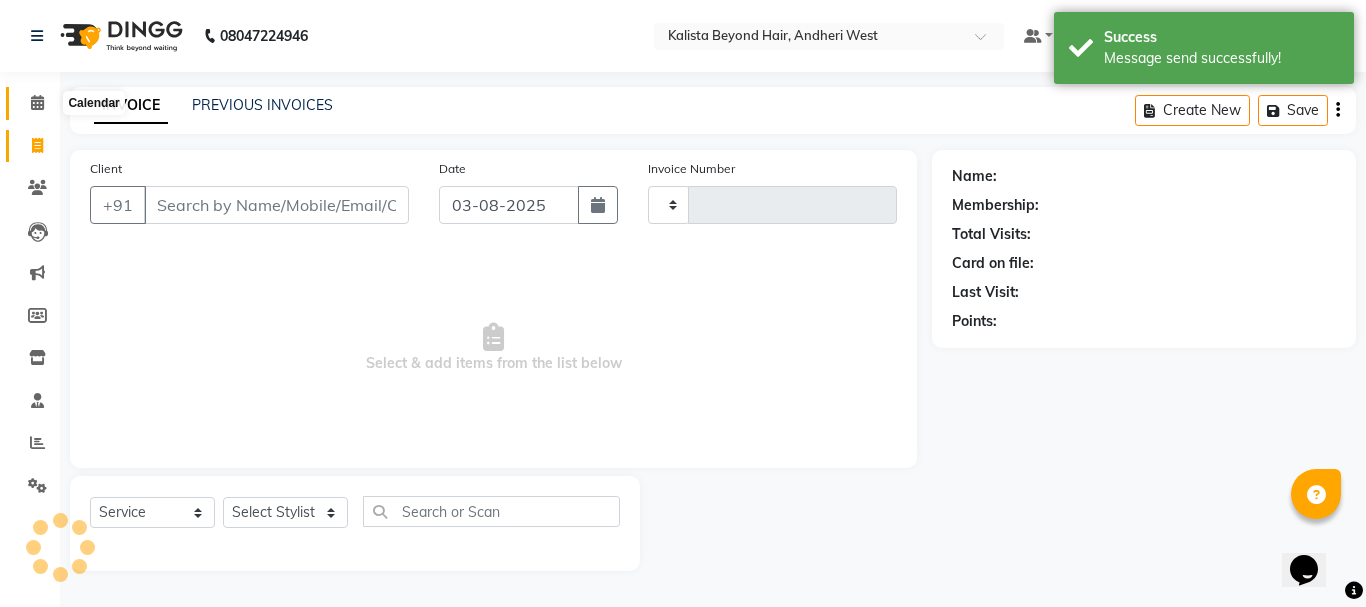 click 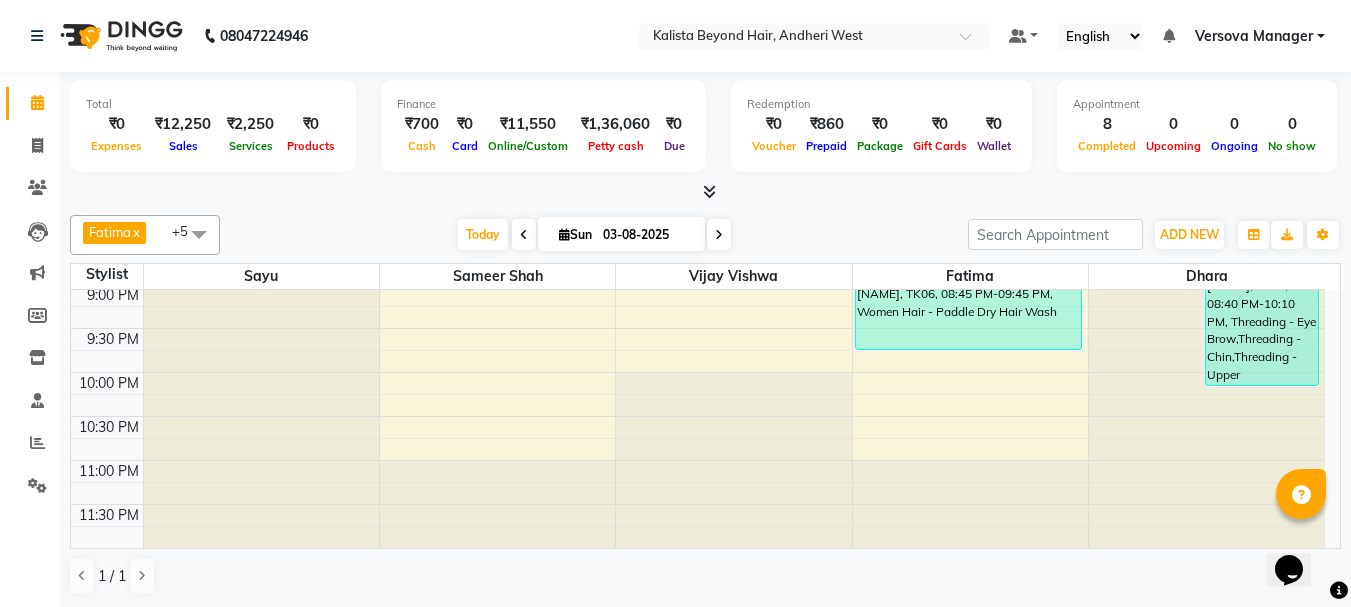 scroll, scrollTop: 873, scrollLeft: 0, axis: vertical 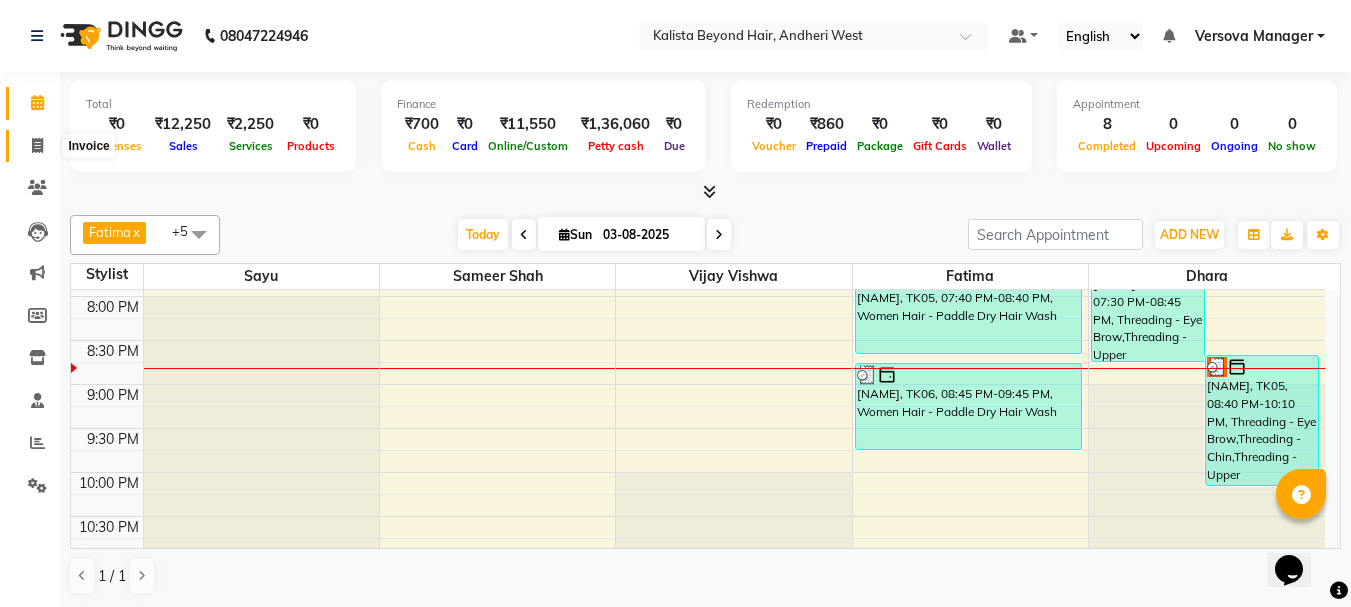 click 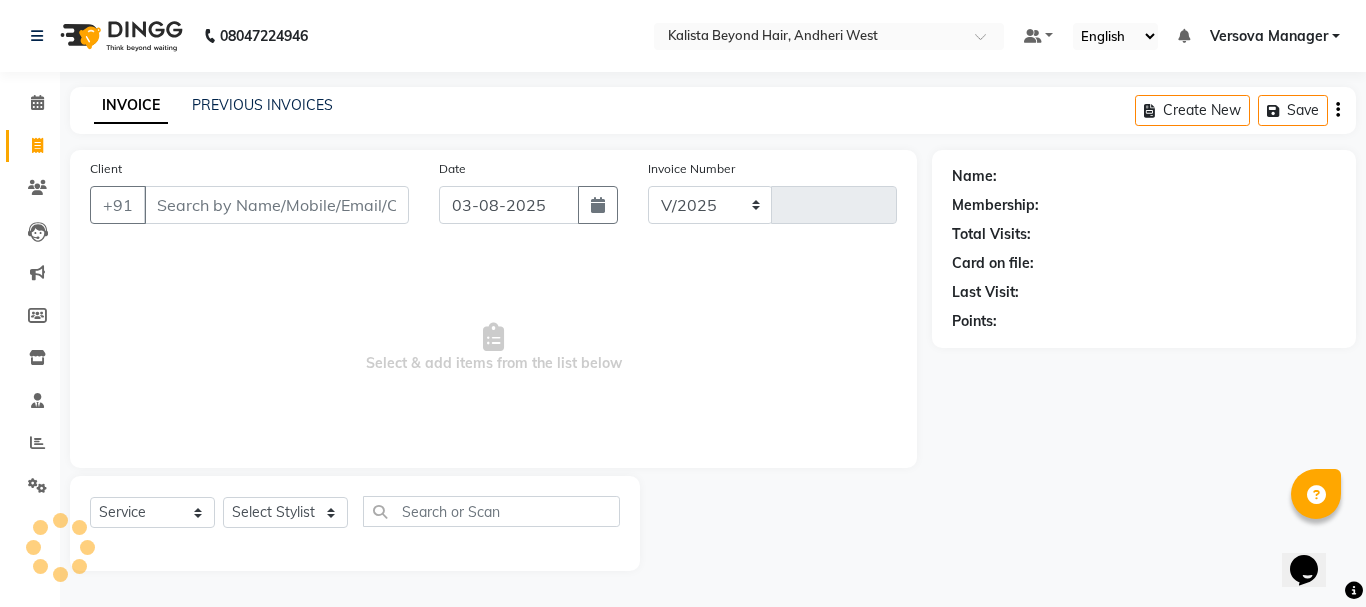 select on "6352" 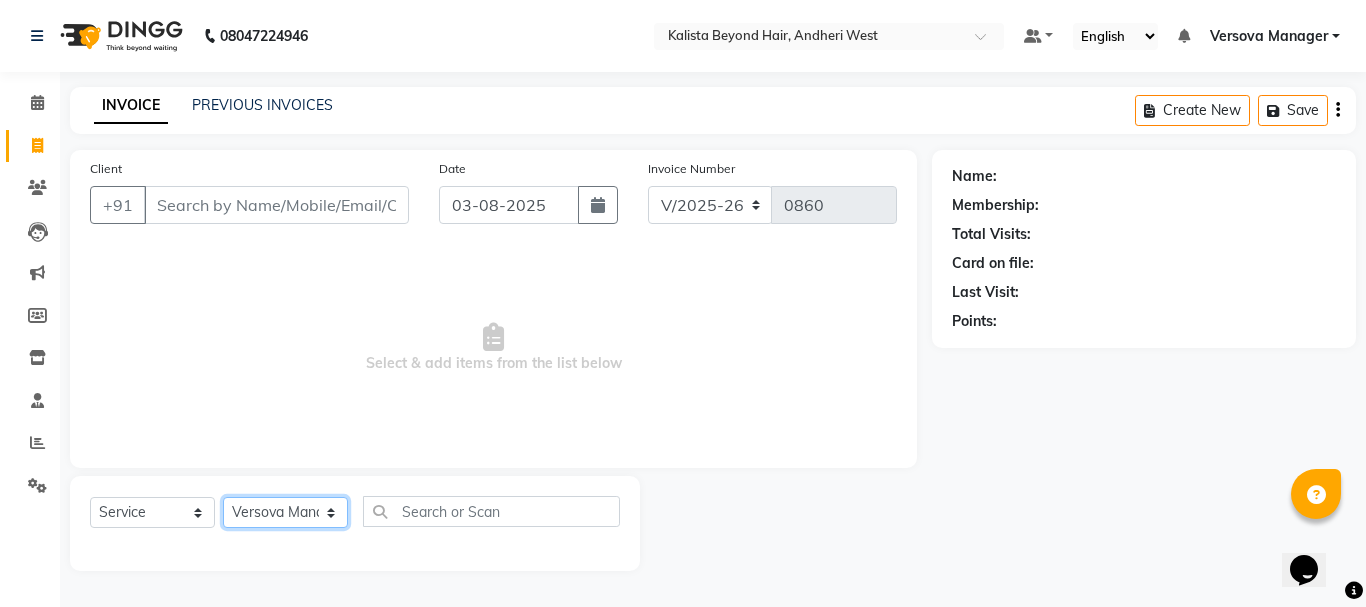 click on "Select Stylist ADMIN Avesh Dhara  DIKSHU SHARMA dipika  Fatima MUSKAN VAISH Pratibha RAHUL KHOKHAR sameer shah  Saniya  Saurav Sayu  Sheetal  SIDDHI Sunny  teju  Versova Manager Vijay Vishwa" 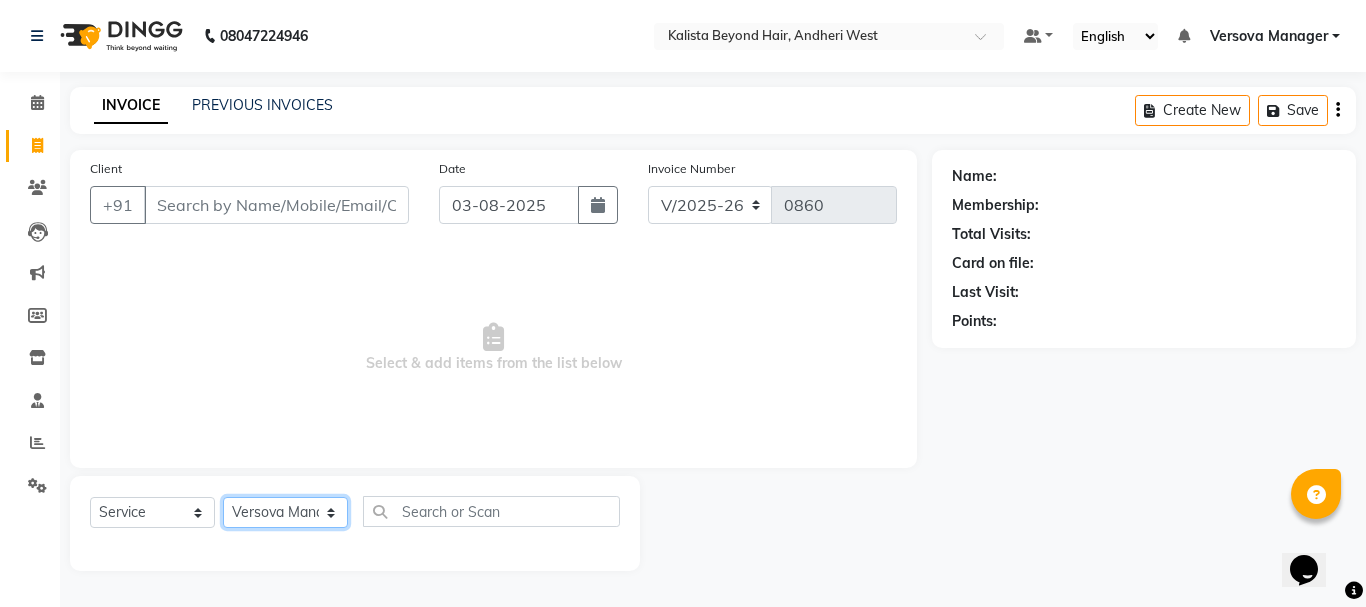 select on "69775" 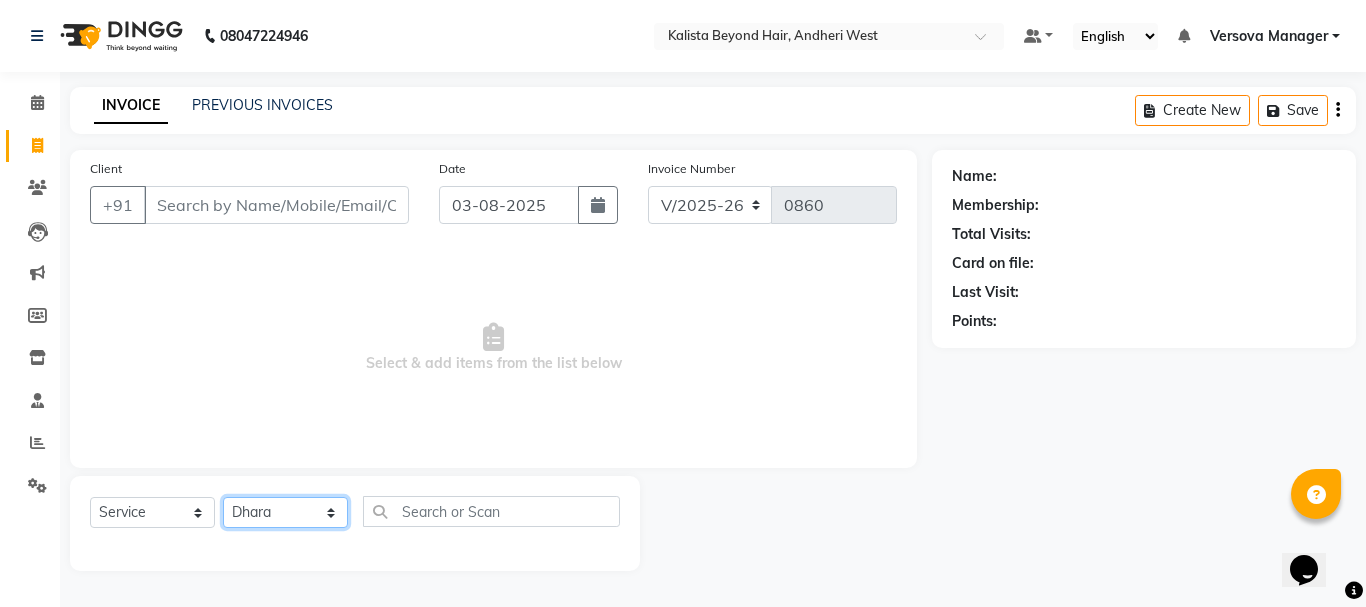 click on "Select Stylist ADMIN Avesh Dhara  DIKSHU SHARMA dipika  Fatima MUSKAN VAISH Pratibha RAHUL KHOKHAR sameer shah  Saniya  Saurav Sayu  Sheetal  SIDDHI Sunny  teju  Versova Manager Vijay Vishwa" 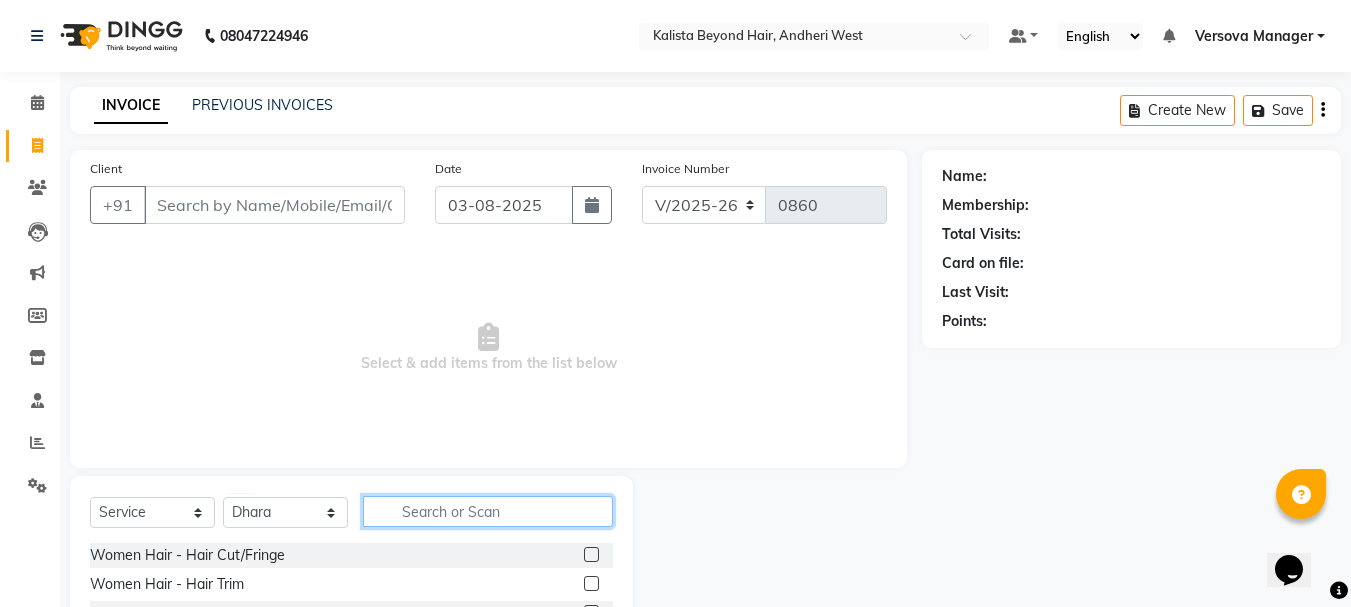 click 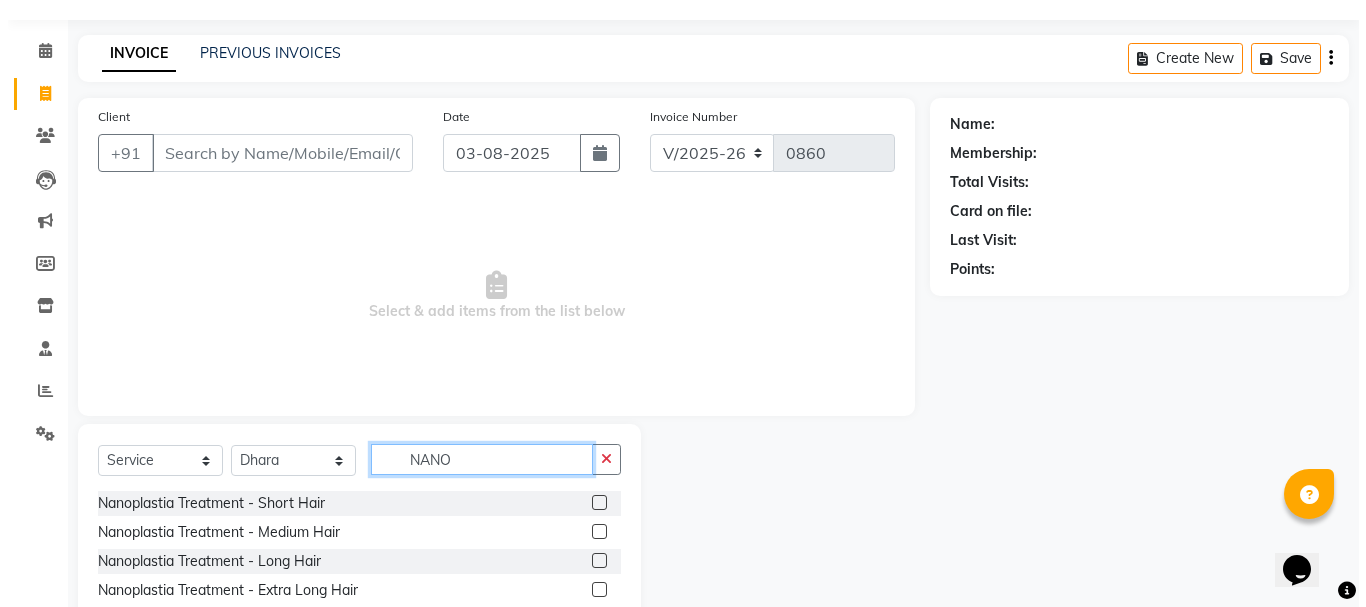 scroll, scrollTop: 100, scrollLeft: 0, axis: vertical 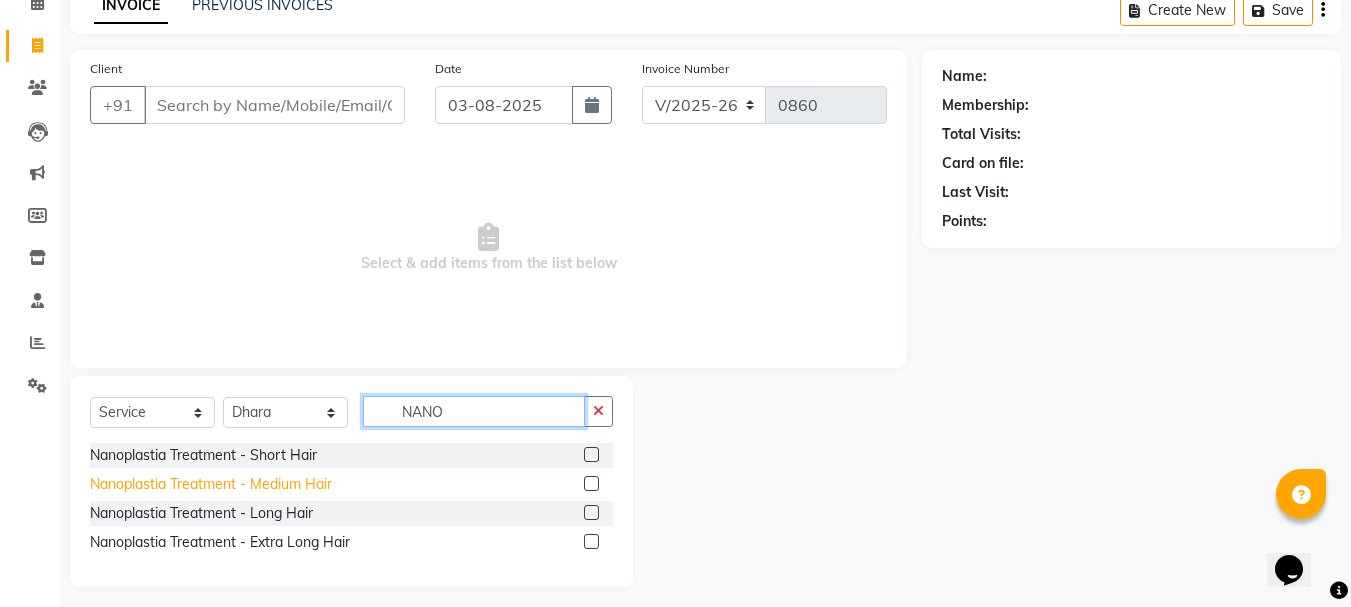 type on "NANO" 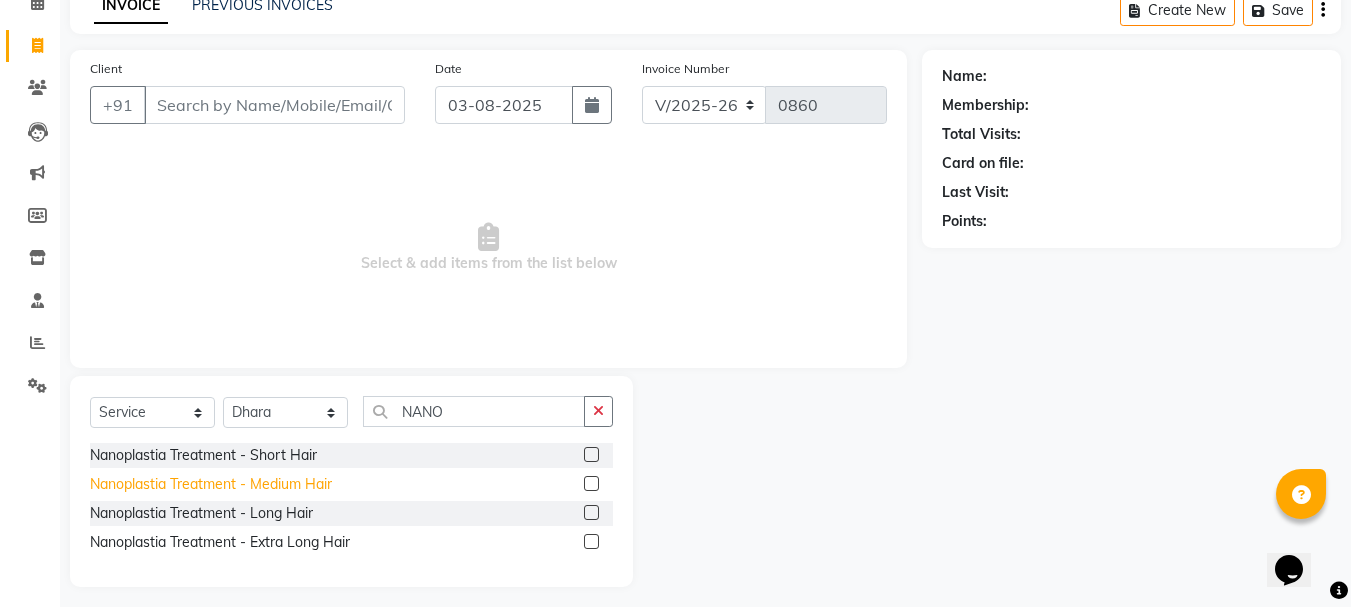 click on "Nanoplastia Treatment - Medium Hair" 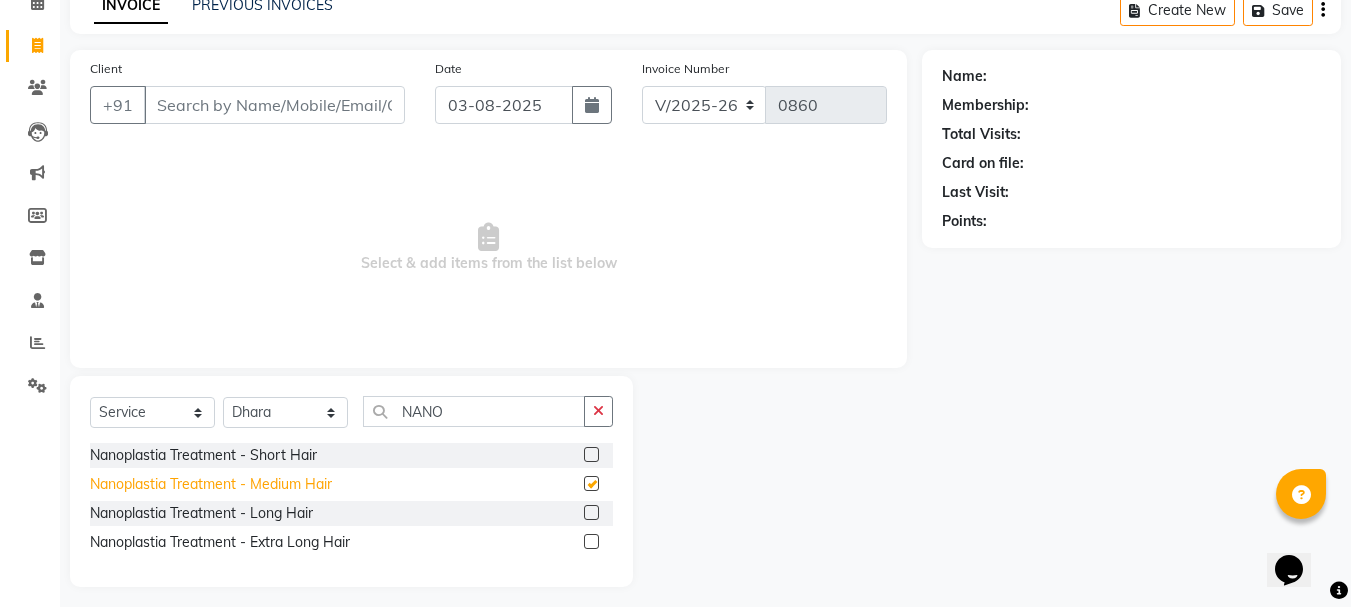 checkbox on "false" 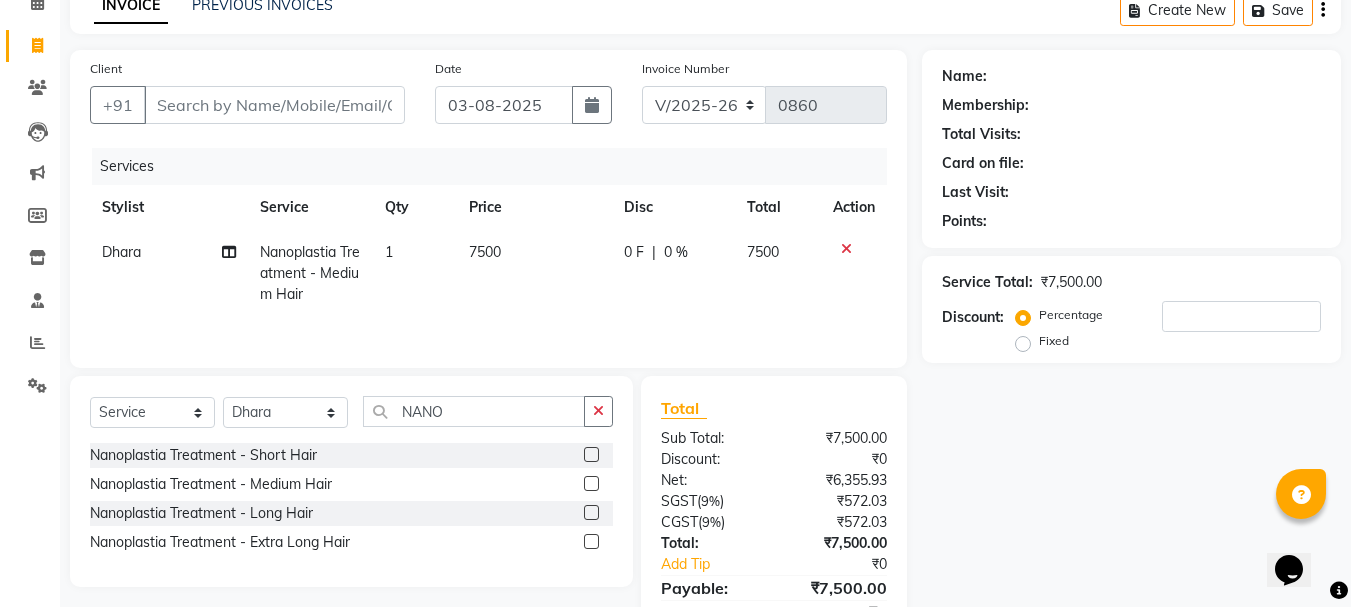 click on "7500" 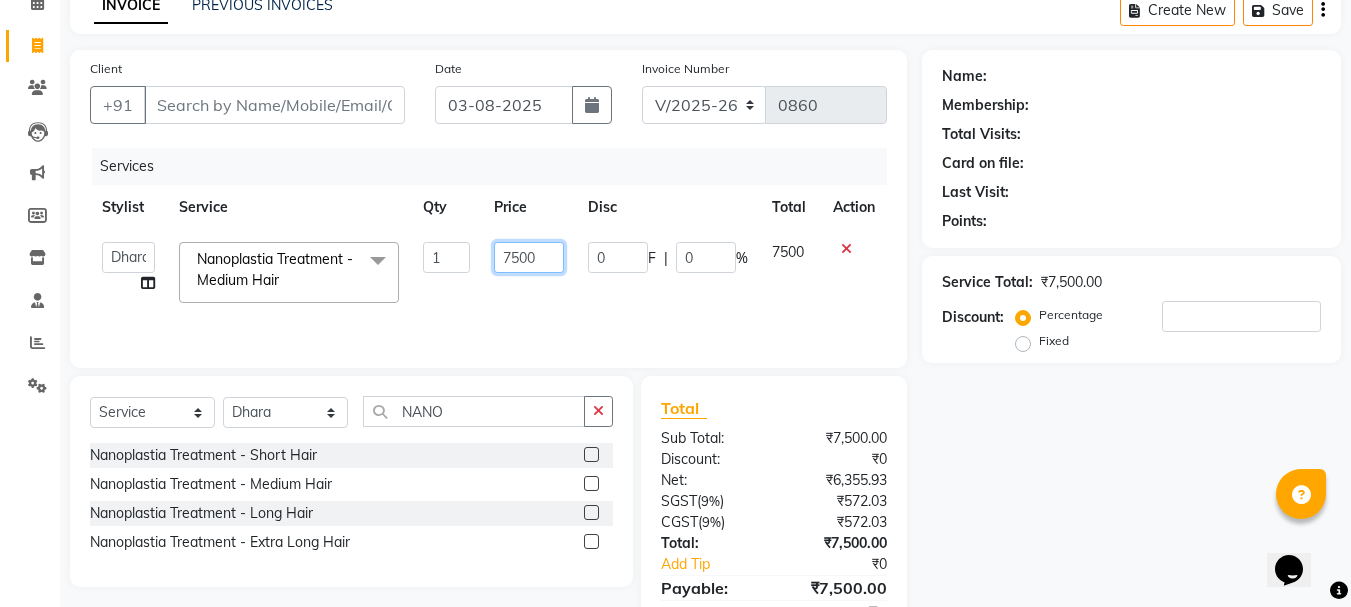 drag, startPoint x: 463, startPoint y: 240, endPoint x: 453, endPoint y: 239, distance: 10.049875 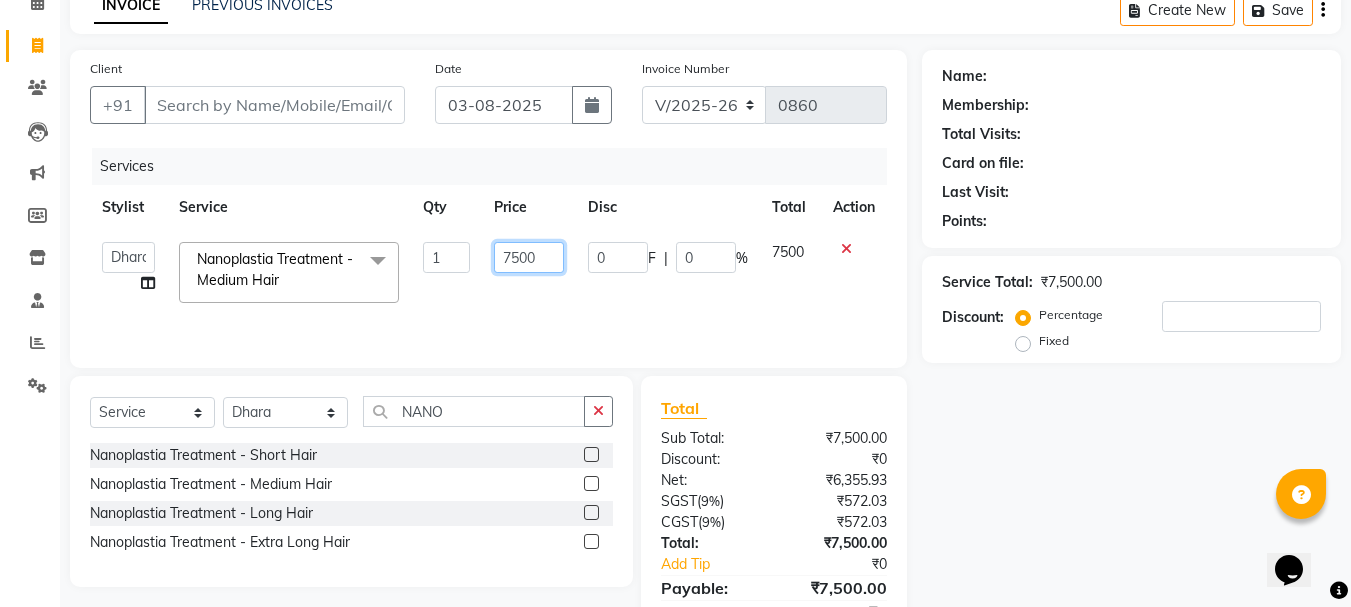 click on "ADMIN   Avesh   Dhara    DIKSHU SHARMA   dipika    Fatima   MUSKAN VAISH   Pratibha   RAHUL KHOKHAR   sameer shah    Saniya    Saurav   Sayu    Sheetal    SIDDHI   Sunny    teju    Versova Manager   Vijay Vishwa  Nanoplastia Treatment - Medium Hair  x Women Hair - Hair Cut/Fringe Women Hair - Hair Trim Women Hair - Hair Cut ,Wash,Blowdry  Finish/Creative Women Hair - Director Hair Cut & Style Women Hair - Only Hair Wash Women Hair - Paddle Dry Hair Wash Straight Blowdry - Medium Hair Straight Blowdry - Long Hair Straight Blowdry - Extra Long Hair Curls Blowdry - Medium Hair Curls Blowdry - Long Hair Curls Blowdry - Extra Long Hair Ironing - Short To Shoulder Hair Ironing - Long Hair Ironing - Extra Long Hair Iron Curls & Tongs - Medium Hair Iron Curls & Tongs - Long Hair Iron Curls & Tongs - Extra Long Hair Iron Curls & Tongs - Up Style Hair Colour  - Root Touch Up 1 Inch Hair Colour  - Short Hair Hair Colour  - Medium Hair Hair Colour  - Long Hair Hair Colour  - Extra Long Hair Hair Colour  - 1 Chunk 1 0 F" 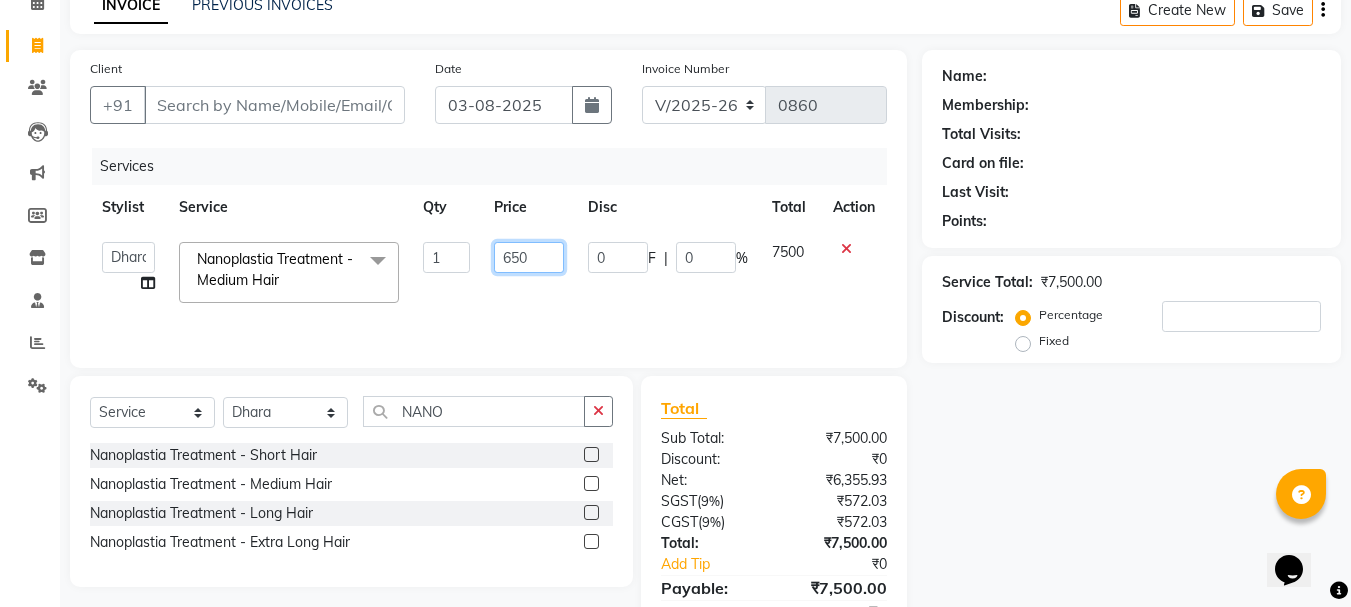 type on "6500" 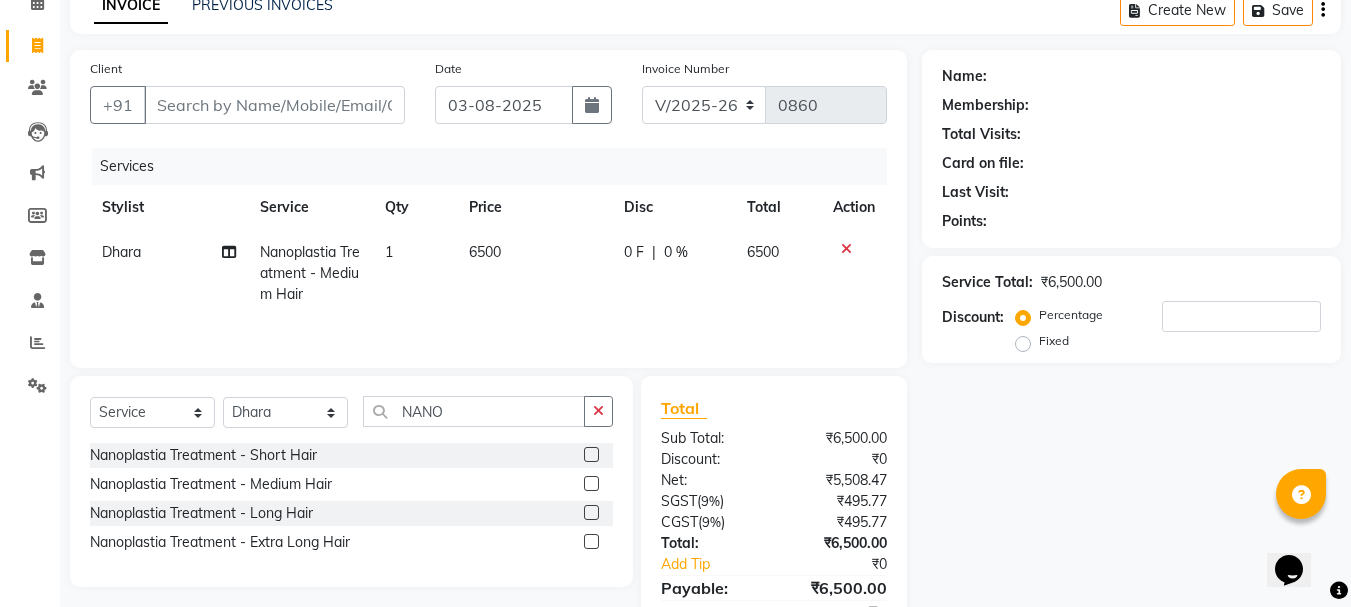 click on "Dhara  Nanoplastia Treatment - Medium Hair 1 6500 0 F | 0 % 6500" 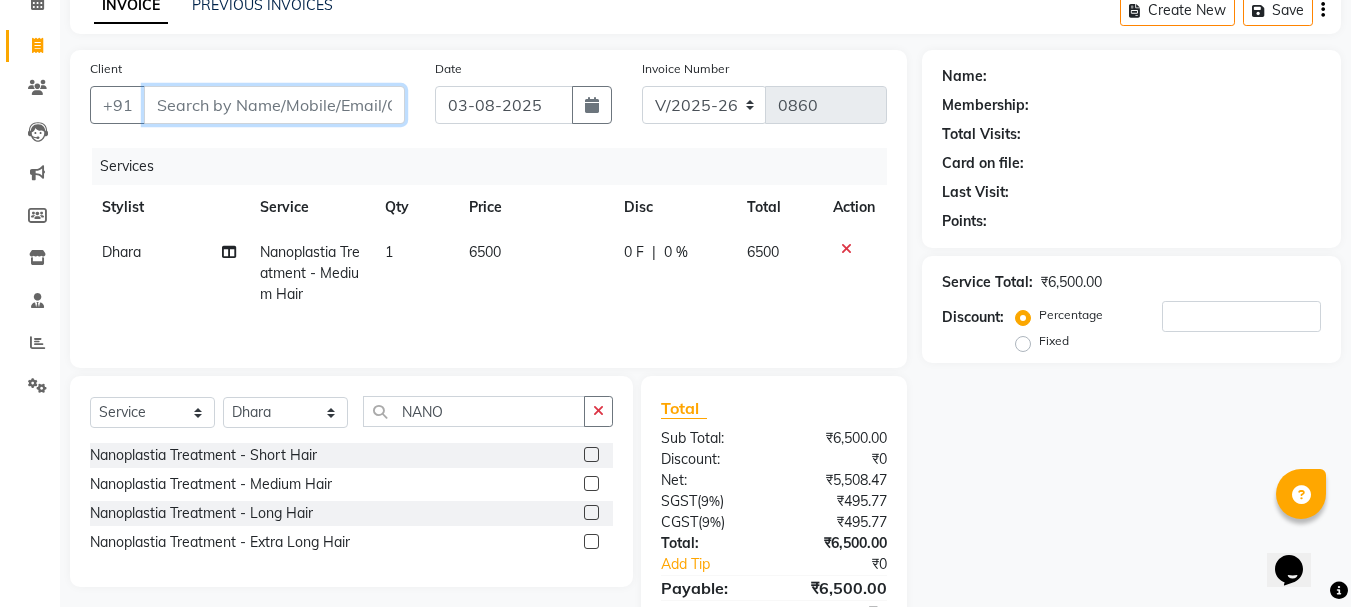 click on "Client" at bounding box center (274, 105) 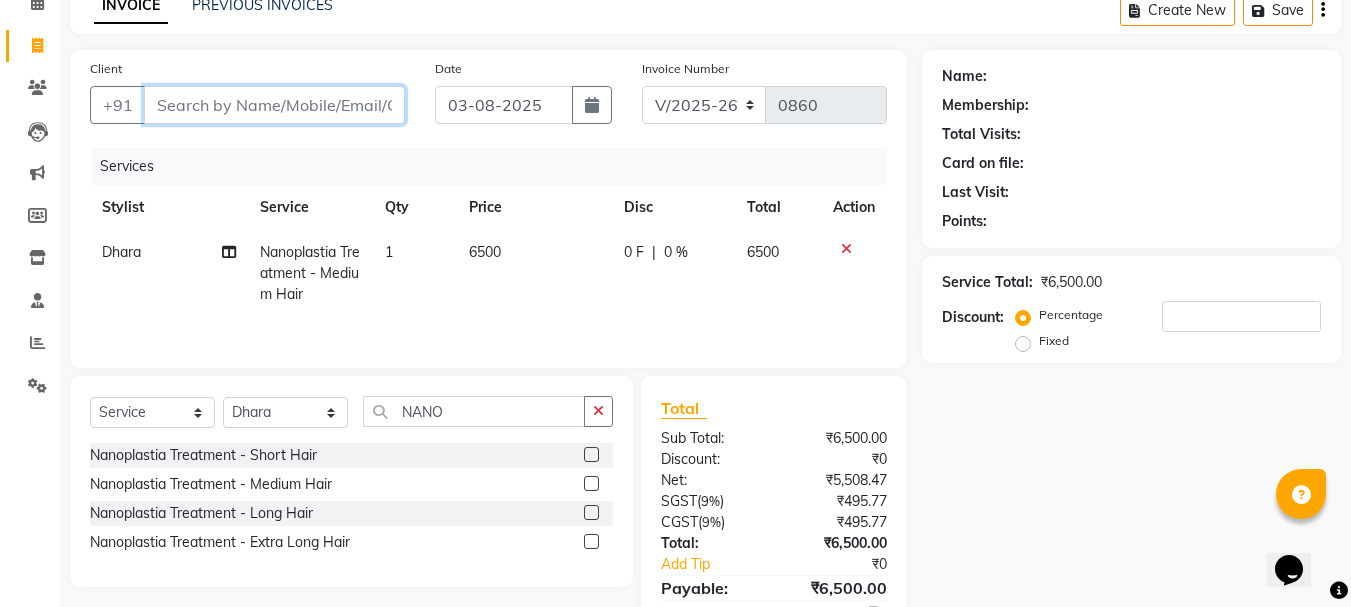 type on "7" 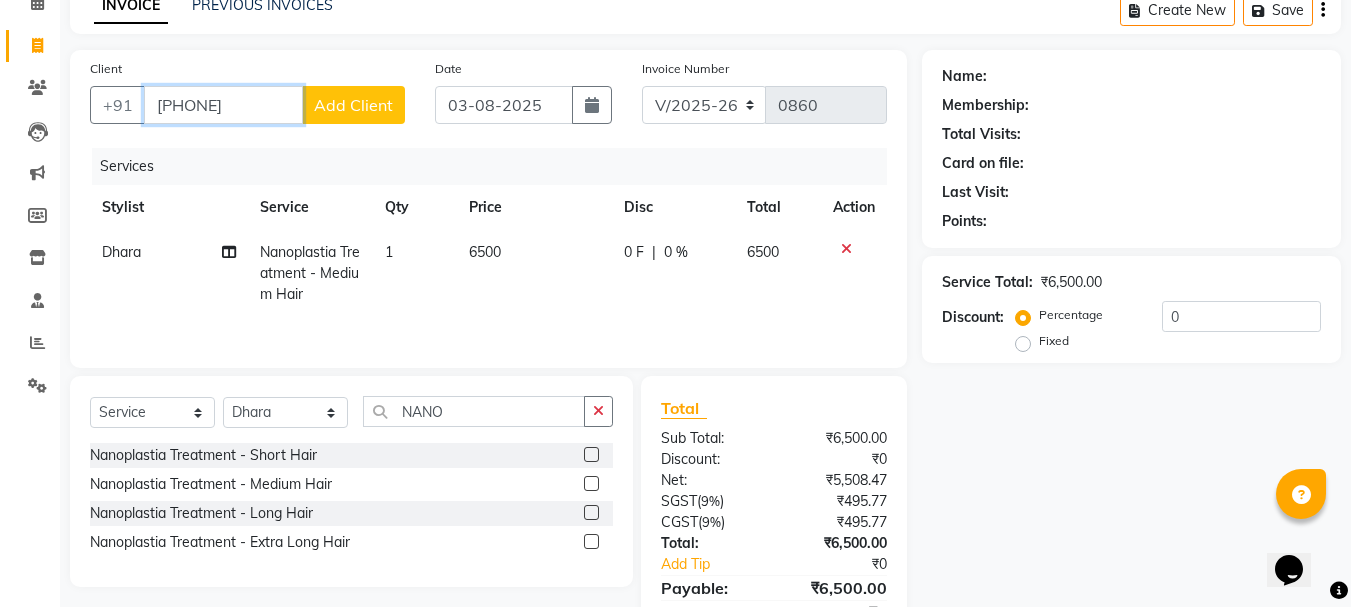 type on "[PHONE]" 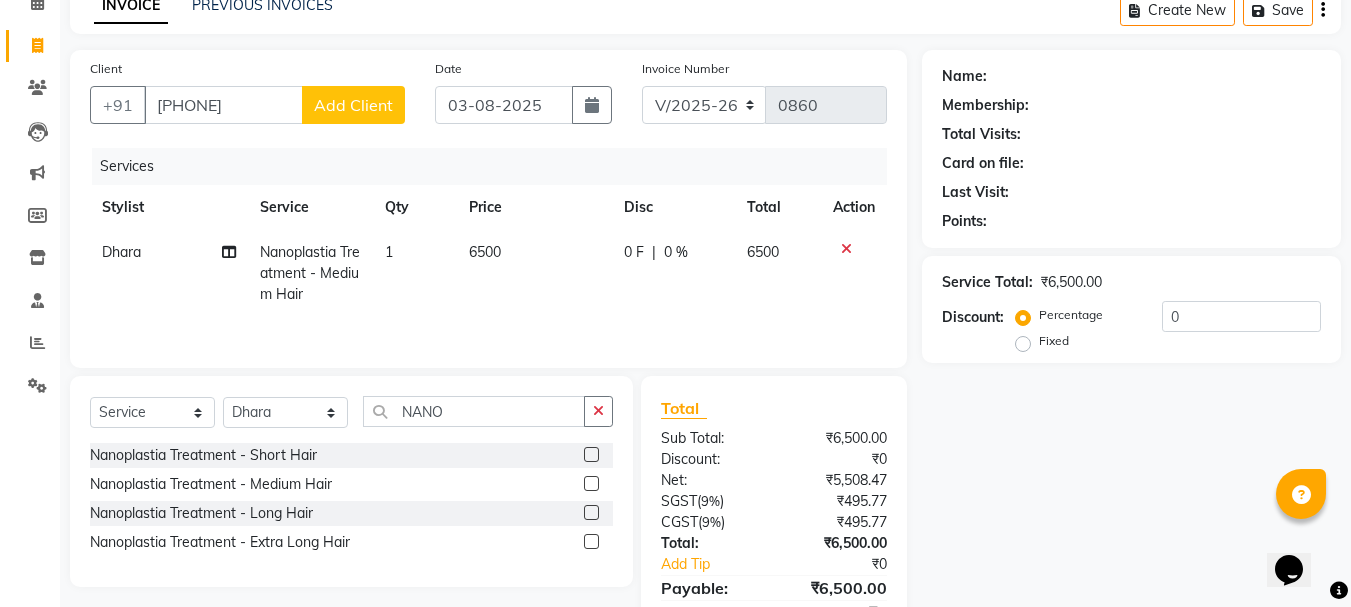 click on "Add Client" 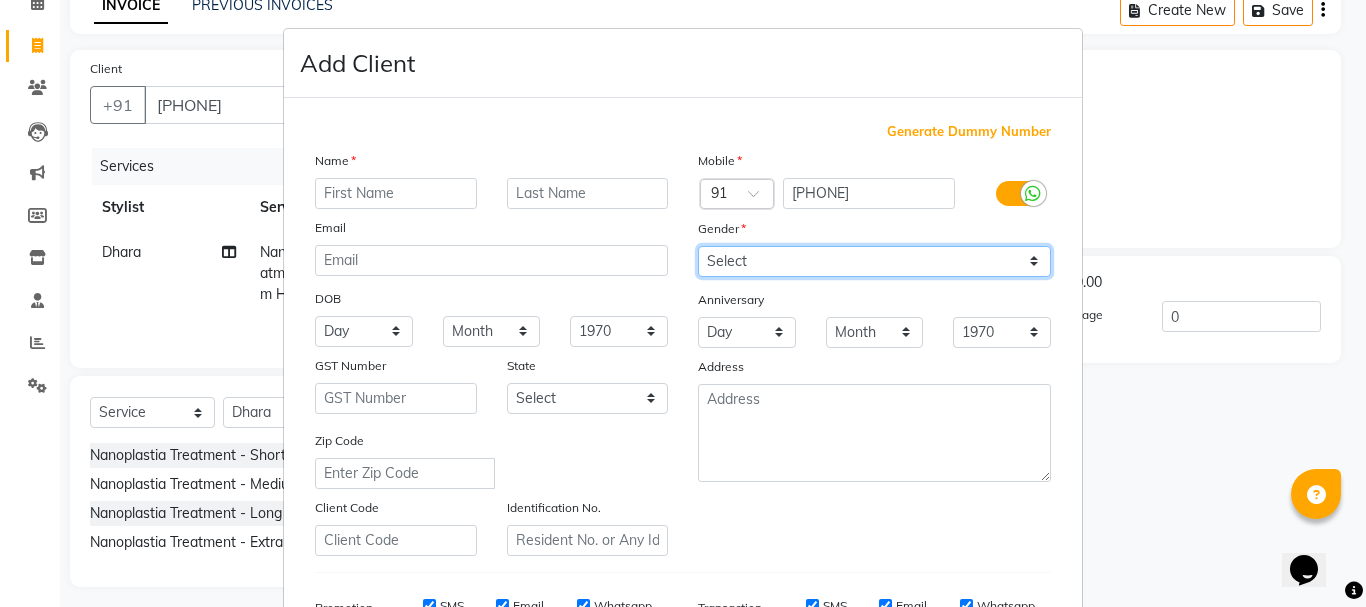 click on "Select Male Female Other Prefer Not To Say" at bounding box center (874, 261) 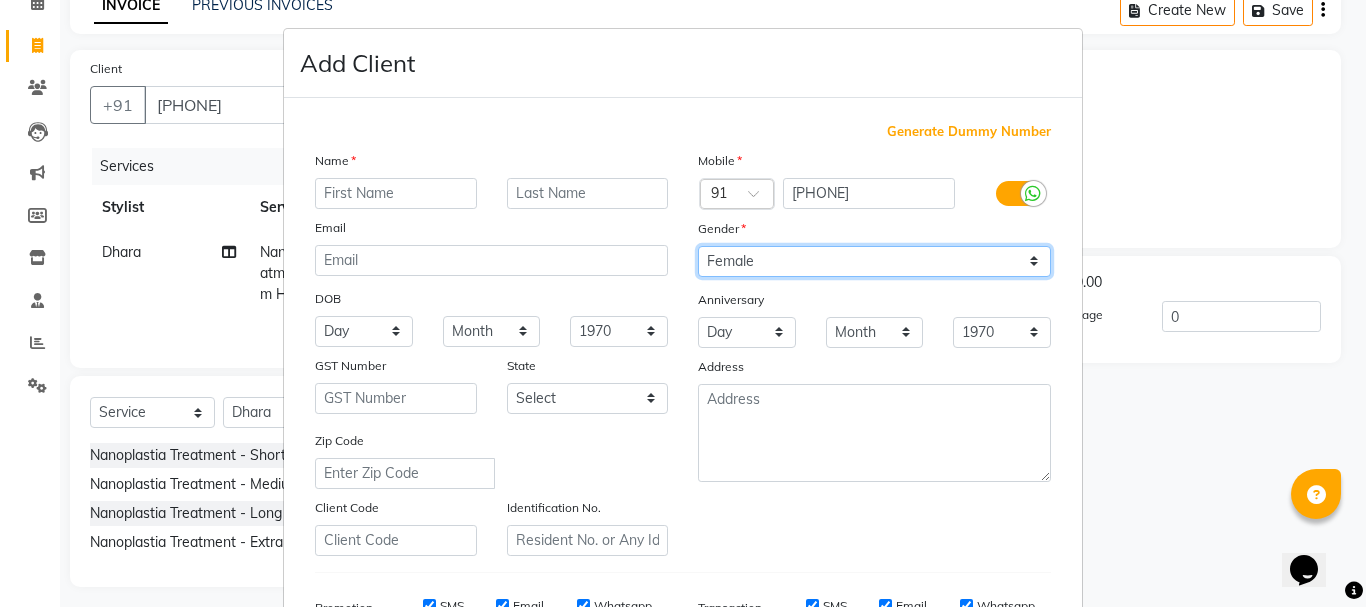 click on "Select Male Female Other Prefer Not To Say" at bounding box center [874, 261] 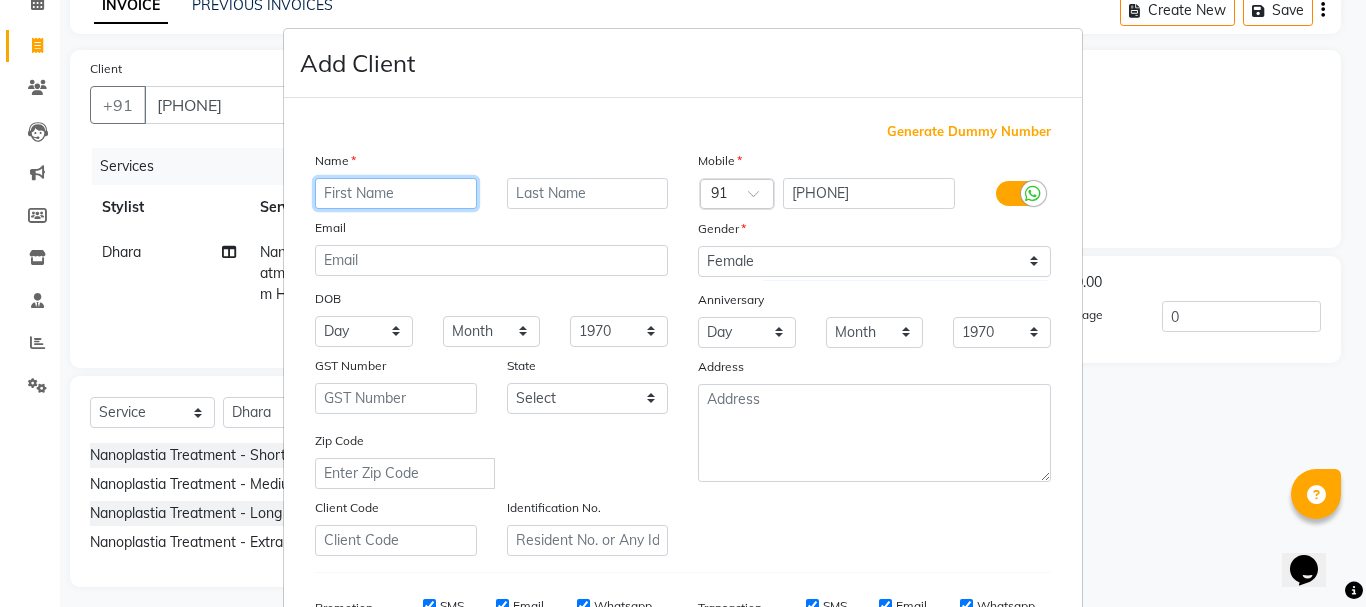 click at bounding box center (396, 193) 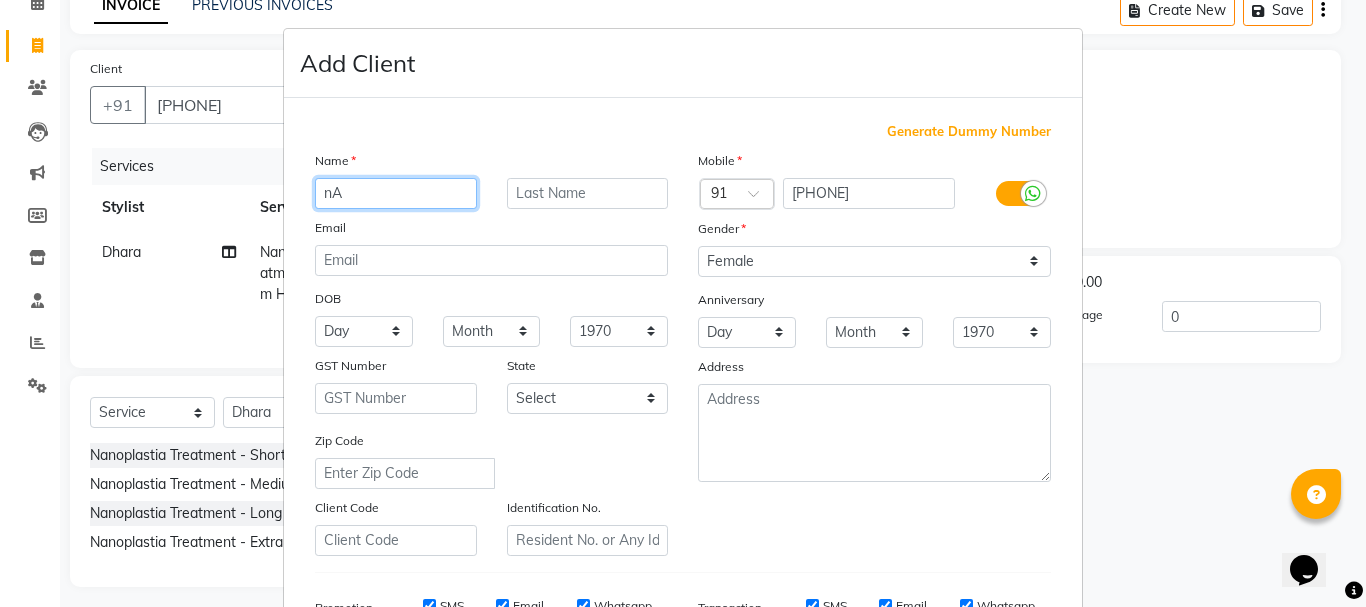type on "n" 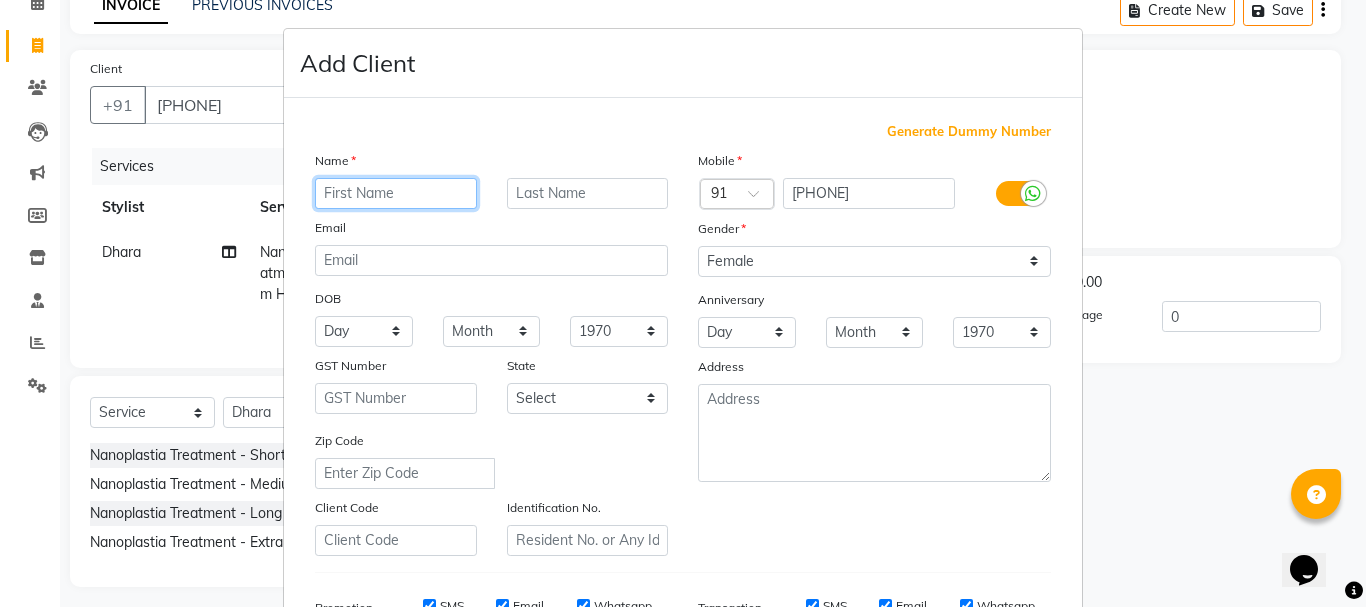 type on "a" 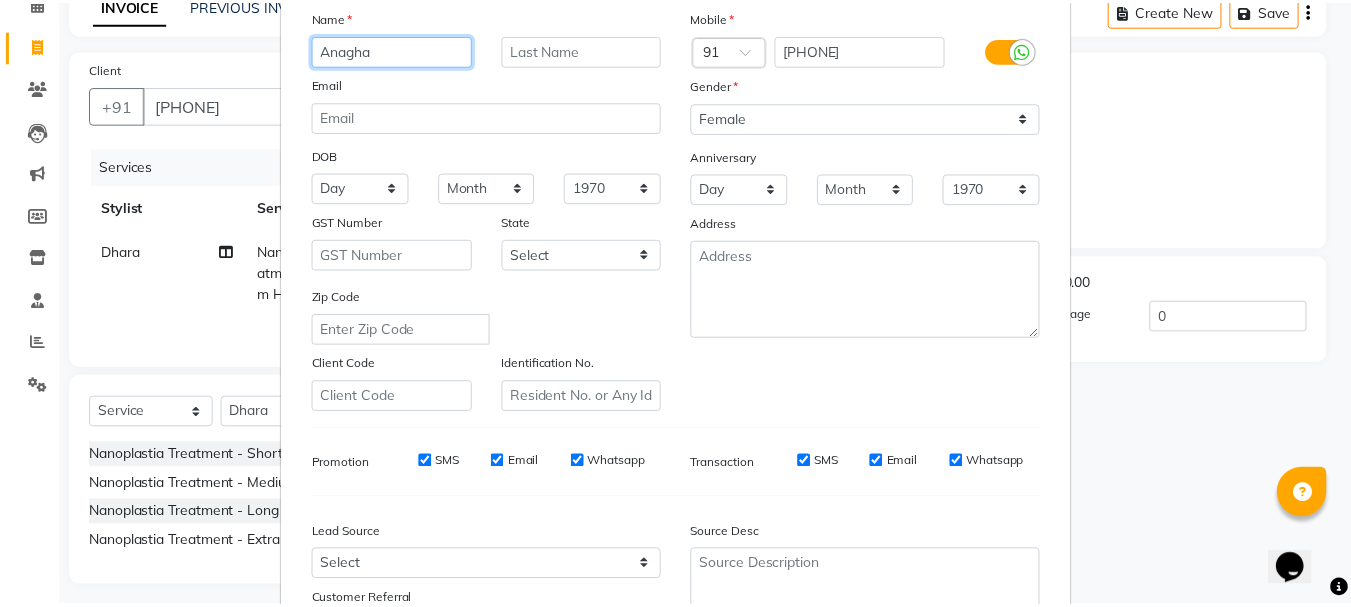 scroll, scrollTop: 316, scrollLeft: 0, axis: vertical 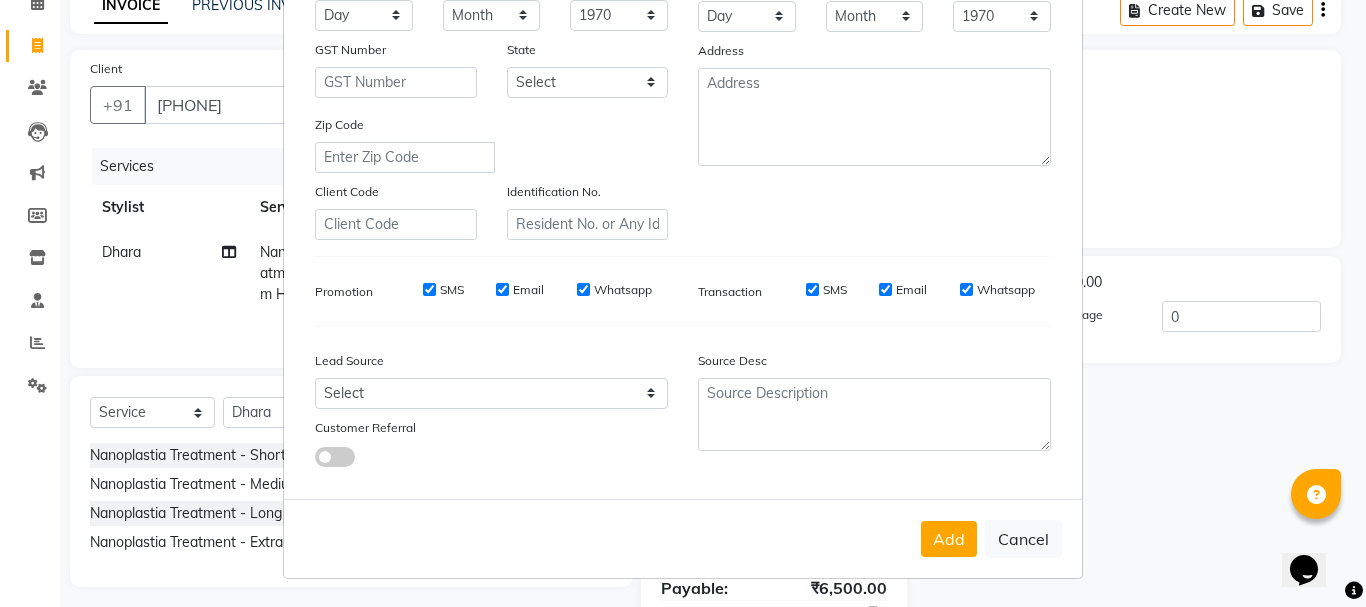 type on "Anagha" 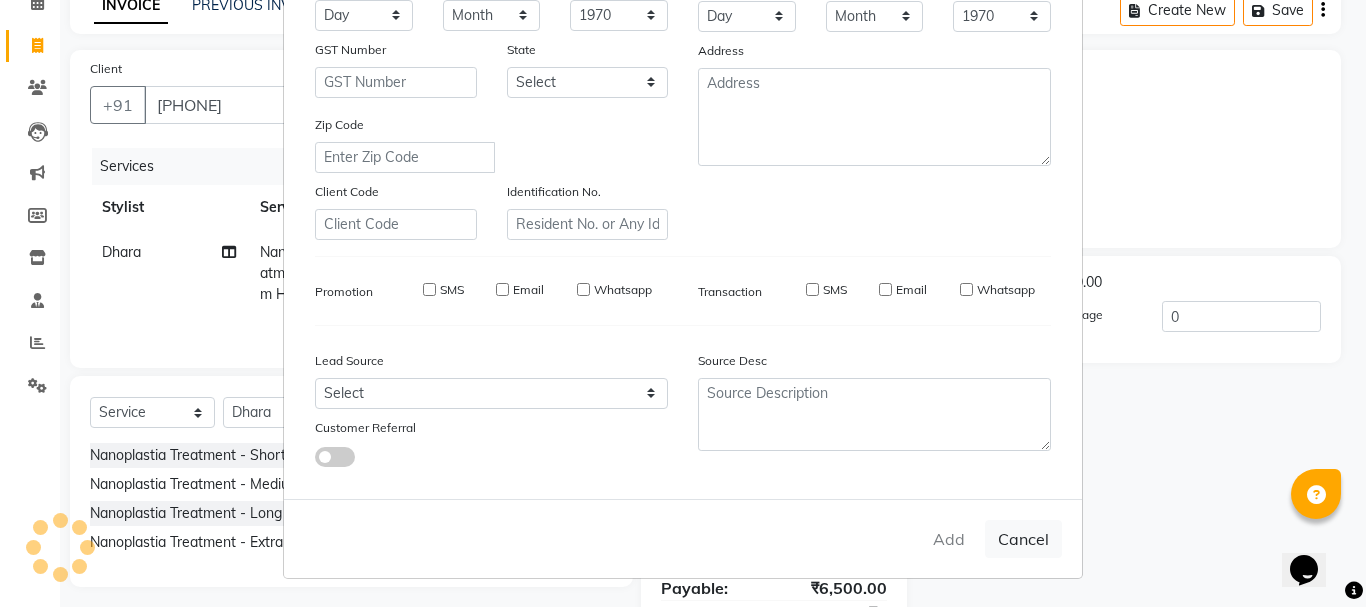 type 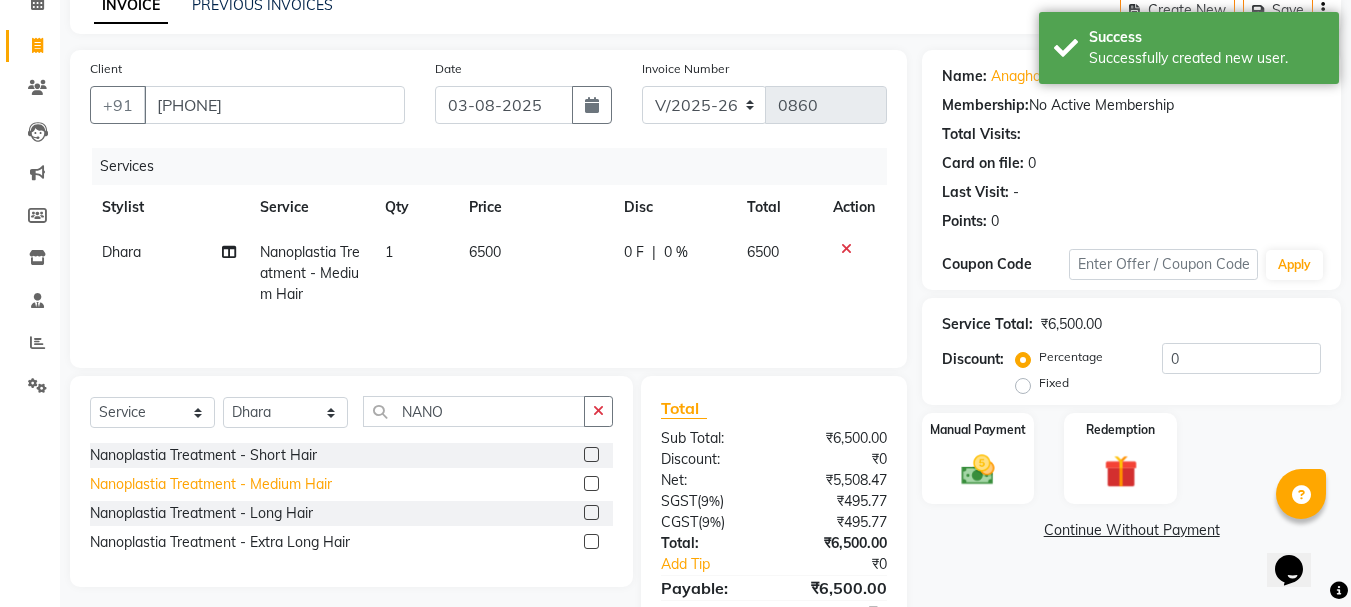 click on "Nanoplastia Treatment - Medium Hair" 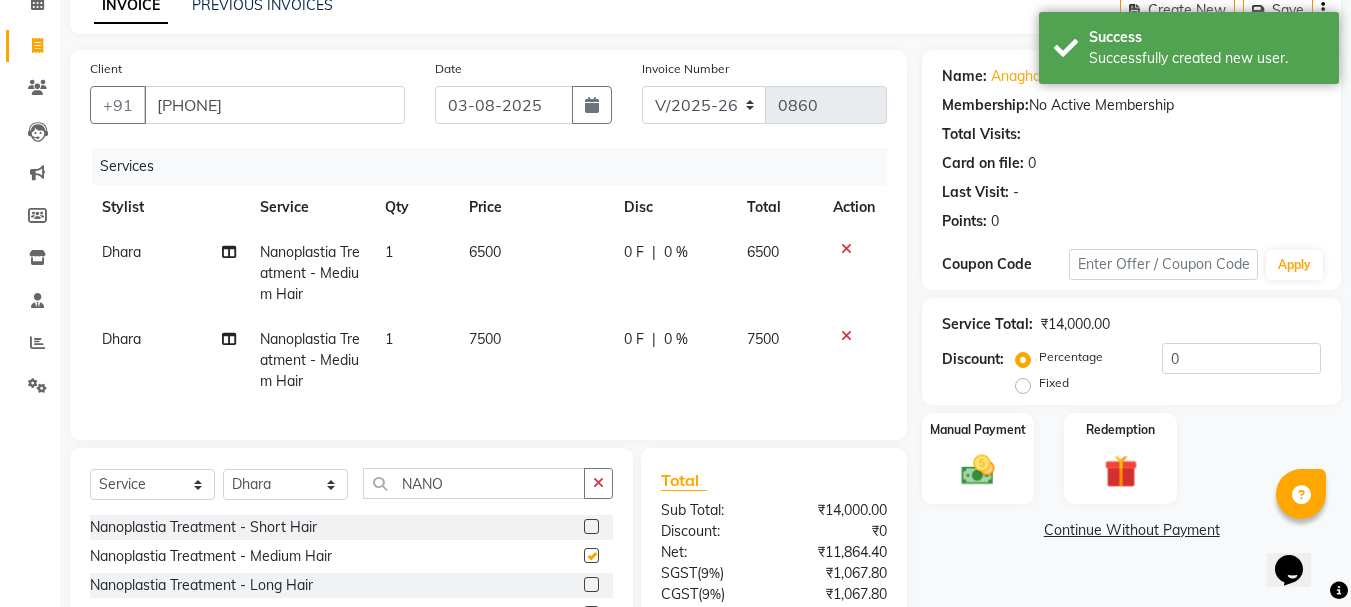 checkbox on "false" 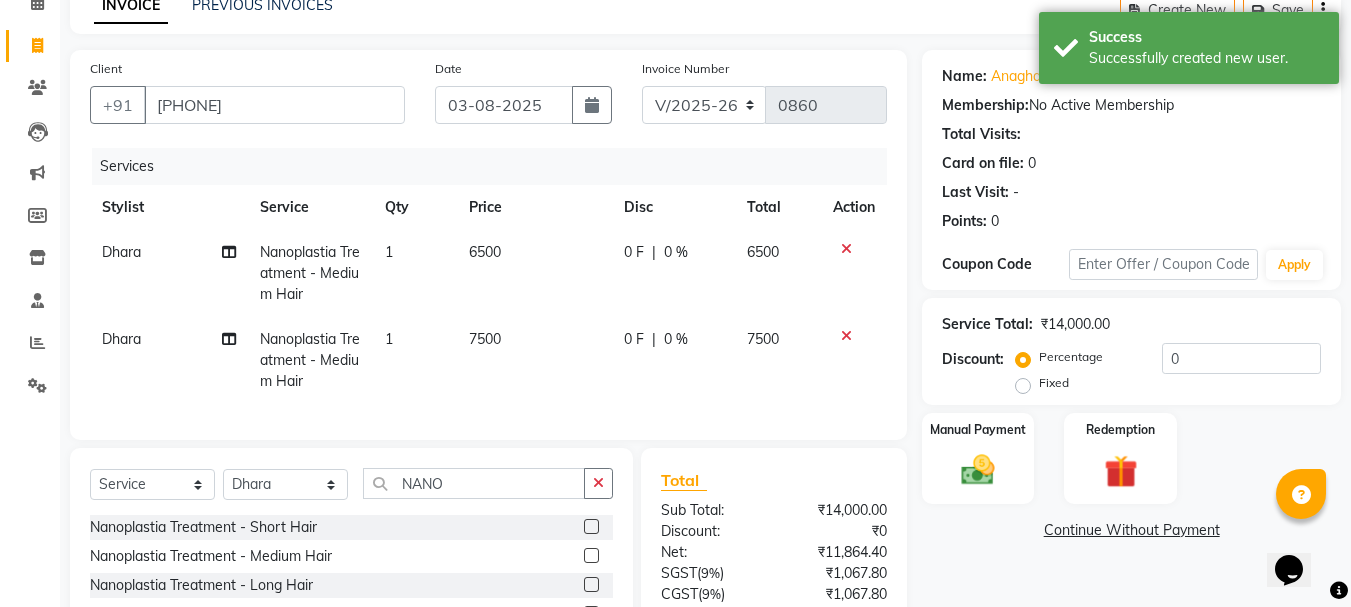 click 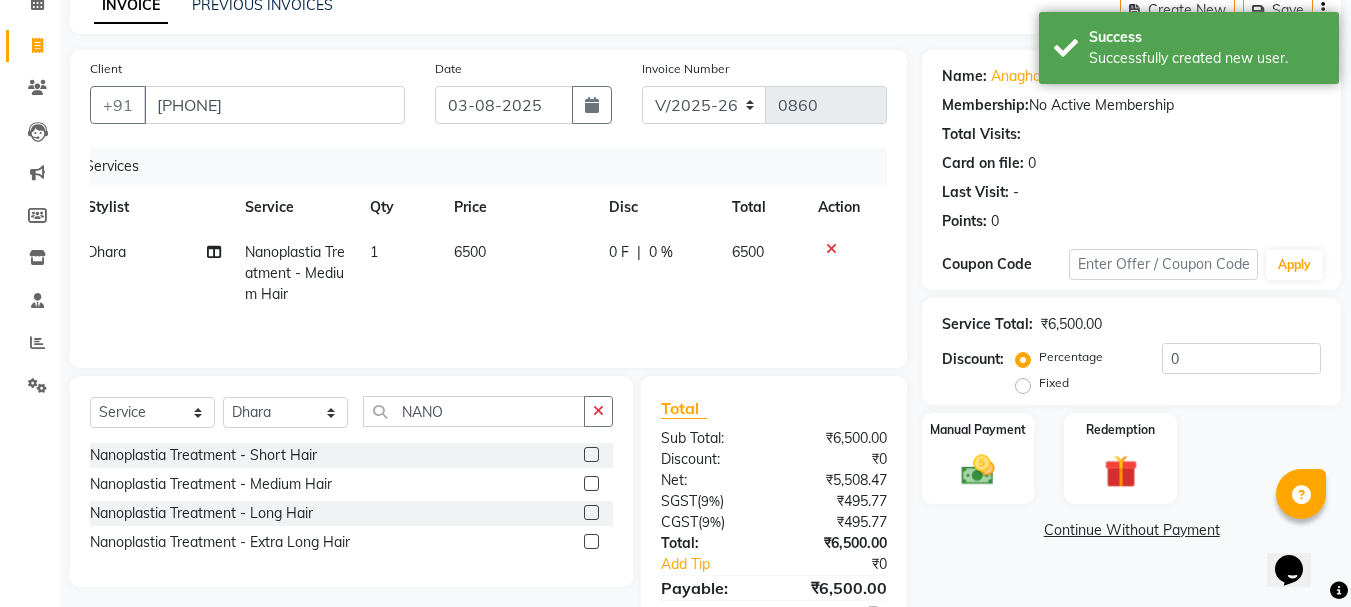scroll, scrollTop: 0, scrollLeft: 0, axis: both 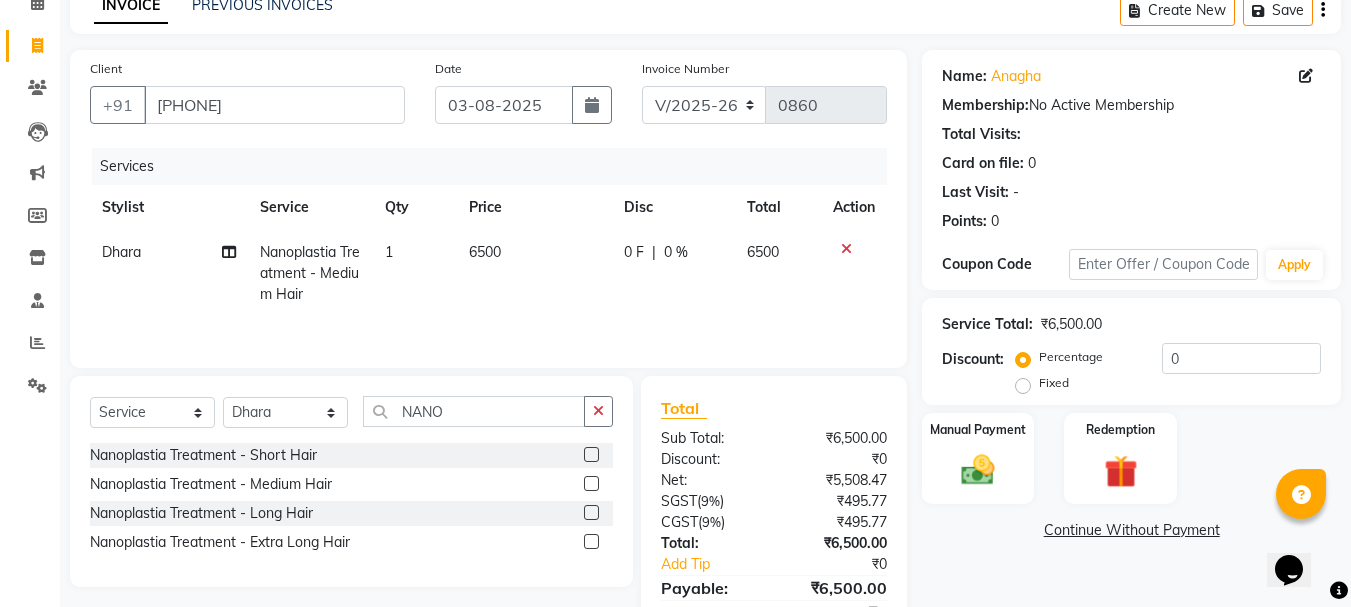 click on "6500" 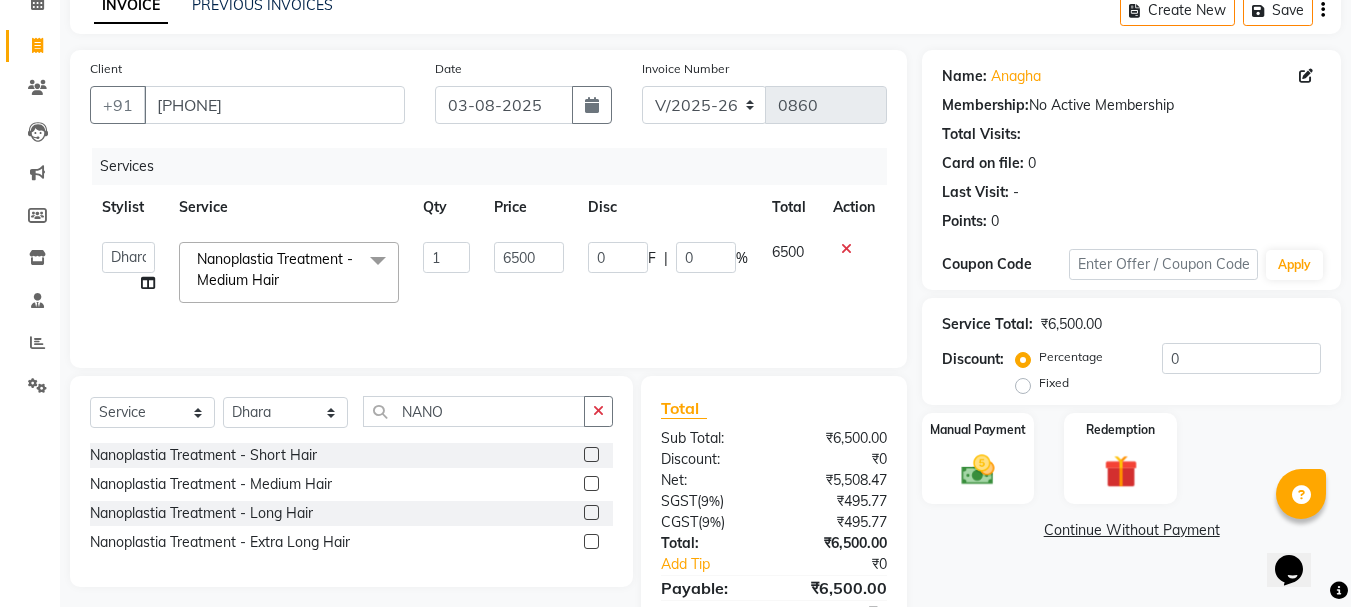 click on "0 F | 0 %" 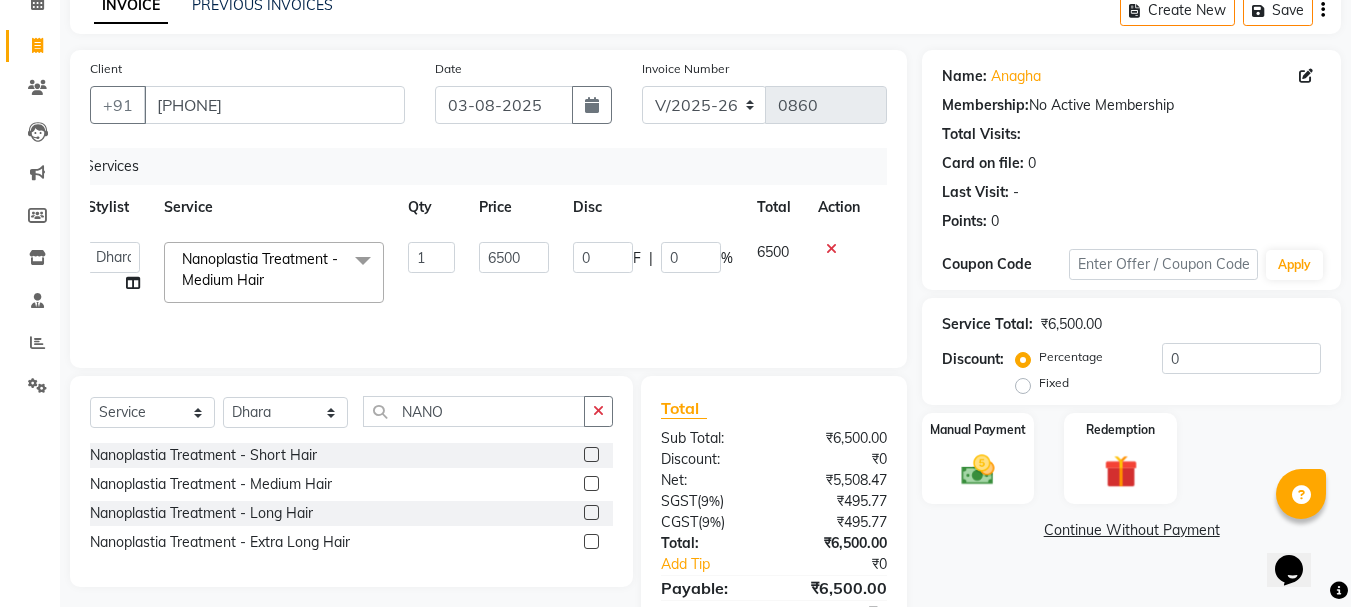 click 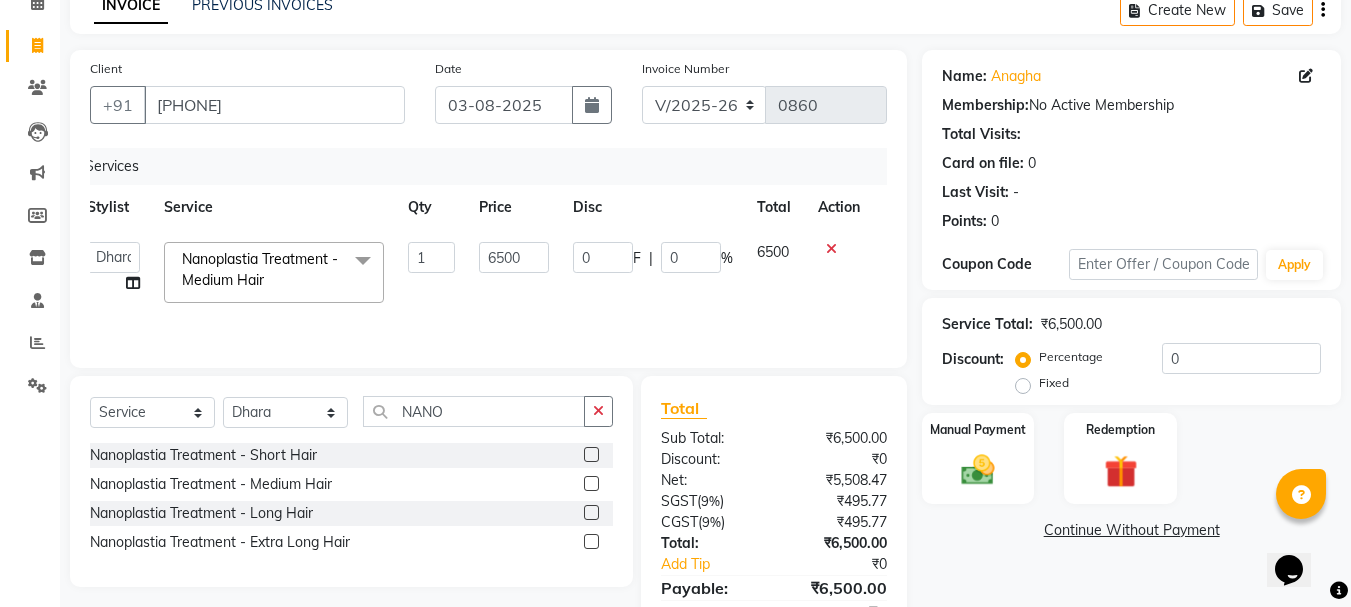 scroll, scrollTop: 0, scrollLeft: 0, axis: both 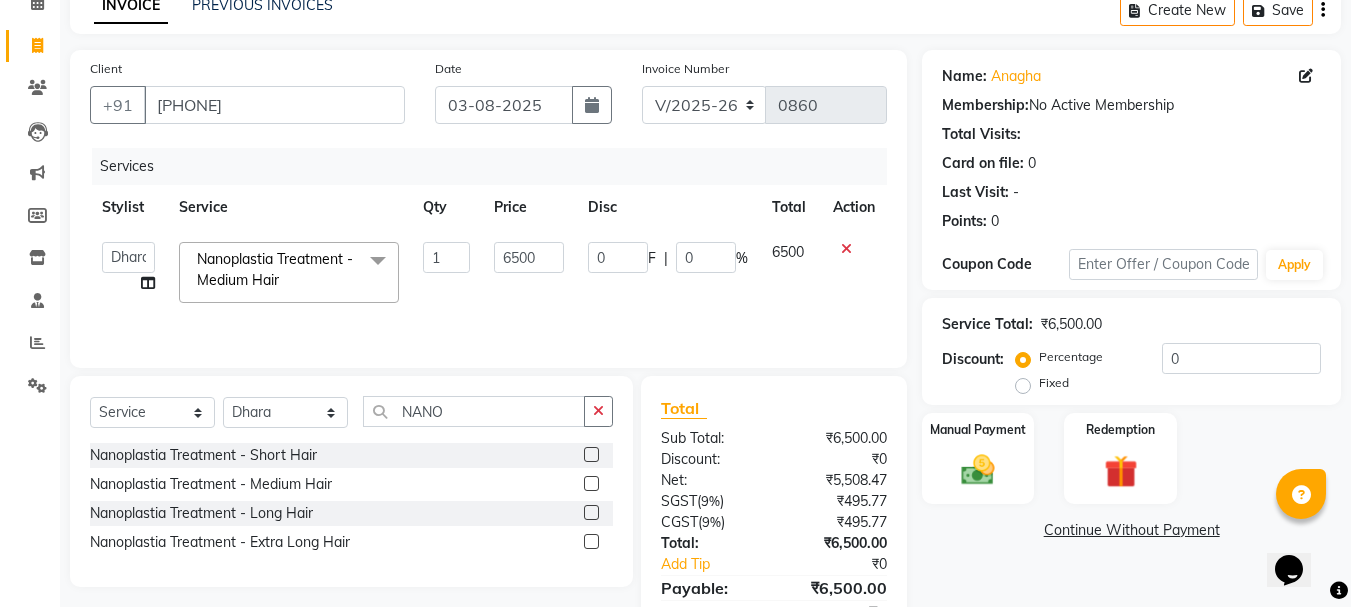 click on "6500" 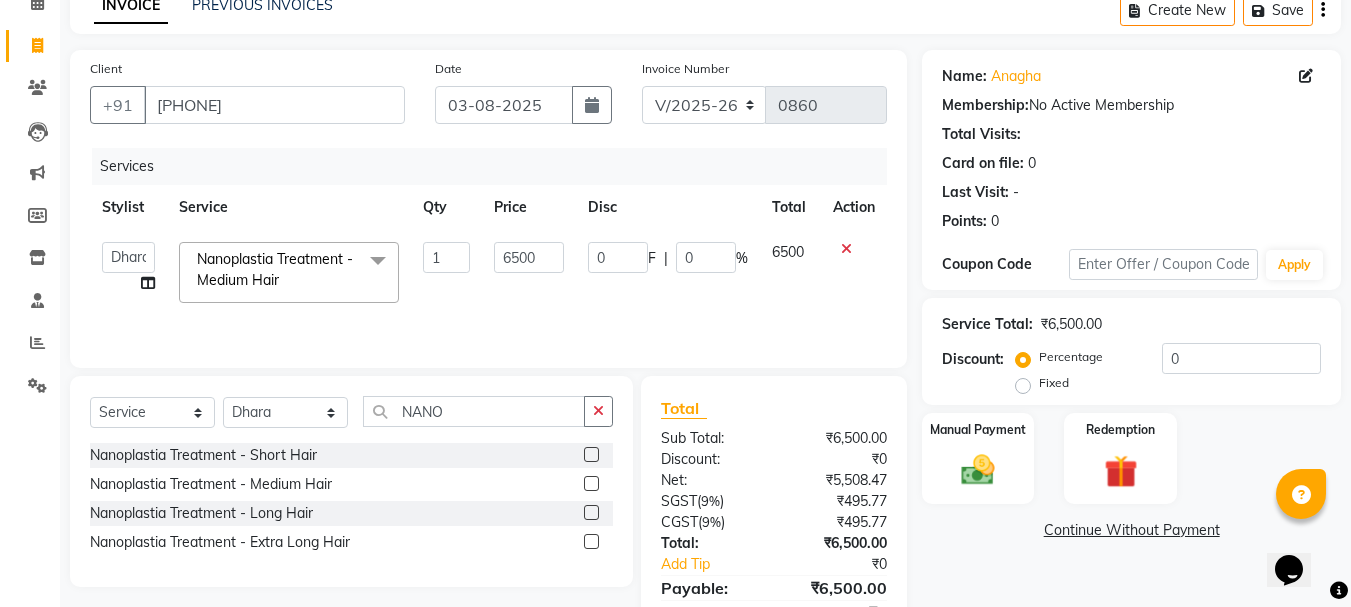 scroll, scrollTop: 0, scrollLeft: 15, axis: horizontal 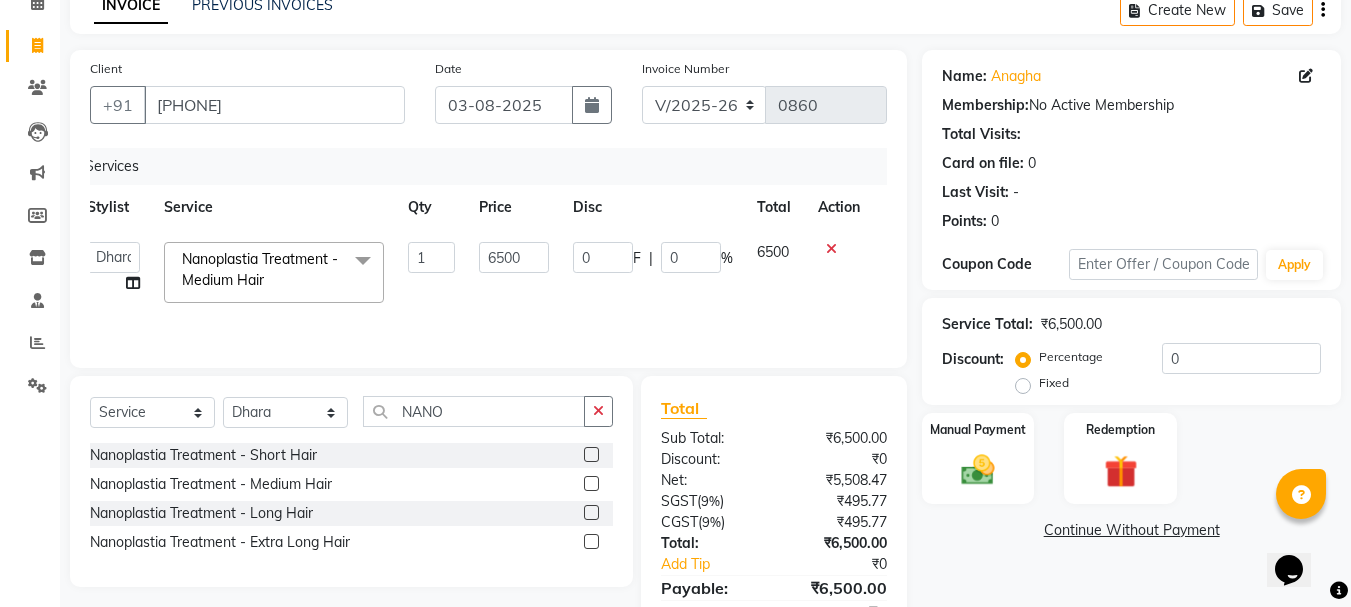 click on "6500" 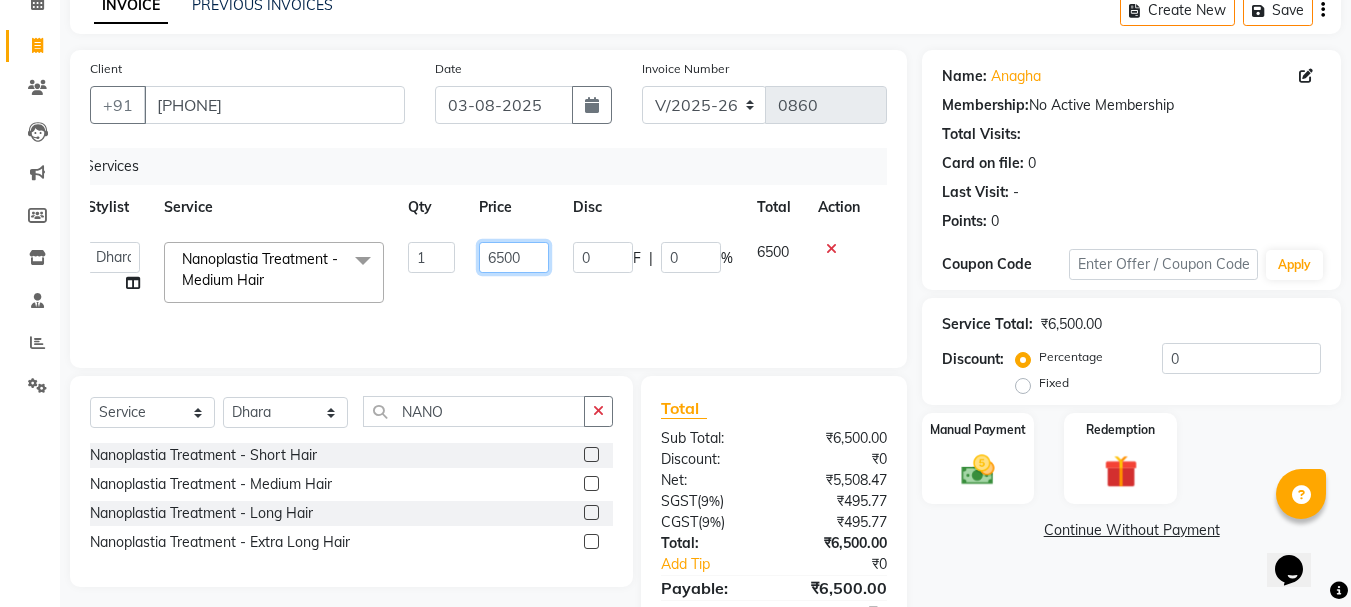 drag, startPoint x: 533, startPoint y: 256, endPoint x: 478, endPoint y: 259, distance: 55.081757 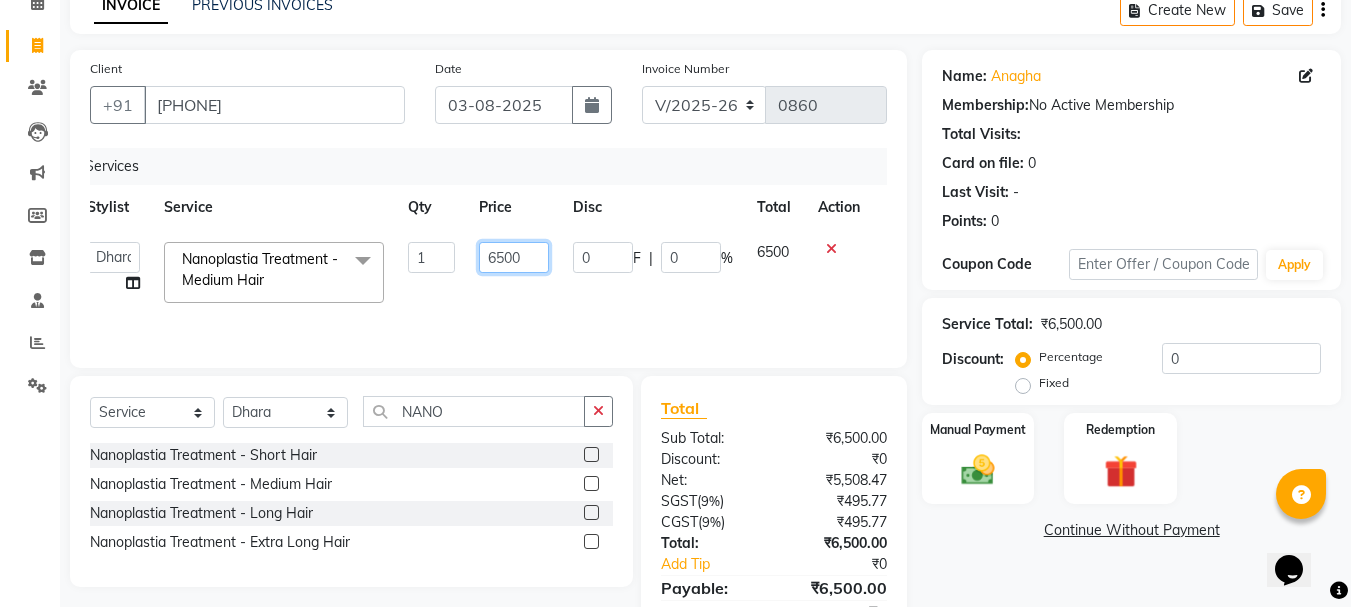 click on "6500" 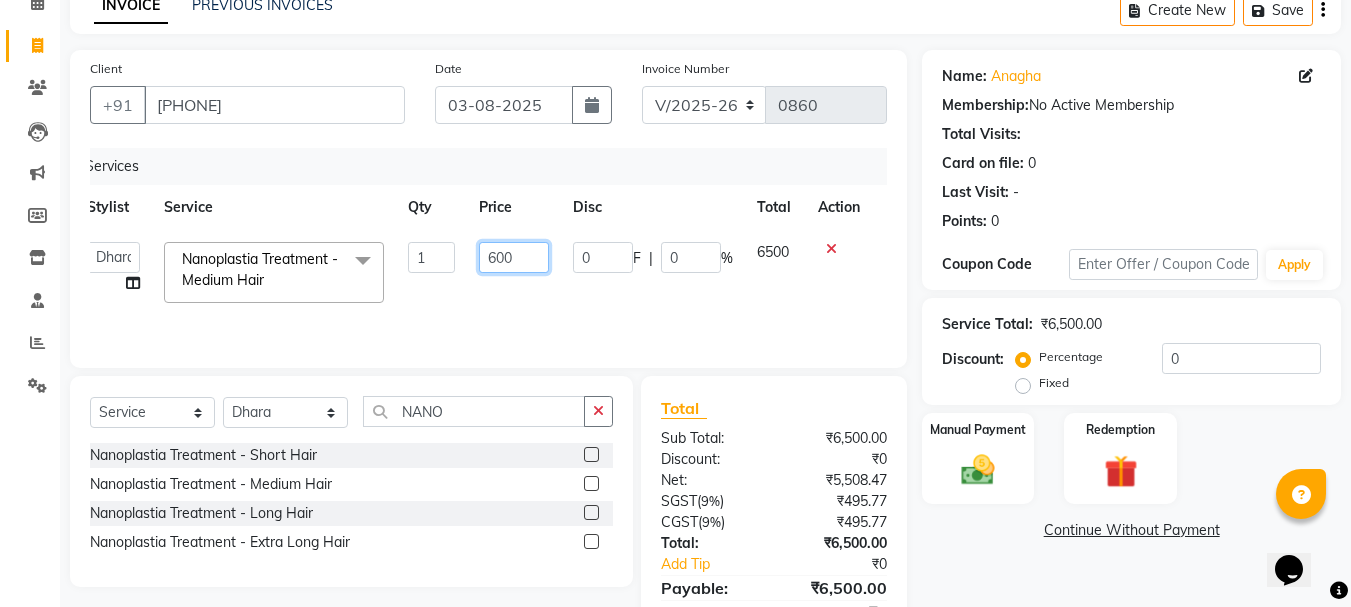 type on "6000" 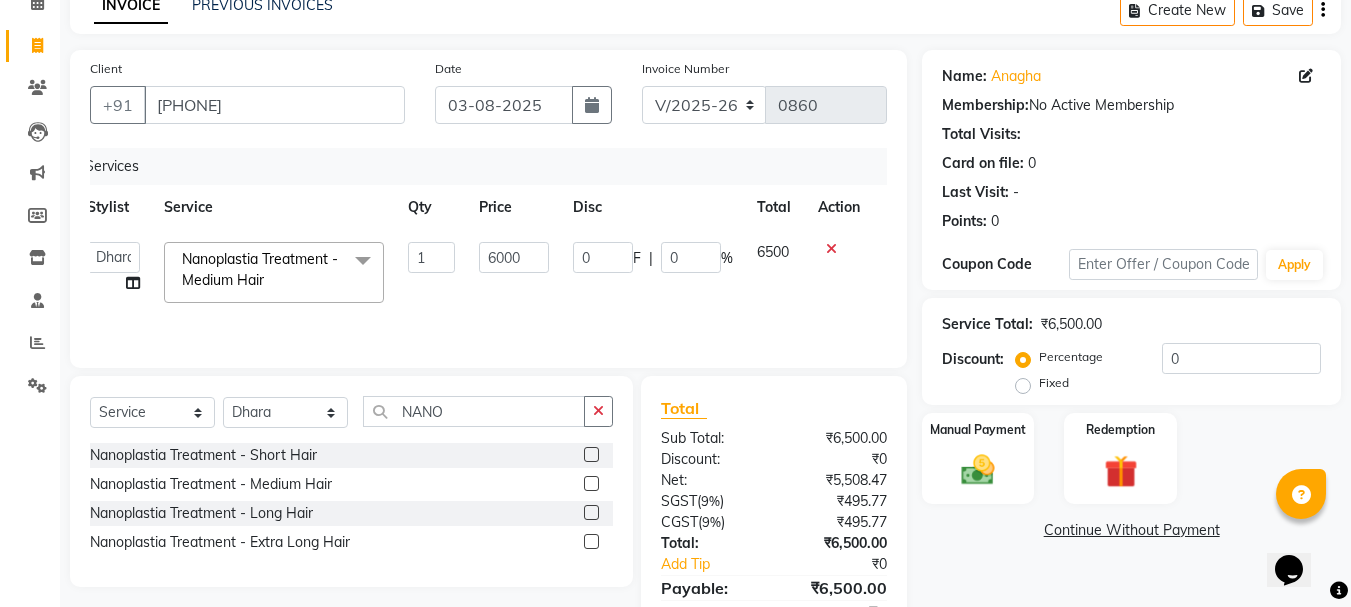 drag, startPoint x: 595, startPoint y: 331, endPoint x: 641, endPoint y: 340, distance: 46.872166 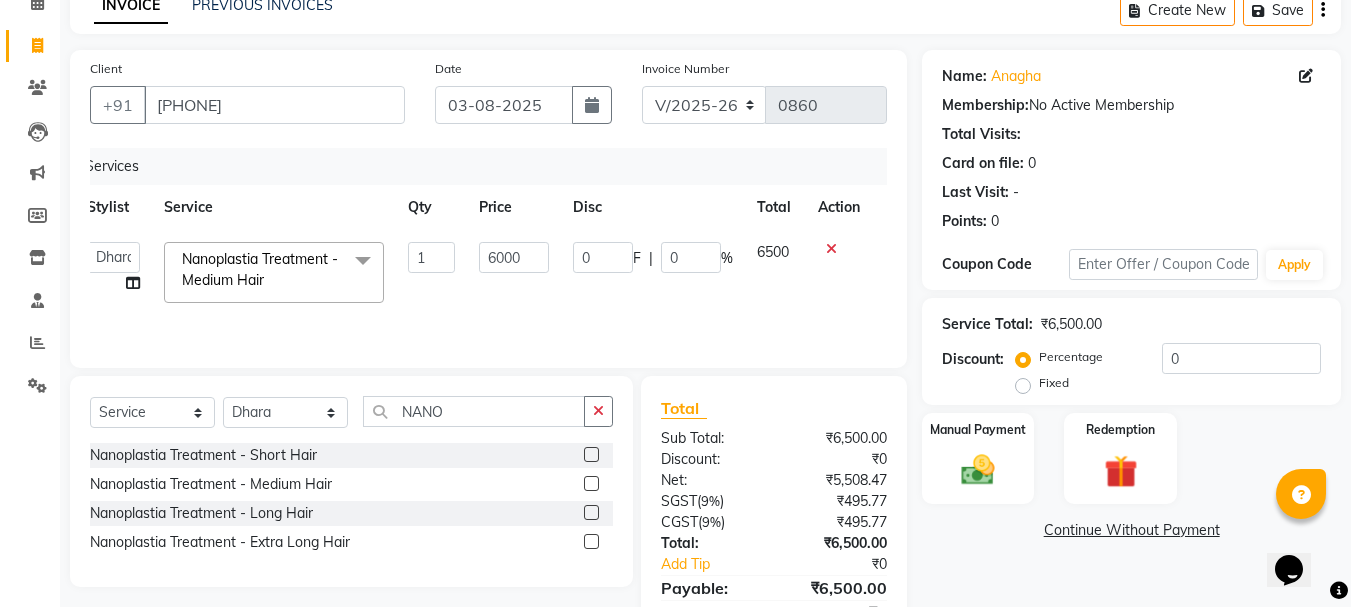 click on "Services Stylist Service Qty Price Disc Total Action  ADMIN   Avesh   Dhara    DIKSHU SHARMA   dipika    Fatima   MUSKAN VAISH   Pratibha   RAHUL KHOKHAR   sameer shah    Saniya    Saurav   Sayu    Sheetal    SIDDHI   Sunny    teju    Versova Manager   Vijay Vishwa  Nanoplastia Treatment - Medium Hair  x Women Hair - Hair Cut/Fringe Women Hair - Hair Trim Women Hair - Hair Cut ,Wash,Blowdry  Finish/Creative Women Hair - Director Hair Cut & Style Women Hair - Only Hair Wash Women Hair - Paddle Dry Hair Wash Straight Blowdry - Medium Hair Straight Blowdry - Long Hair Straight Blowdry - Extra Long Hair Curls Blowdry - Medium Hair Curls Blowdry - Long Hair Curls Blowdry - Extra Long Hair Ironing - Short To Shoulder Hair Ironing - Long Hair Ironing - Extra Long Hair Iron Curls & Tongs - Medium Hair Iron Curls & Tongs - Long Hair Iron Curls & Tongs - Extra Long Hair Iron Curls & Tongs - Up Style Hair Colour  - Root Touch Up 1 Inch Hair Colour  - Short Hair Hair Colour  - Medium Hair Hair Colour  - Long Hair 1 6000" 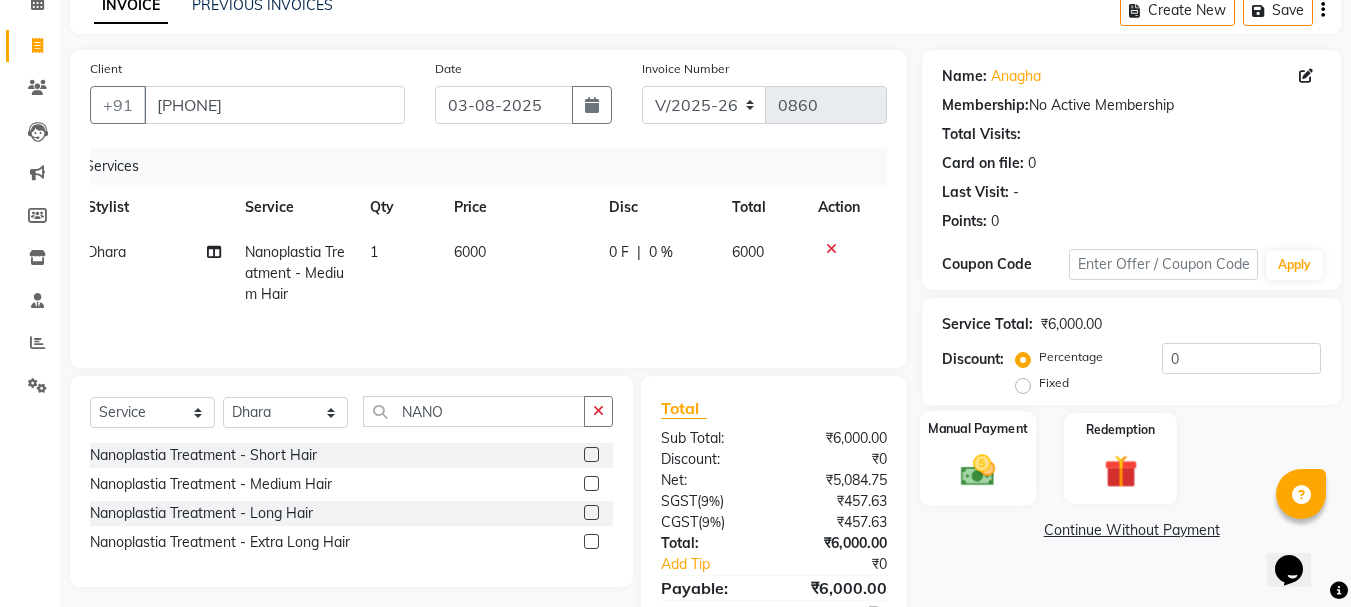 click on "Manual Payment" 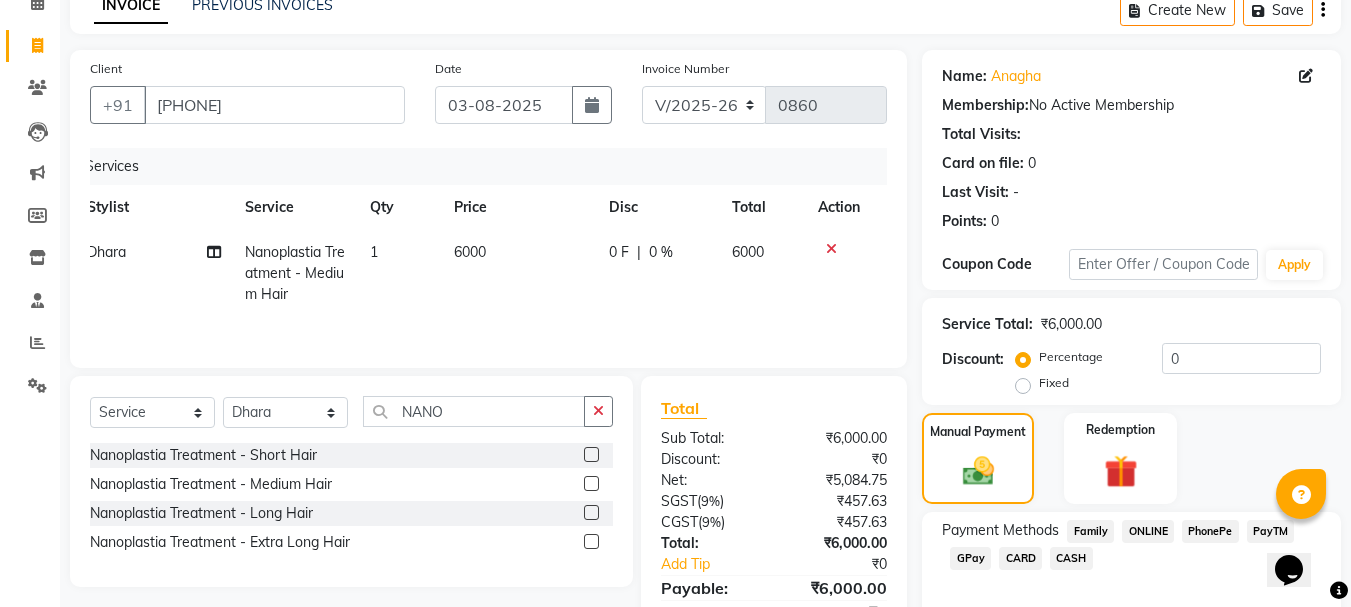 scroll, scrollTop: 196, scrollLeft: 0, axis: vertical 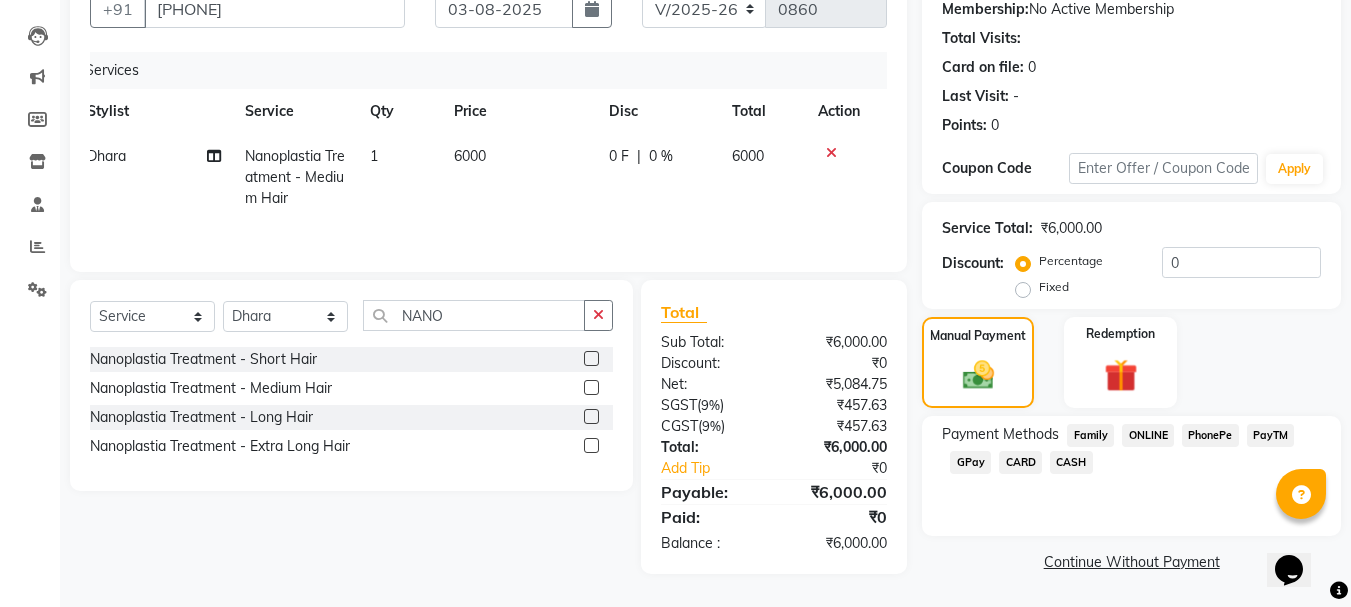 click on "GPay" 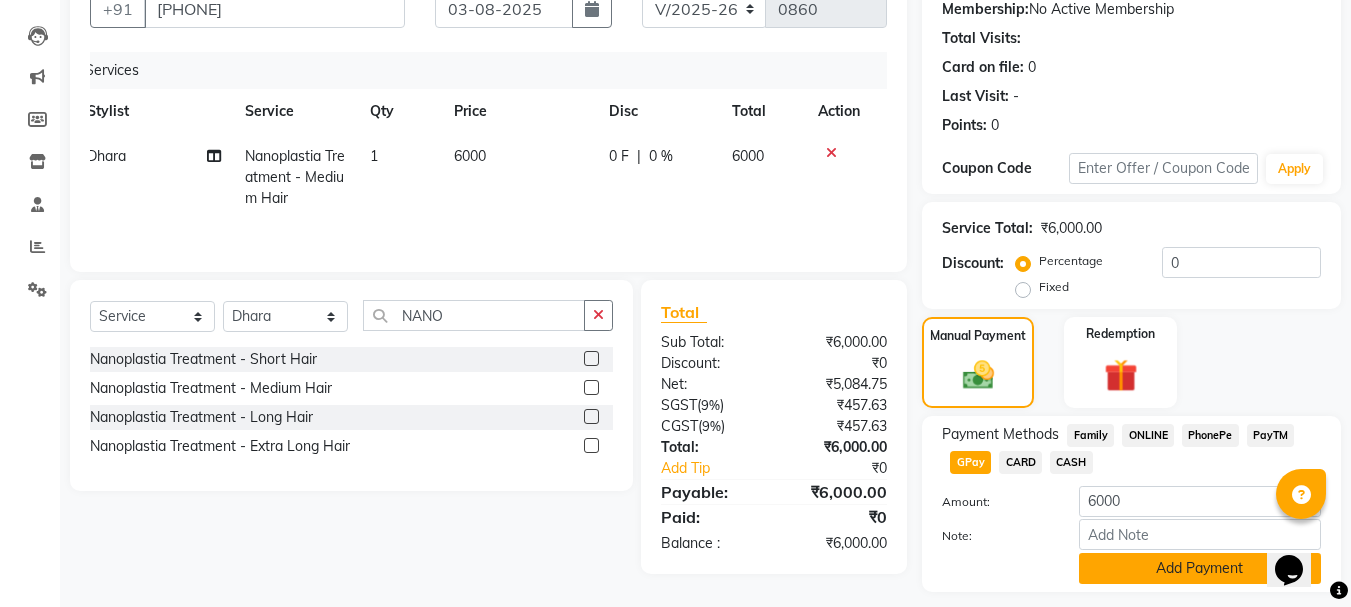 click on "Add Payment" 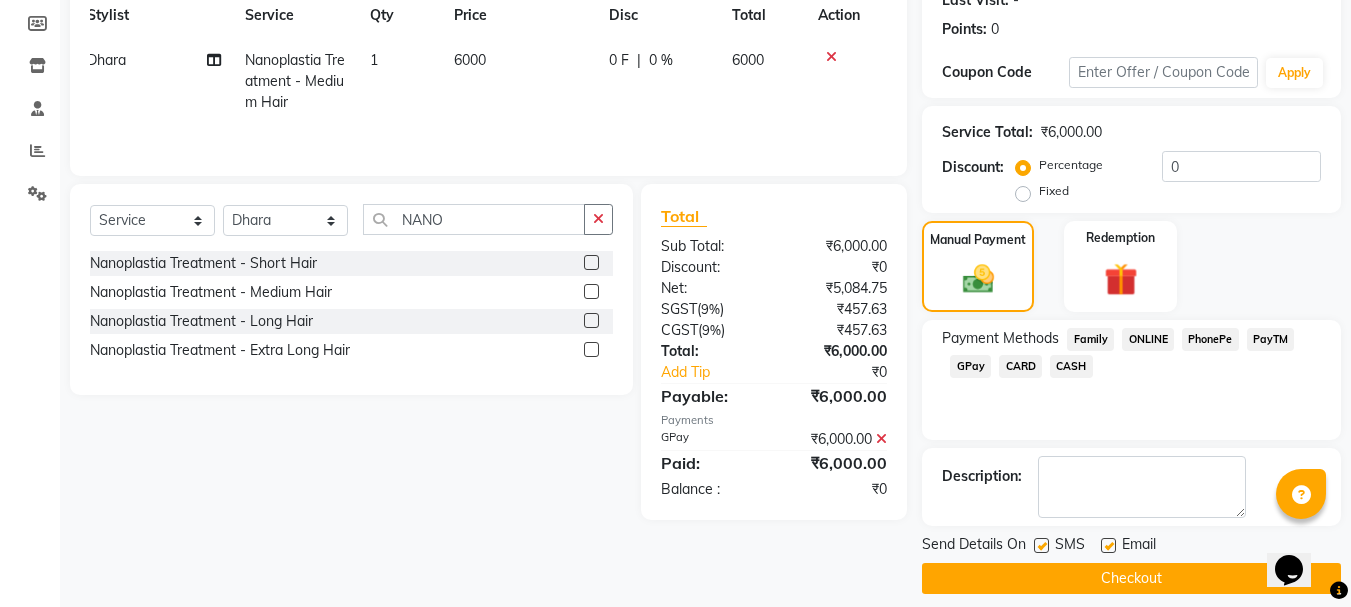 scroll, scrollTop: 309, scrollLeft: 0, axis: vertical 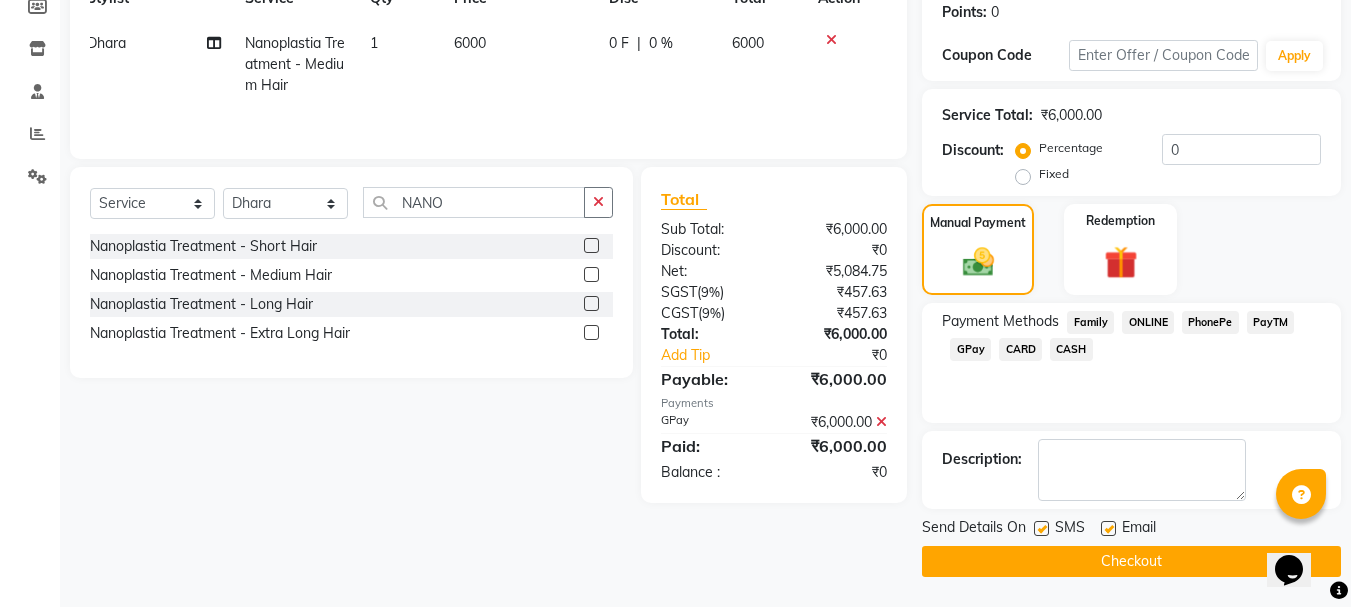 click 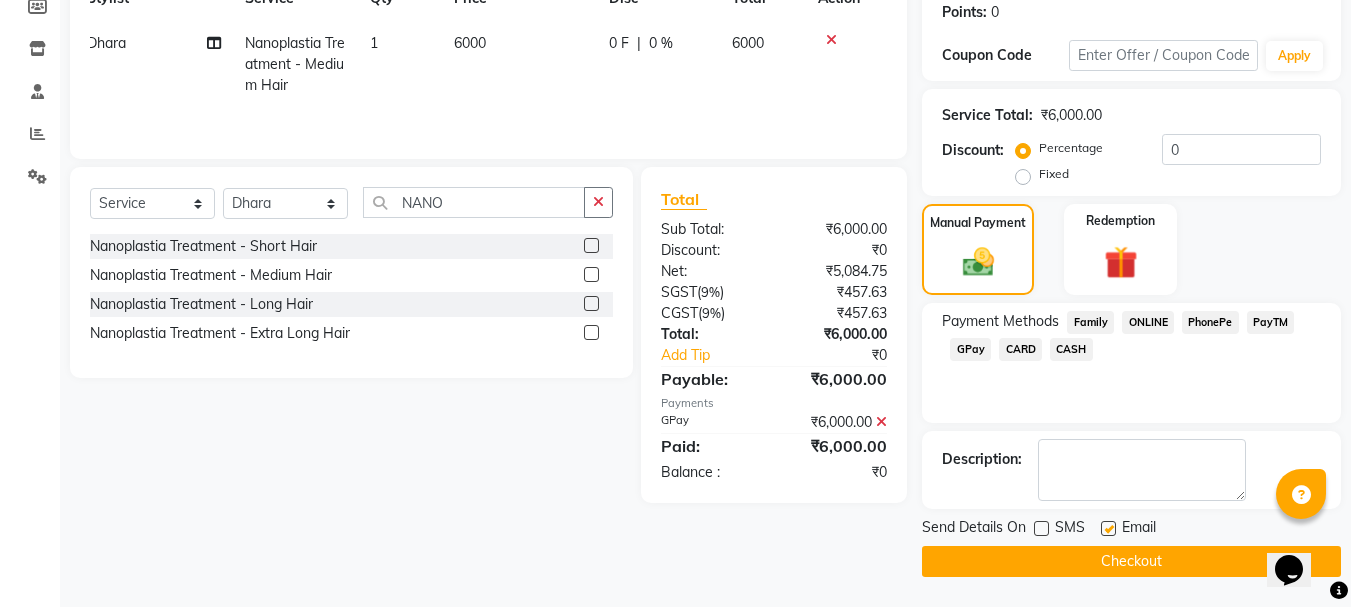 click on "Checkout" 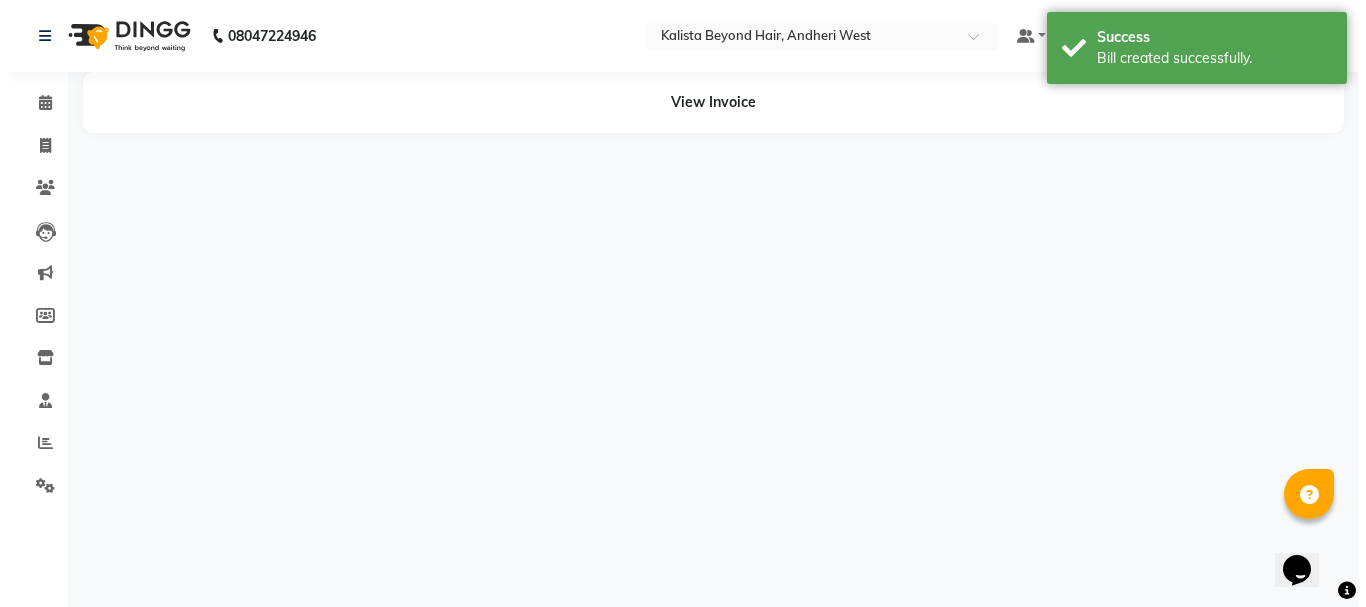scroll, scrollTop: 0, scrollLeft: 0, axis: both 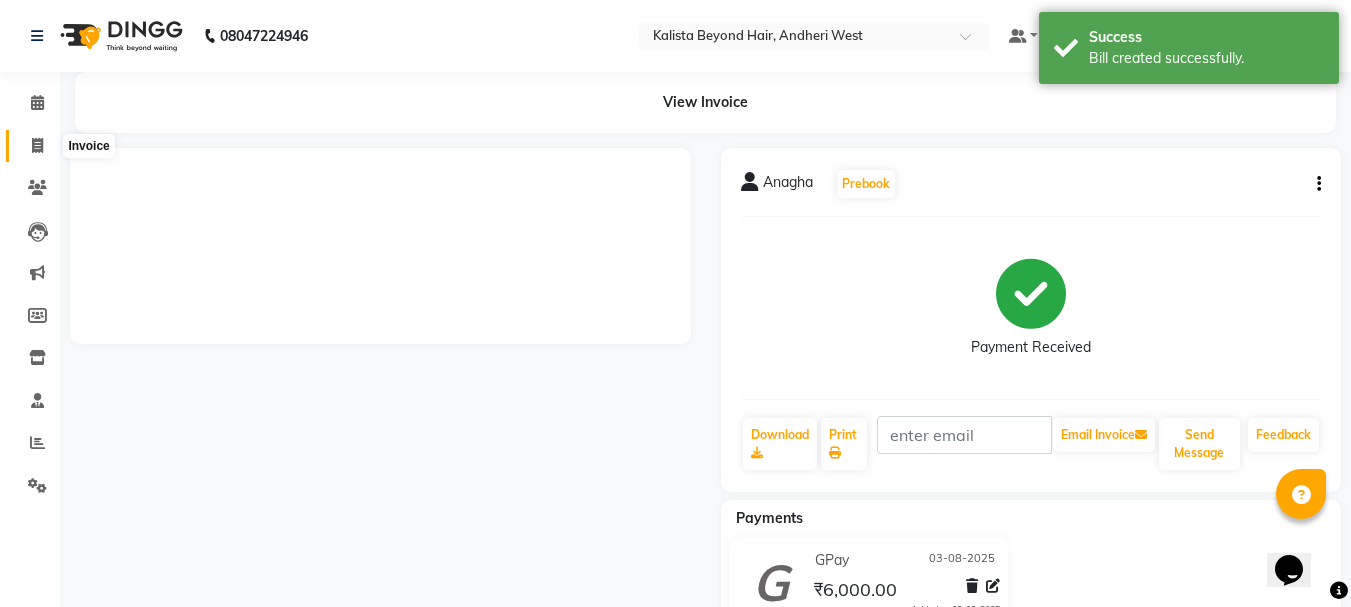 click 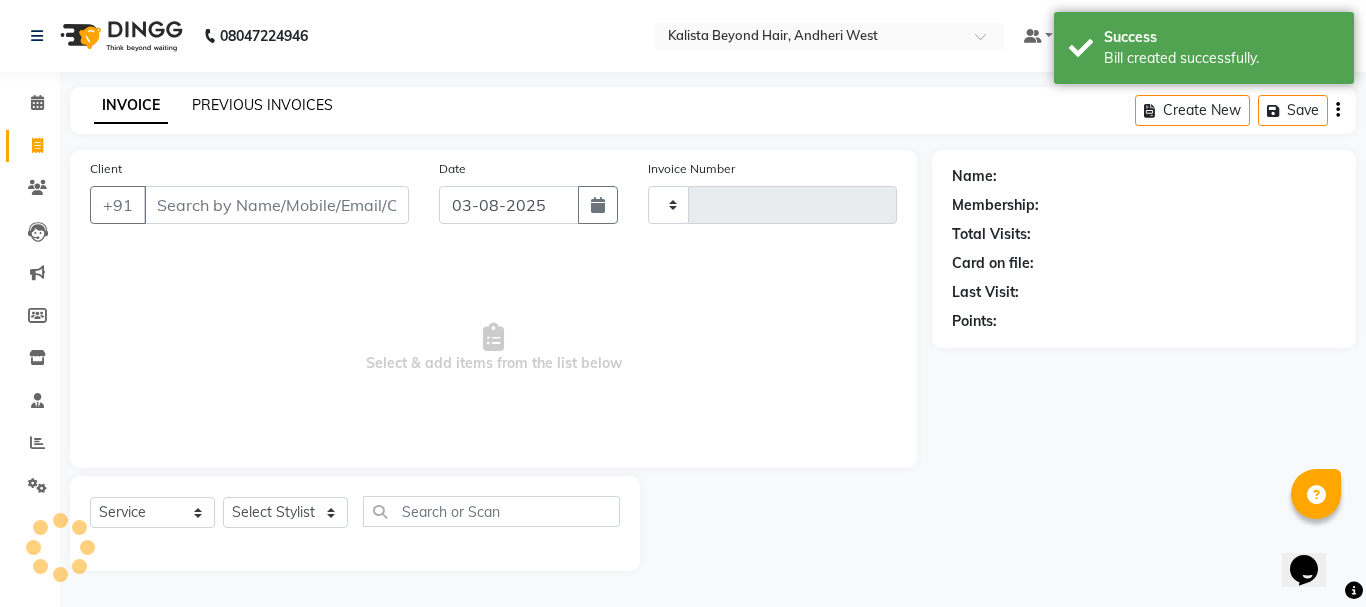 click on "PREVIOUS INVOICES" 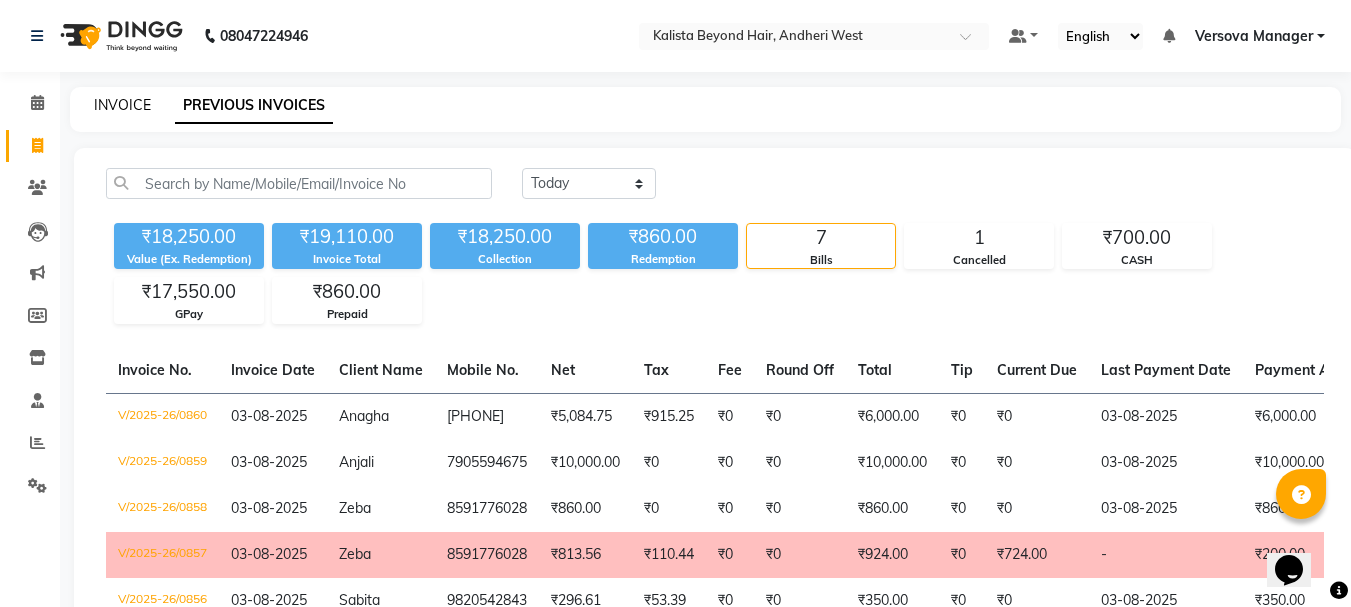click on "INVOICE" 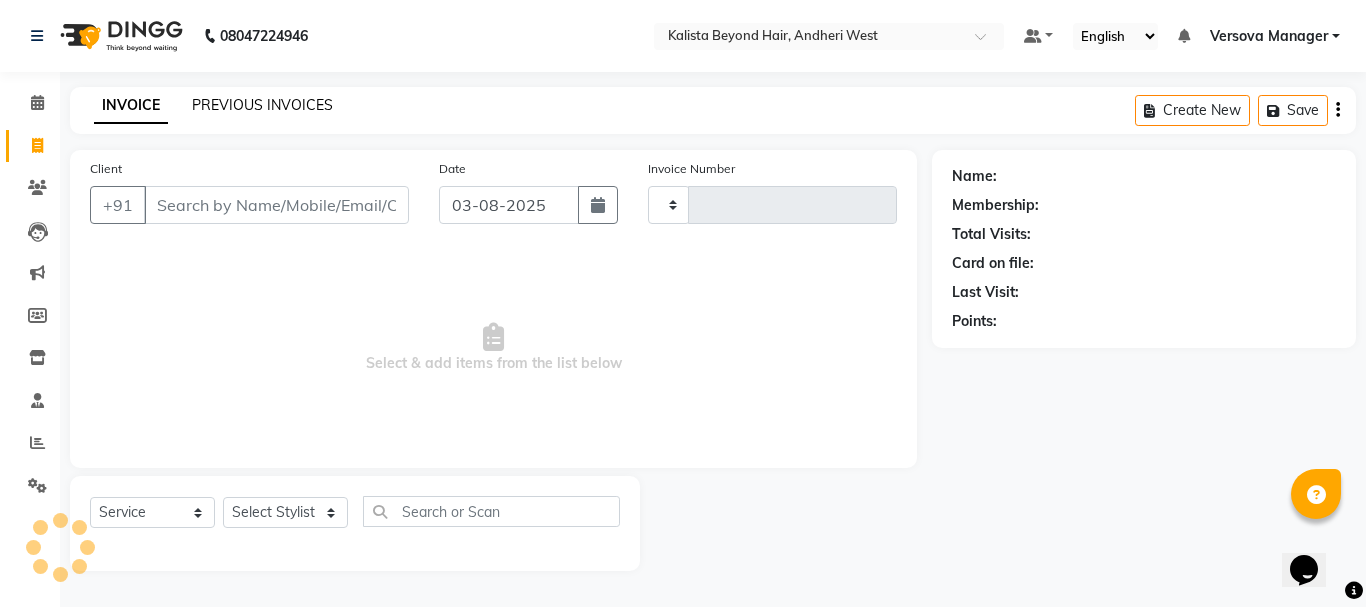 click on "PREVIOUS INVOICES" 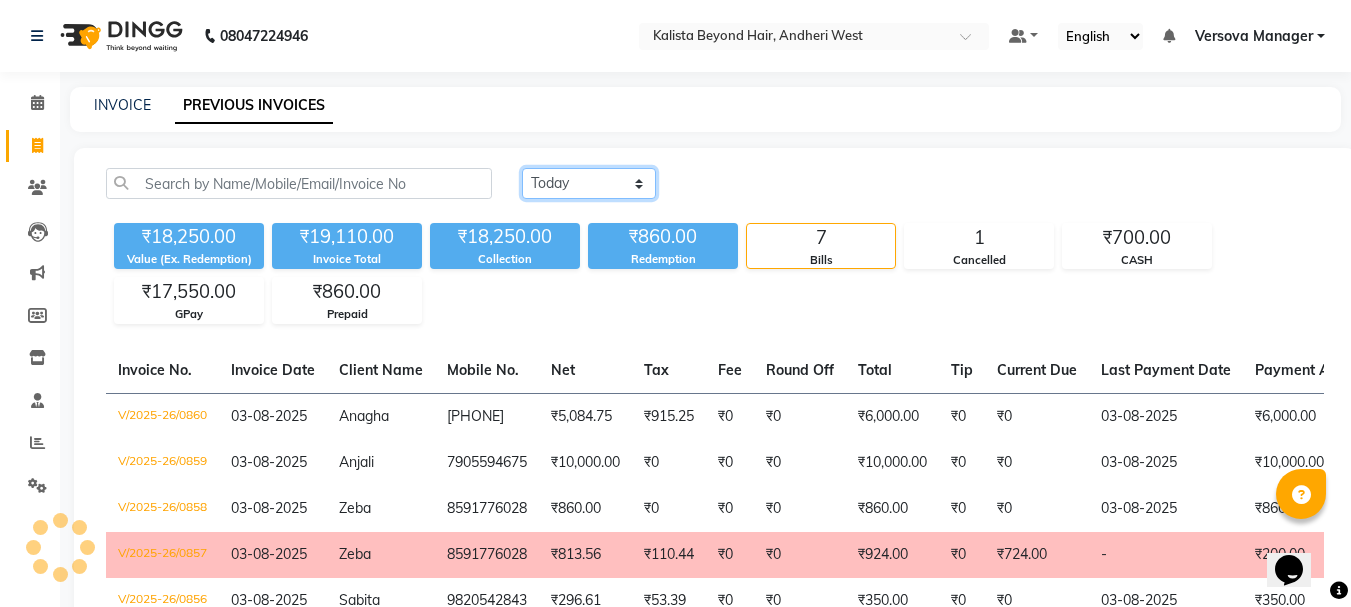 click on "Today Yesterday Custom Range" 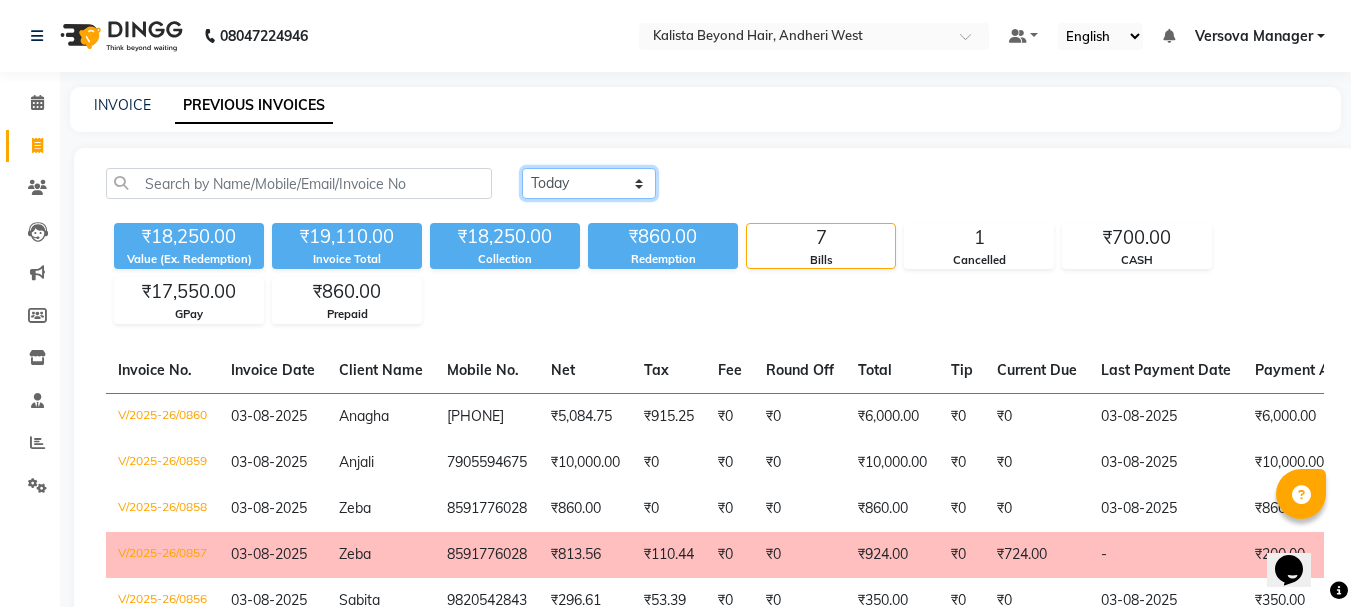 select on "range" 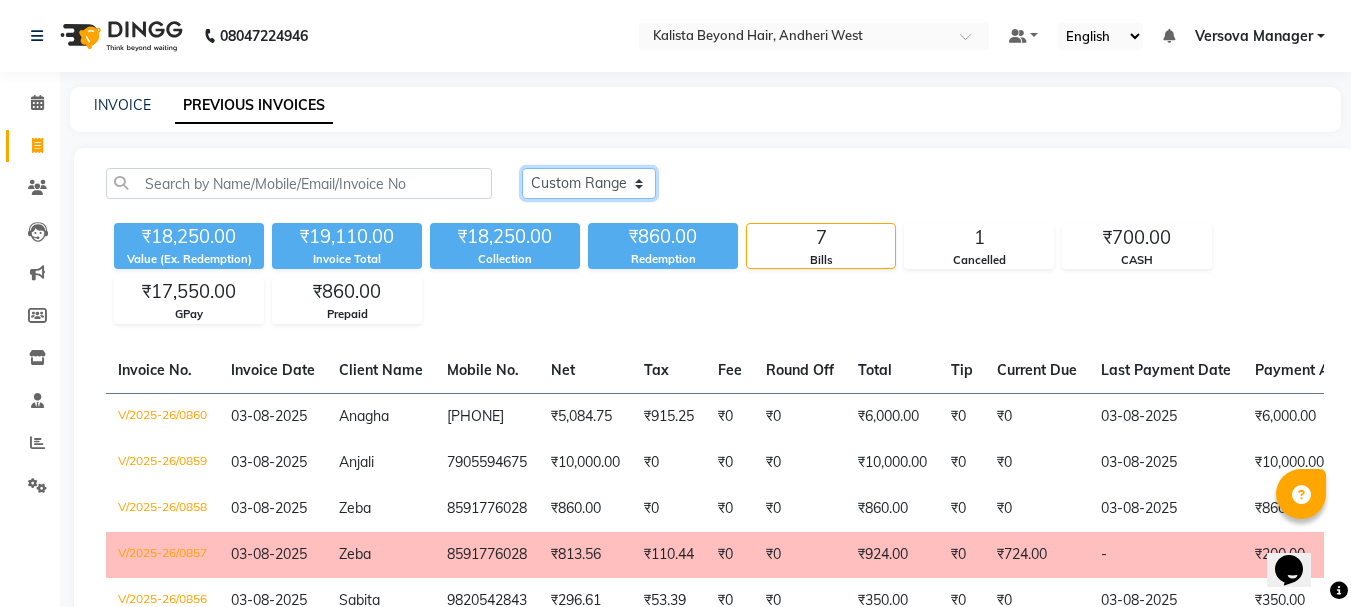 click on "Today Yesterday Custom Range" 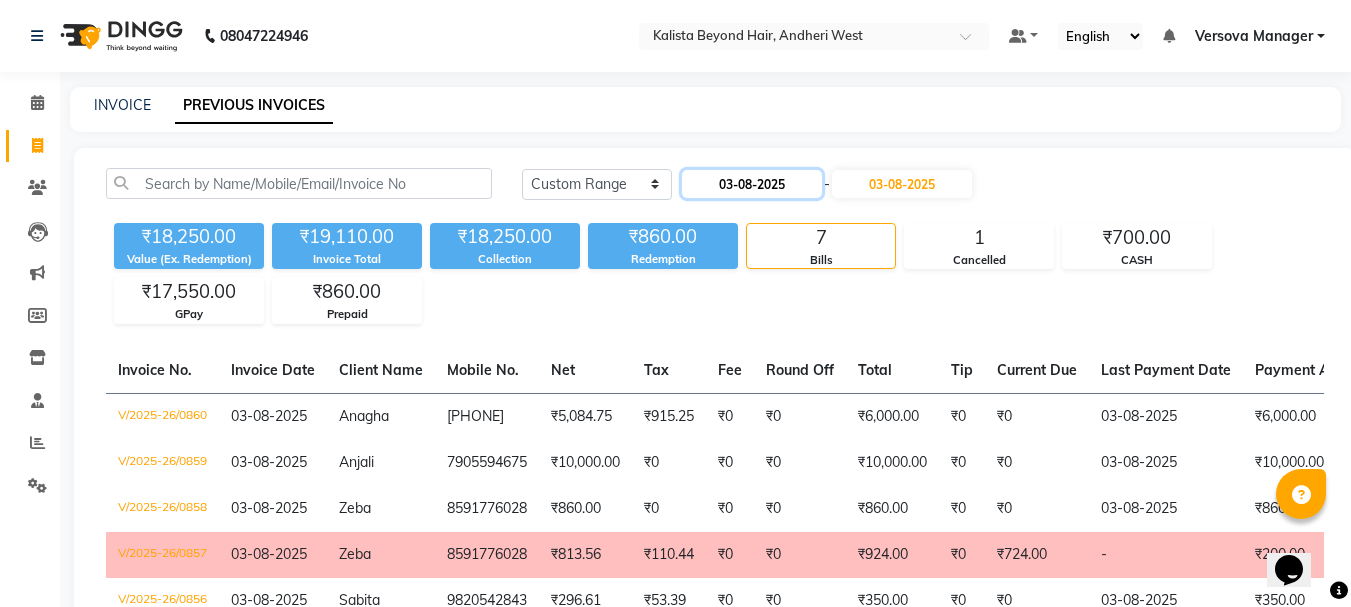 click on "03-08-2025" 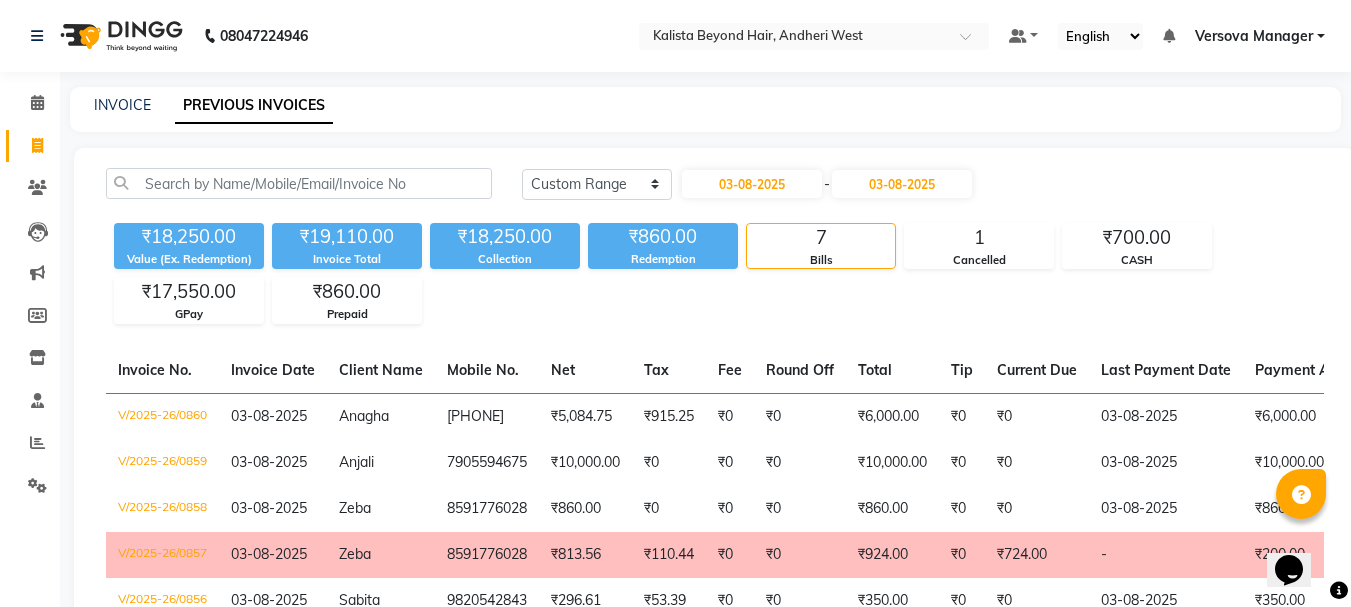select on "8" 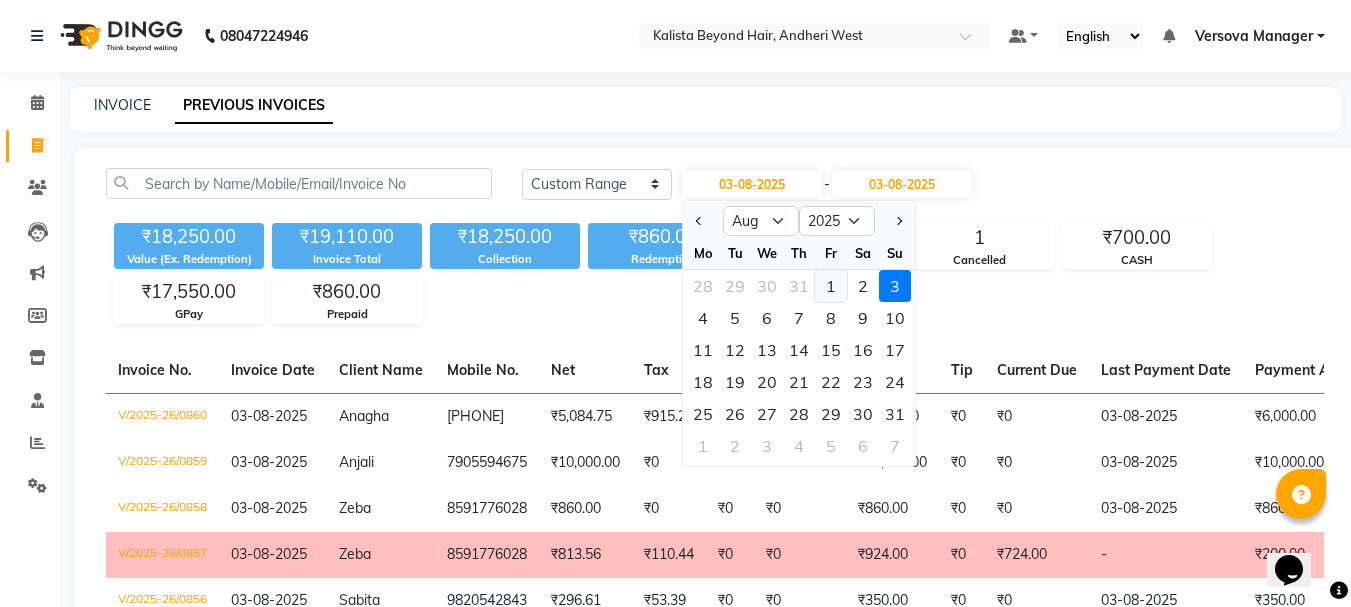click on "1" 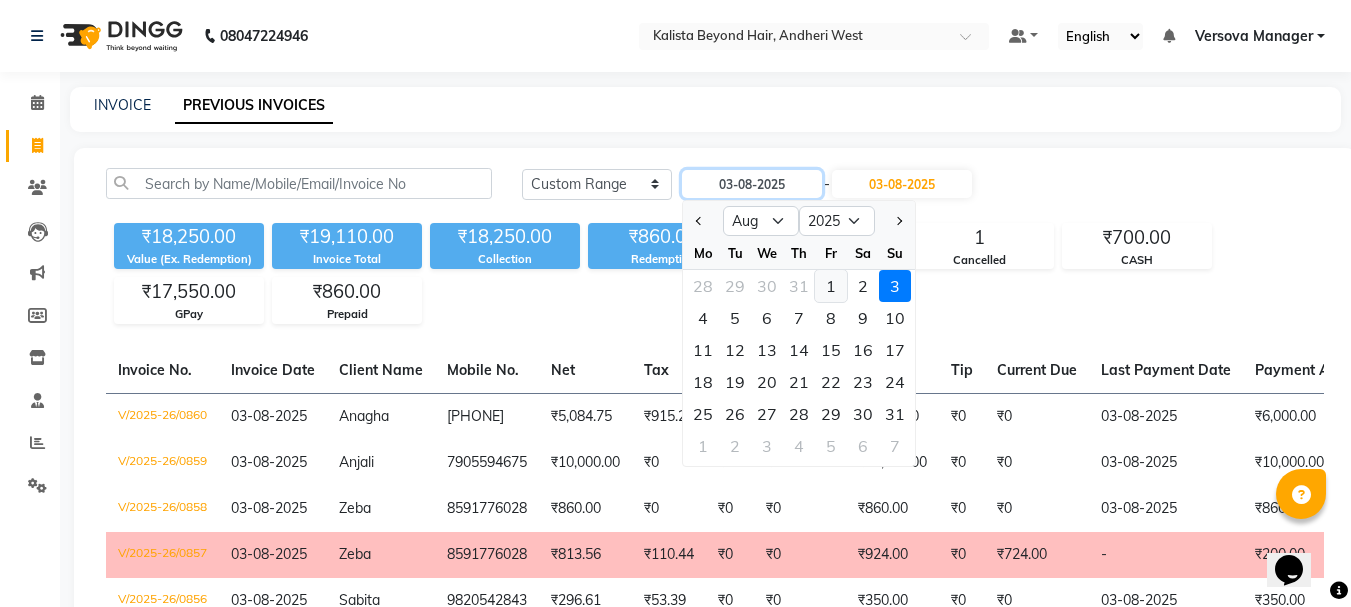 type on "01-08-2025" 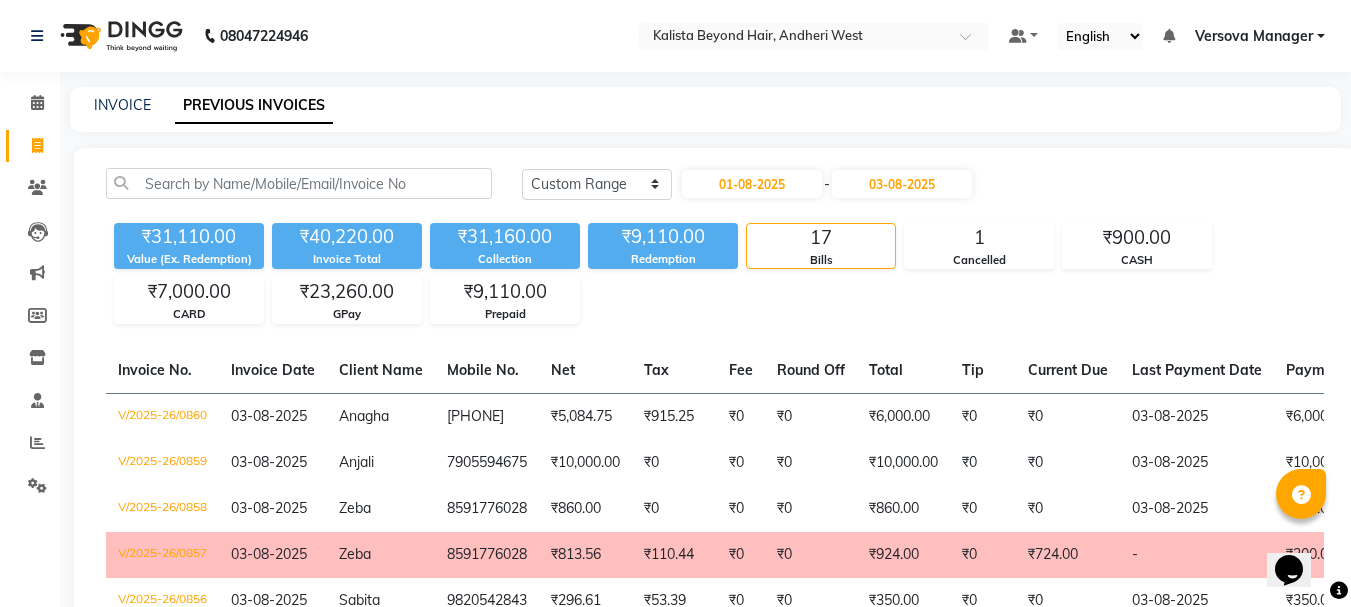 click on "Today Yesterday Custom Range 01-08-2025 - 03-08-2025" 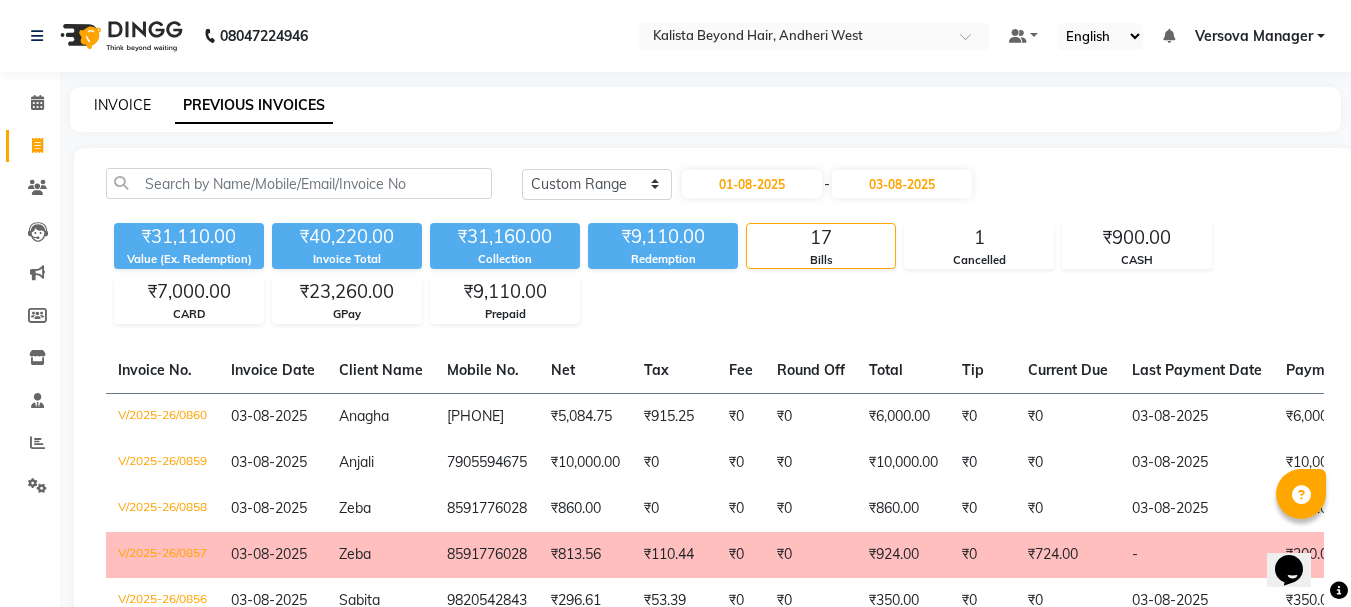 click on "INVOICE" 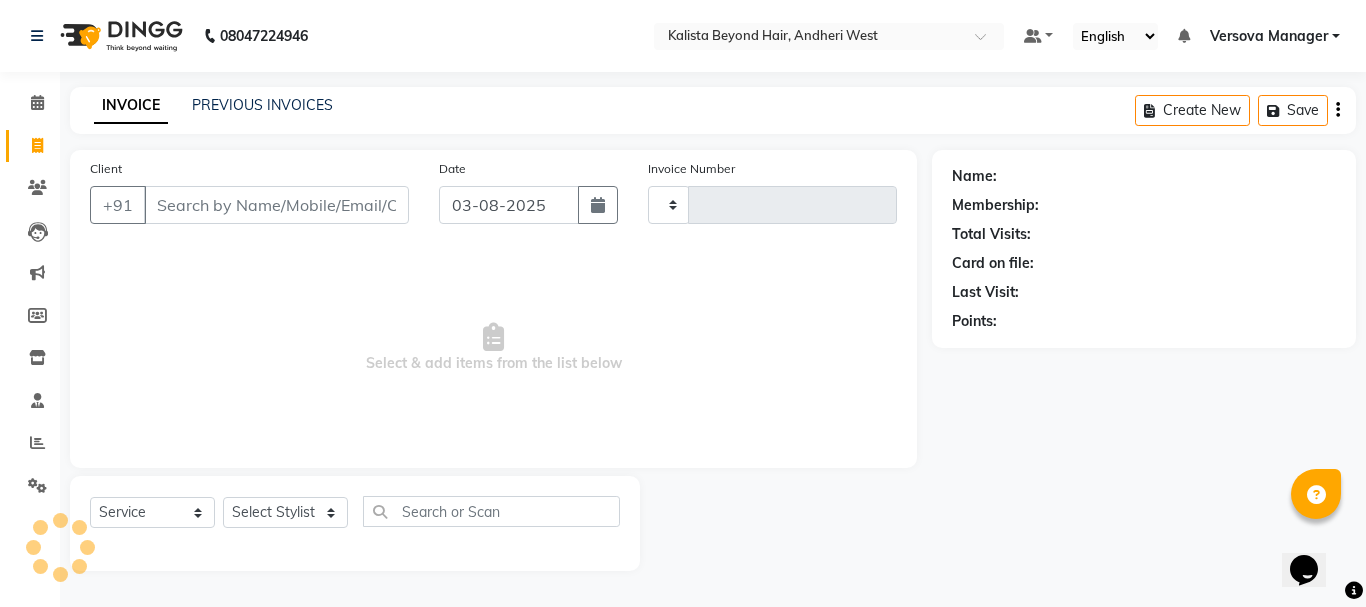 type on "0861" 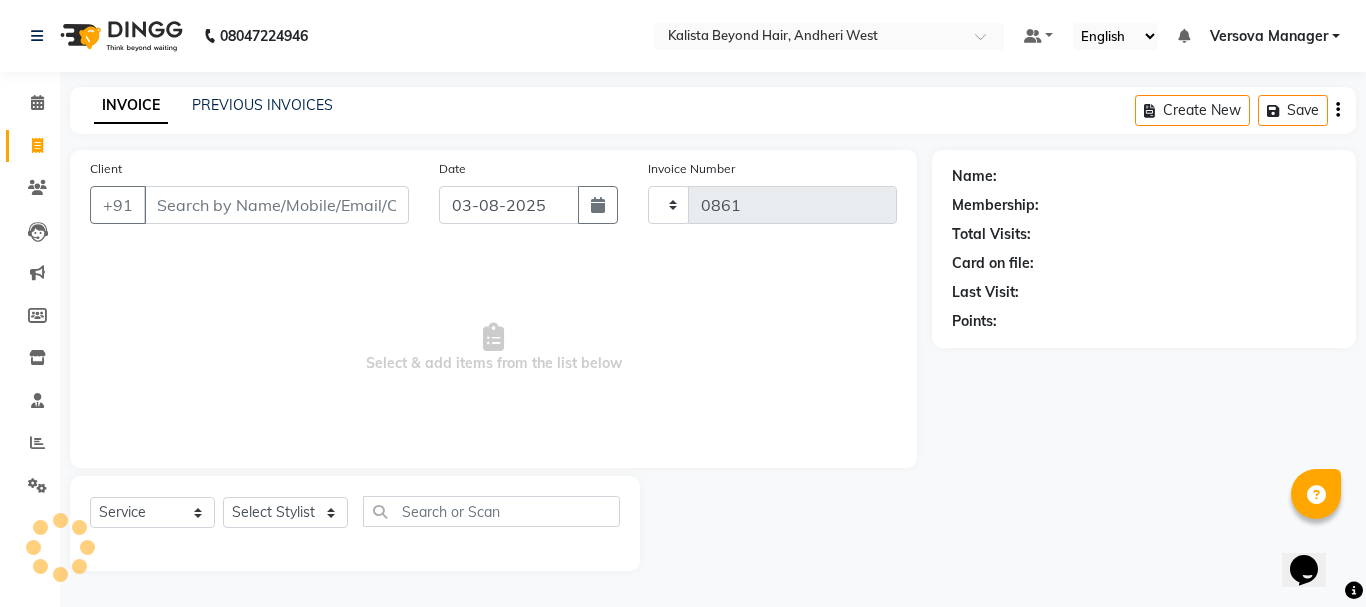 select on "6352" 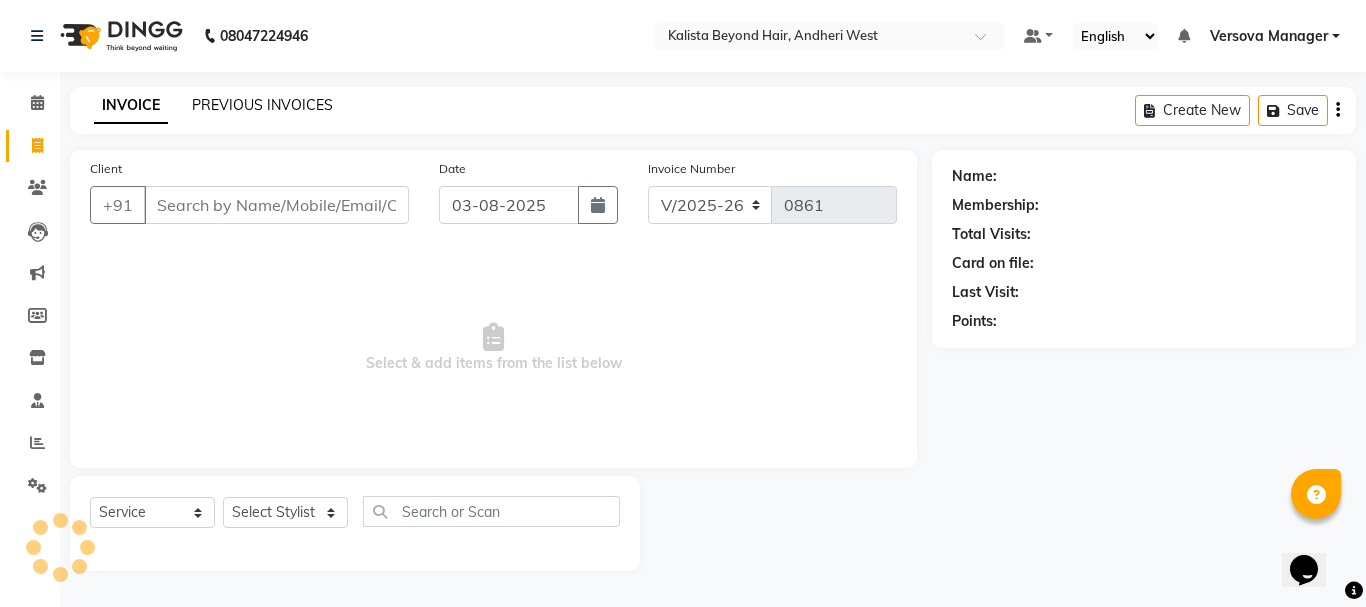 click on "PREVIOUS INVOICES" 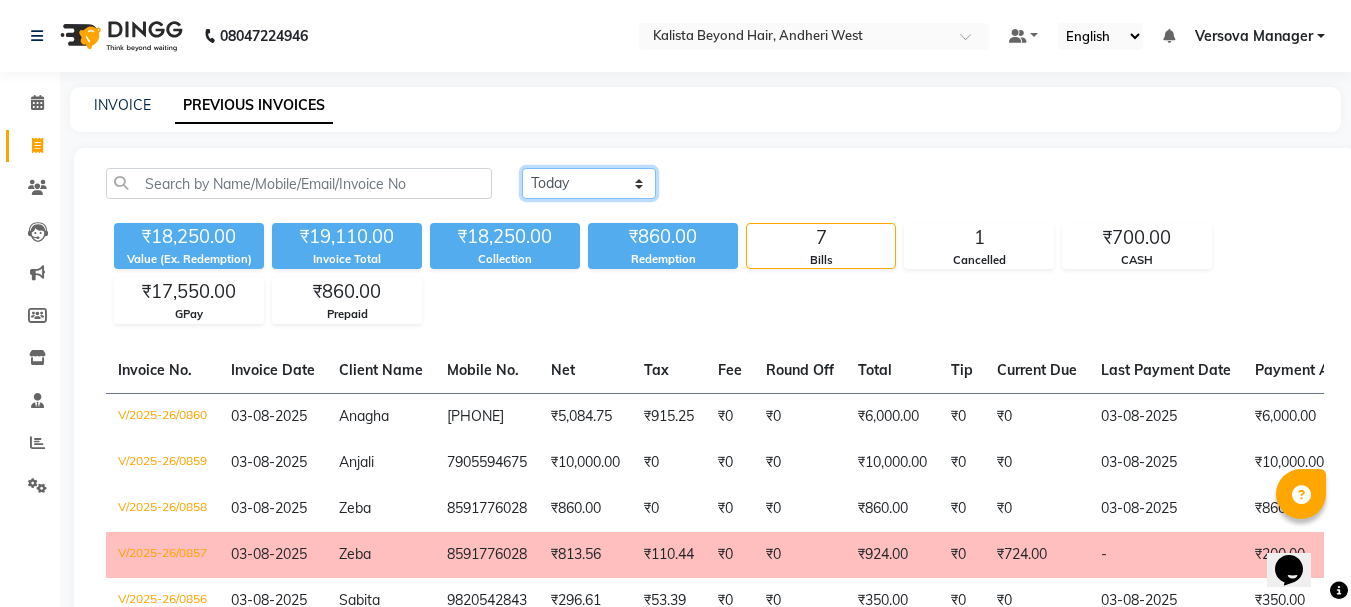 click on "Today Yesterday Custom Range" 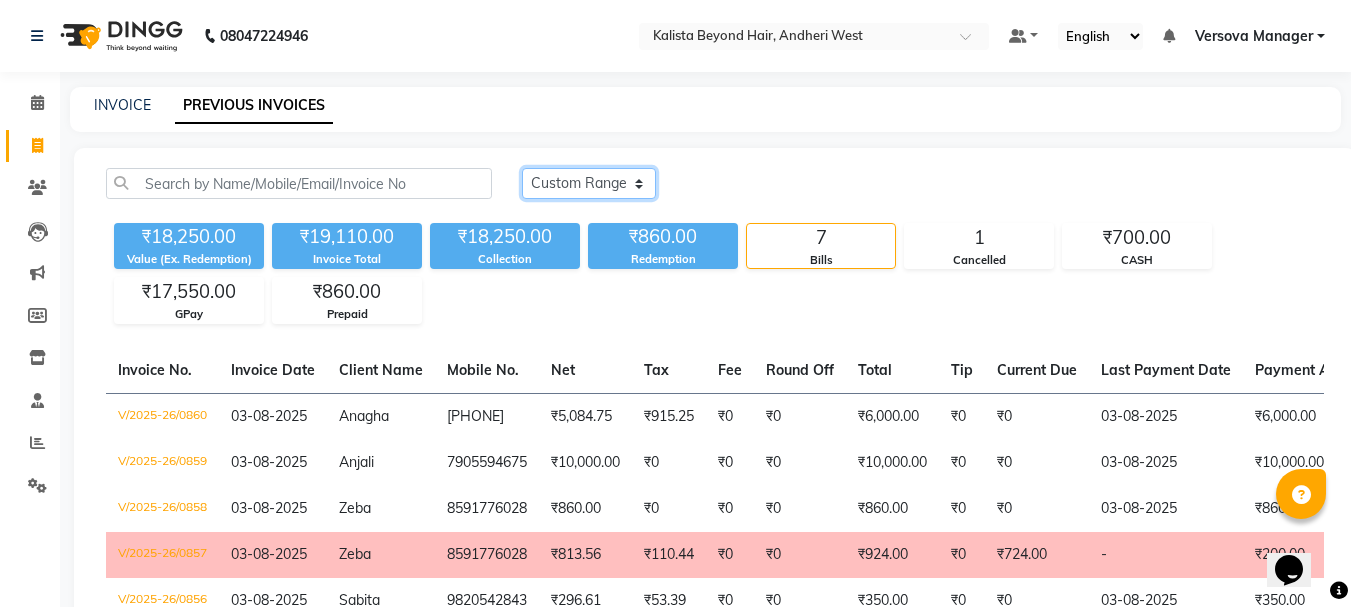 click on "Today Yesterday Custom Range" 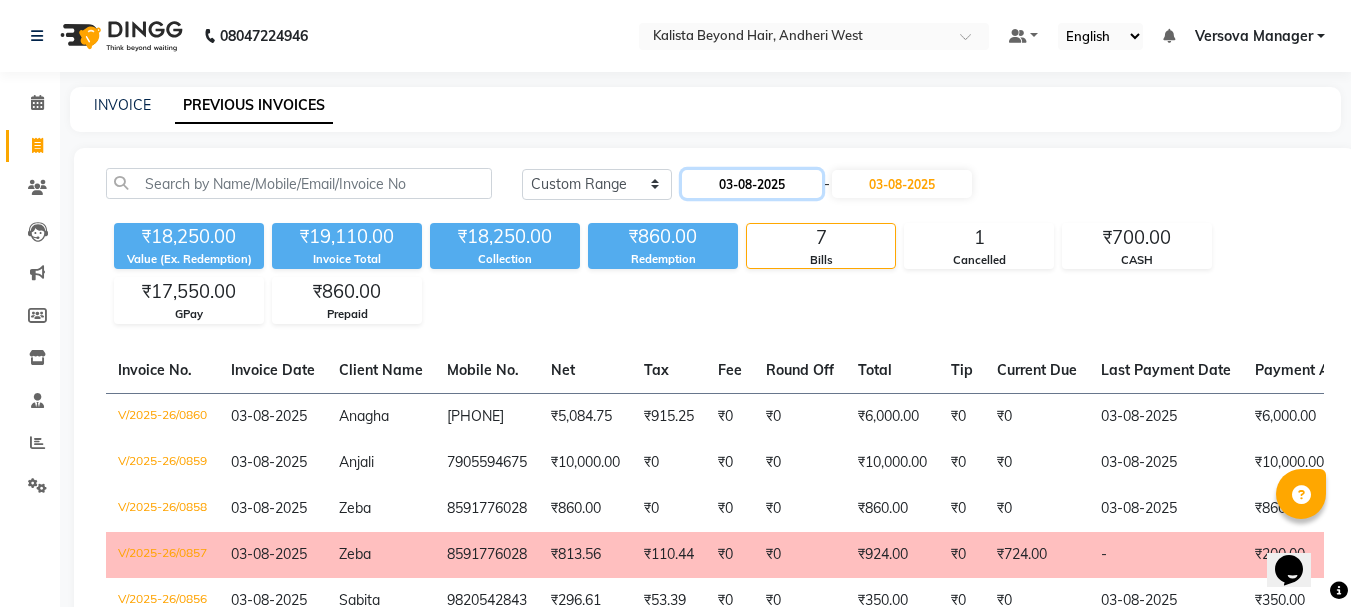 click on "03-08-2025" 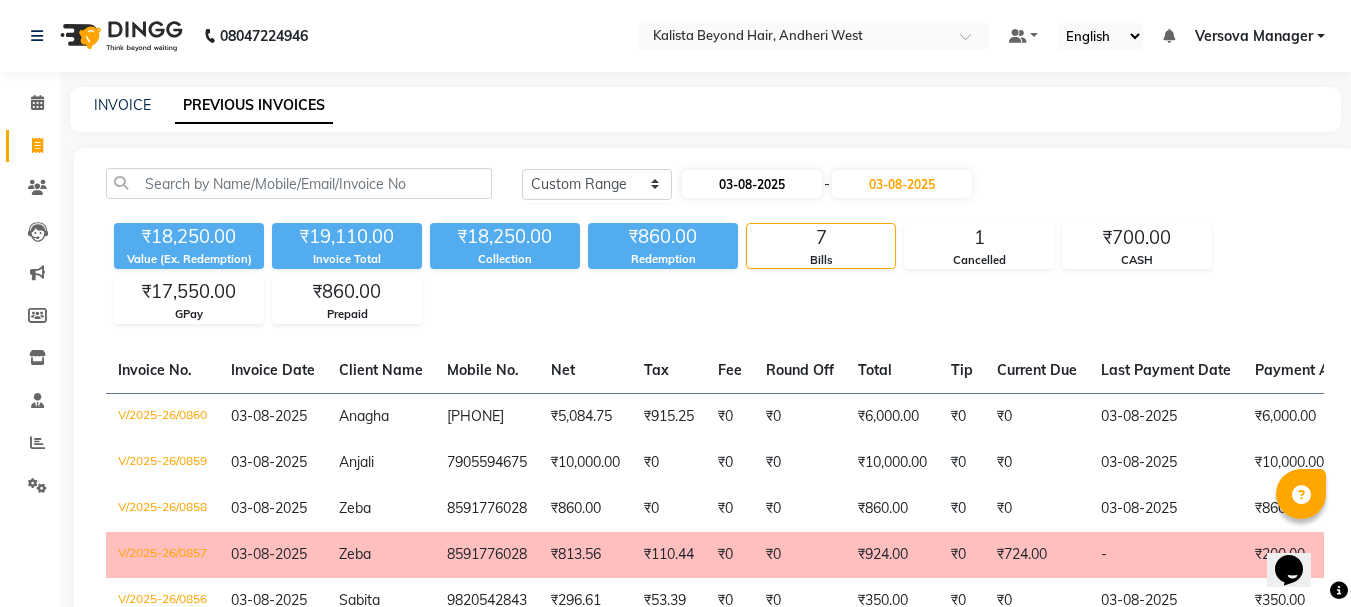 select on "8" 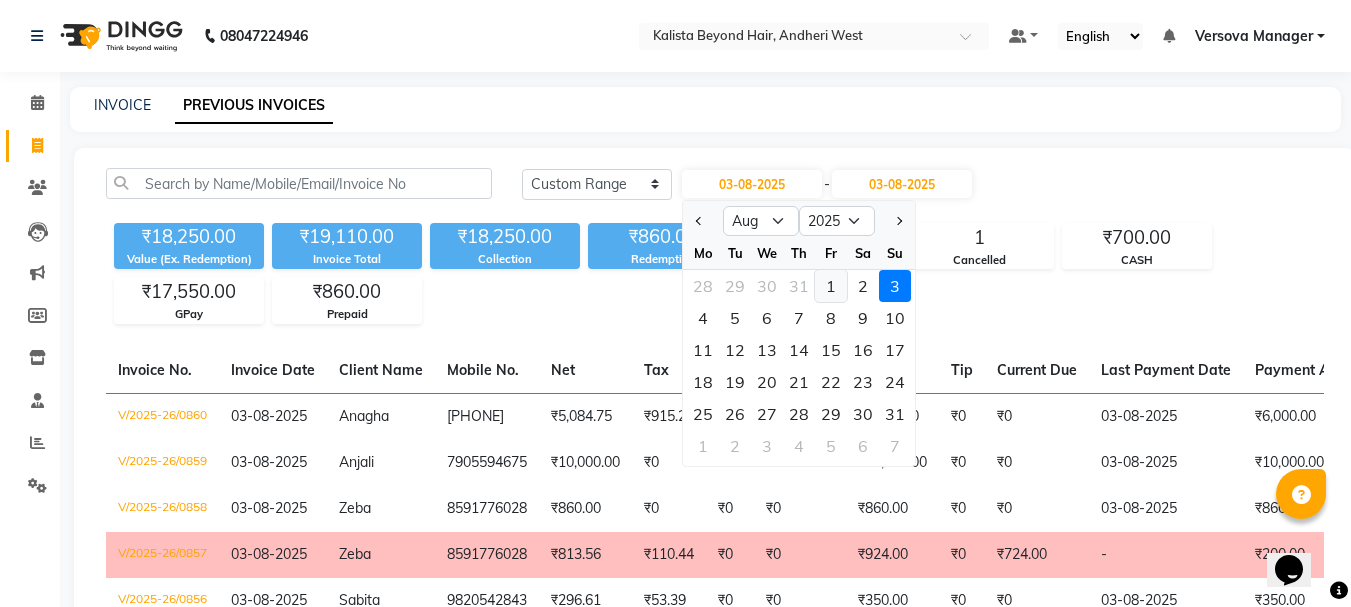 click on "1" 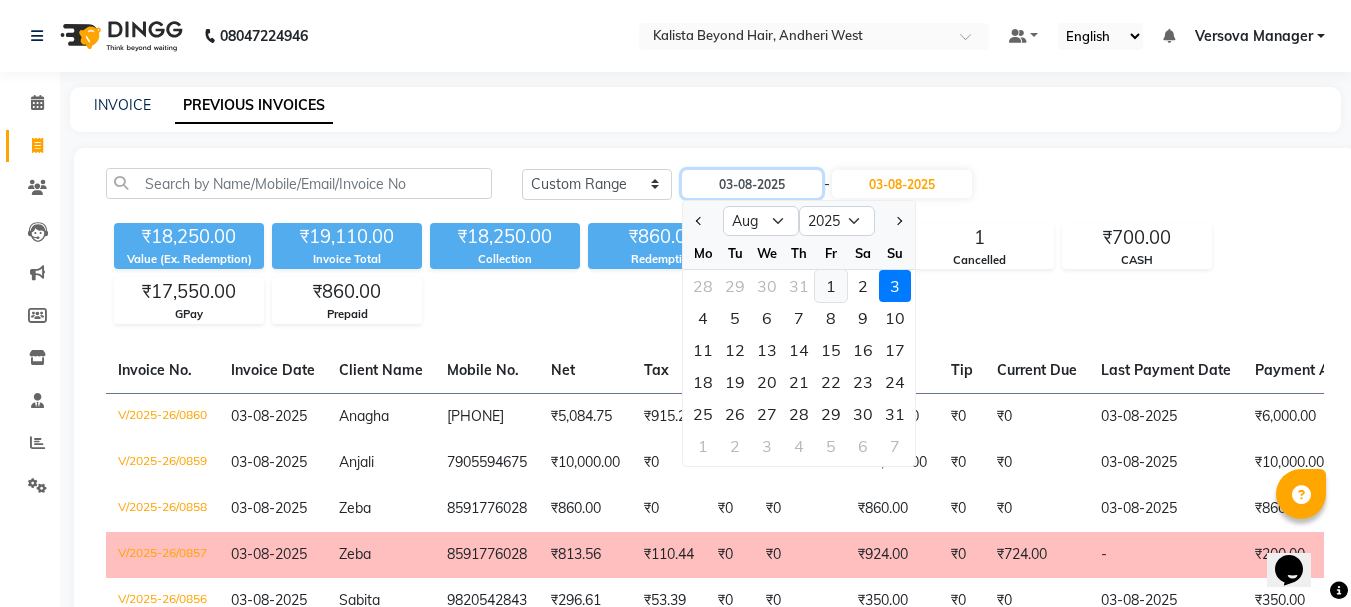 type on "01-08-2025" 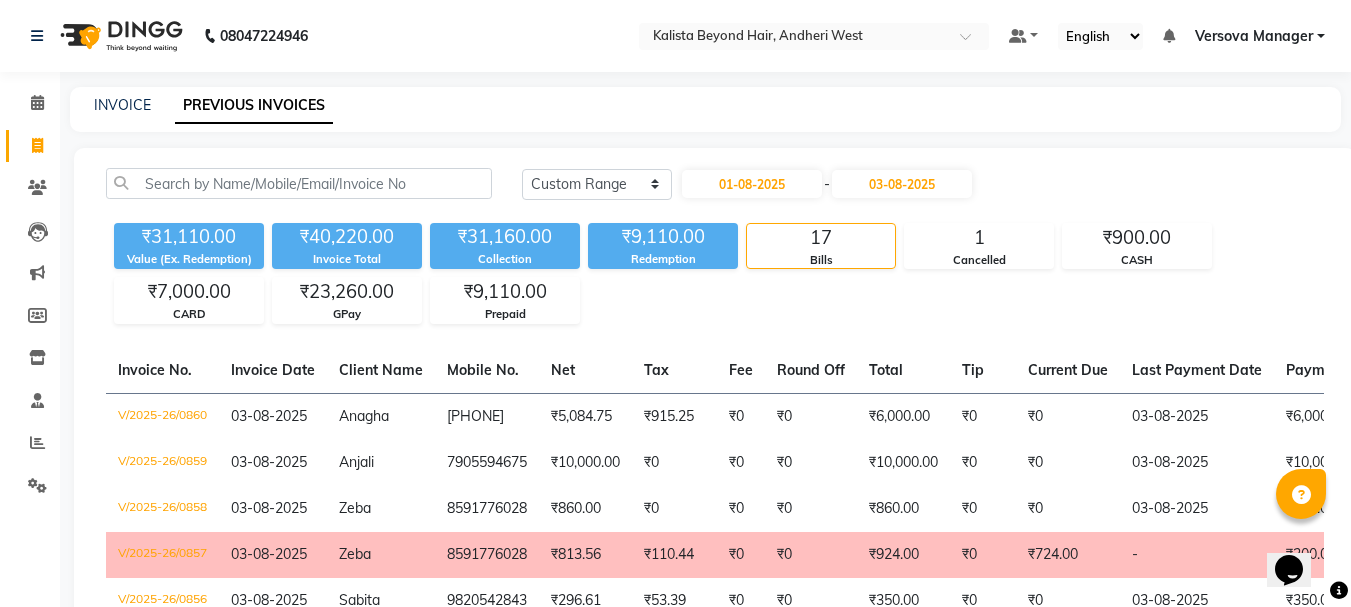 click on "Today Yesterday Custom Range 01-08-2025 - 03-08-2025" 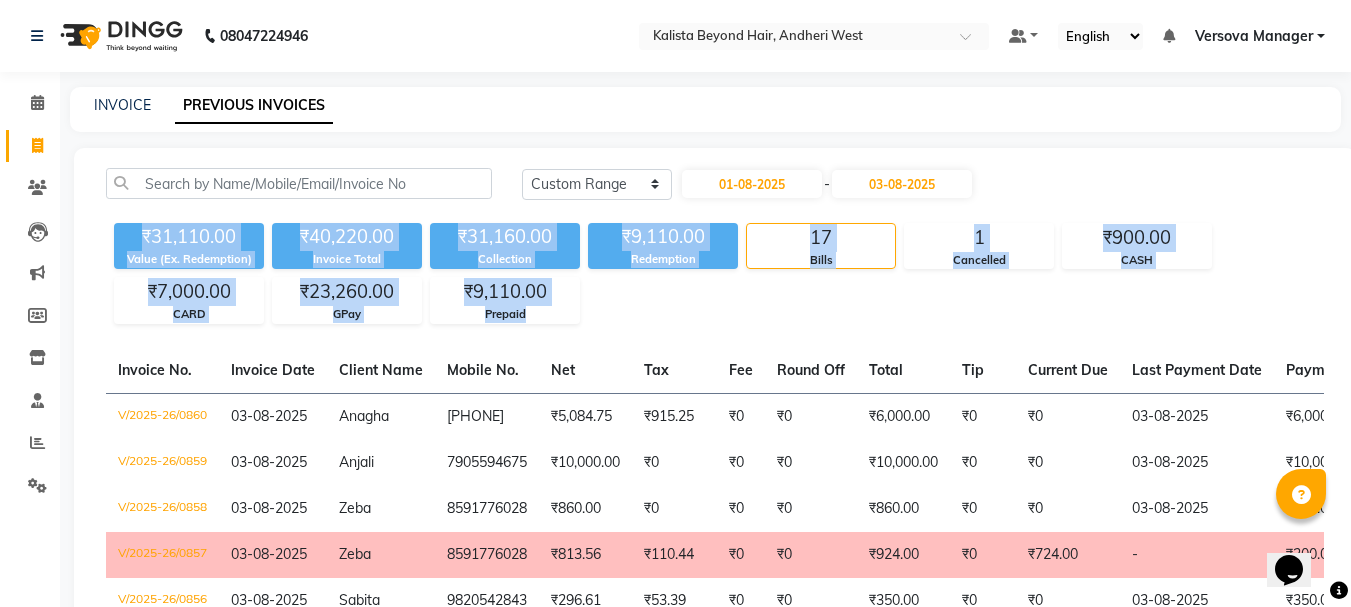drag, startPoint x: 133, startPoint y: 237, endPoint x: 581, endPoint y: 324, distance: 456.36935 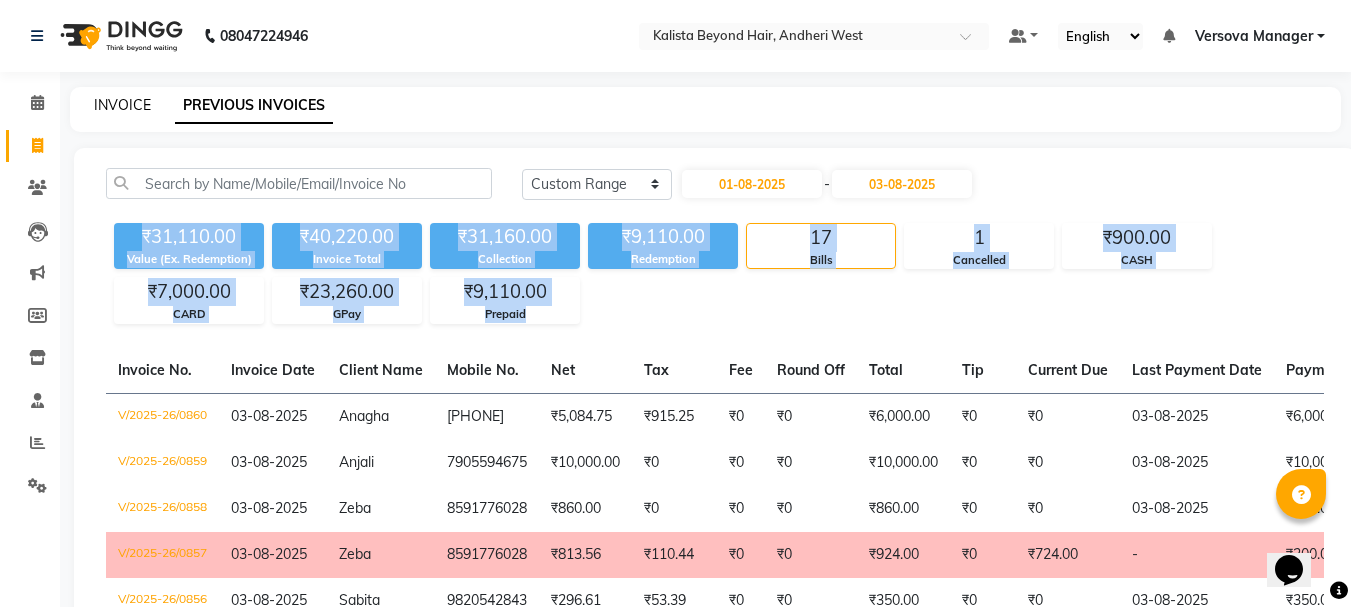 click on "INVOICE" 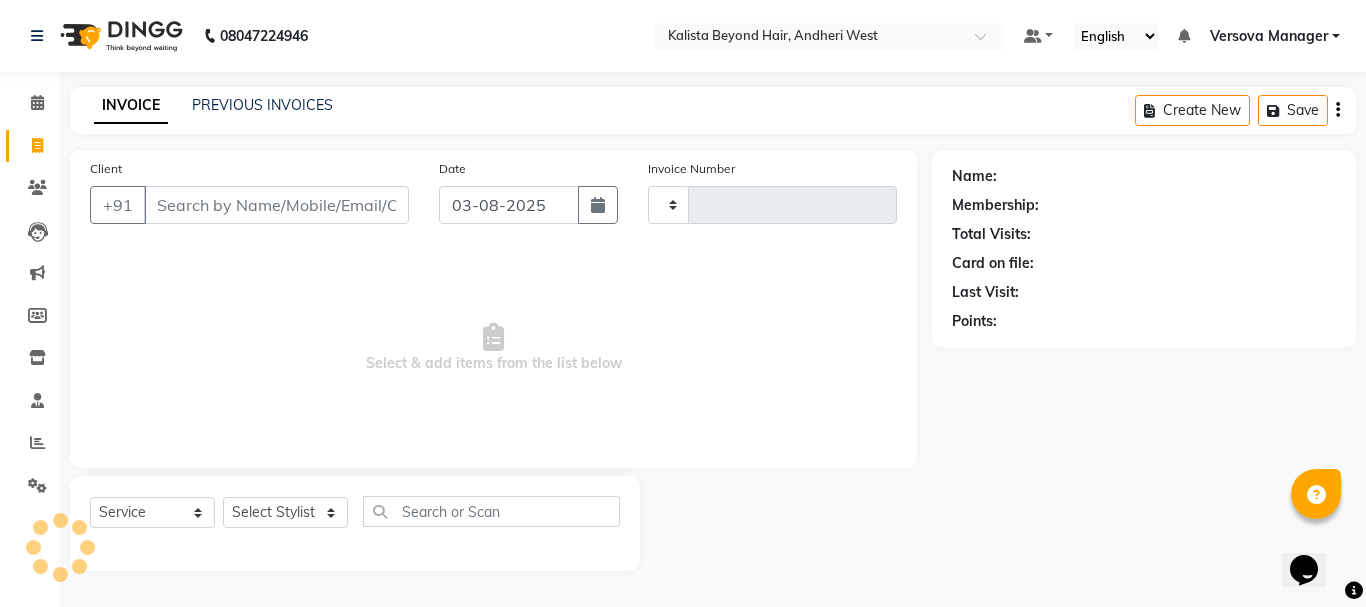 type on "0861" 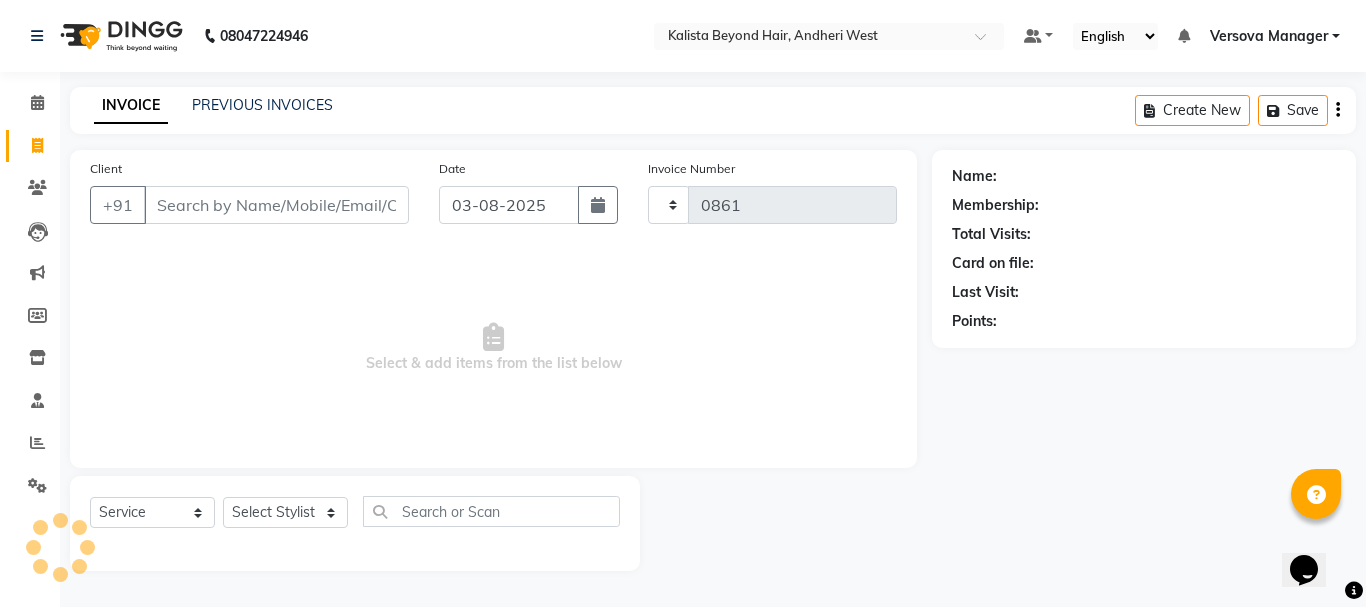 select on "6352" 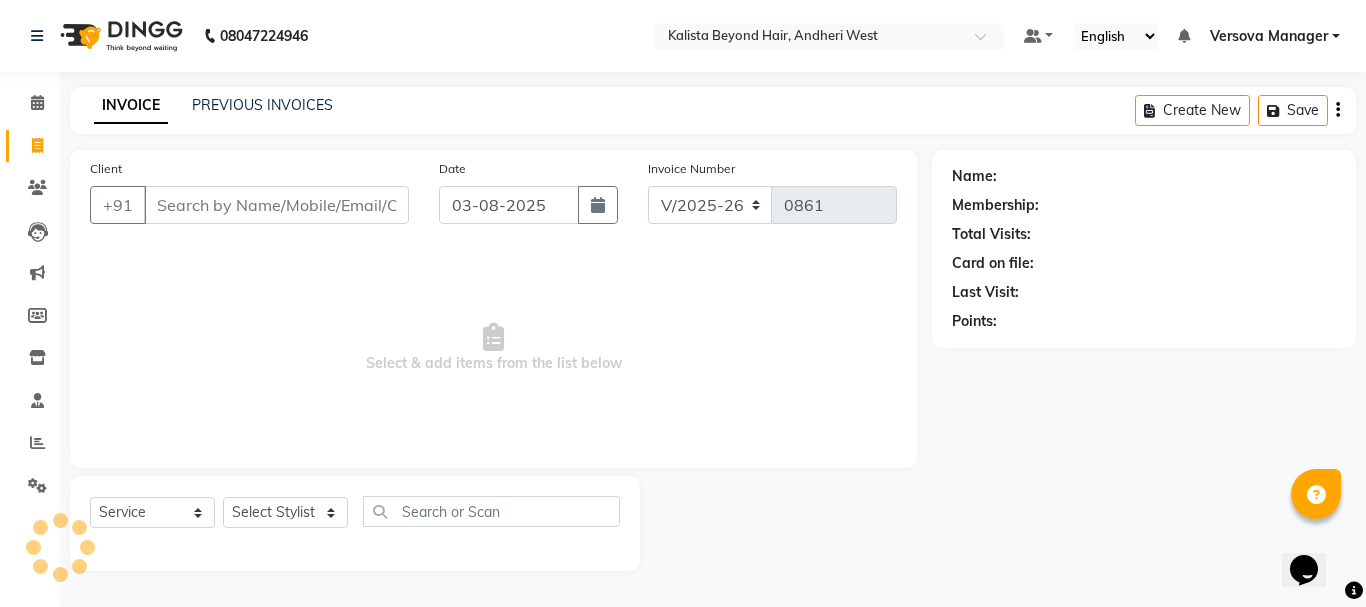 select on "48071" 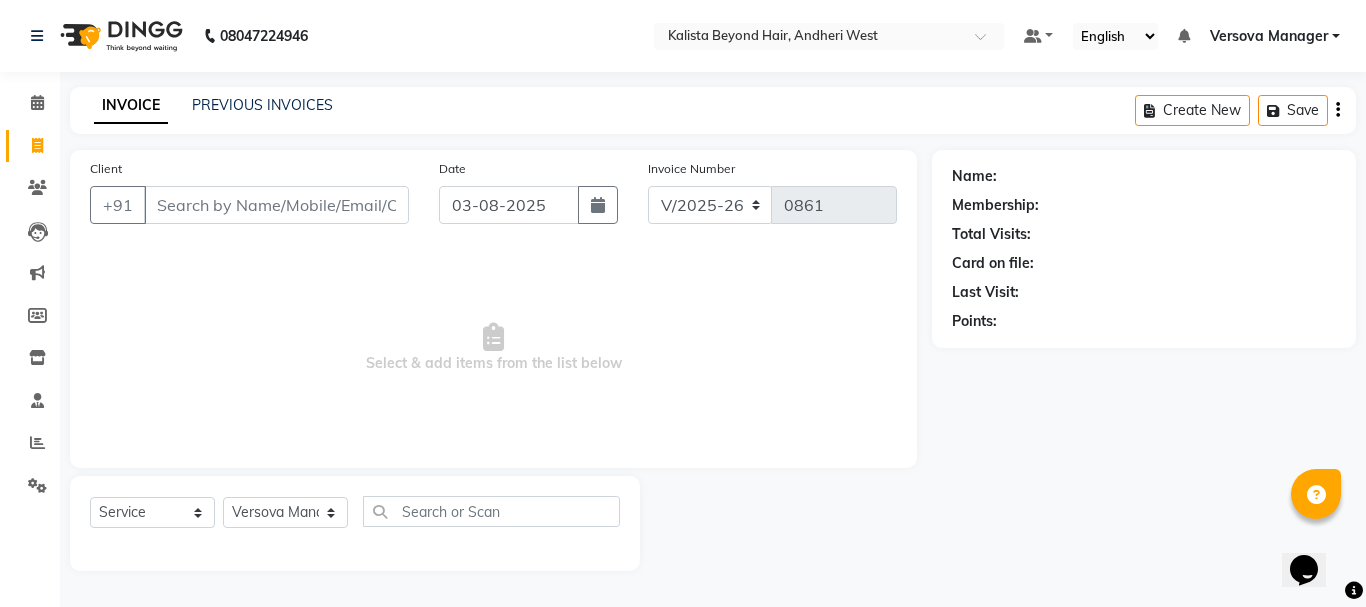 click on "Client" at bounding box center [276, 205] 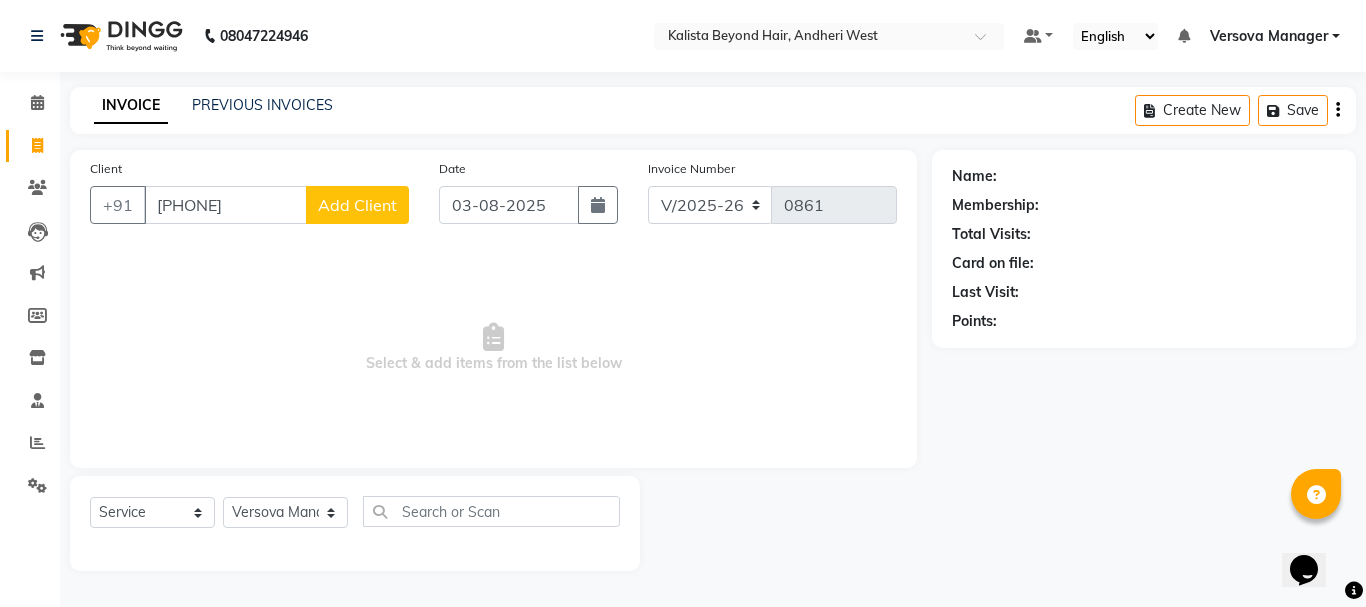 type on "[PHONE]" 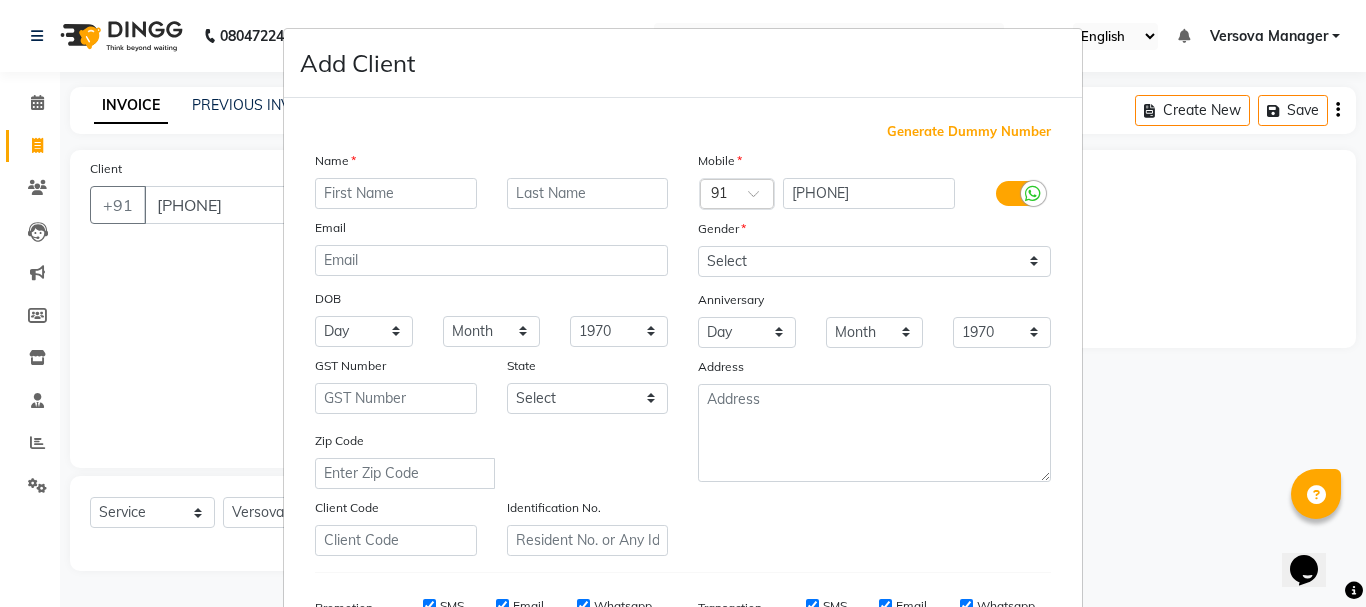 click on "Gender" at bounding box center [874, 232] 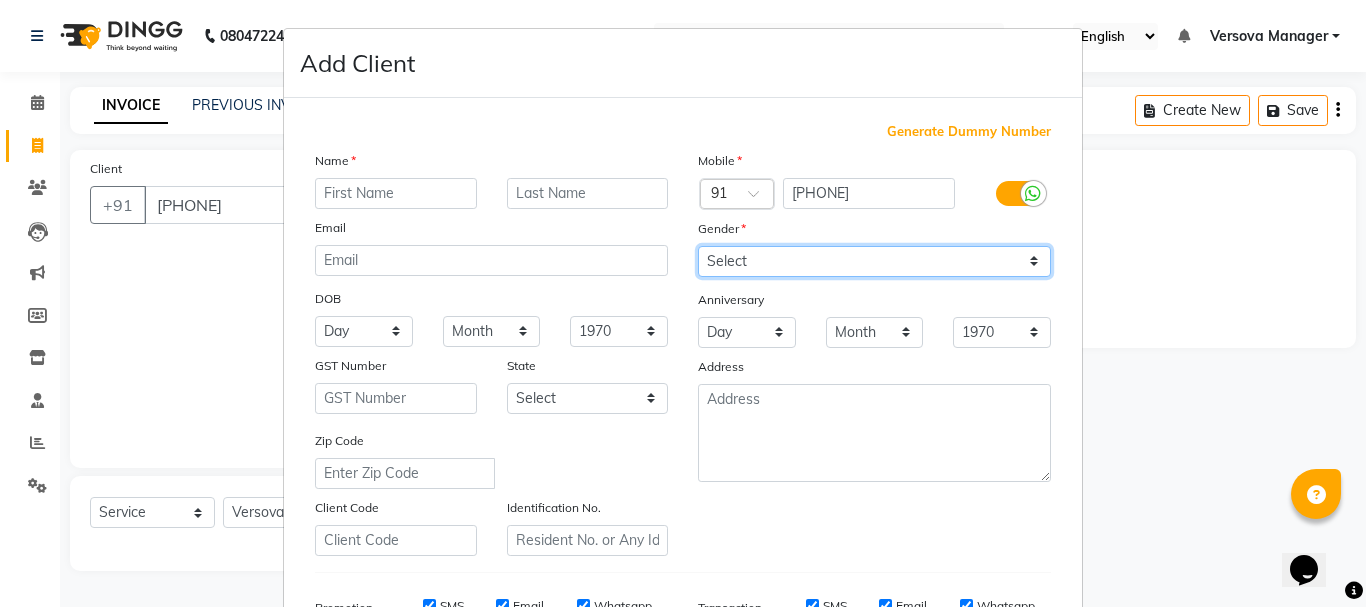 drag, startPoint x: 770, startPoint y: 260, endPoint x: 769, endPoint y: 273, distance: 13.038404 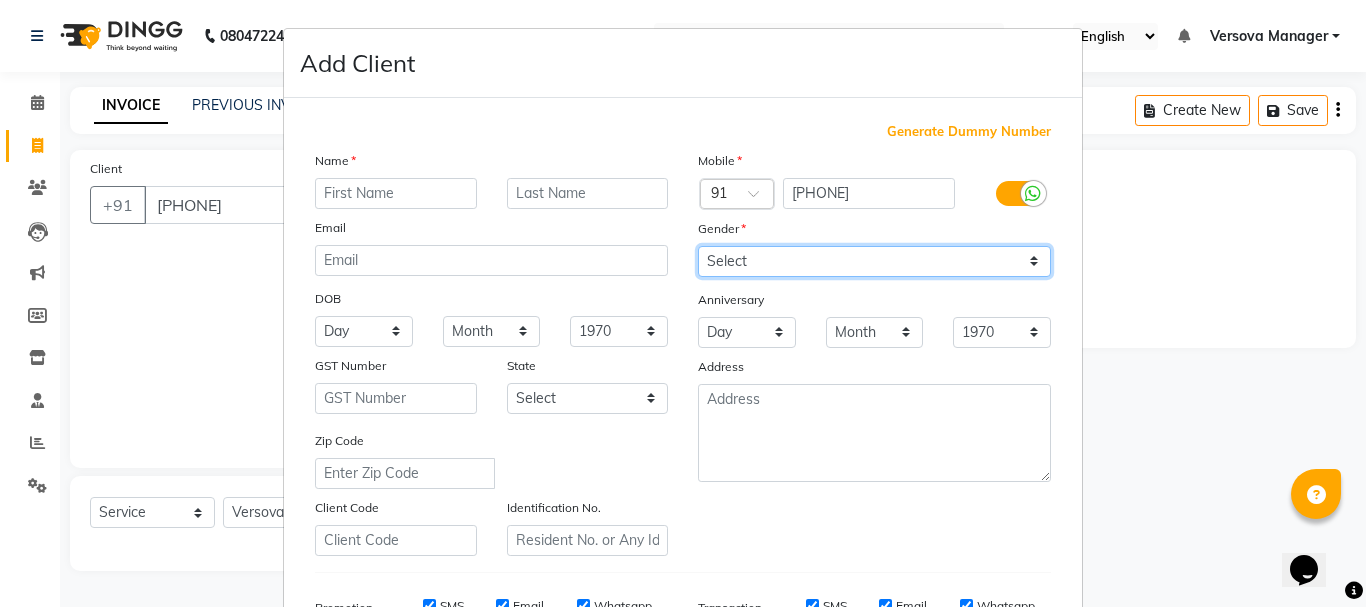 click on "Select Male Female Other Prefer Not To Say" at bounding box center (874, 261) 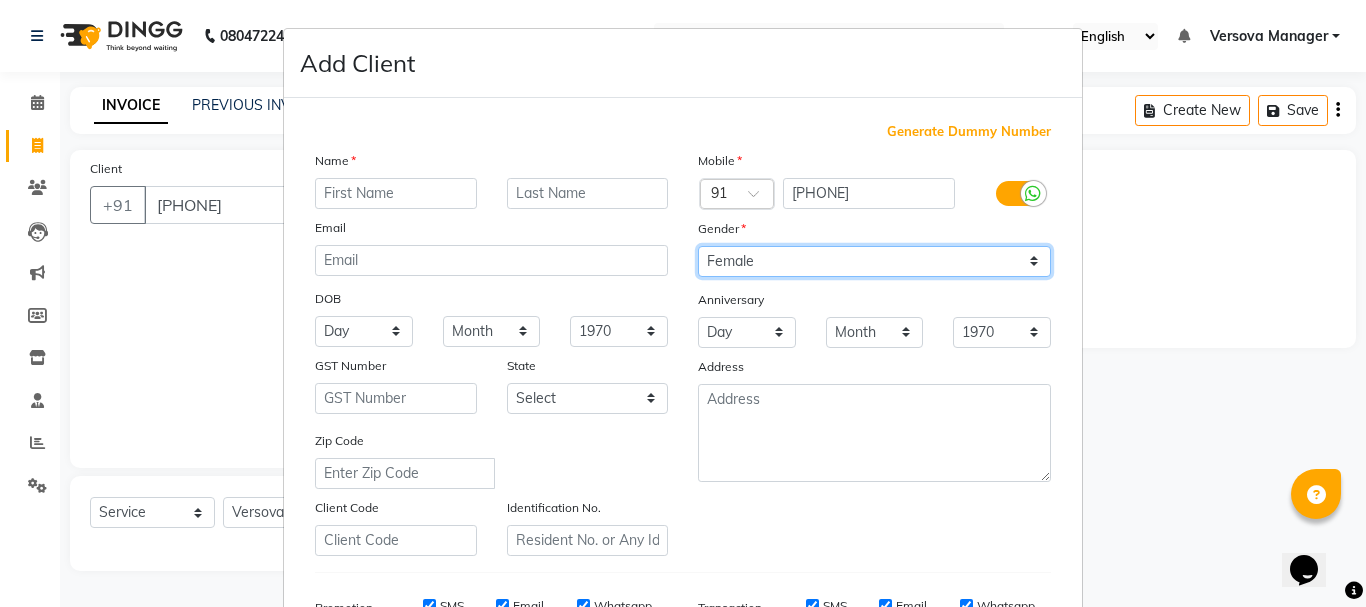 click on "Select Male Female Other Prefer Not To Say" at bounding box center (874, 261) 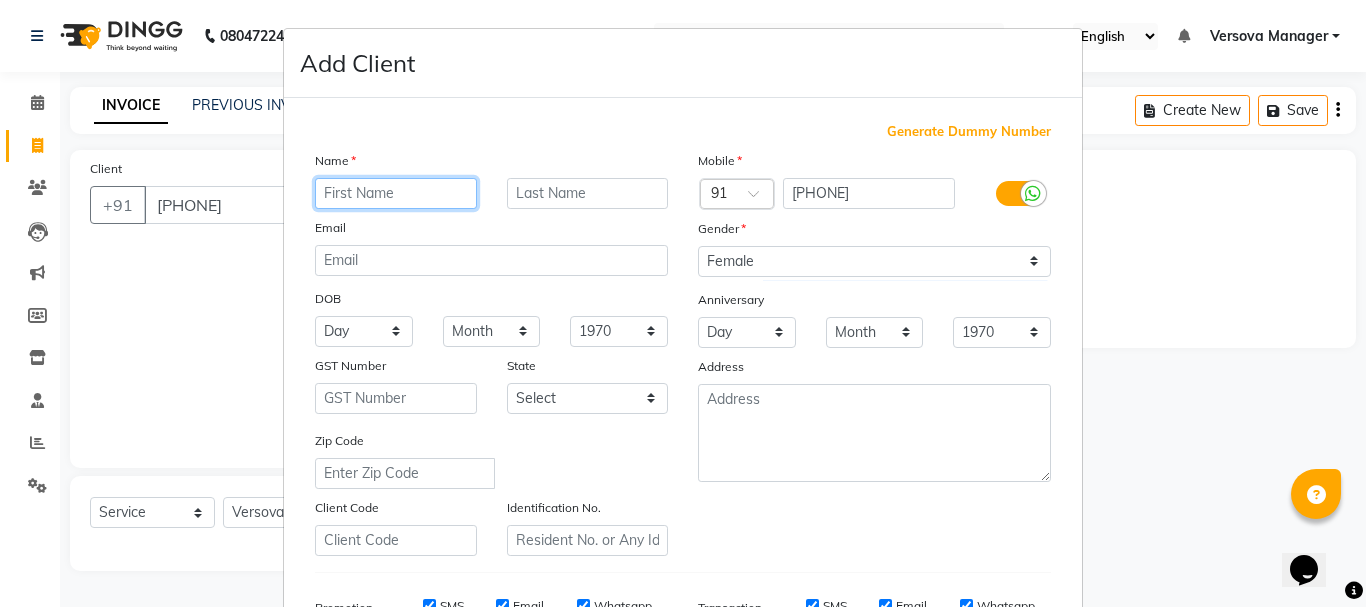 click at bounding box center (396, 193) 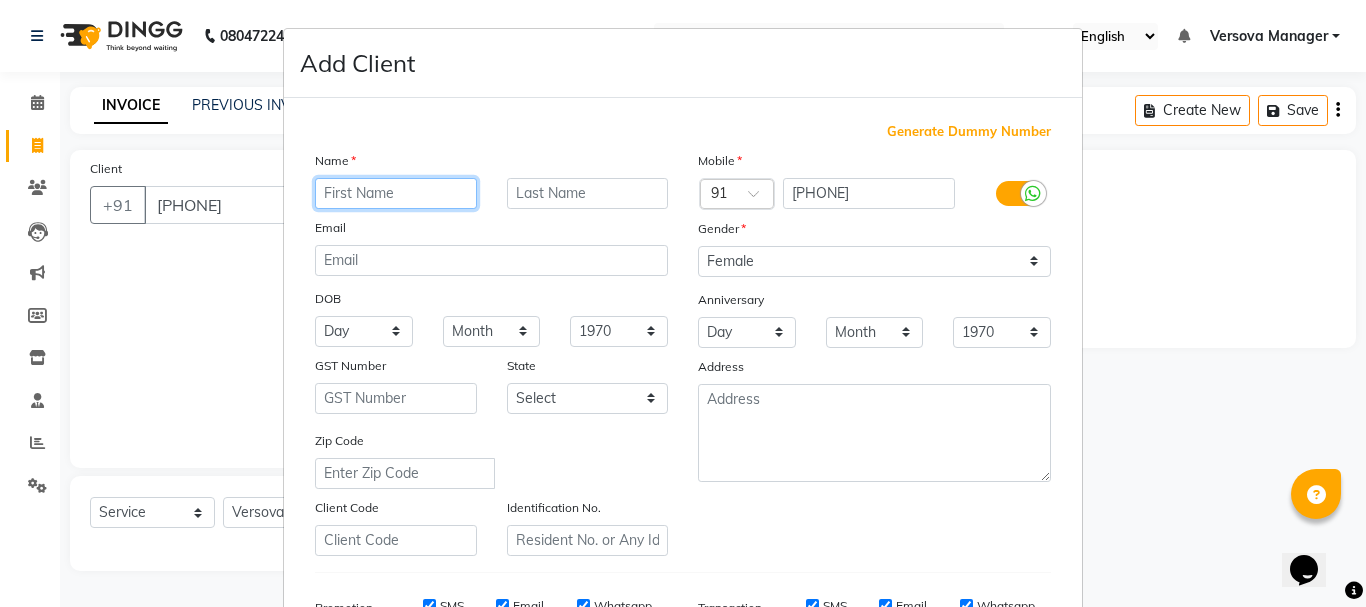 click at bounding box center (396, 193) 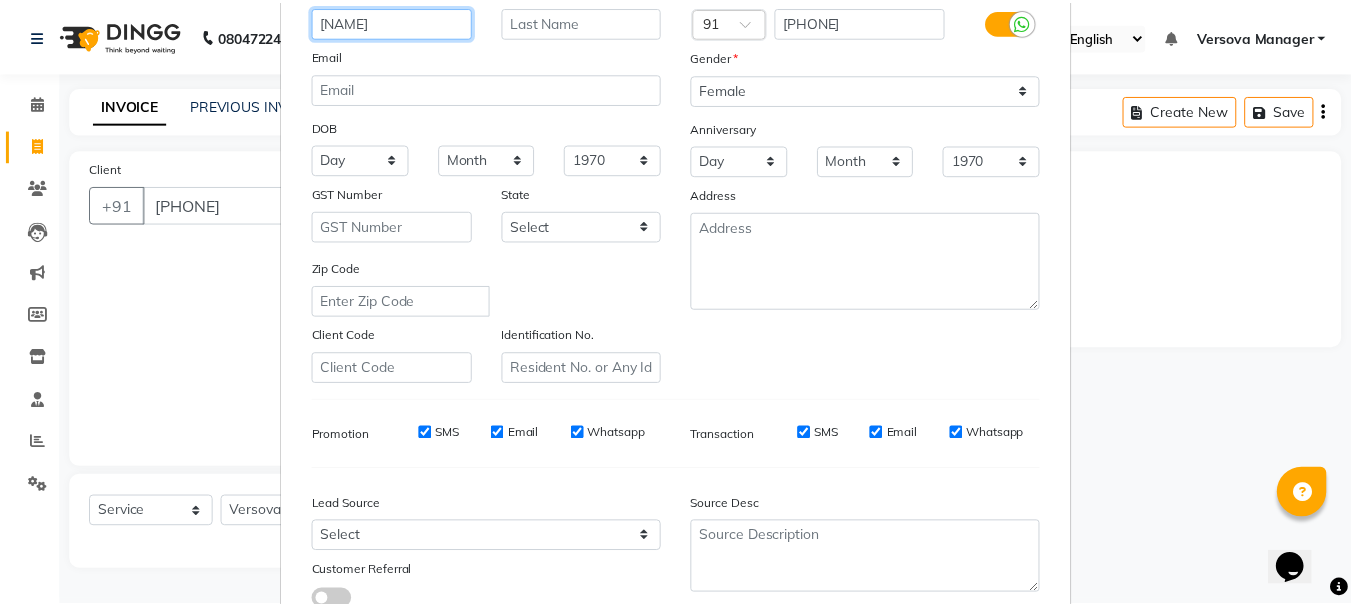 scroll, scrollTop: 316, scrollLeft: 0, axis: vertical 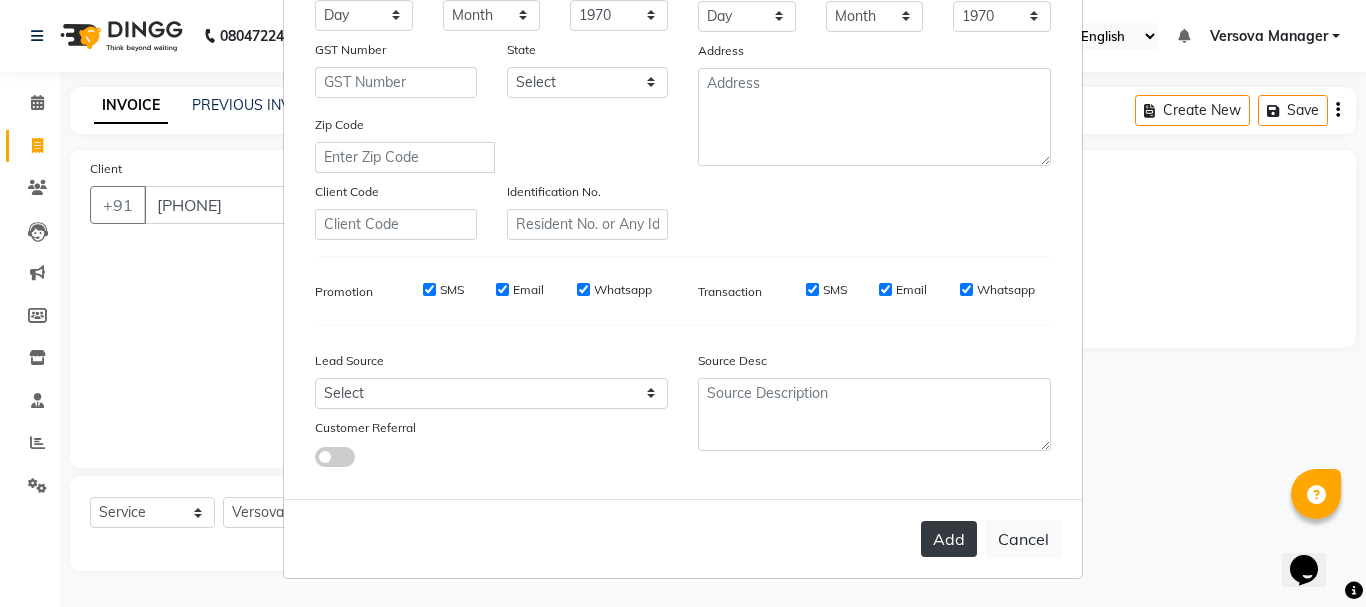 type on "[FIRST]" 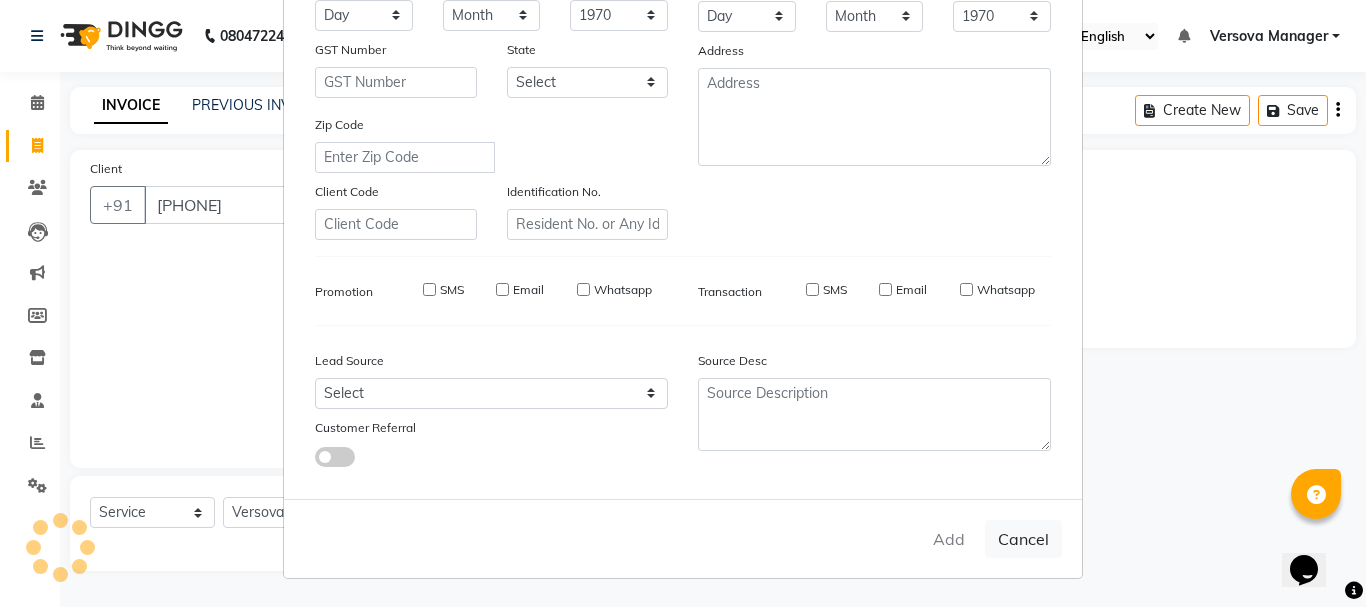 type 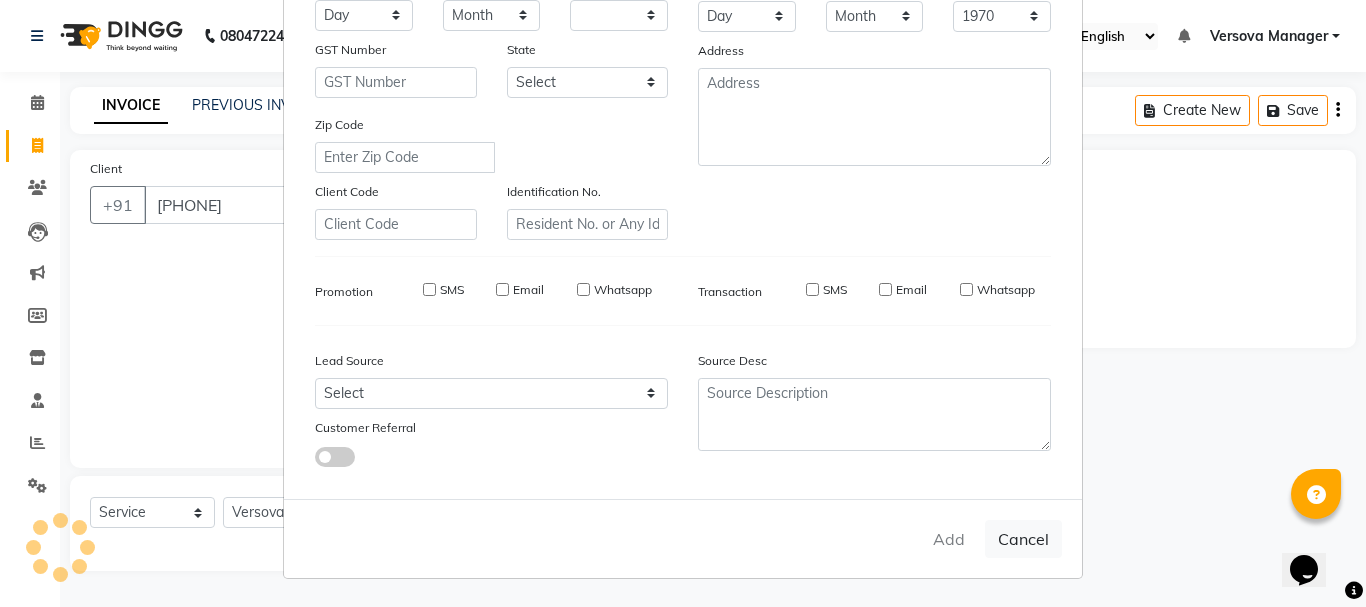 select 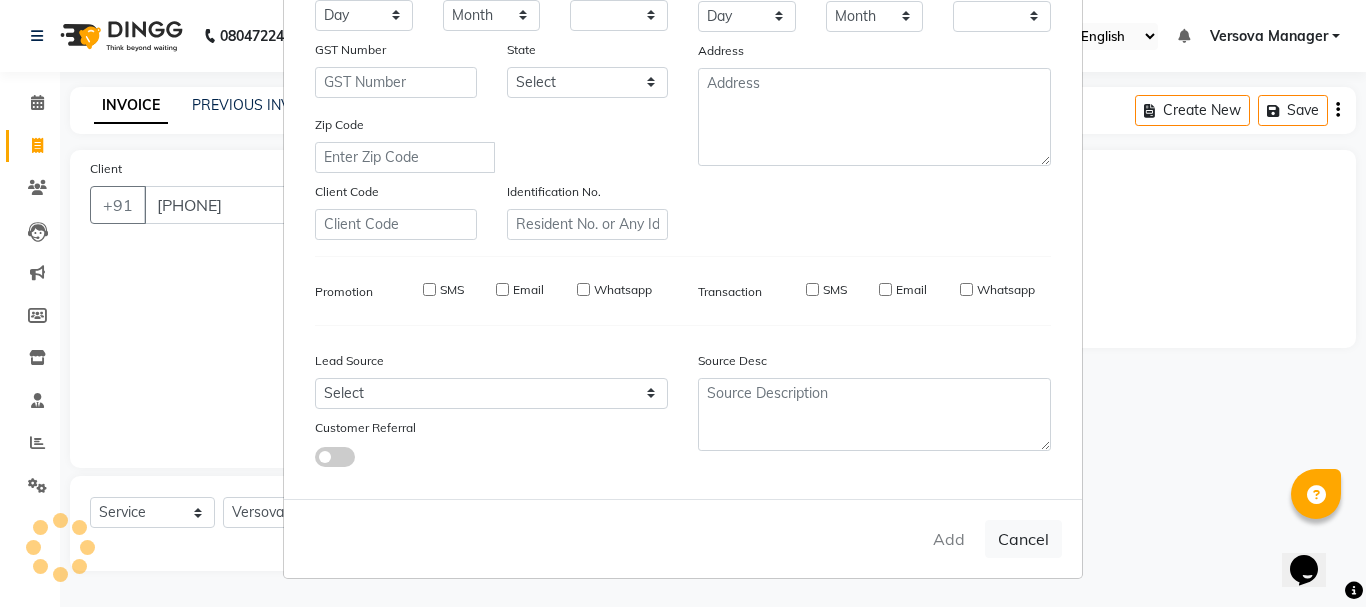 checkbox on "false" 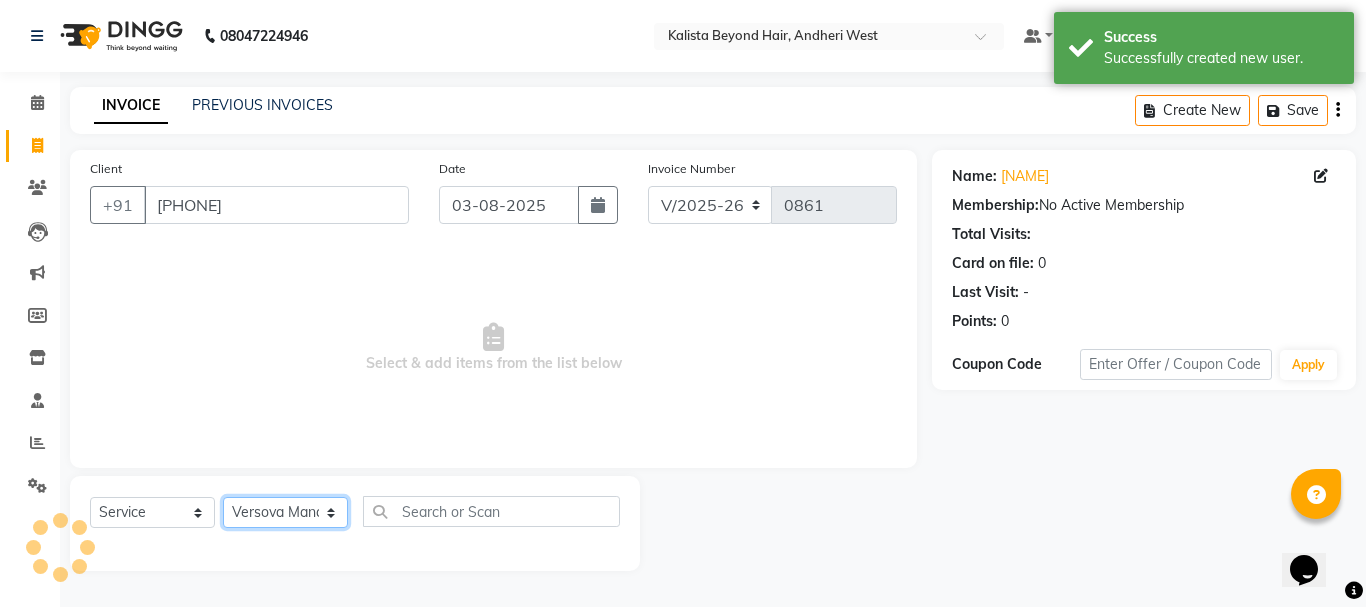 click on "Select Stylist ADMIN Avesh Dhara  DIKSHU SHARMA dipika  Fatima MUSKAN VAISH Pratibha RAHUL KHOKHAR sameer shah  Saniya  Saurav Sayu  Sheetal  SIDDHI Sunny  teju  Versova Manager Vijay Vishwa" 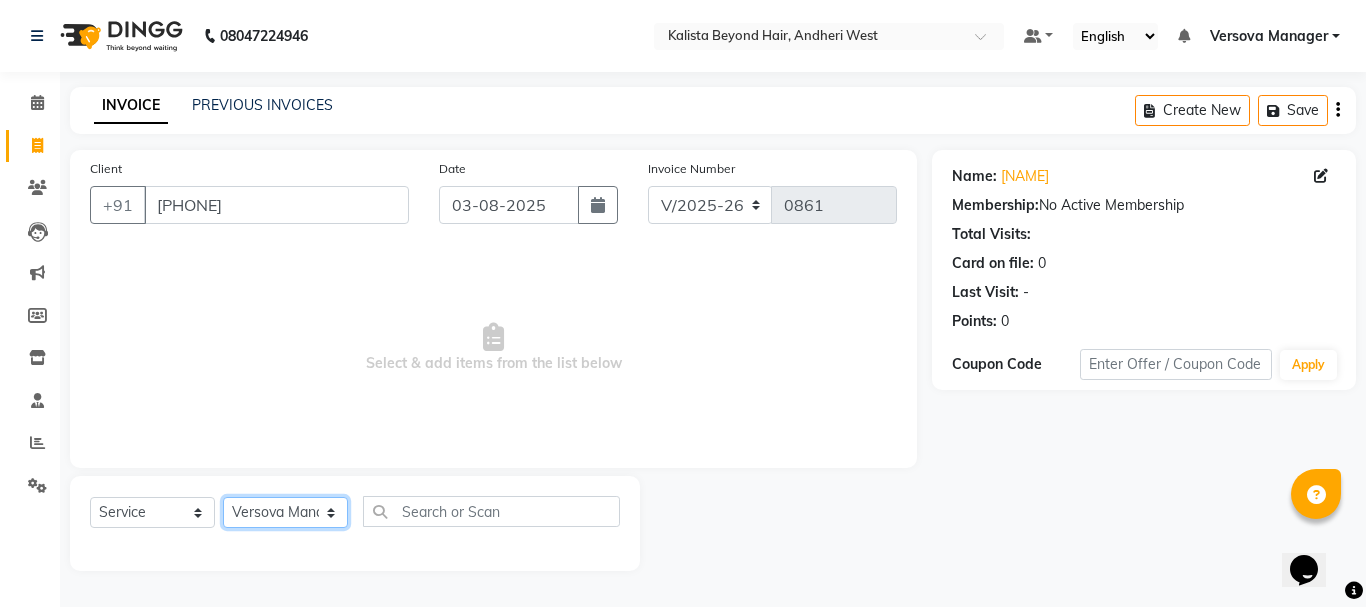 select on "59529" 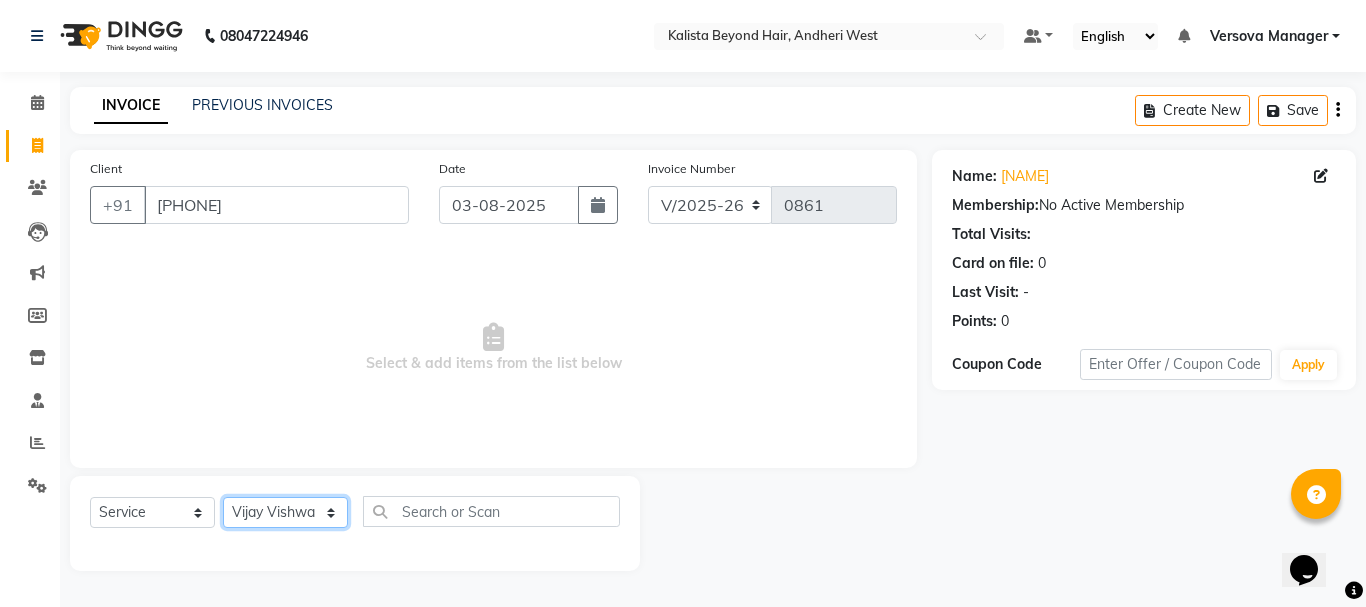 click on "Select Stylist ADMIN Avesh Dhara  DIKSHU SHARMA dipika  Fatima MUSKAN VAISH Pratibha RAHUL KHOKHAR sameer shah  Saniya  Saurav Sayu  Sheetal  SIDDHI Sunny  teju  Versova Manager Vijay Vishwa" 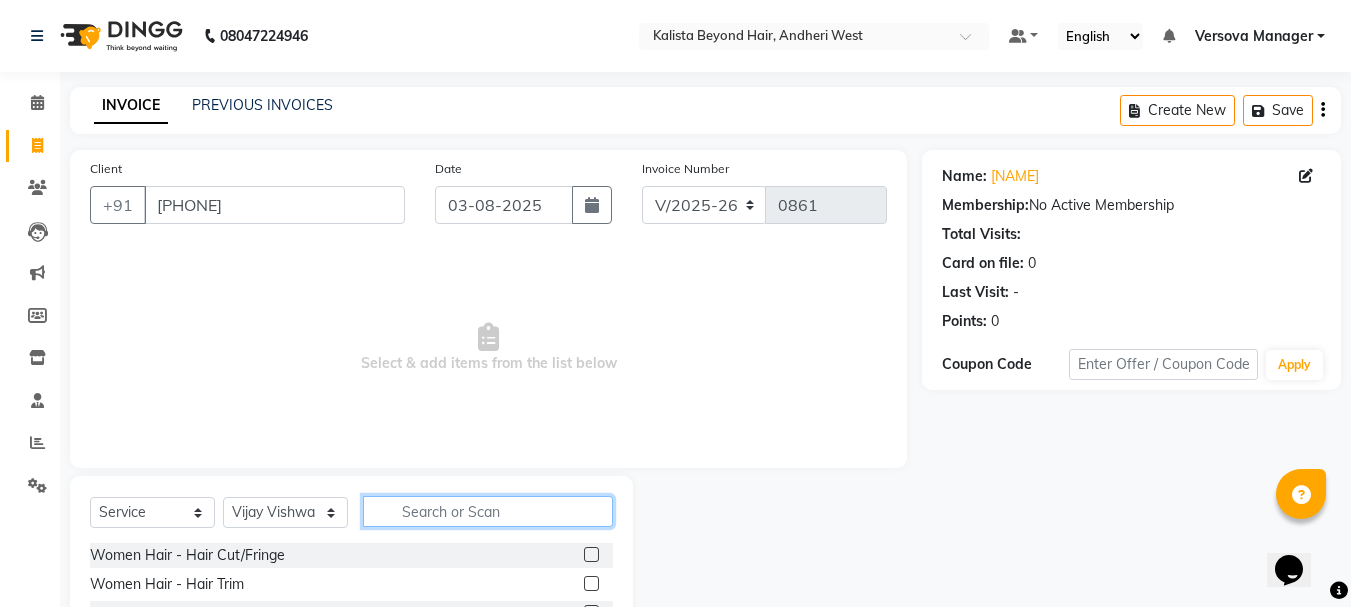 click 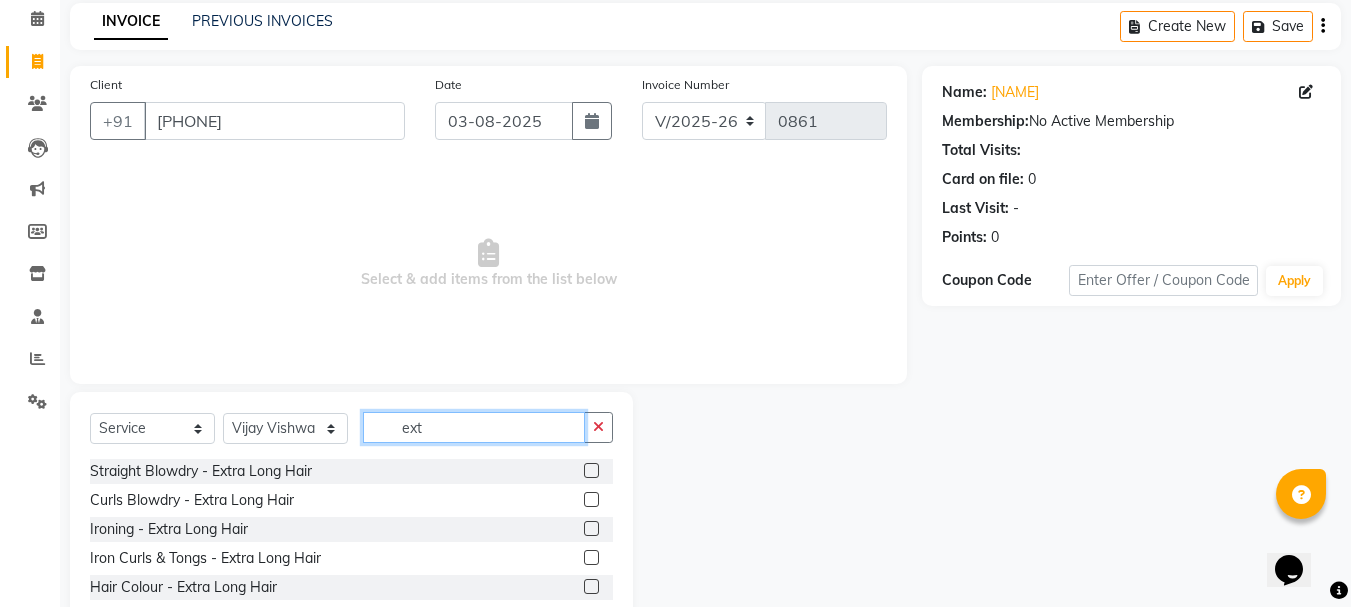 scroll, scrollTop: 194, scrollLeft: 0, axis: vertical 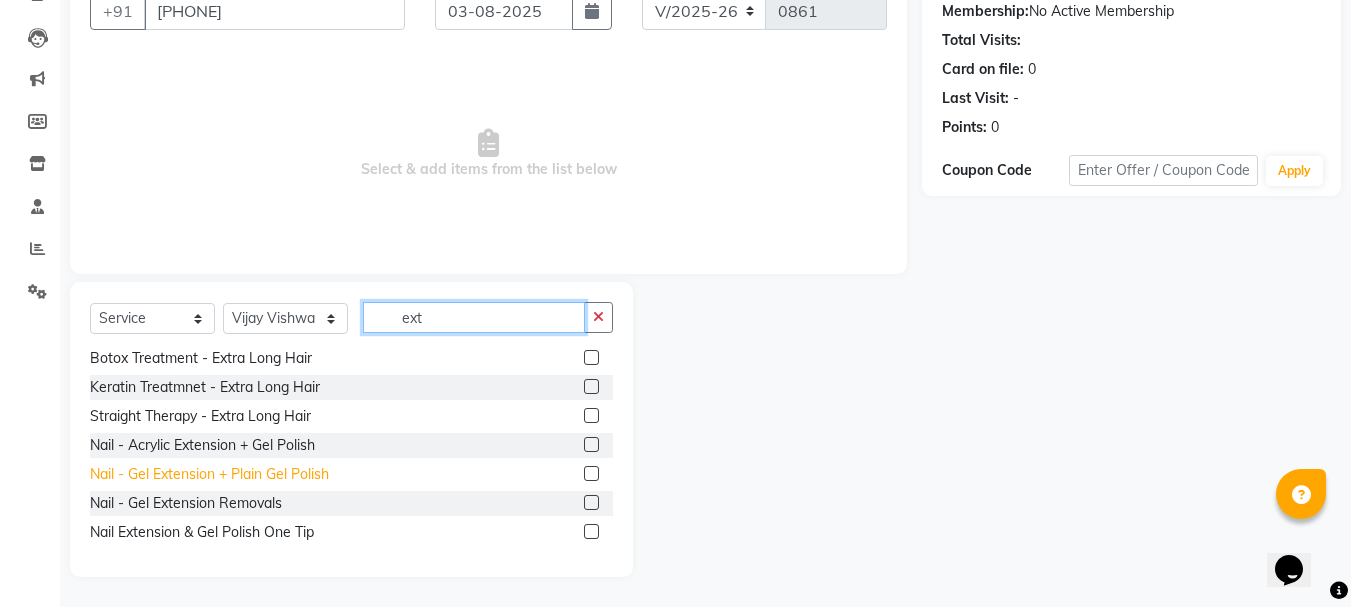 type on "ext" 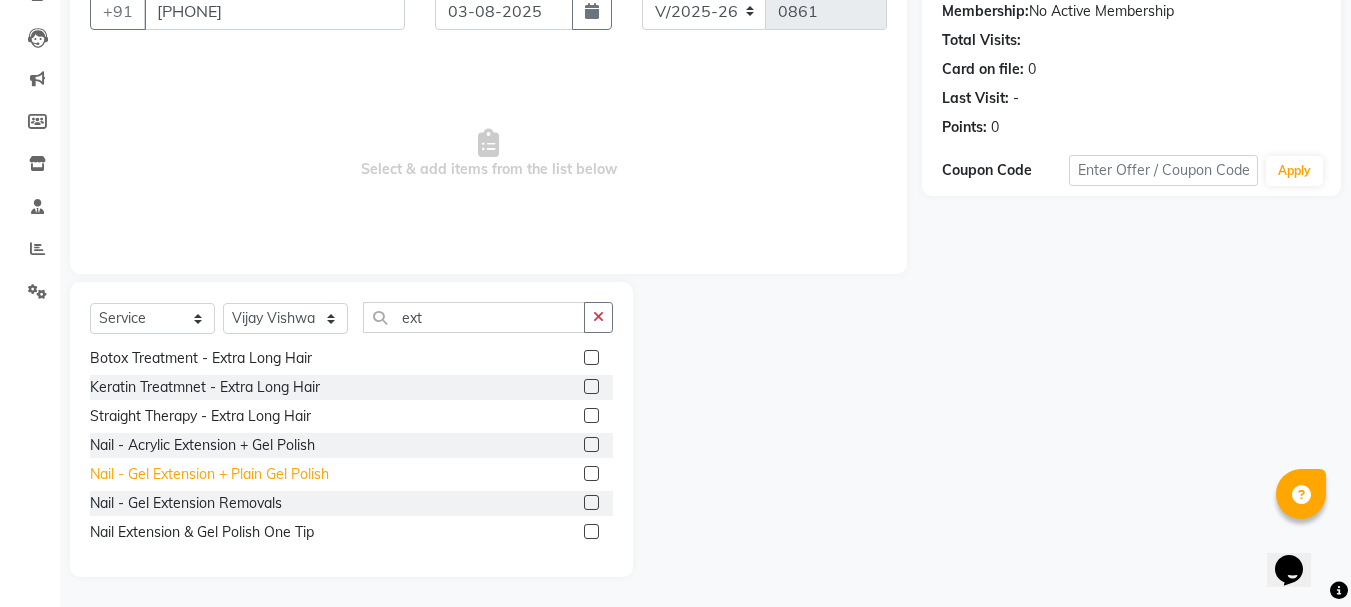 click on "Nail - Gel Extension + Plain Gel Polish" 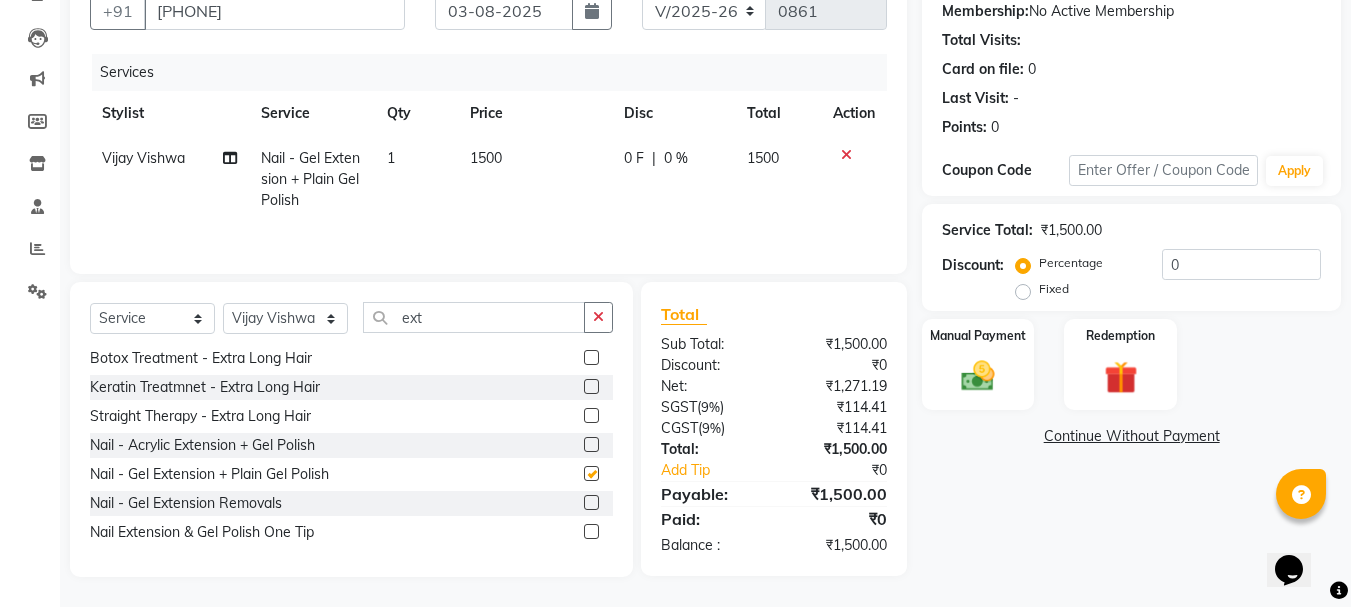 checkbox on "false" 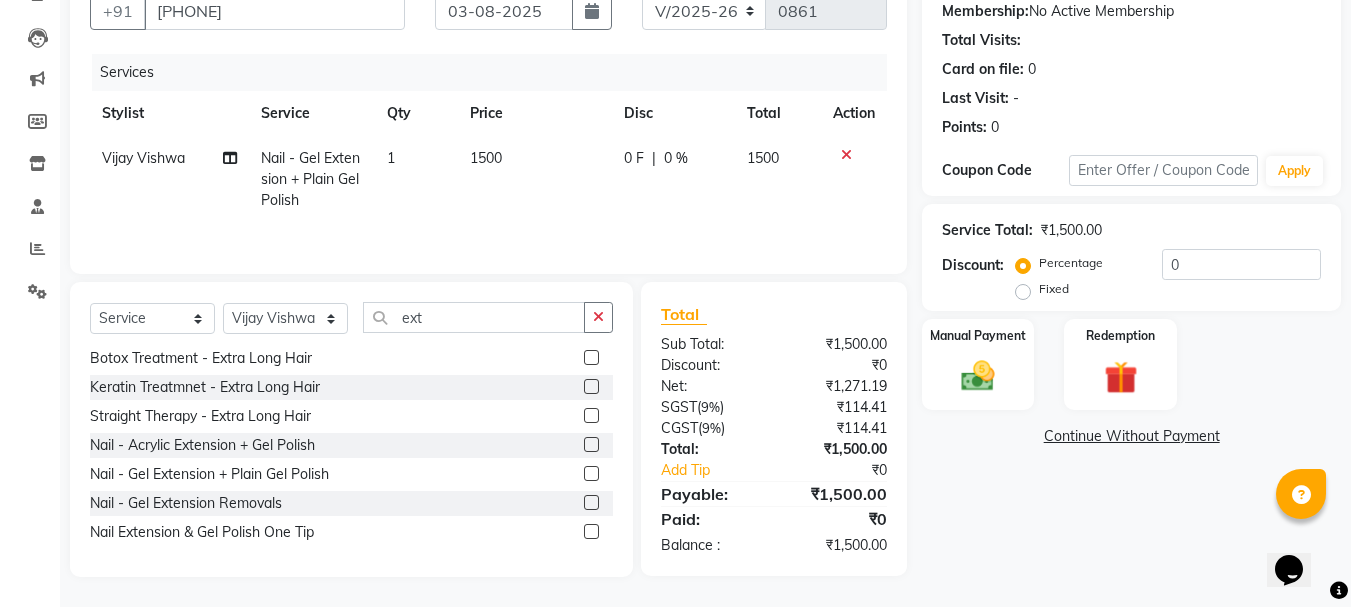 click on "1500" 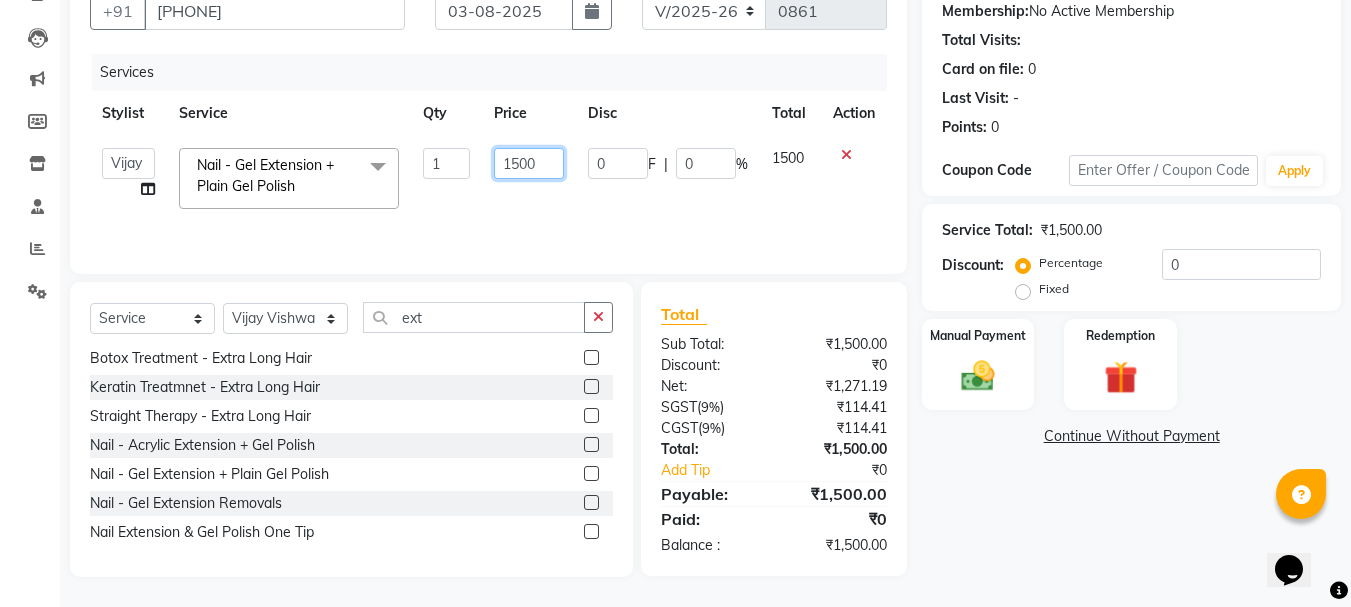 drag, startPoint x: 547, startPoint y: 165, endPoint x: 485, endPoint y: 165, distance: 62 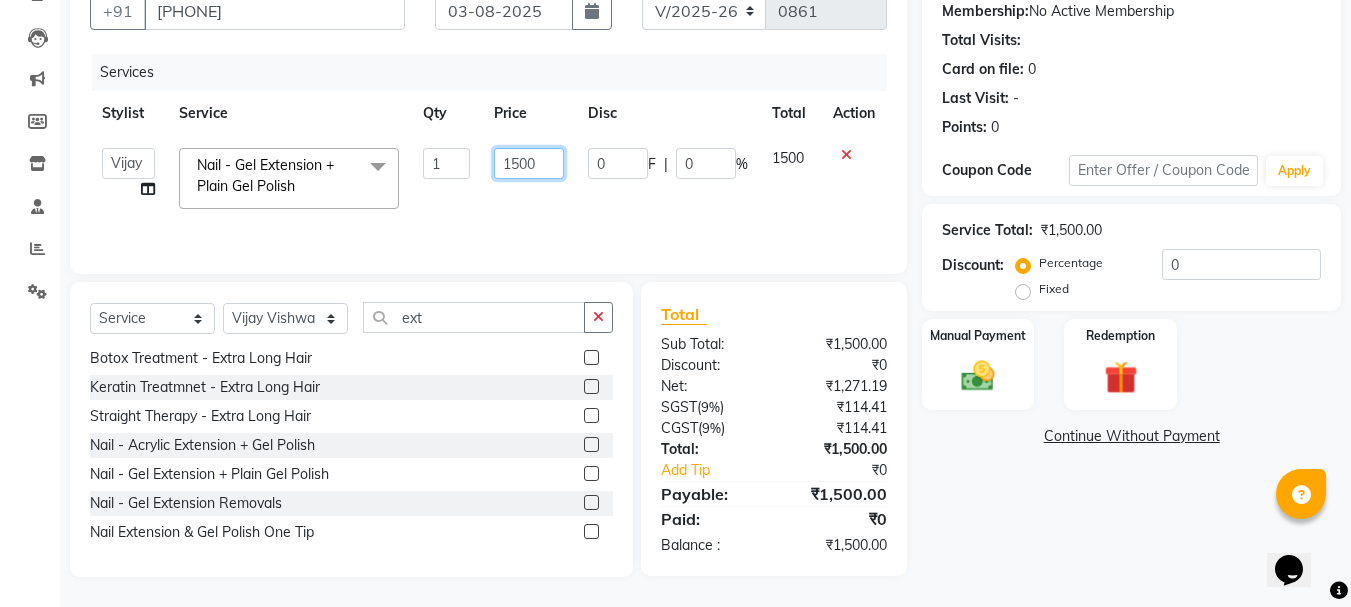 click on "1500" 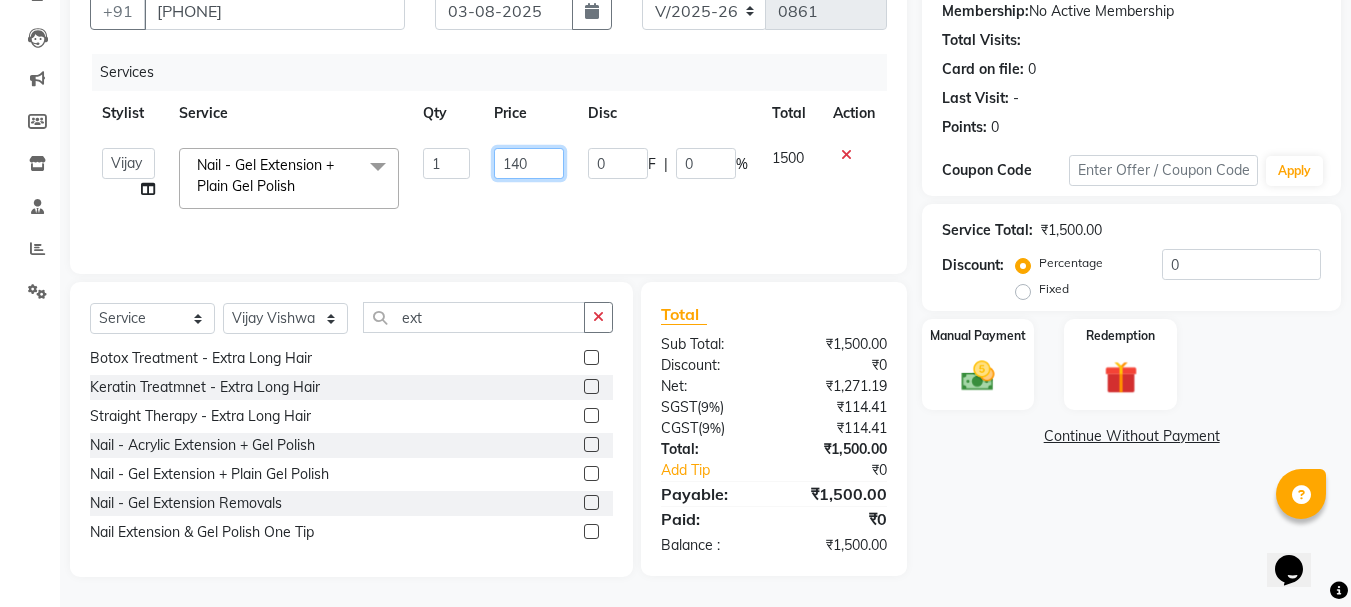 type on "1400" 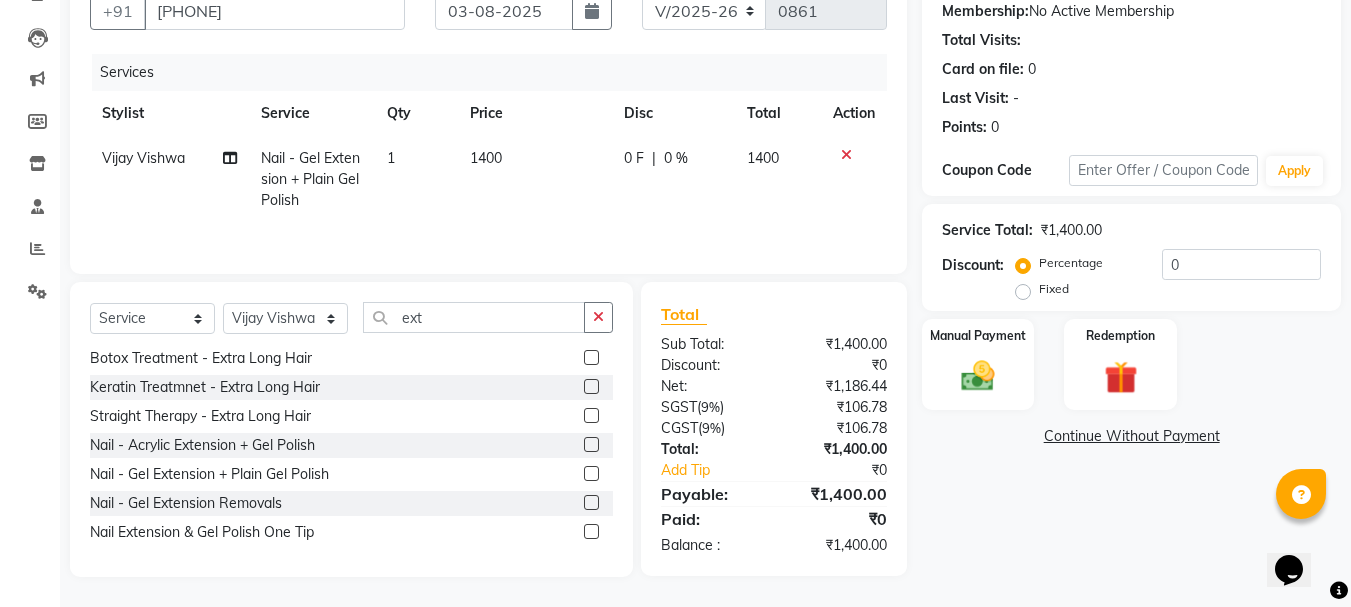 click on "1400" 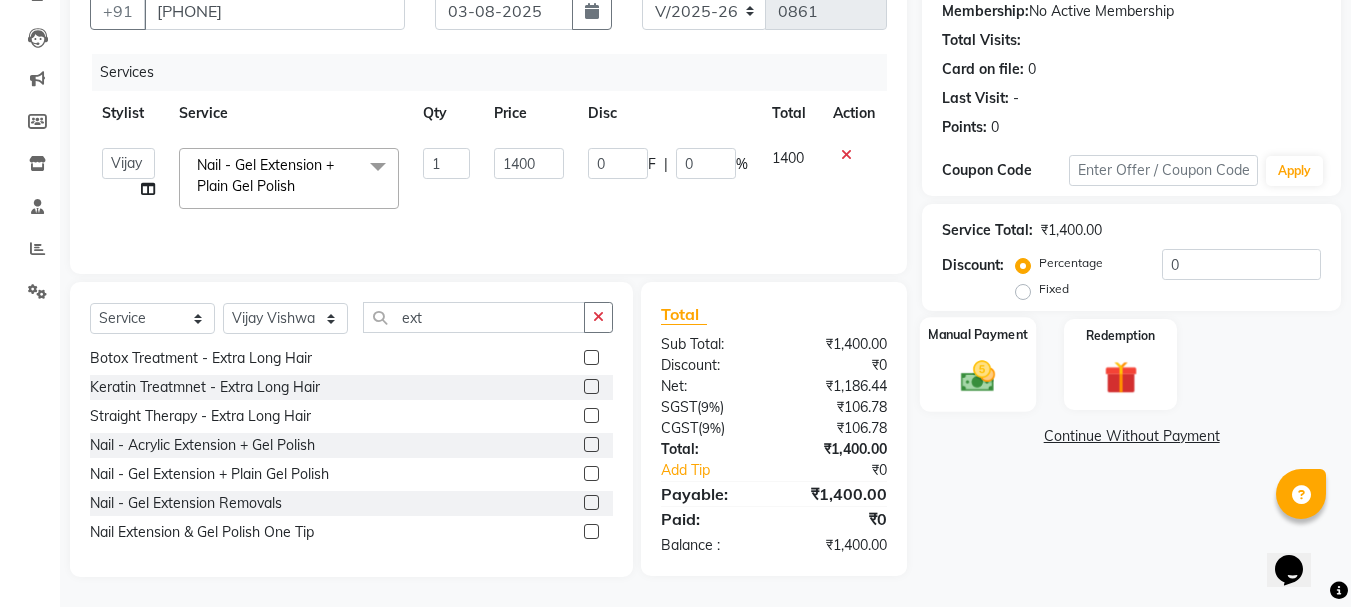 click on "Manual Payment" 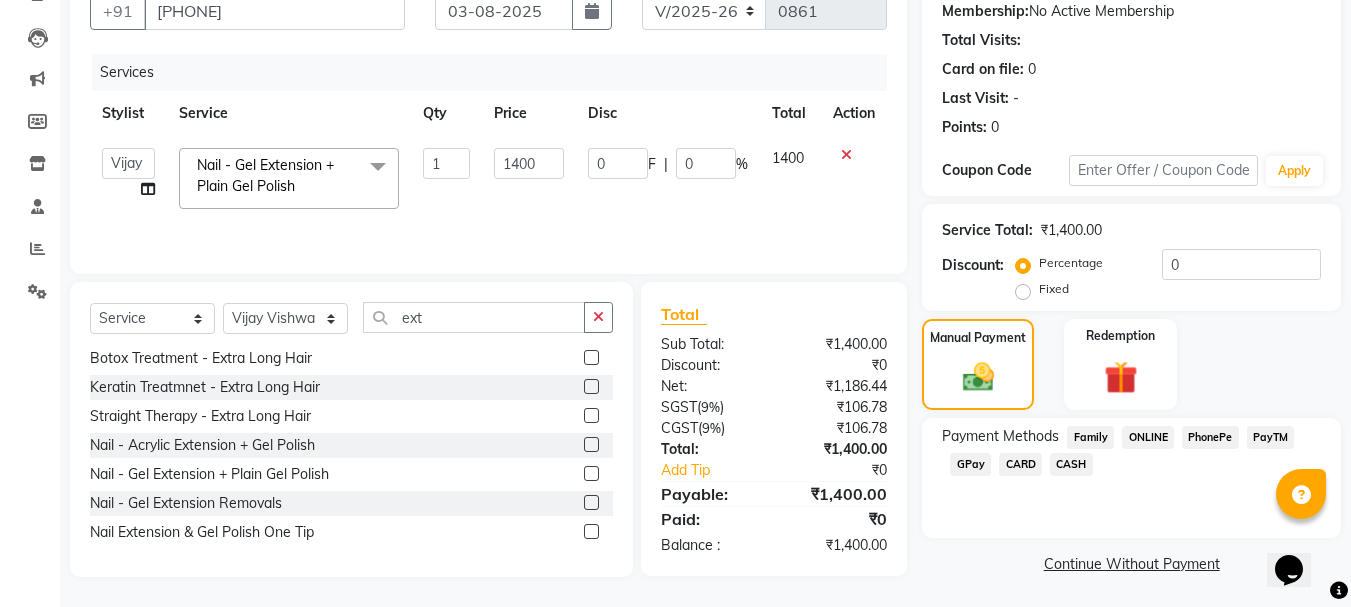 click on "GPay" 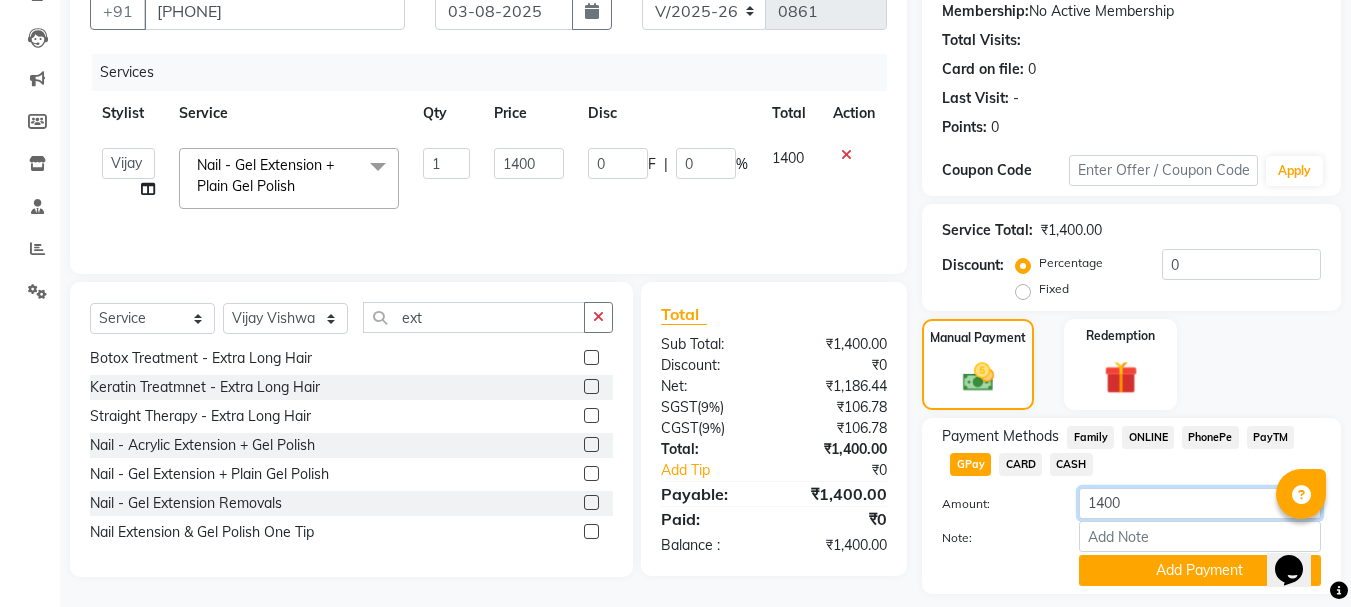 drag, startPoint x: 1135, startPoint y: 497, endPoint x: 949, endPoint y: 530, distance: 188.90474 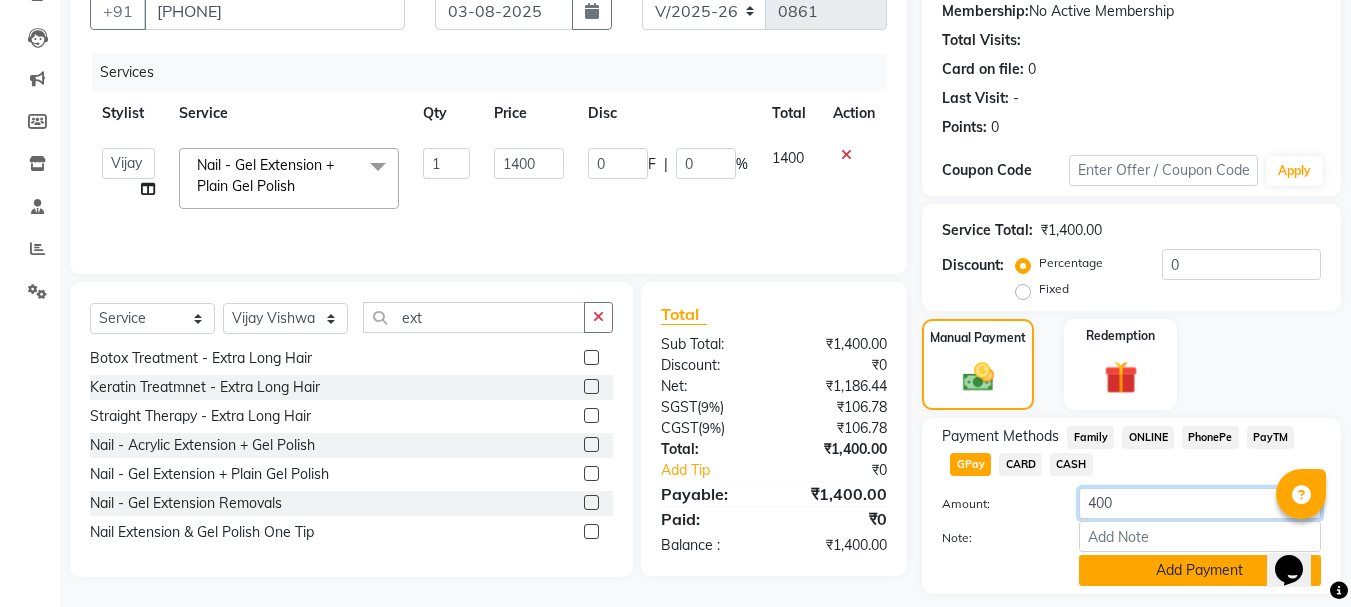 type on "400" 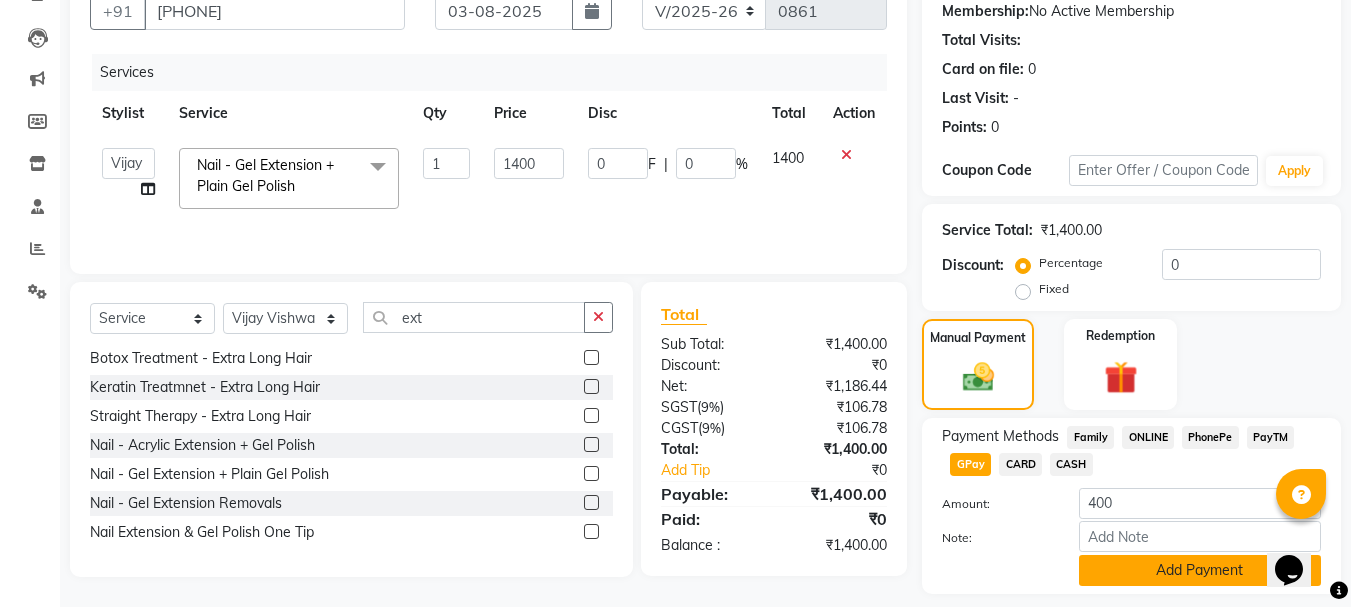 click on "Add Payment" 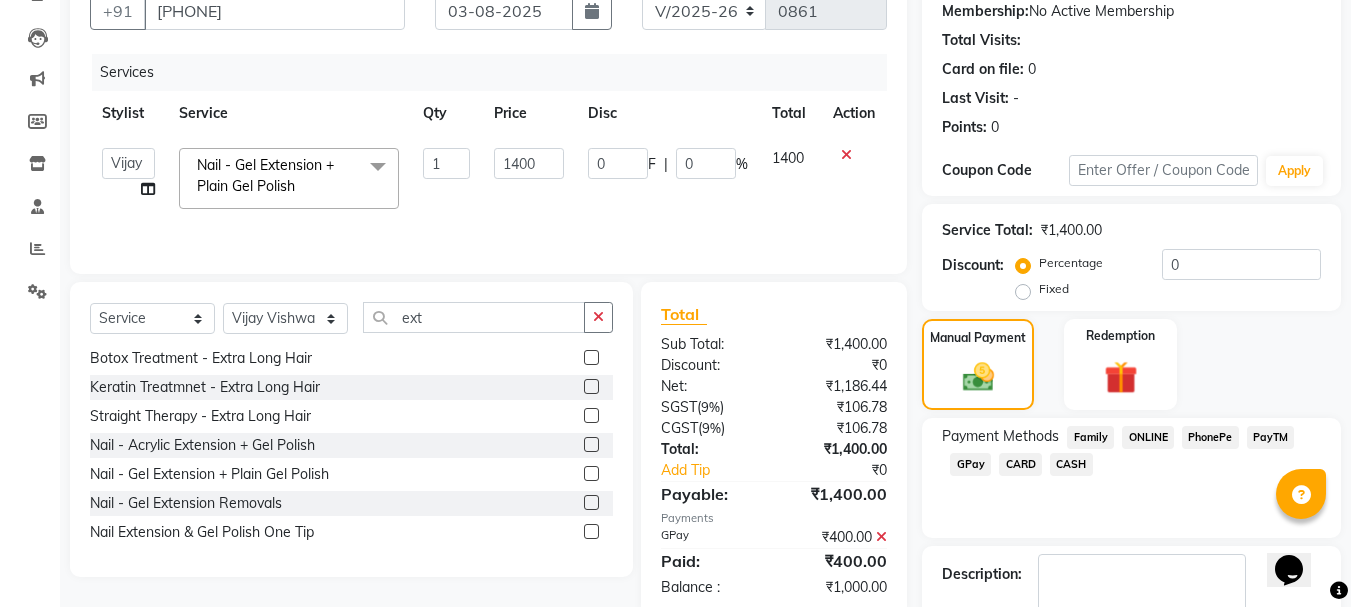 click on "CASH" 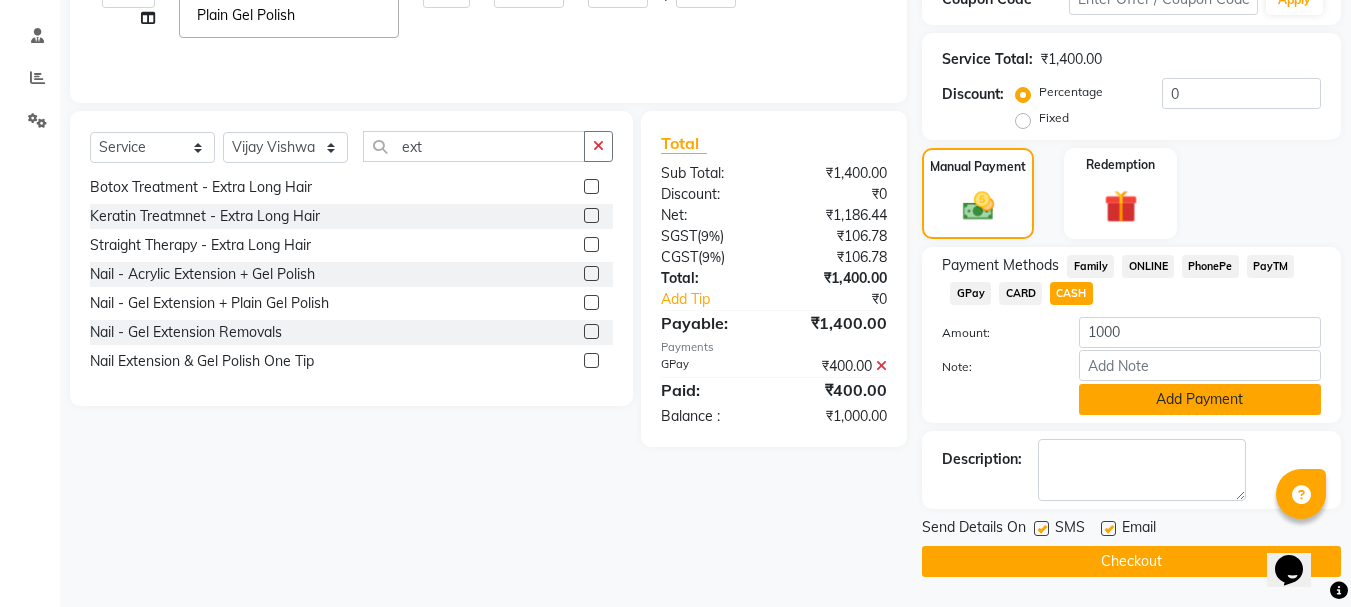 click on "Add Payment" 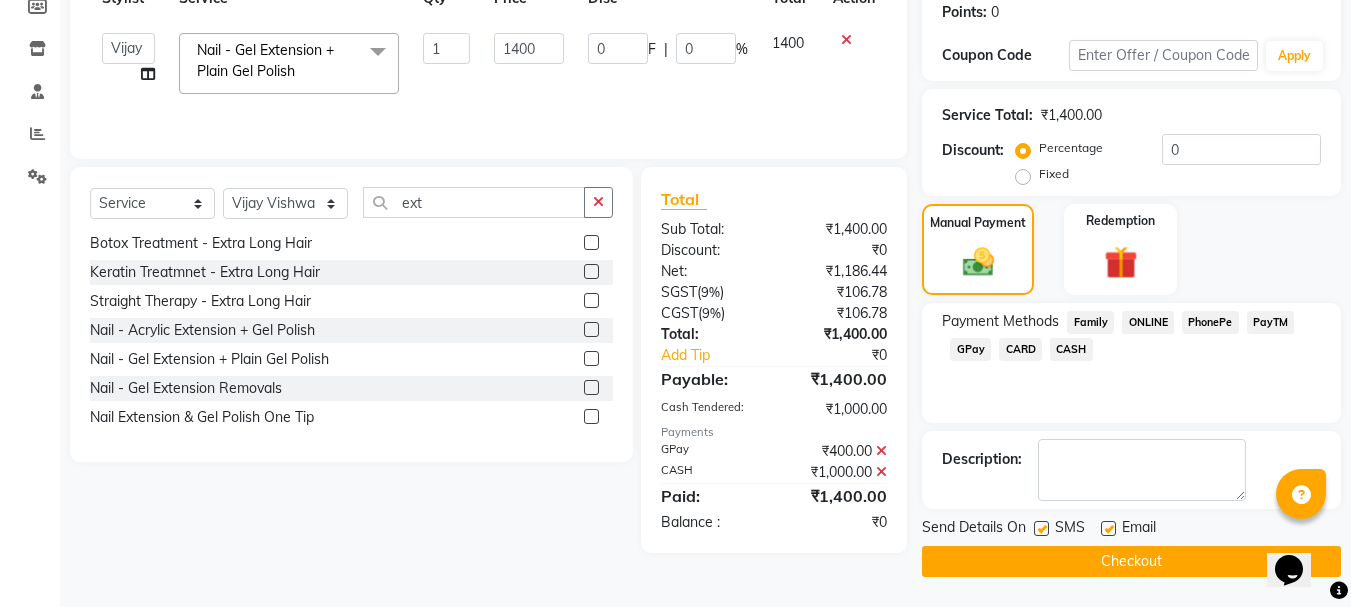 scroll, scrollTop: 309, scrollLeft: 0, axis: vertical 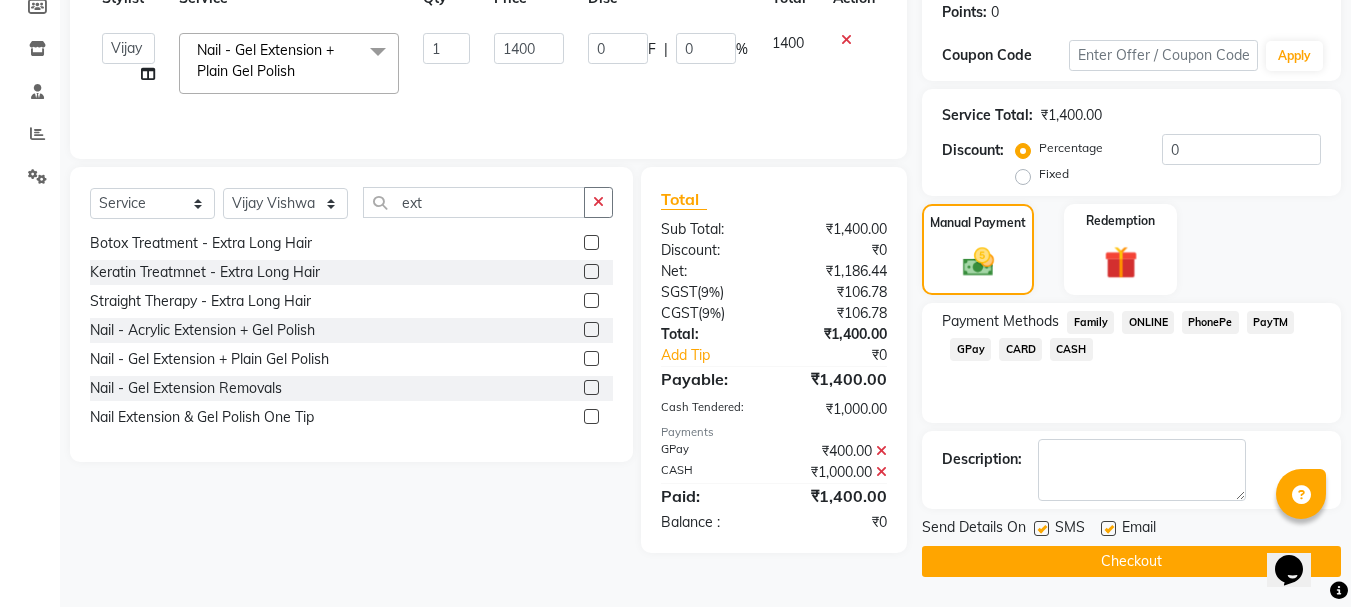 click at bounding box center (1040, 529) 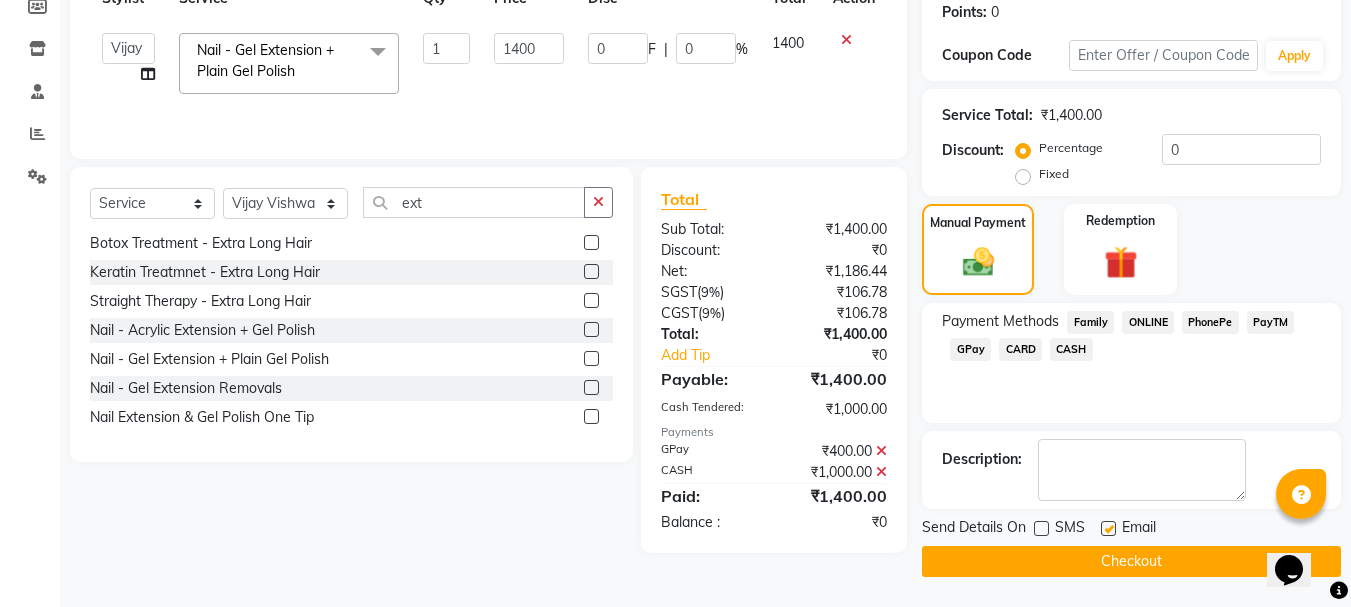click on "Checkout" 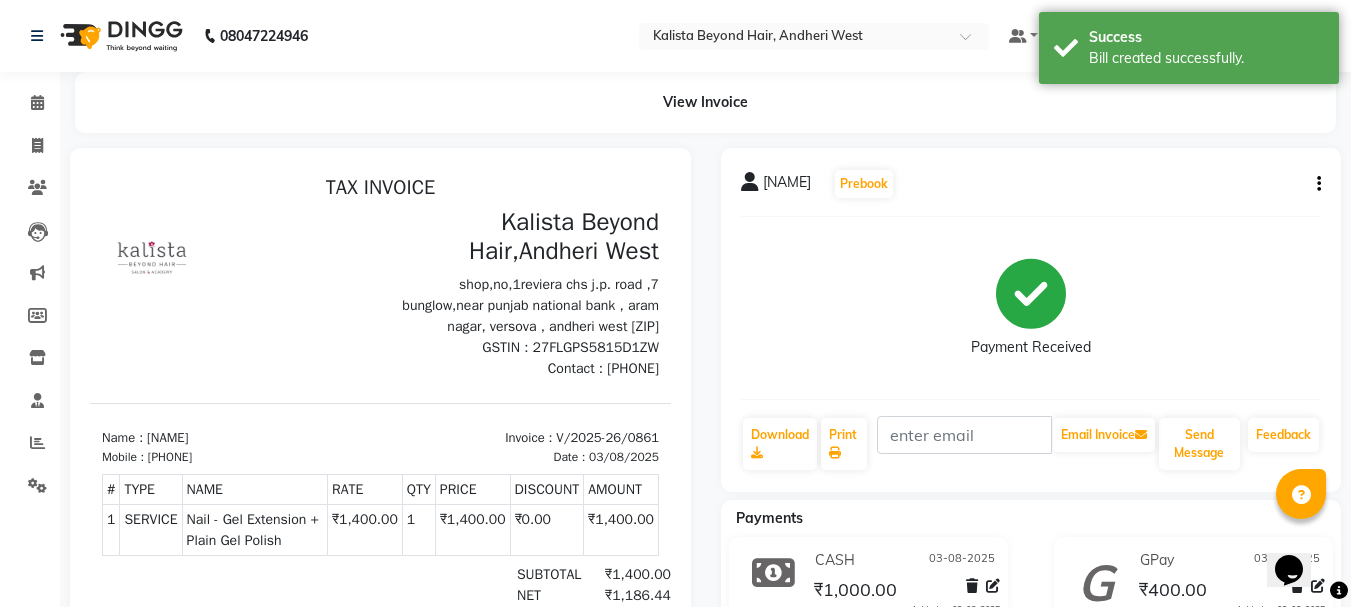 scroll, scrollTop: 0, scrollLeft: 0, axis: both 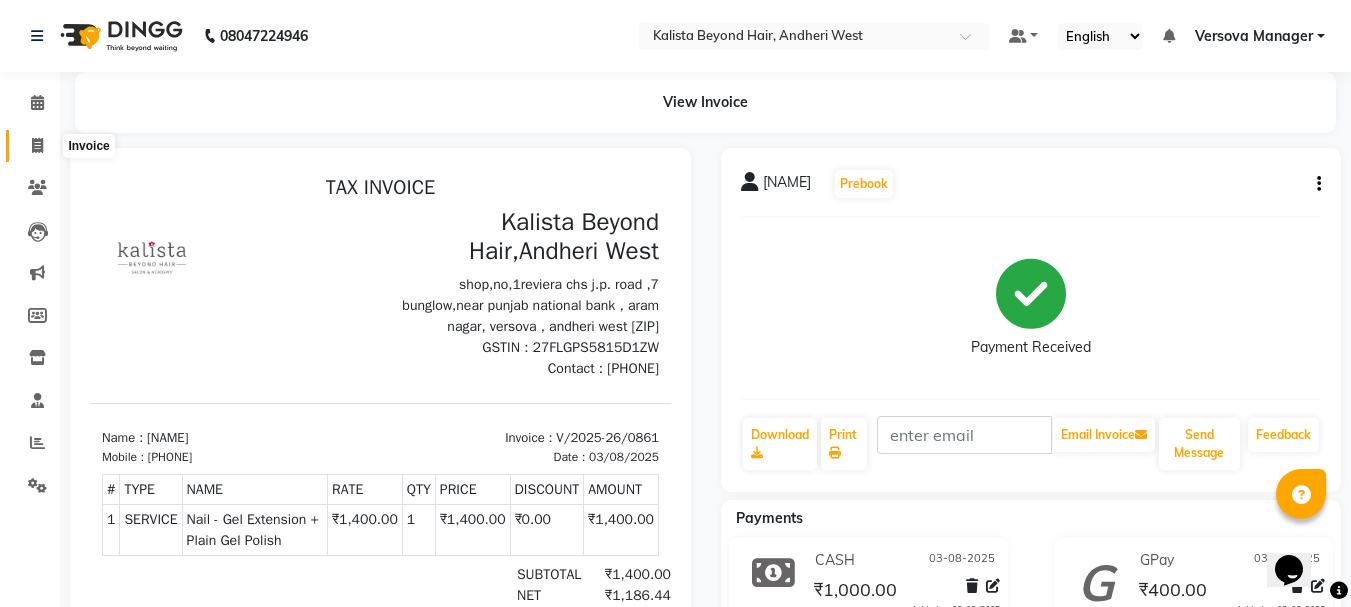 click 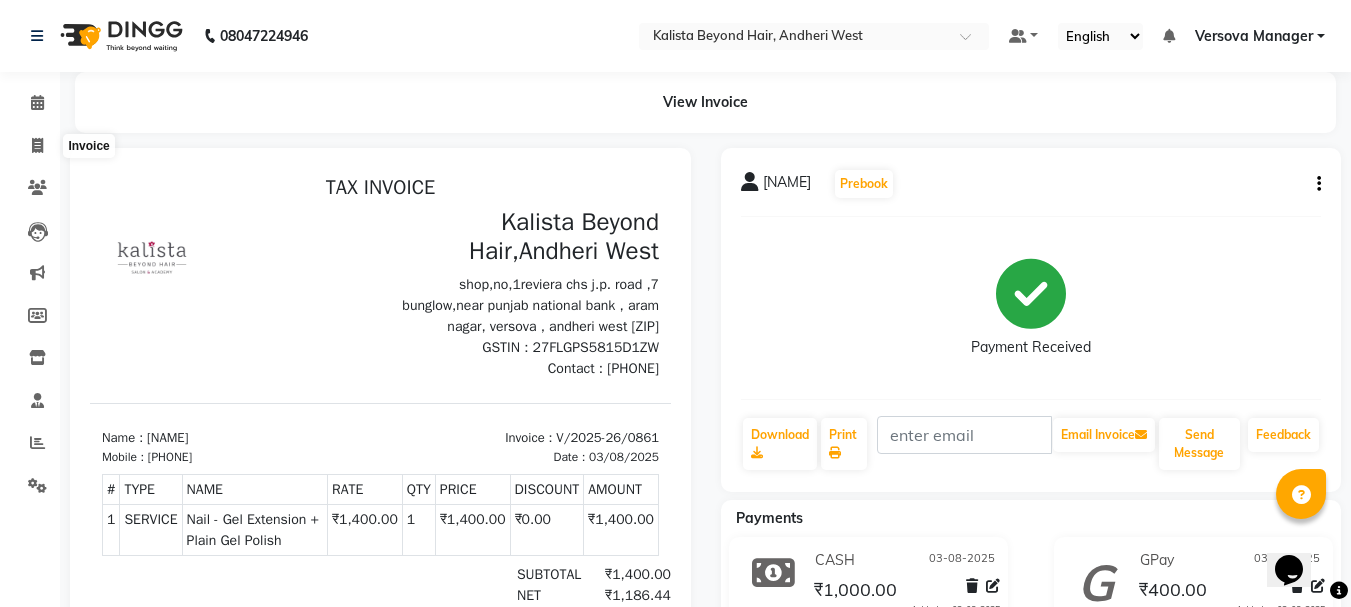 select on "service" 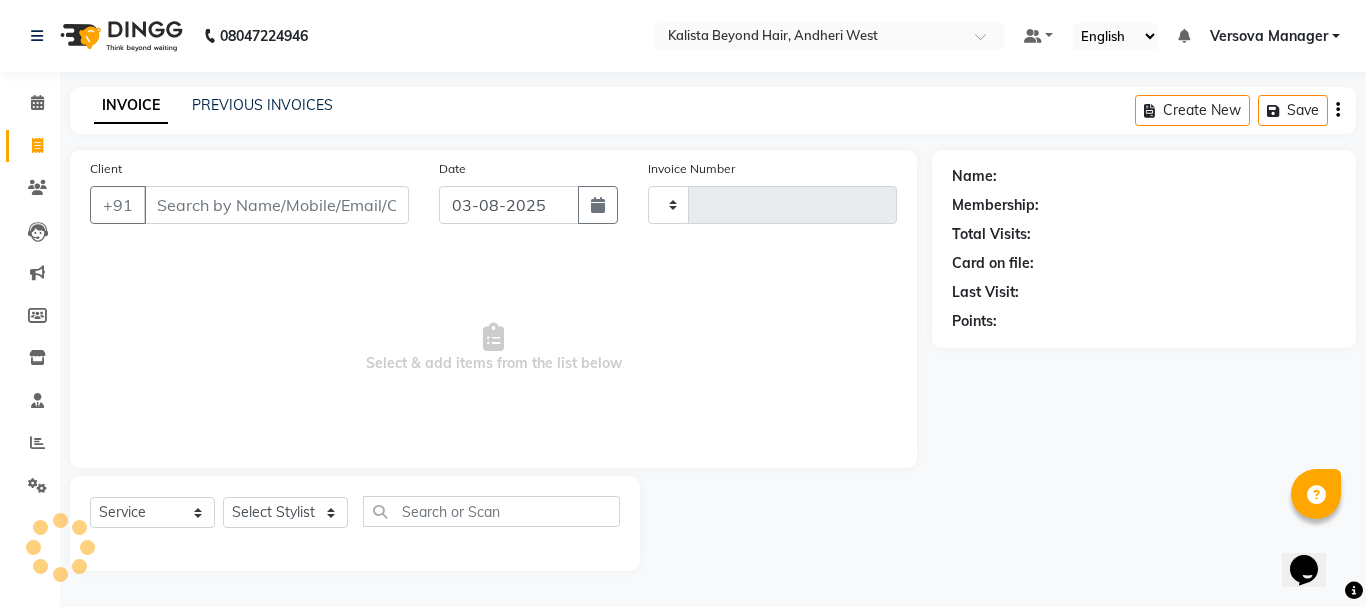 type on "0862" 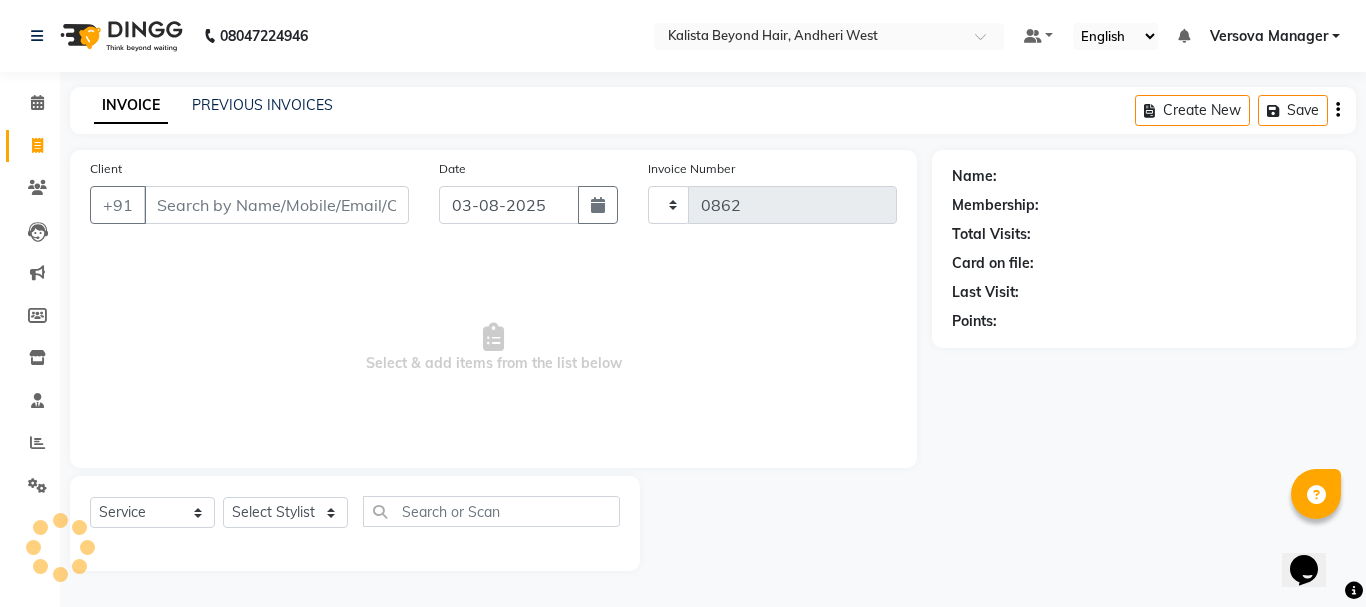 select on "6352" 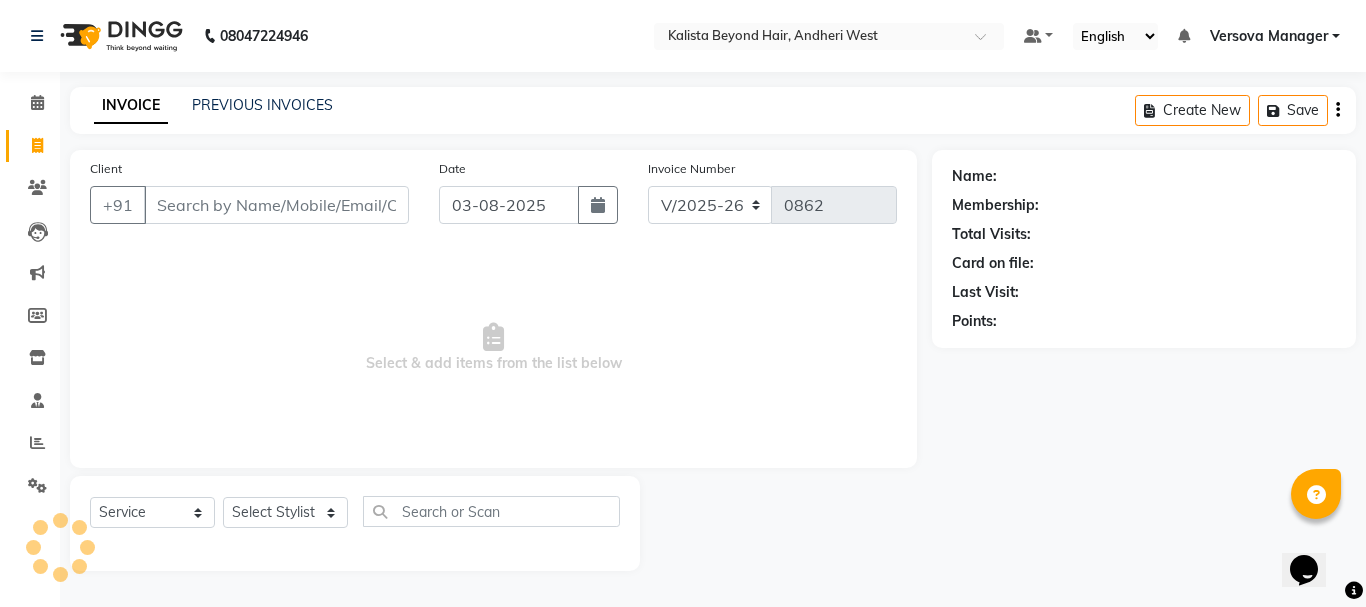 select on "48071" 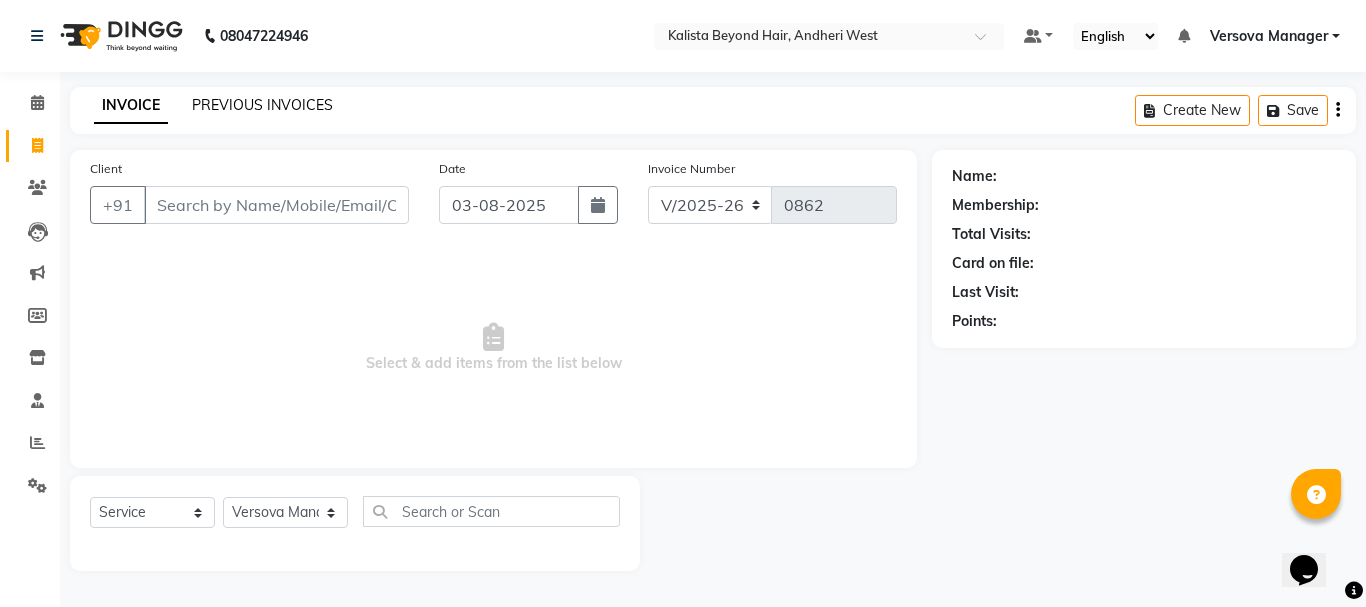 click on "PREVIOUS INVOICES" 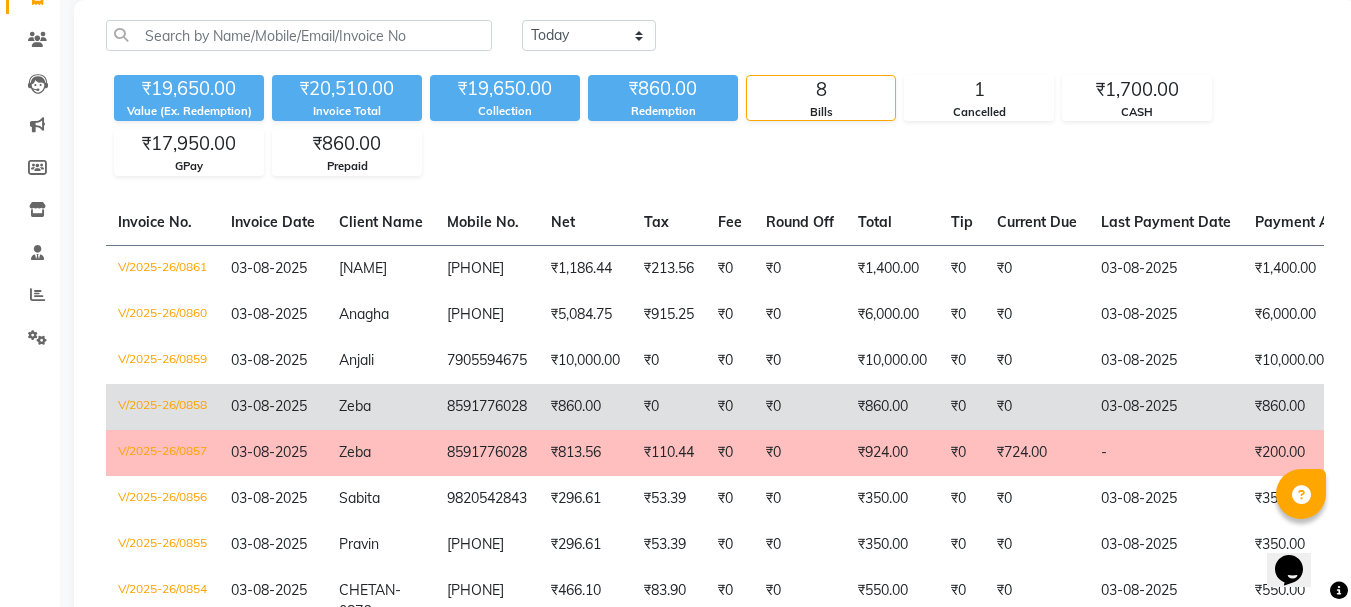 scroll, scrollTop: 200, scrollLeft: 0, axis: vertical 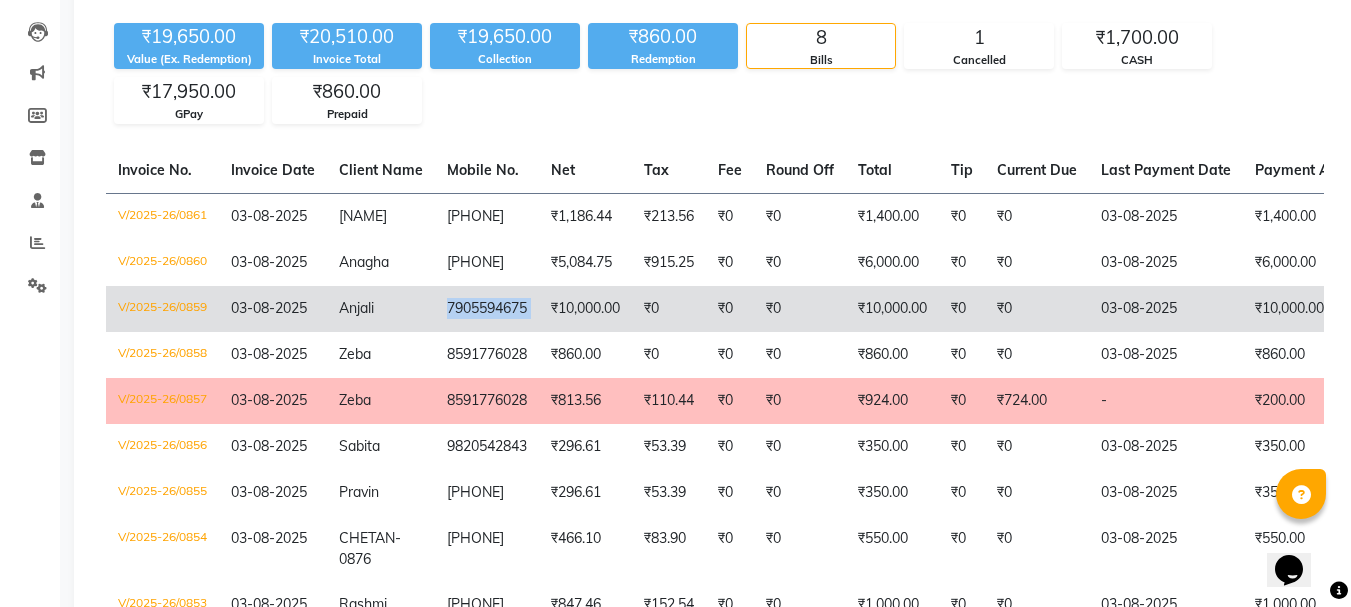 copy on "7905594675" 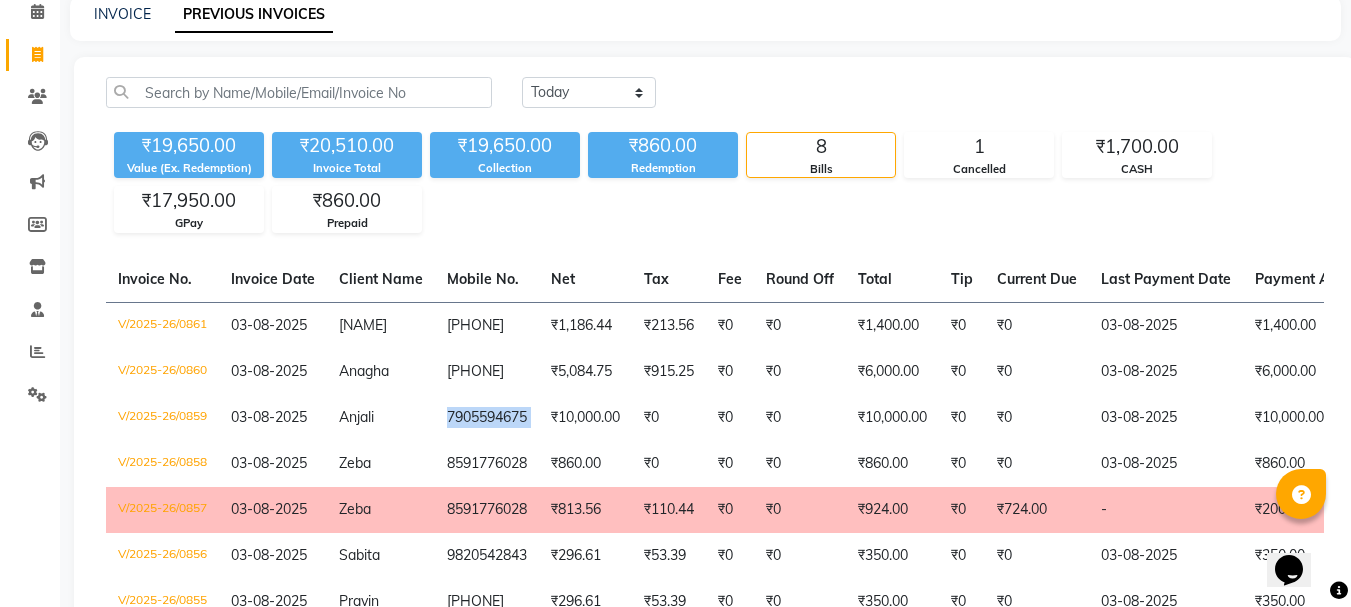 scroll, scrollTop: 0, scrollLeft: 0, axis: both 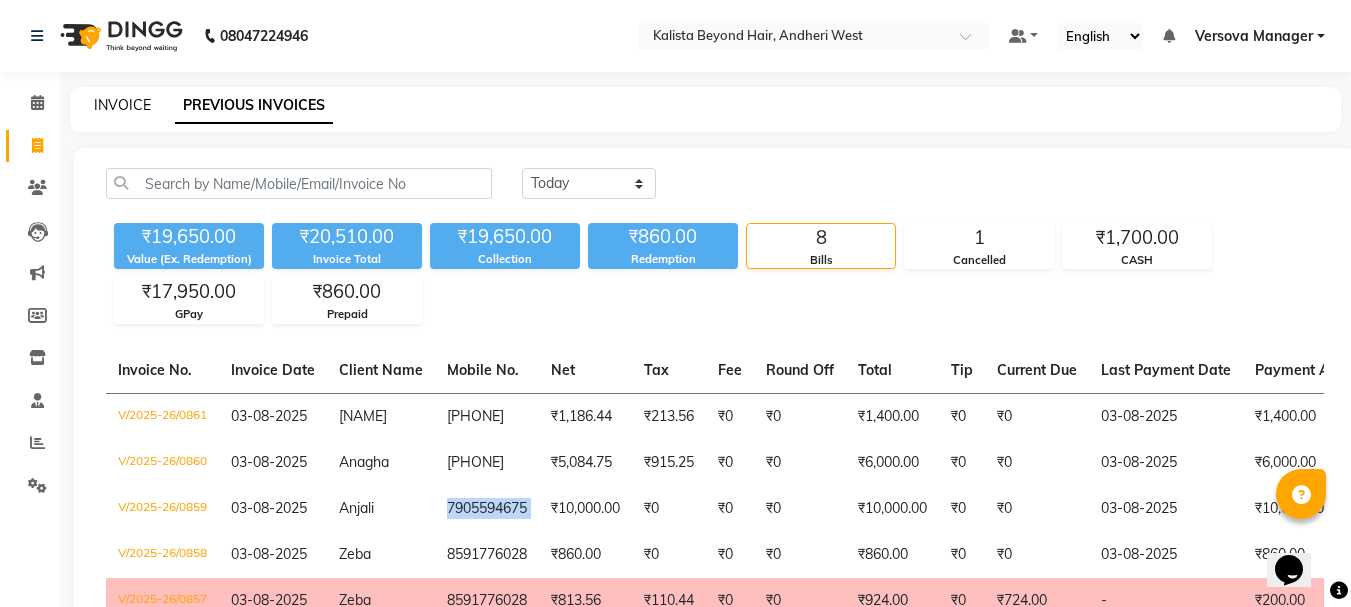 click on "INVOICE" 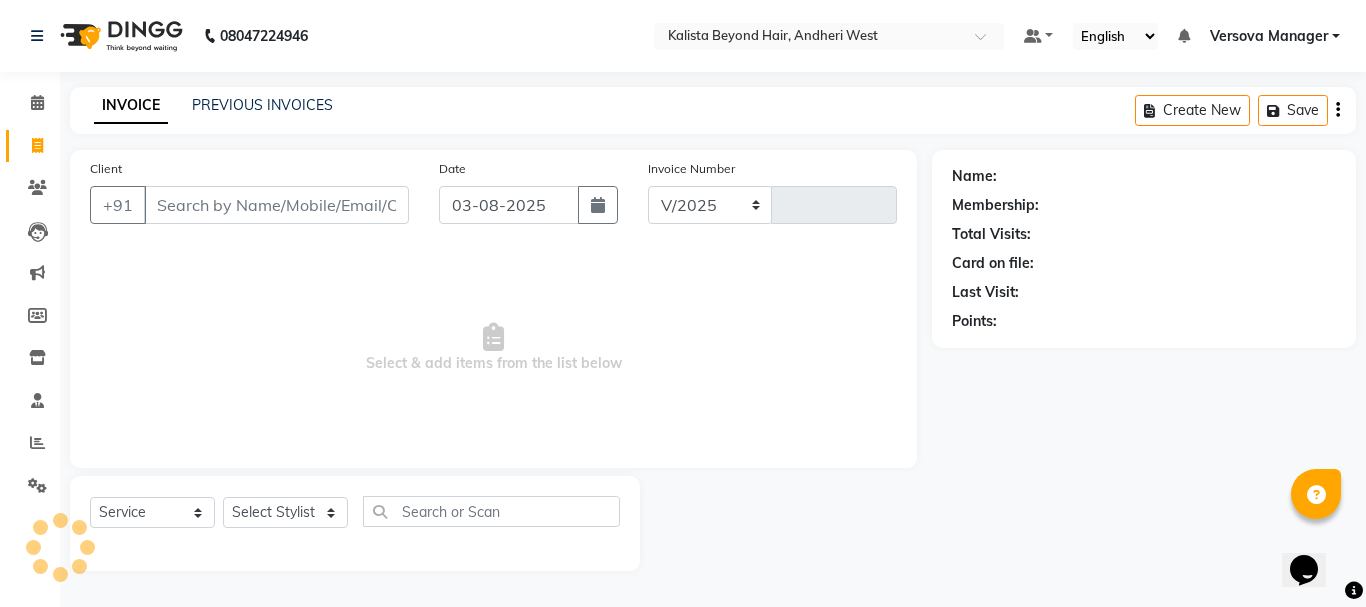 click on "Client" at bounding box center (276, 205) 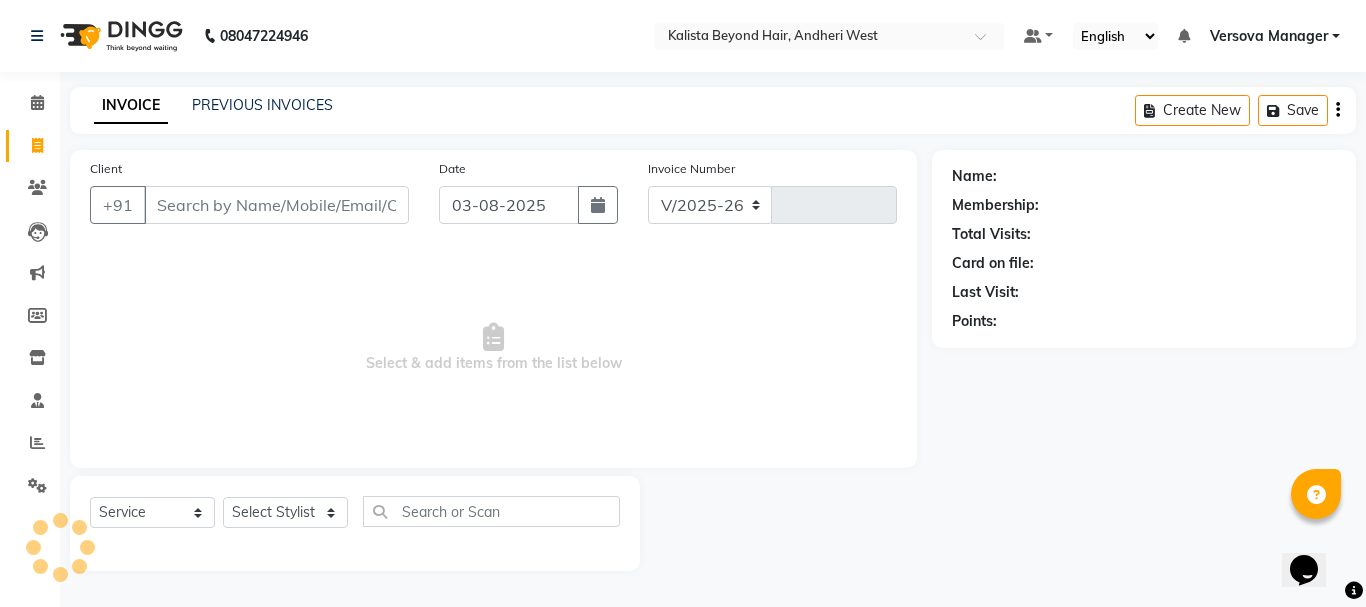 type on "0862" 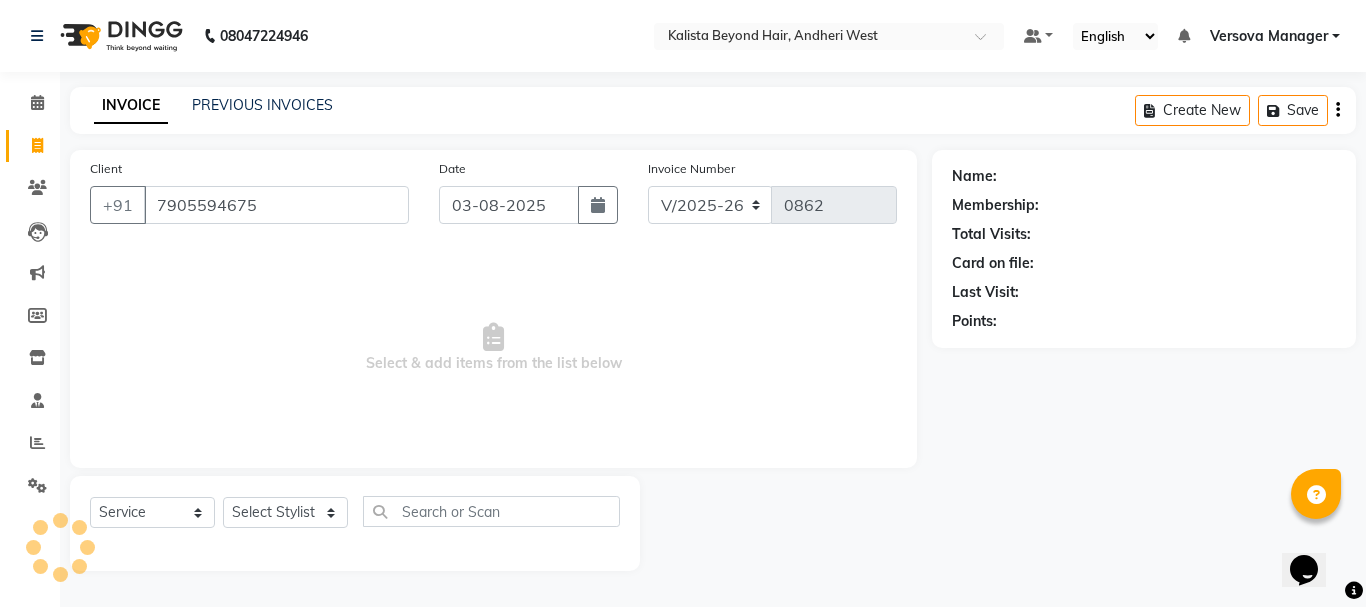 click on "7905594675" at bounding box center (276, 205) 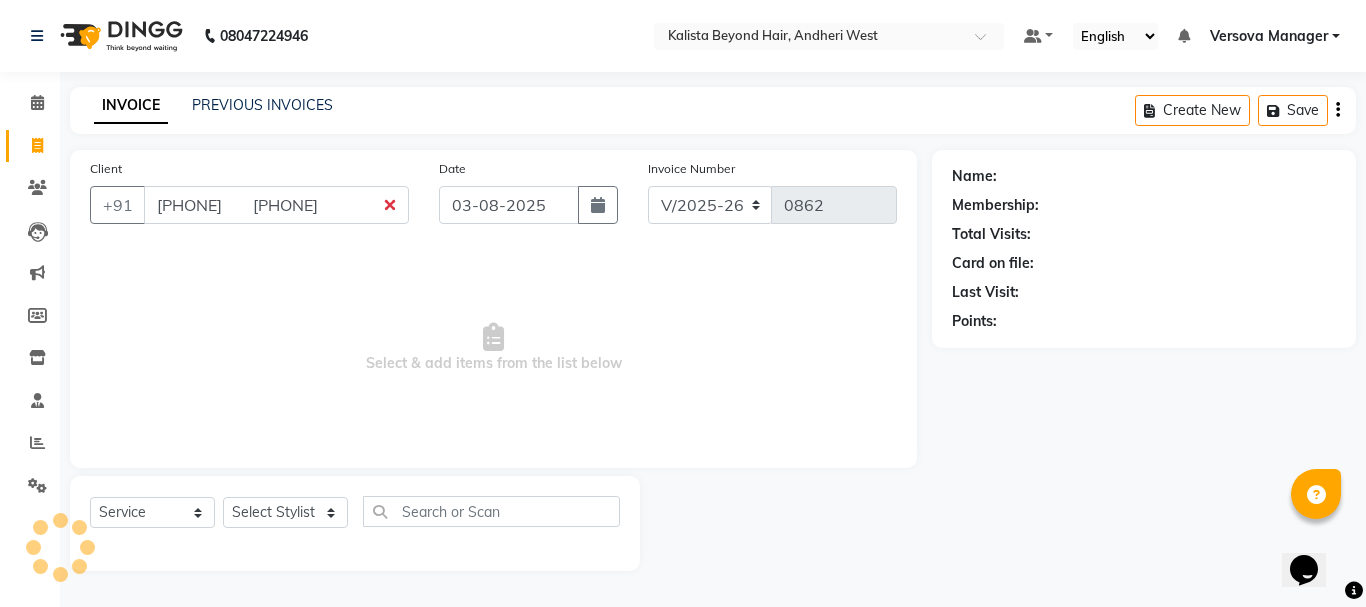 click on "7905594	7905594675" at bounding box center [276, 205] 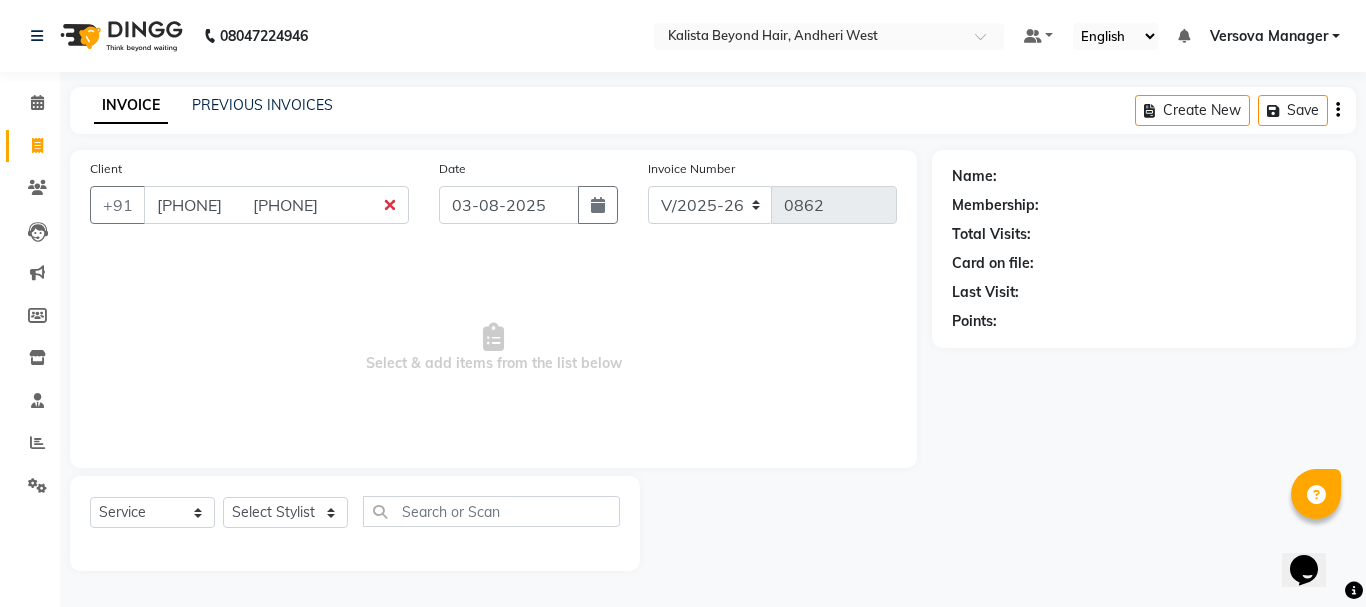 select on "48071" 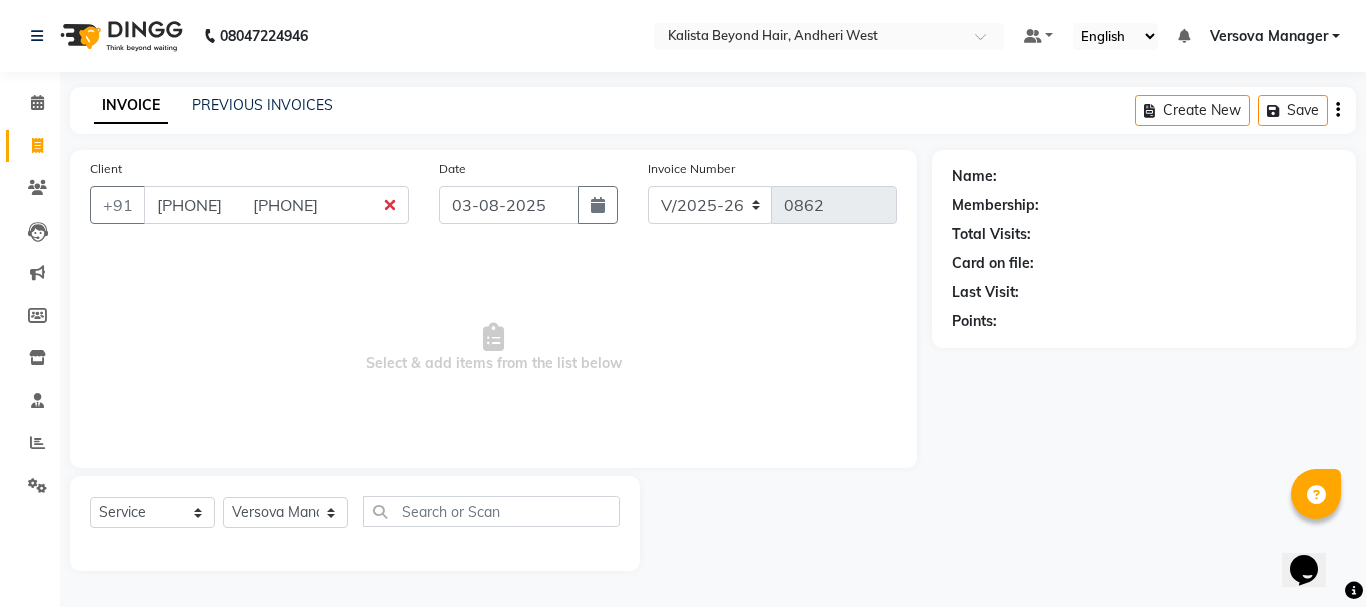click on "7905594	7905594675" at bounding box center [276, 205] 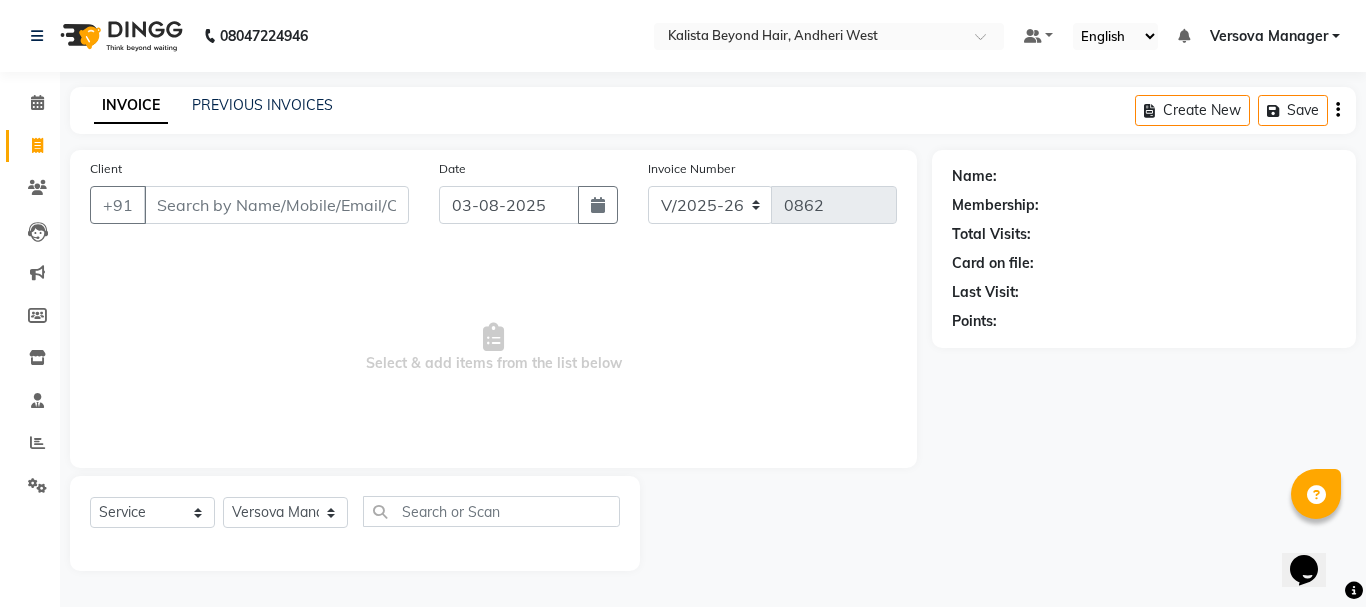 click on "Client" at bounding box center (276, 205) 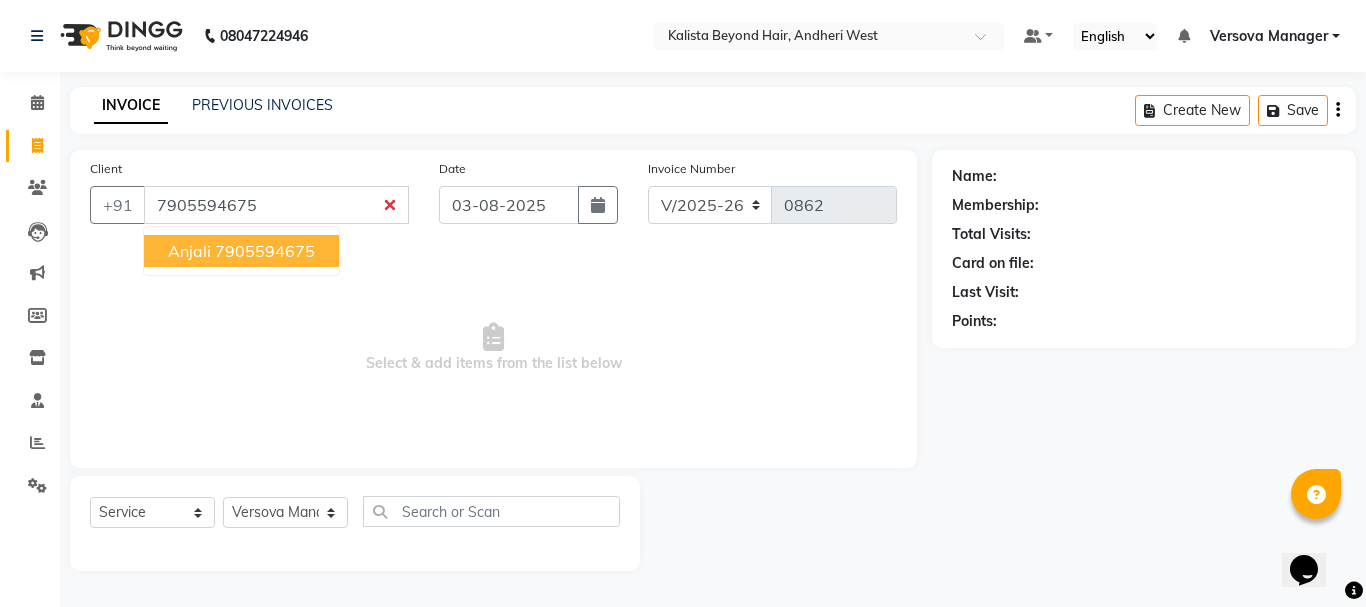 click on "Anjali  7905594675" at bounding box center (241, 251) 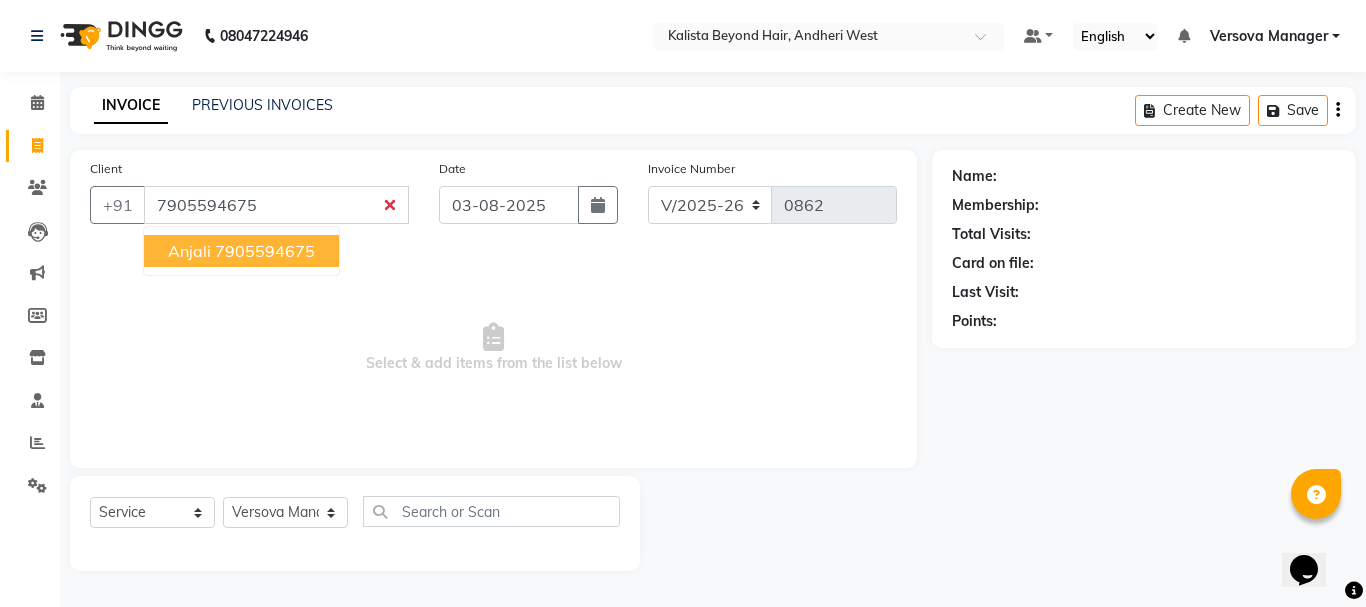 type on "7905594675" 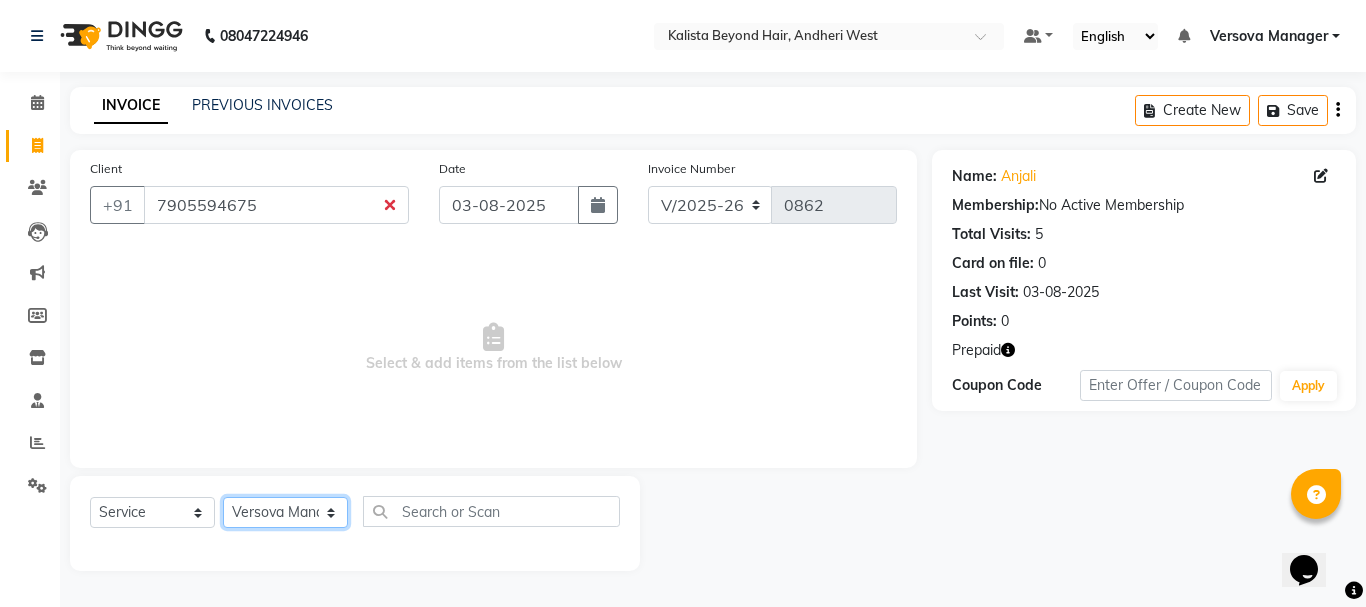 click on "Select Stylist ADMIN Avesh Dhara  DIKSHU SHARMA dipika  Fatima MUSKAN VAISH Pratibha RAHUL KHOKHAR sameer shah  Saniya  Saurav Sayu  Sheetal  SIDDHI Sunny  teju  Versova Manager Vijay Vishwa" 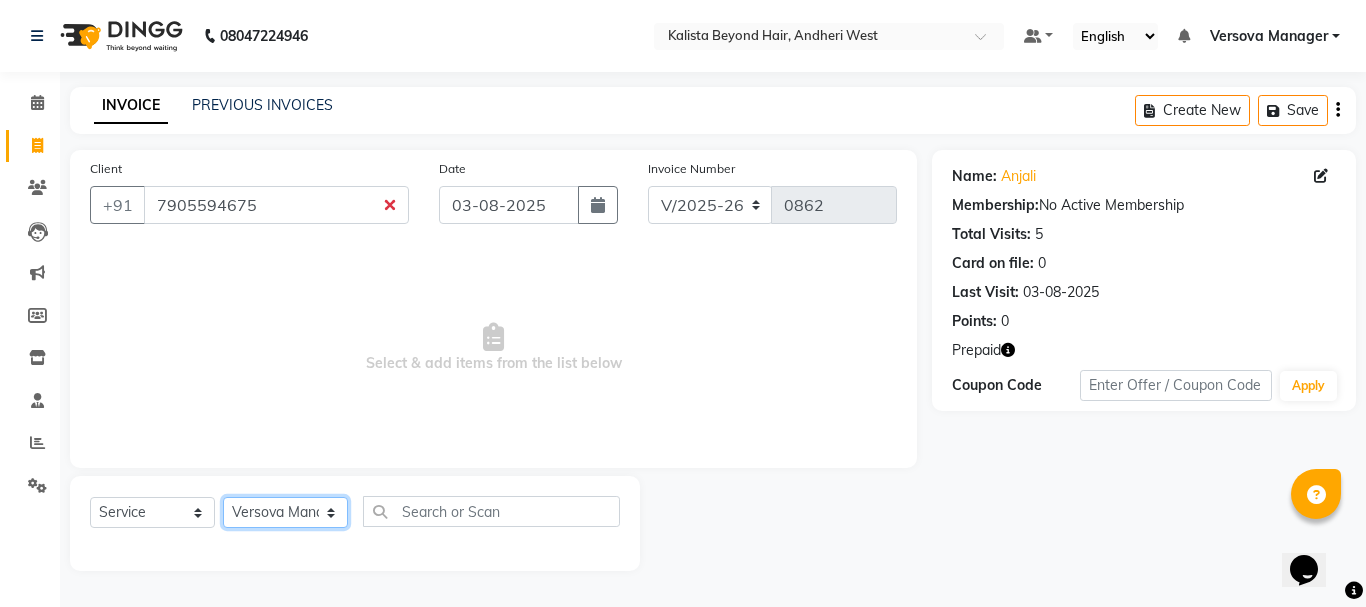 select on "69775" 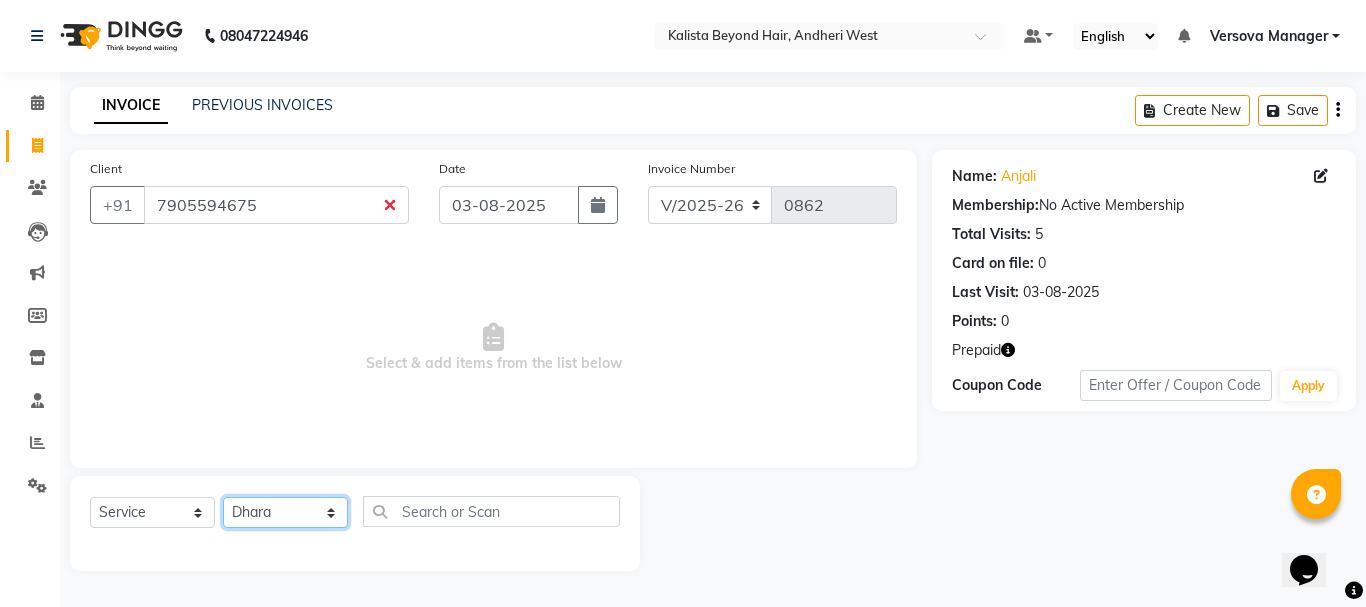click on "Select Stylist ADMIN Avesh Dhara  DIKSHU SHARMA dipika  Fatima MUSKAN VAISH Pratibha RAHUL KHOKHAR sameer shah  Saniya  Saurav Sayu  Sheetal  SIDDHI Sunny  teju  Versova Manager Vijay Vishwa" 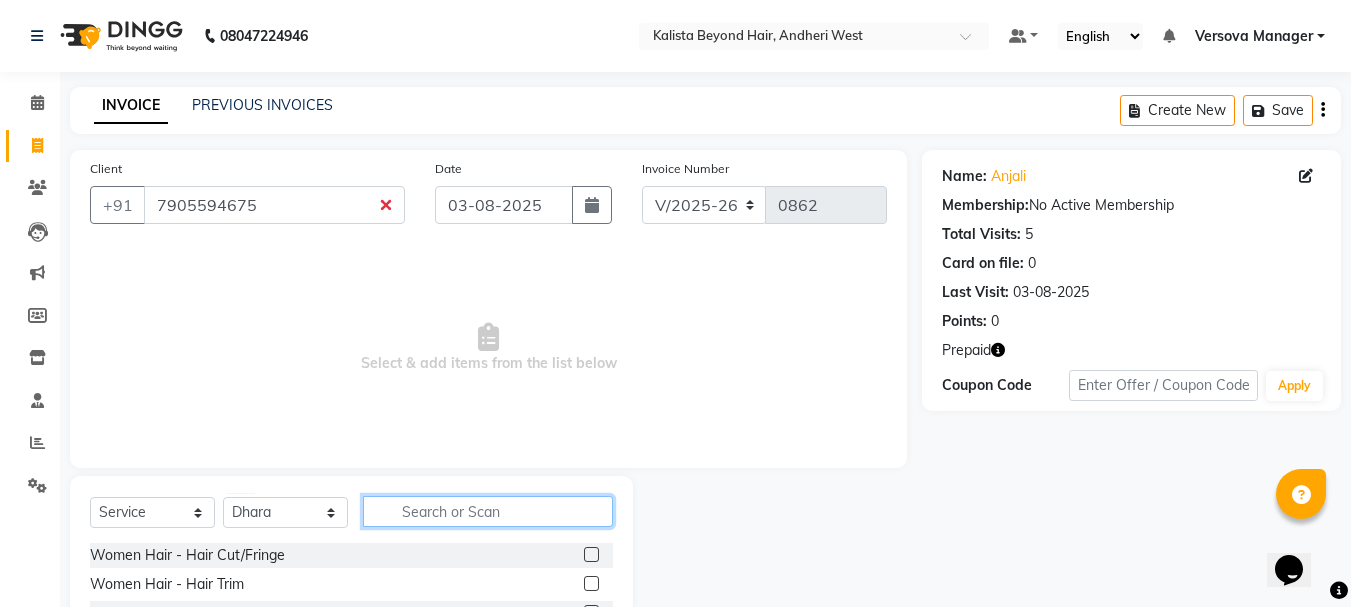 click 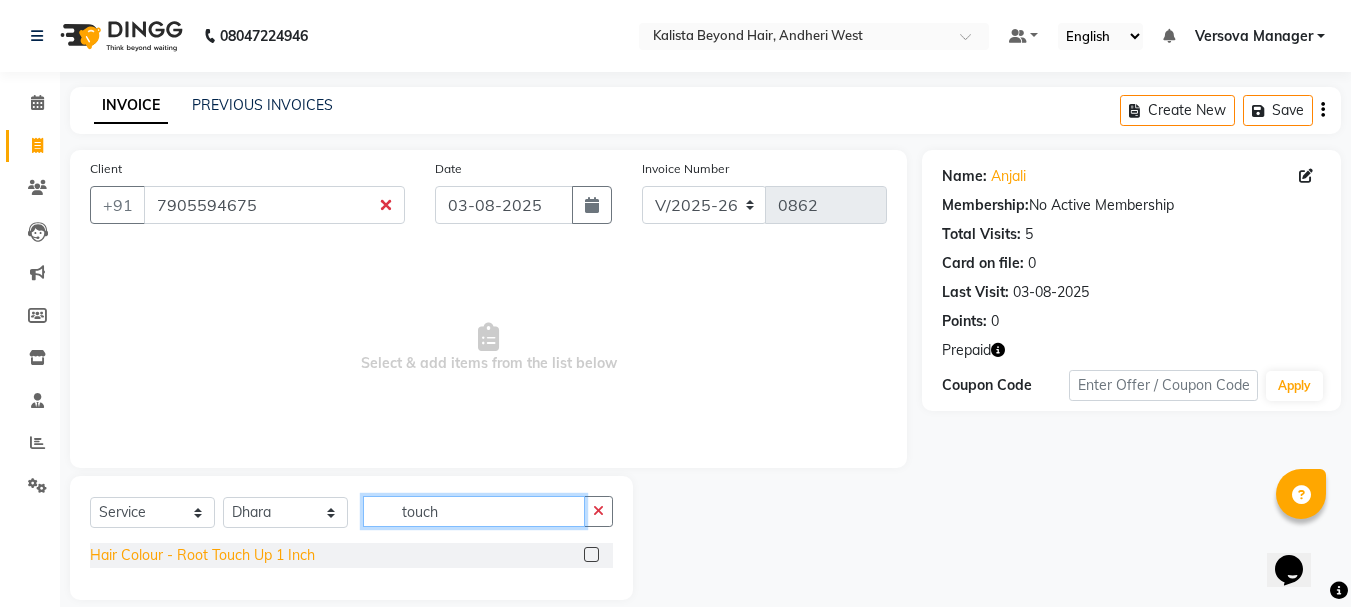 type on "touch" 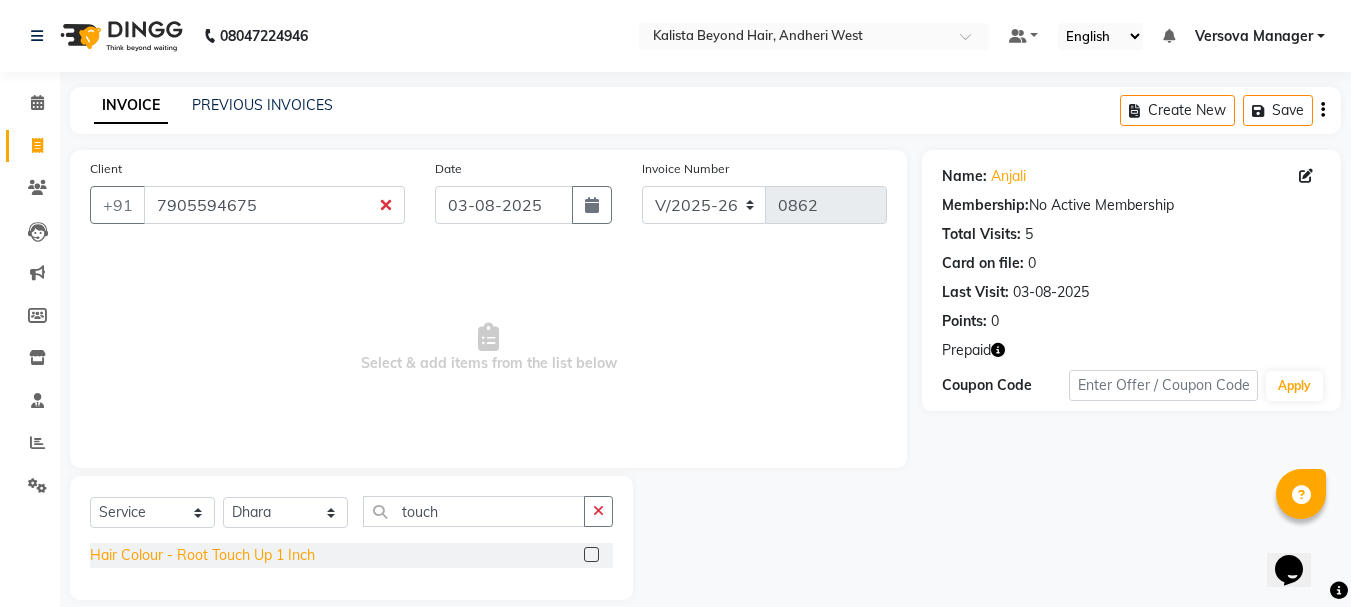 click on "Hair Colour  - Root Touch Up 1 Inch" 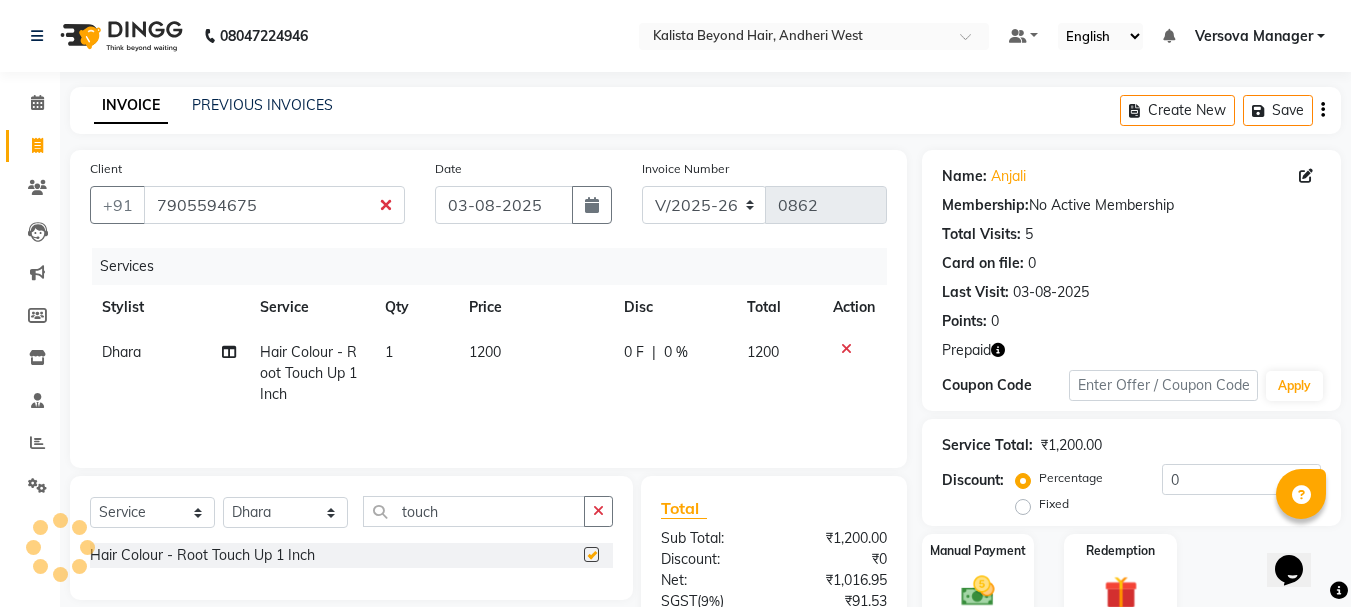 checkbox on "false" 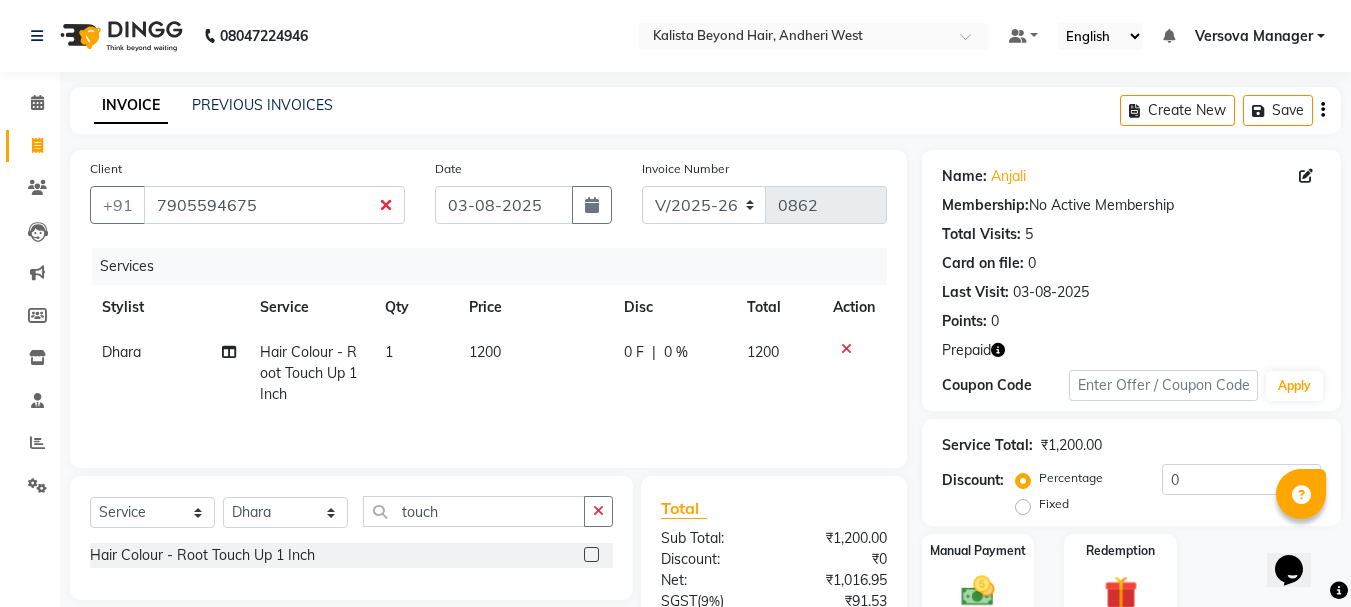 click 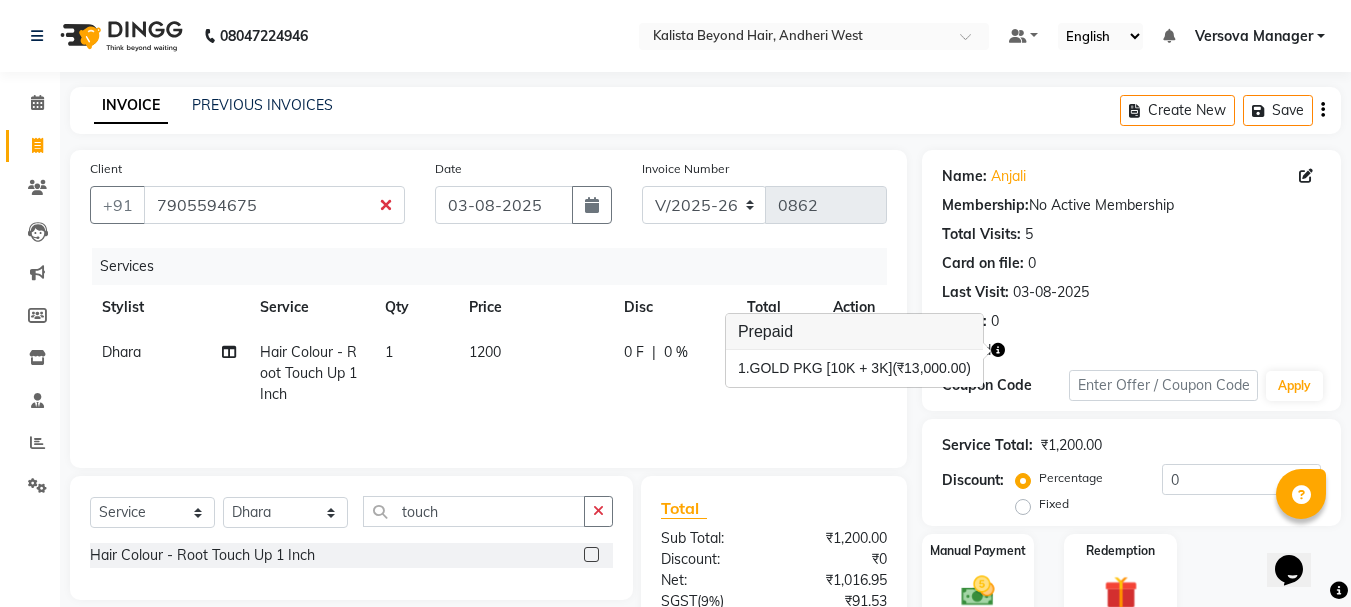 scroll, scrollTop: 193, scrollLeft: 0, axis: vertical 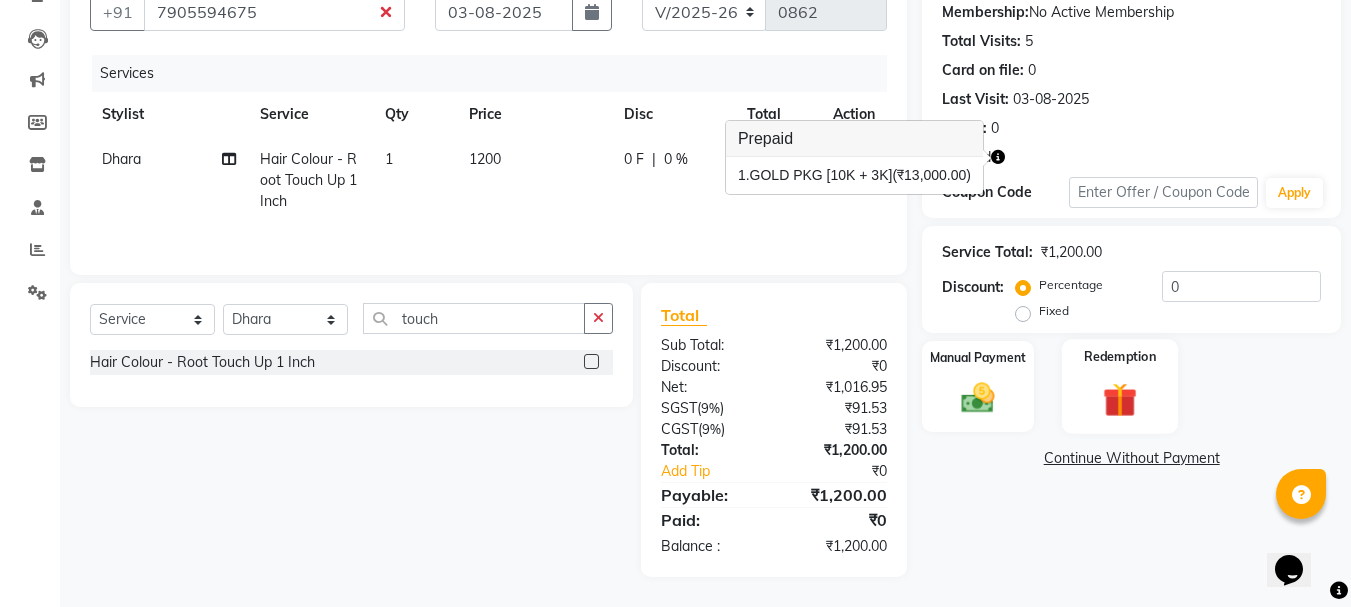 click on "Redemption" 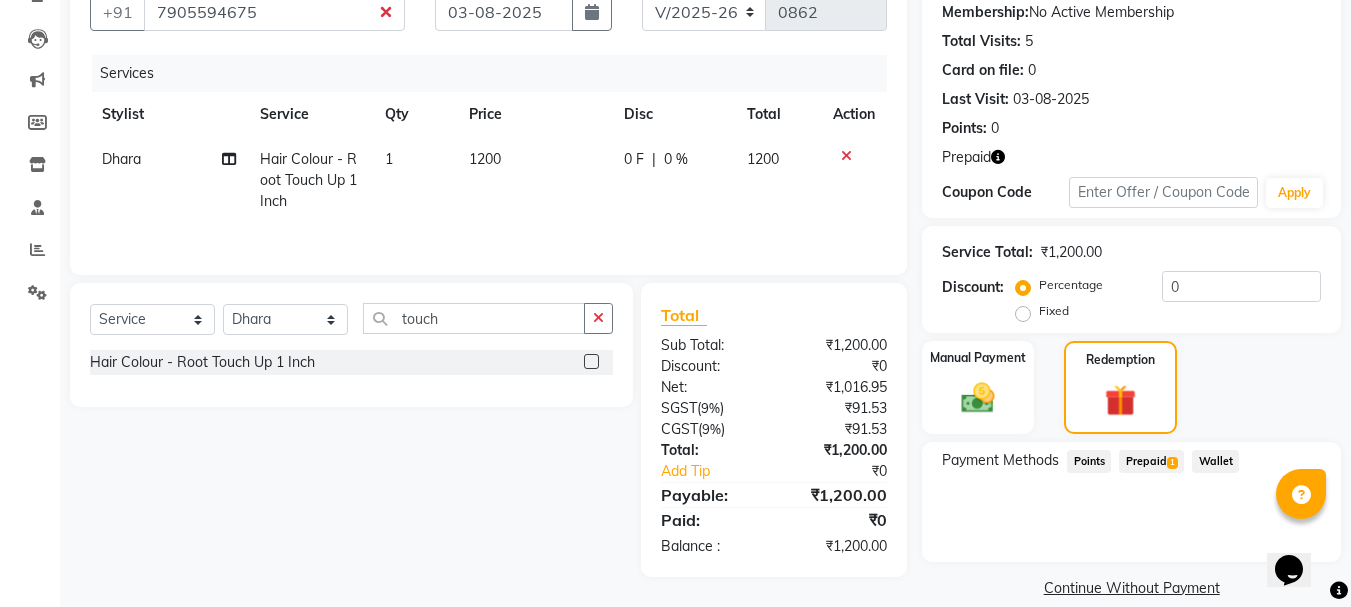 click on "Prepaid  1" 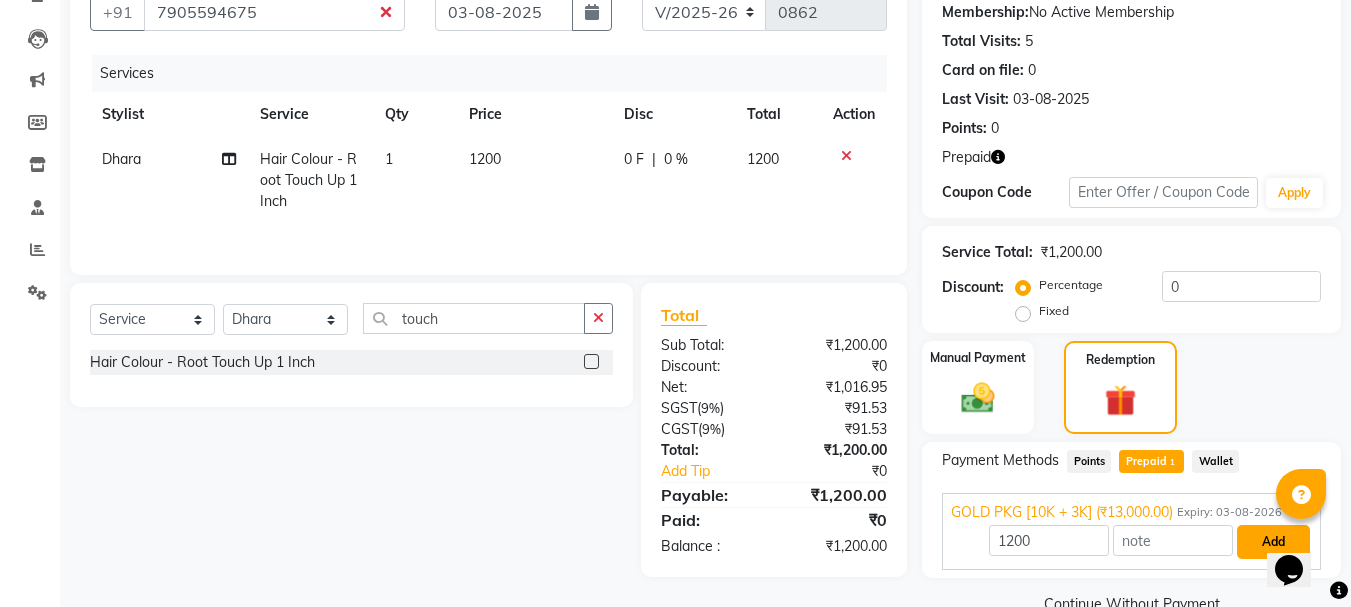 click on "Add" at bounding box center (1273, 542) 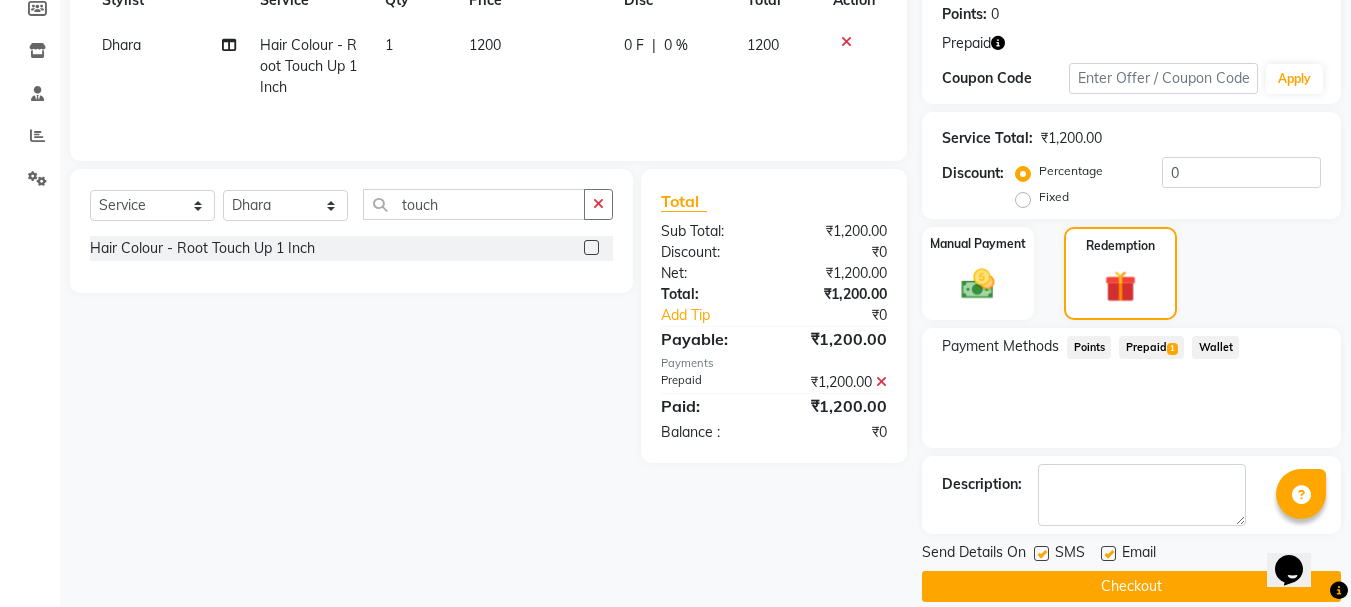 scroll, scrollTop: 332, scrollLeft: 0, axis: vertical 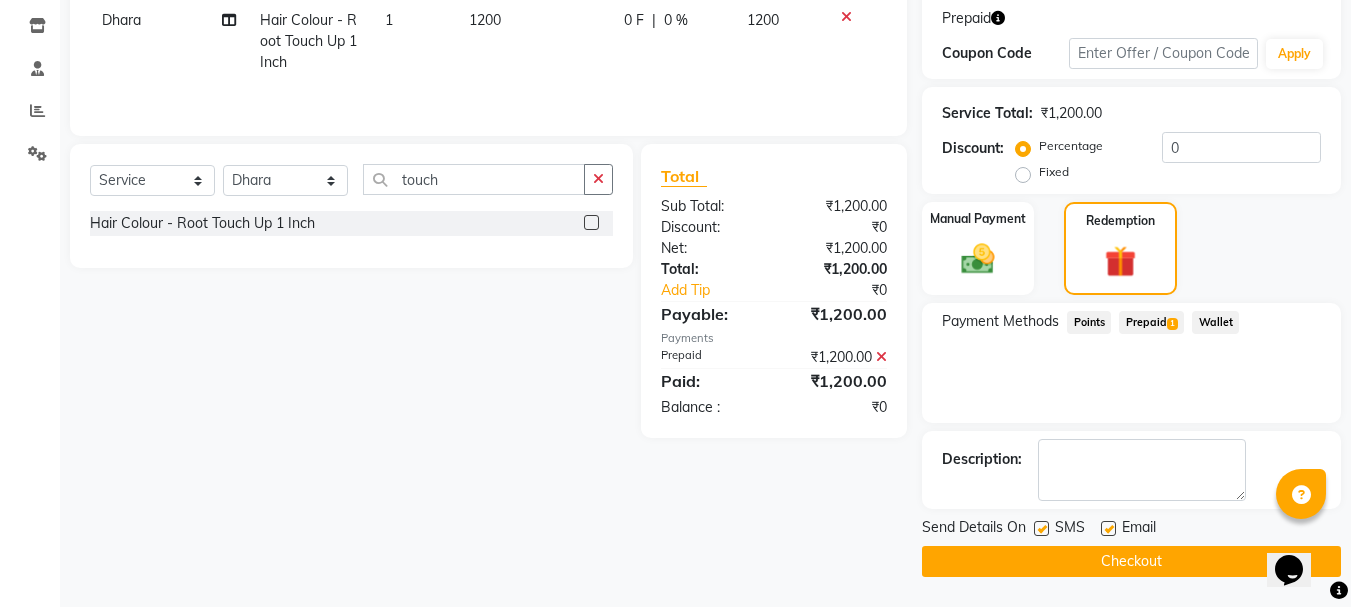click on "Checkout" 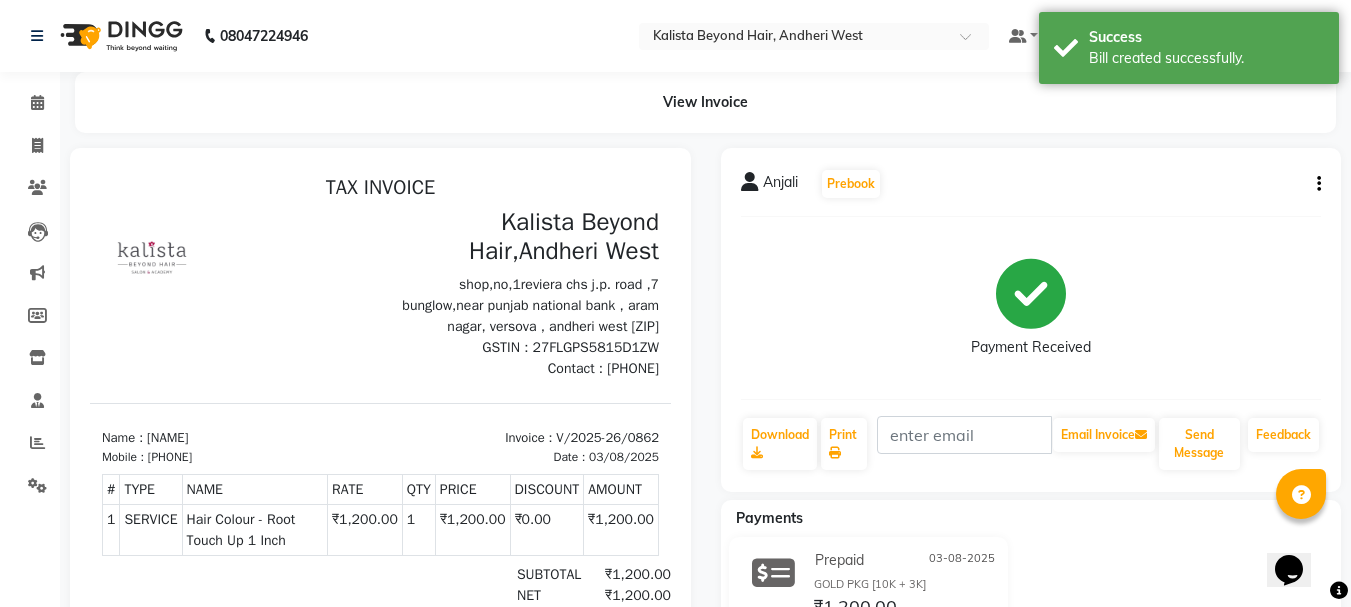 scroll, scrollTop: 0, scrollLeft: 0, axis: both 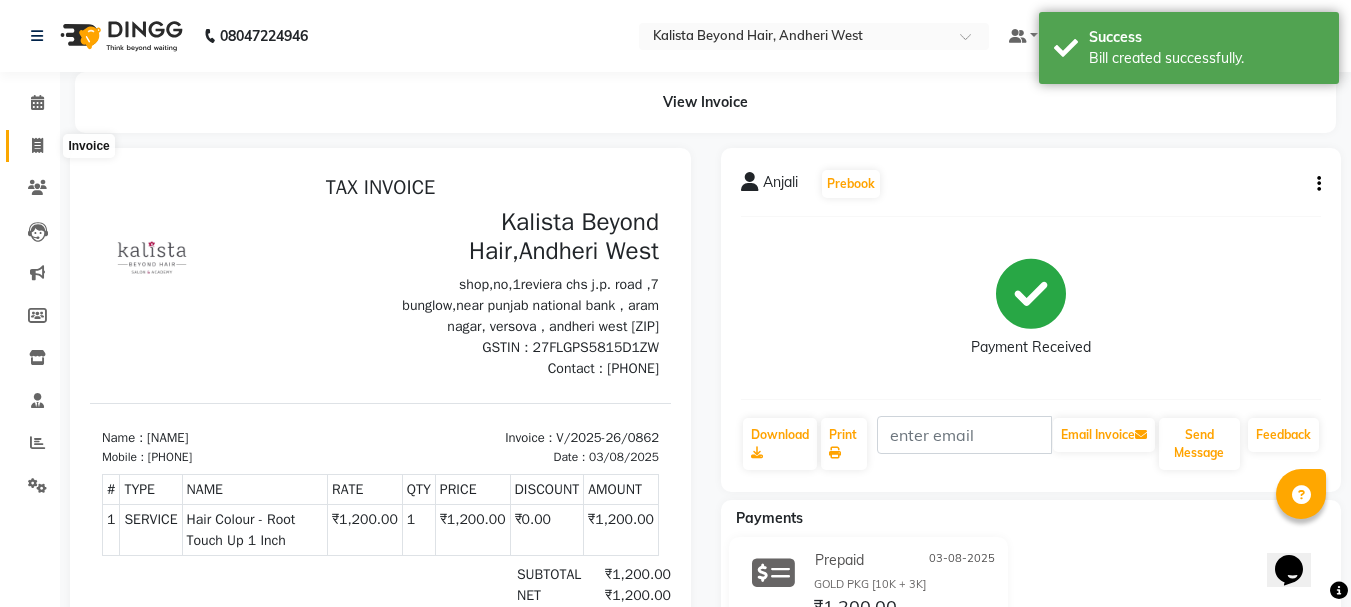 click 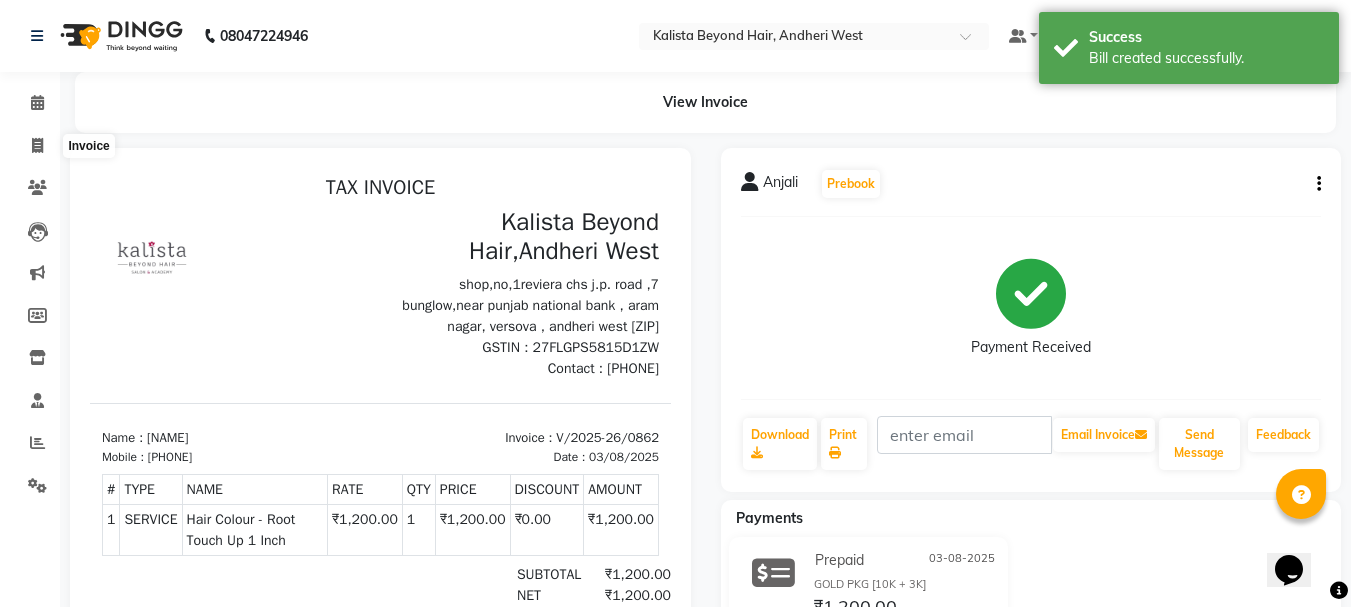 select on "service" 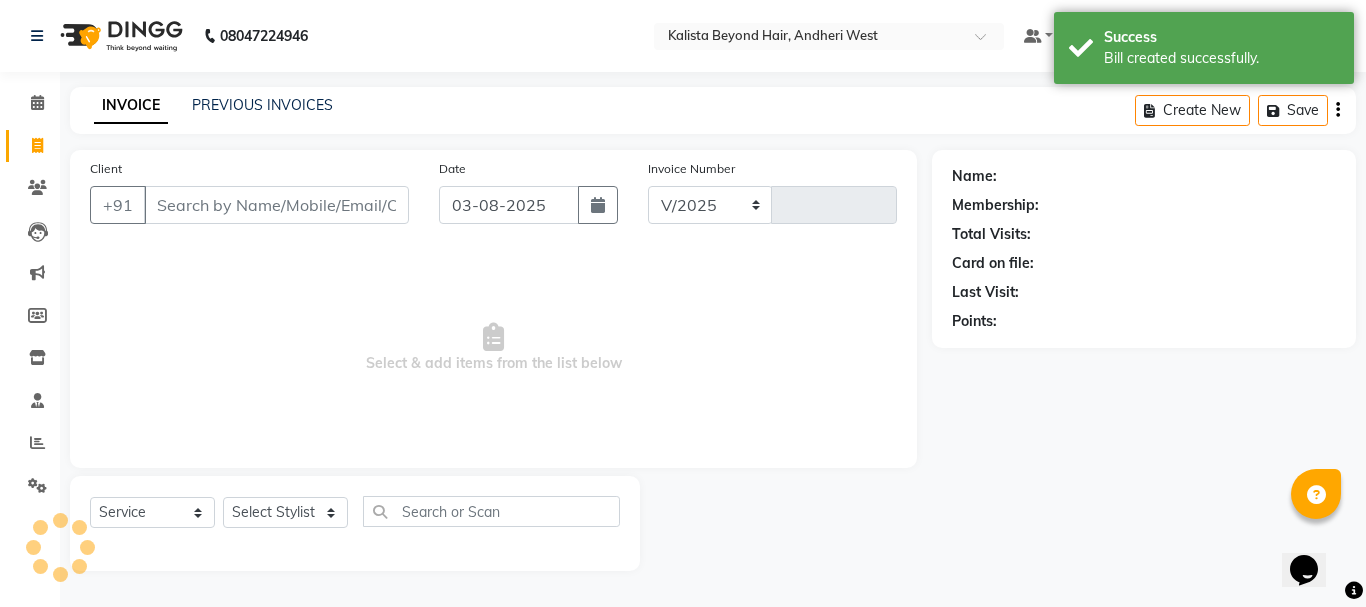 select on "6352" 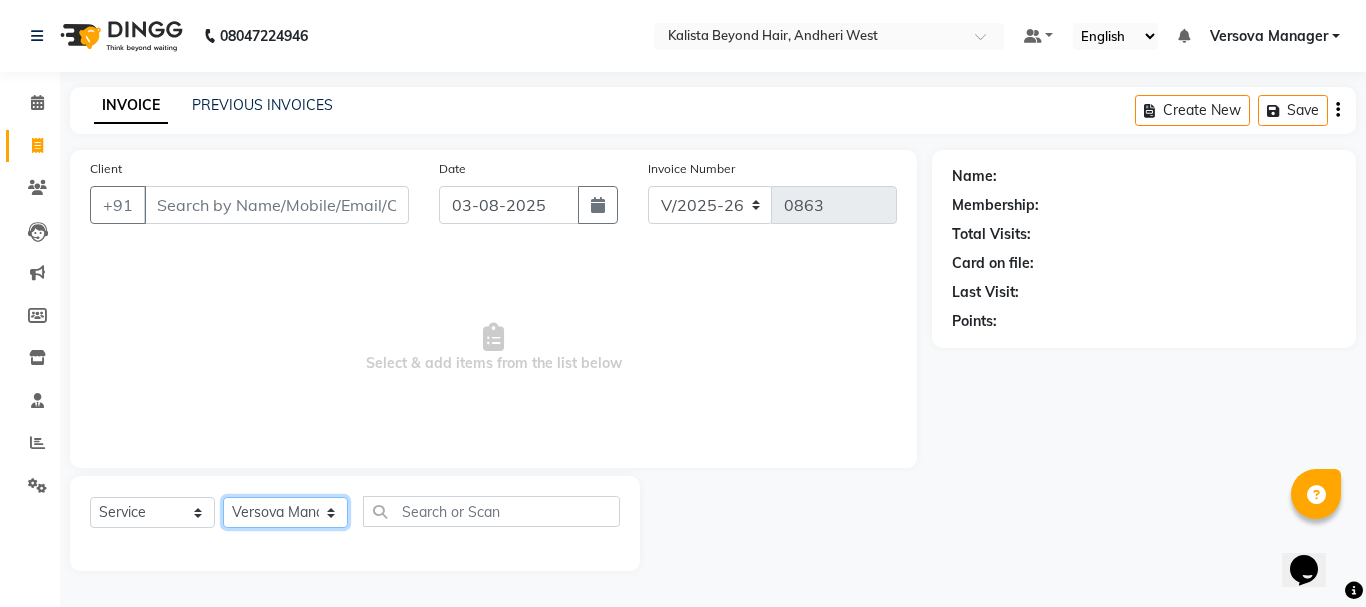 click on "Select Stylist ADMIN Avesh Dhara  DIKSHU SHARMA dipika  Fatima MUSKAN VAISH Pratibha RAHUL KHOKHAR sameer shah  Saniya  Saurav Sayu  Sheetal  SIDDHI Sunny  teju  Versova Manager Vijay Vishwa" 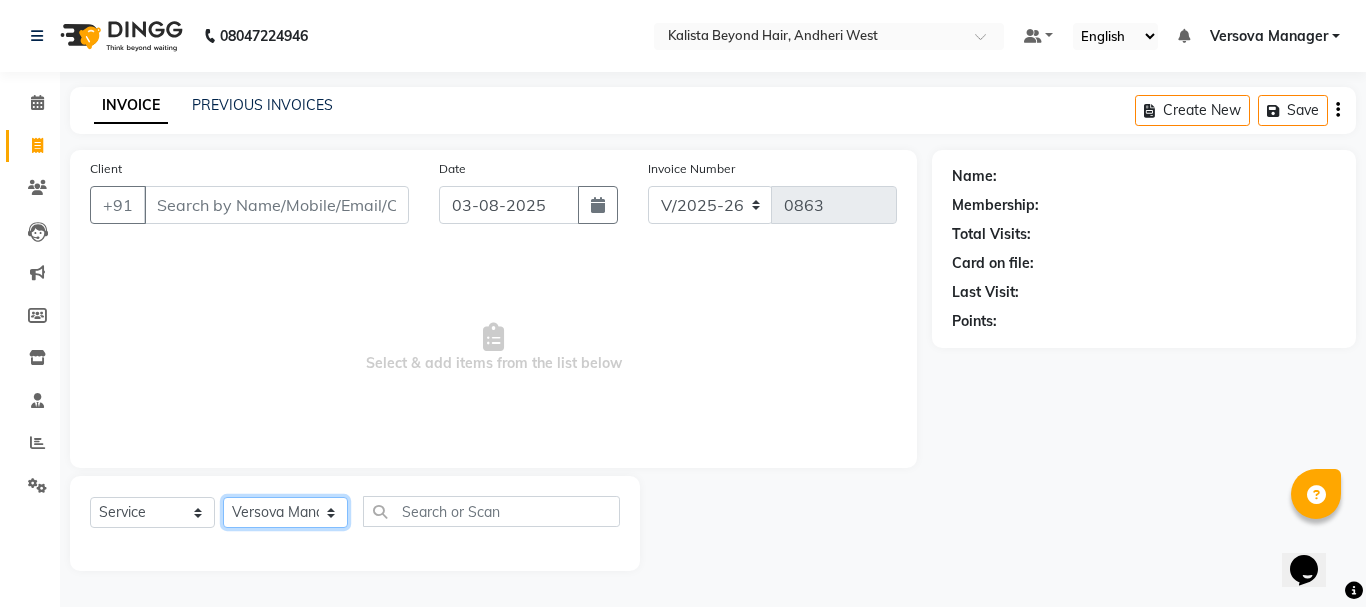 select on "47583" 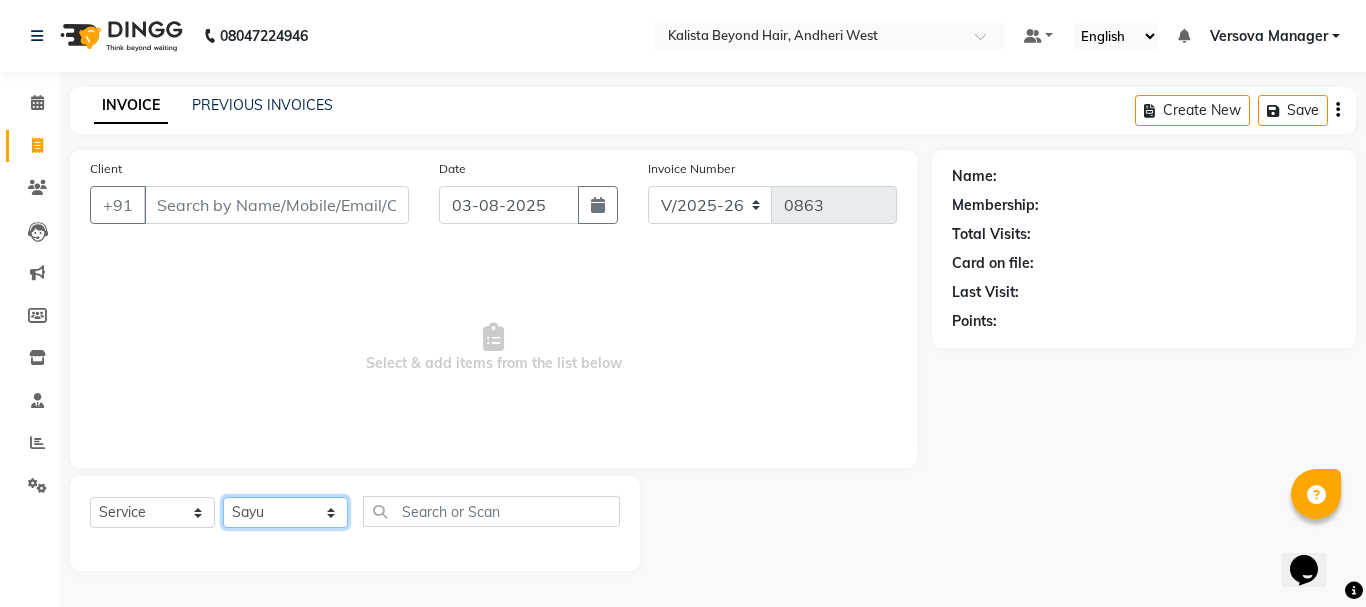 click on "Select Stylist ADMIN Avesh Dhara  DIKSHU SHARMA dipika  Fatima MUSKAN VAISH Pratibha RAHUL KHOKHAR sameer shah  Saniya  Saurav Sayu  Sheetal  SIDDHI Sunny  teju  Versova Manager Vijay Vishwa" 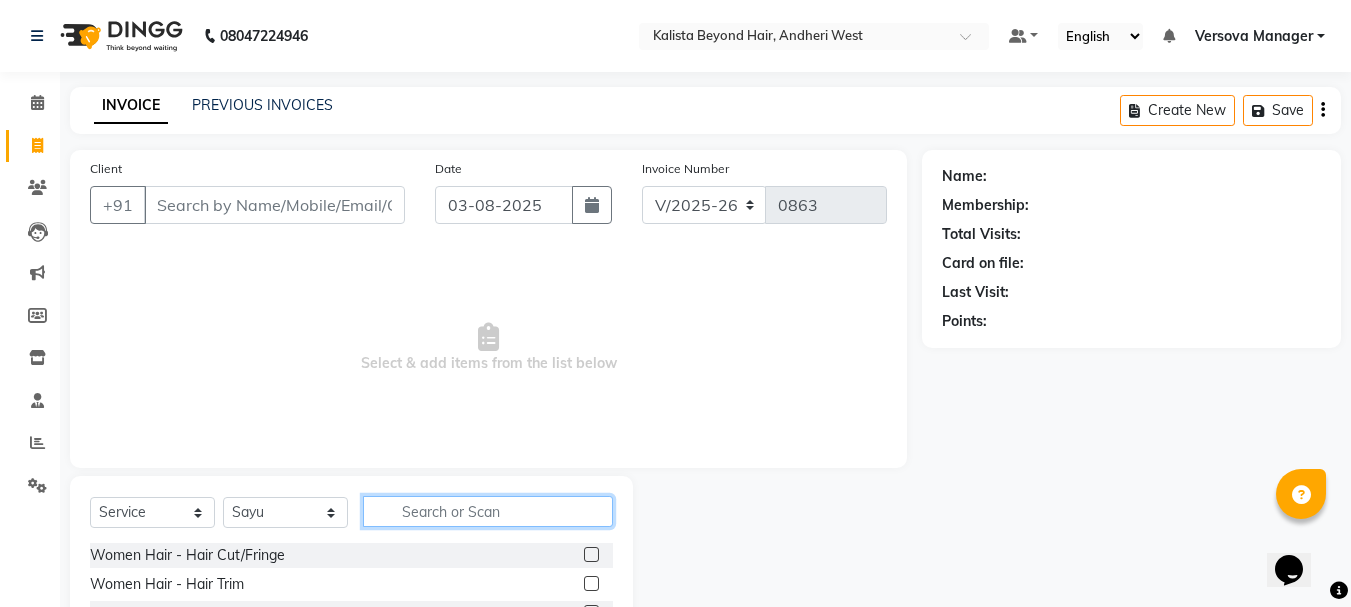 click 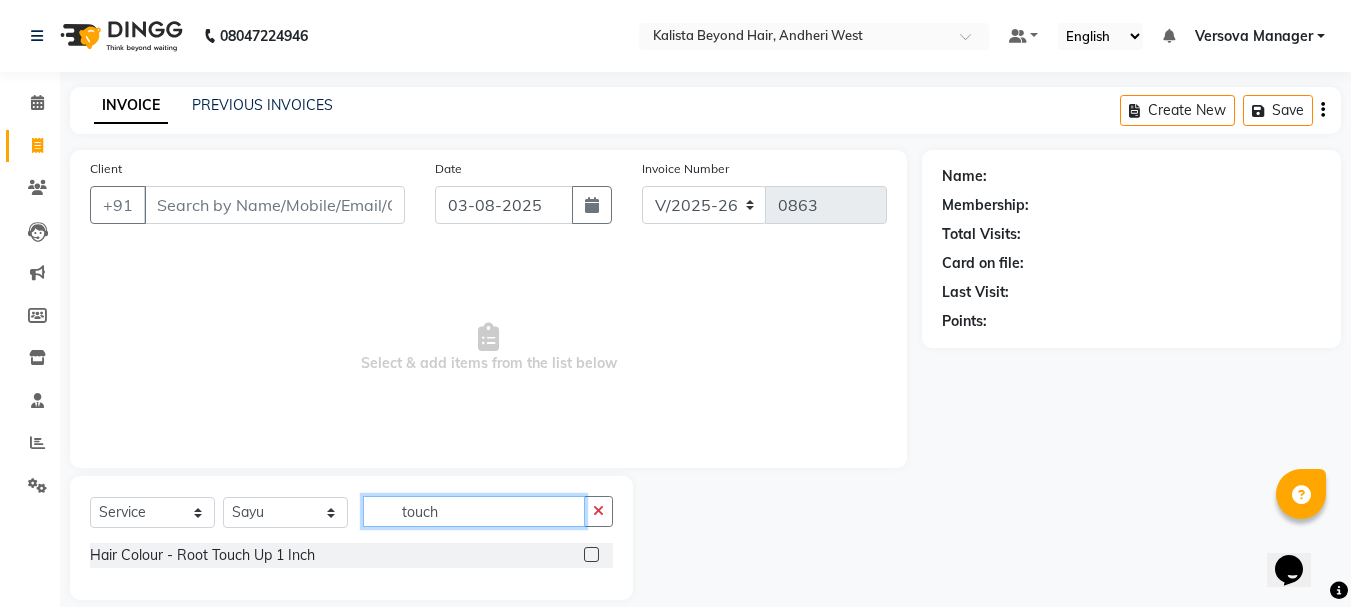 type on "touch" 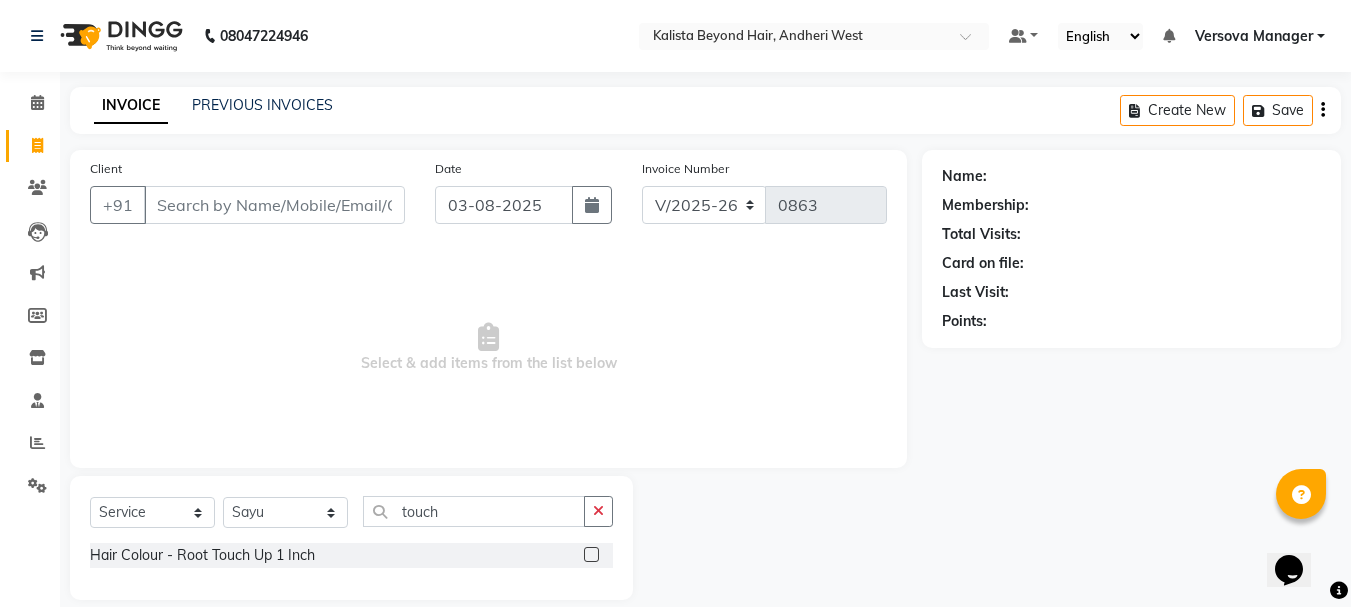 click 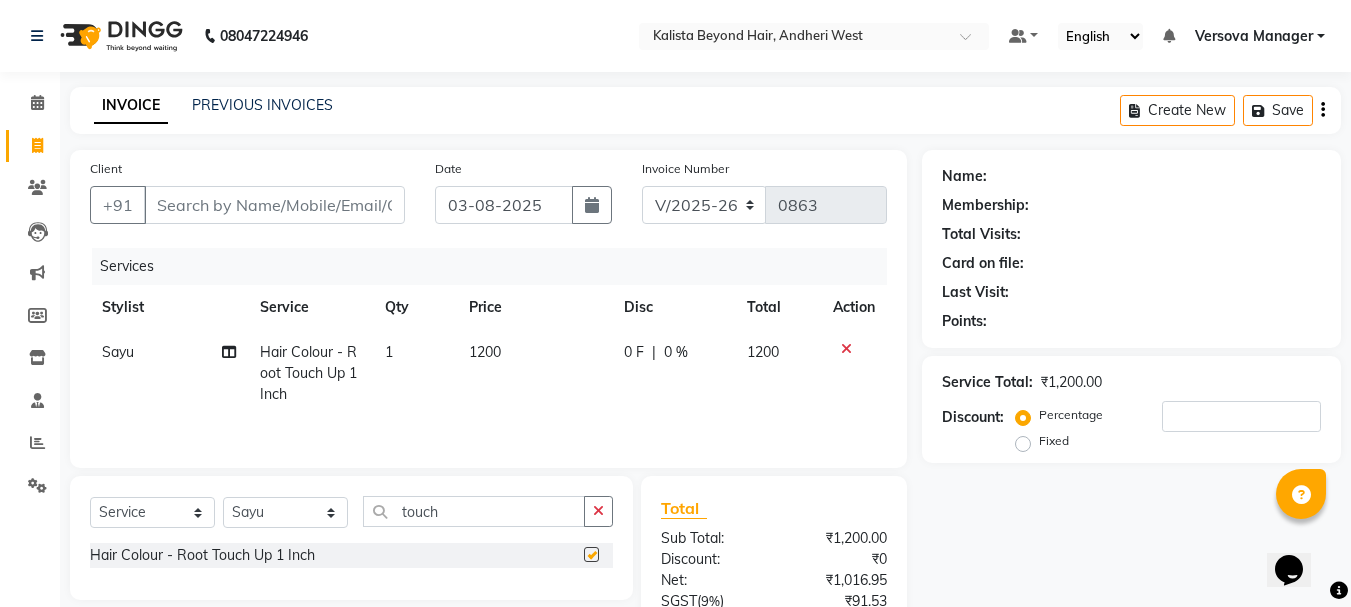 checkbox on "false" 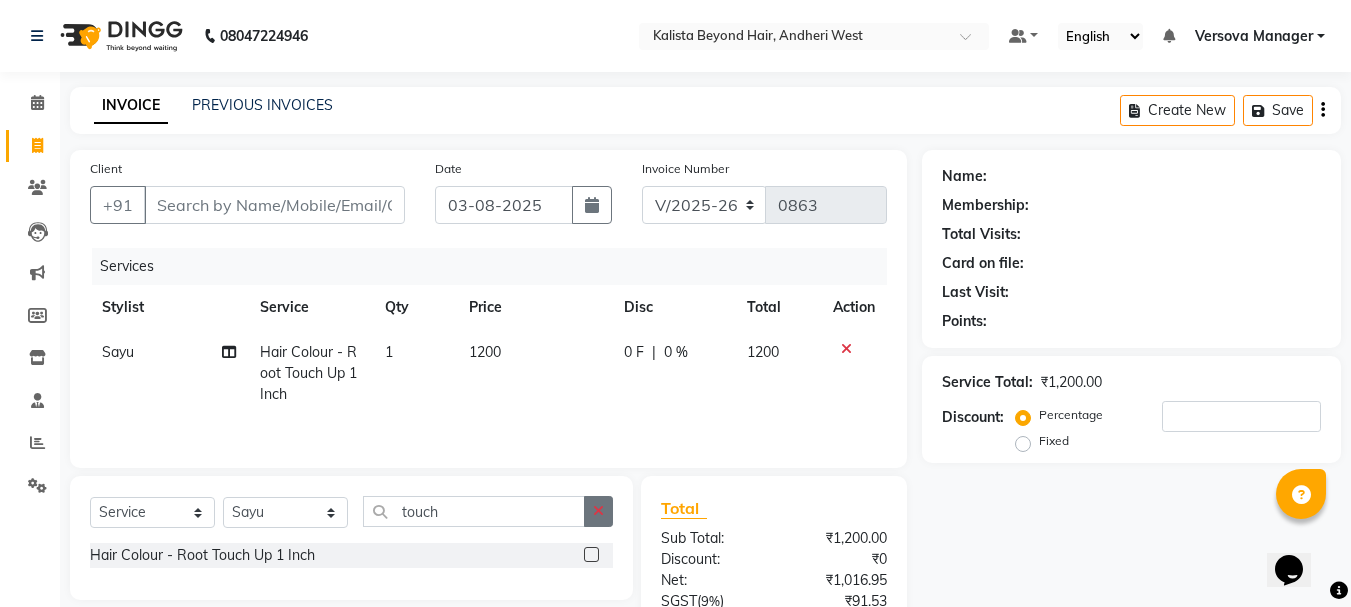 click 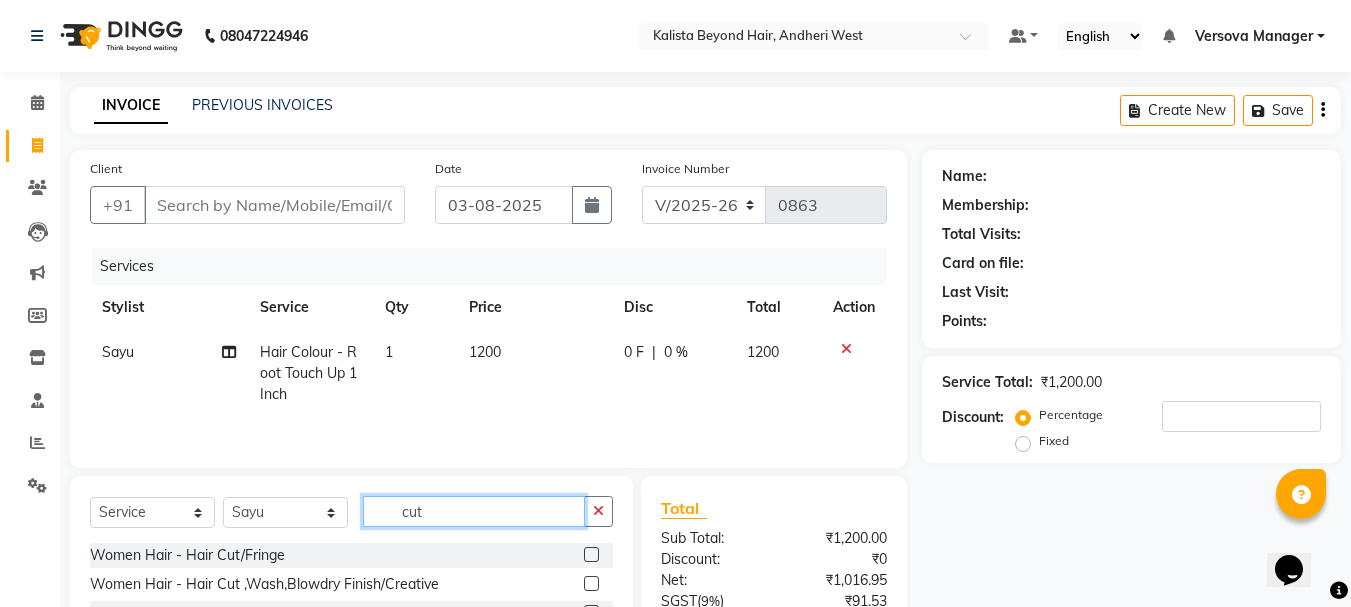 type on "cut" 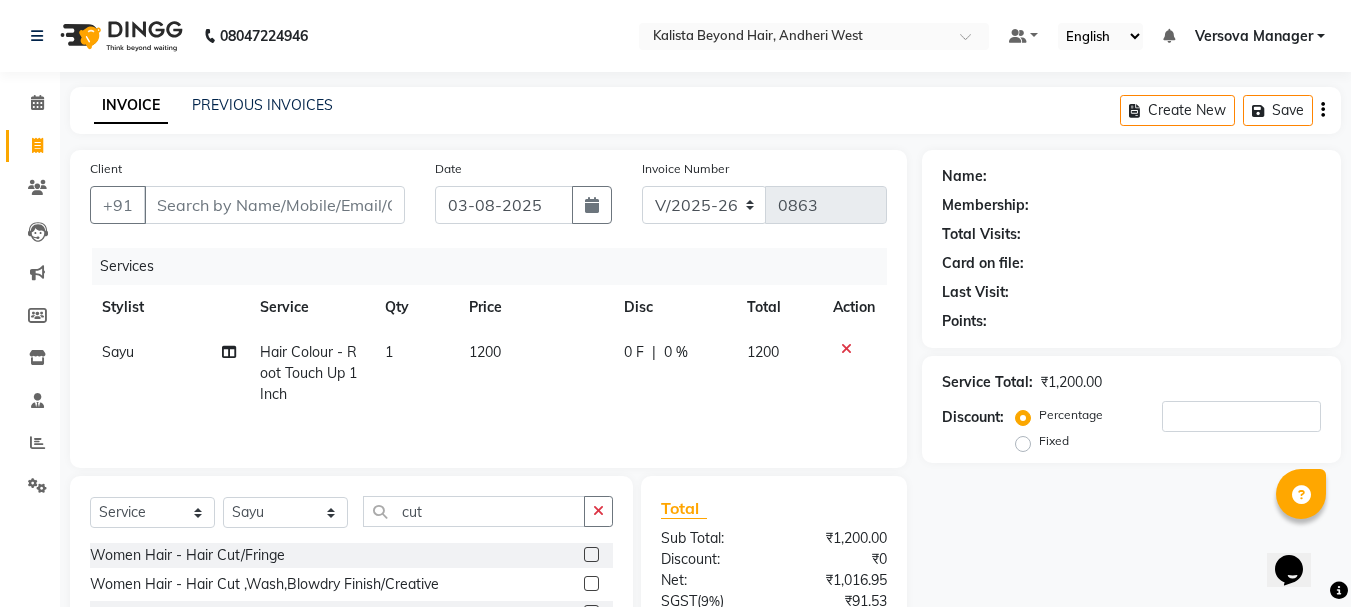click 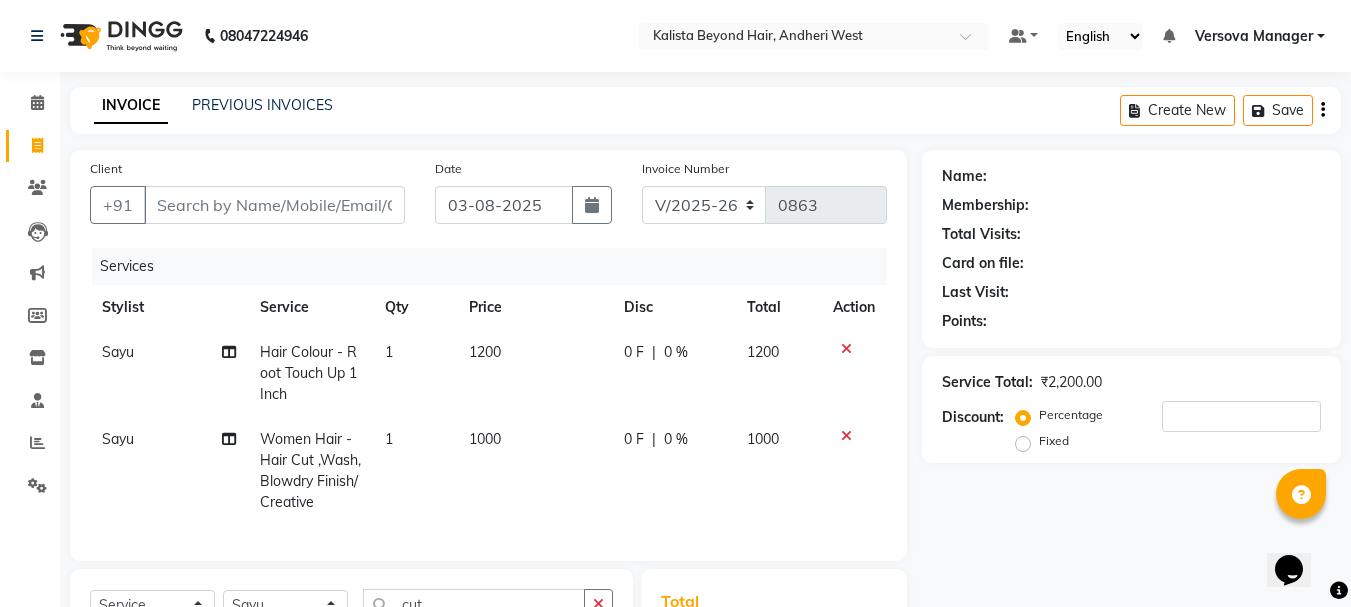 checkbox on "false" 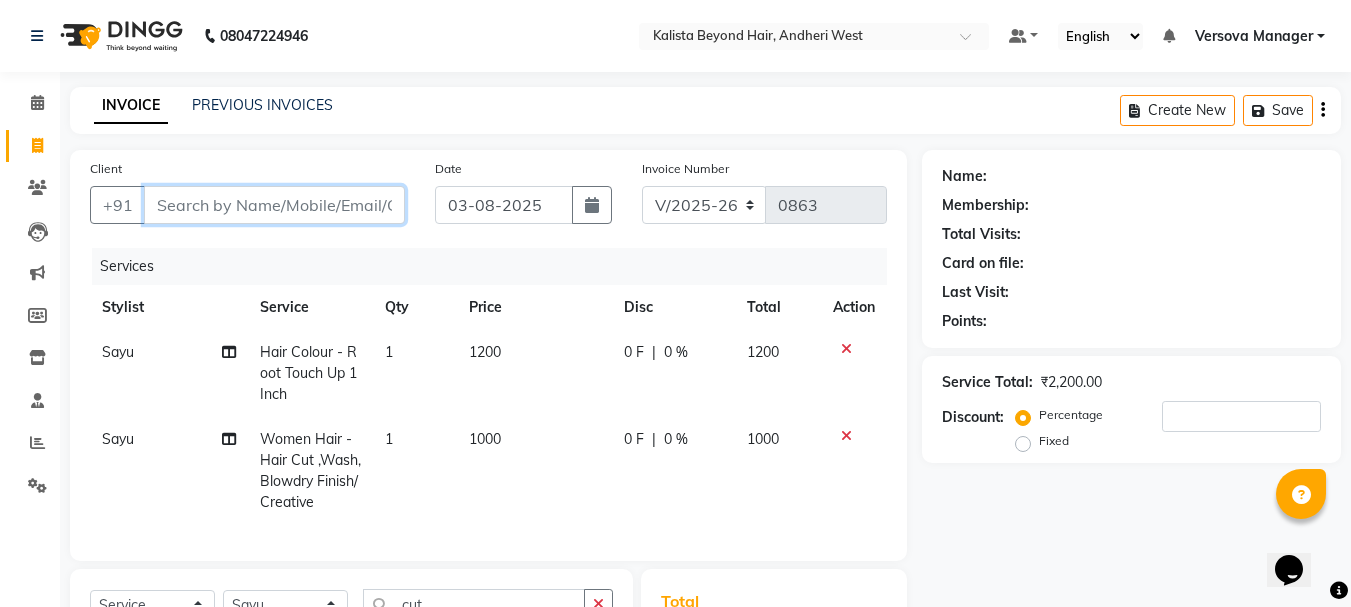 click on "Client" at bounding box center [274, 205] 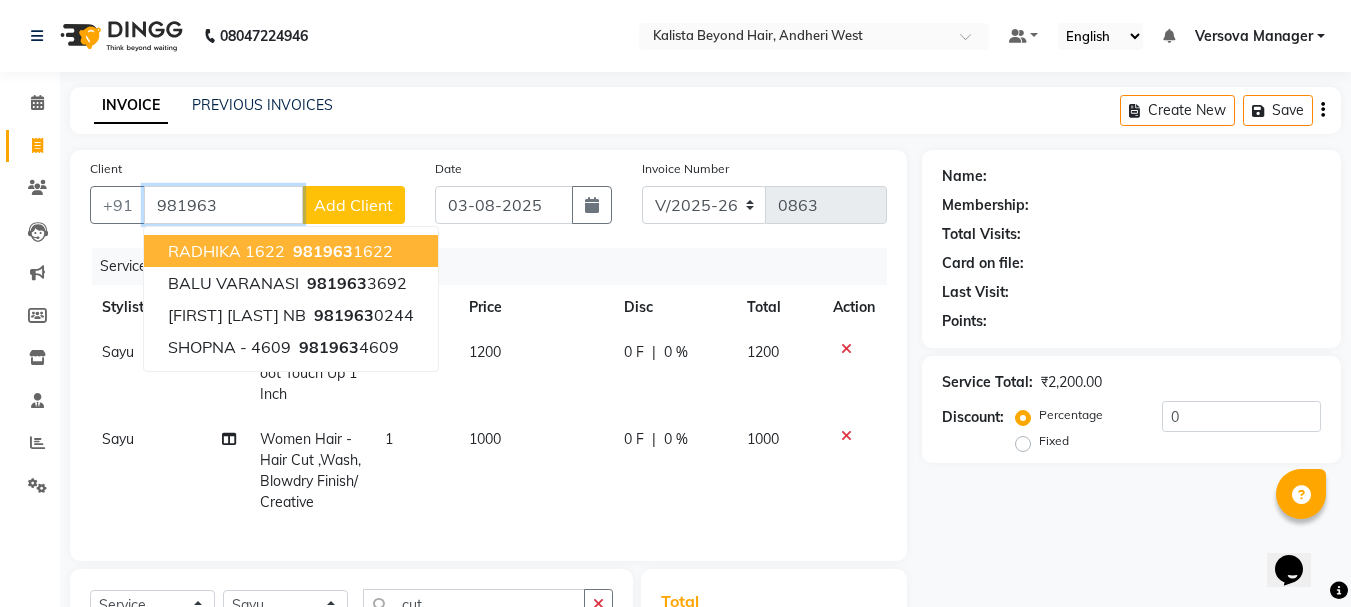 click on "RADHIKA 1622" at bounding box center (226, 251) 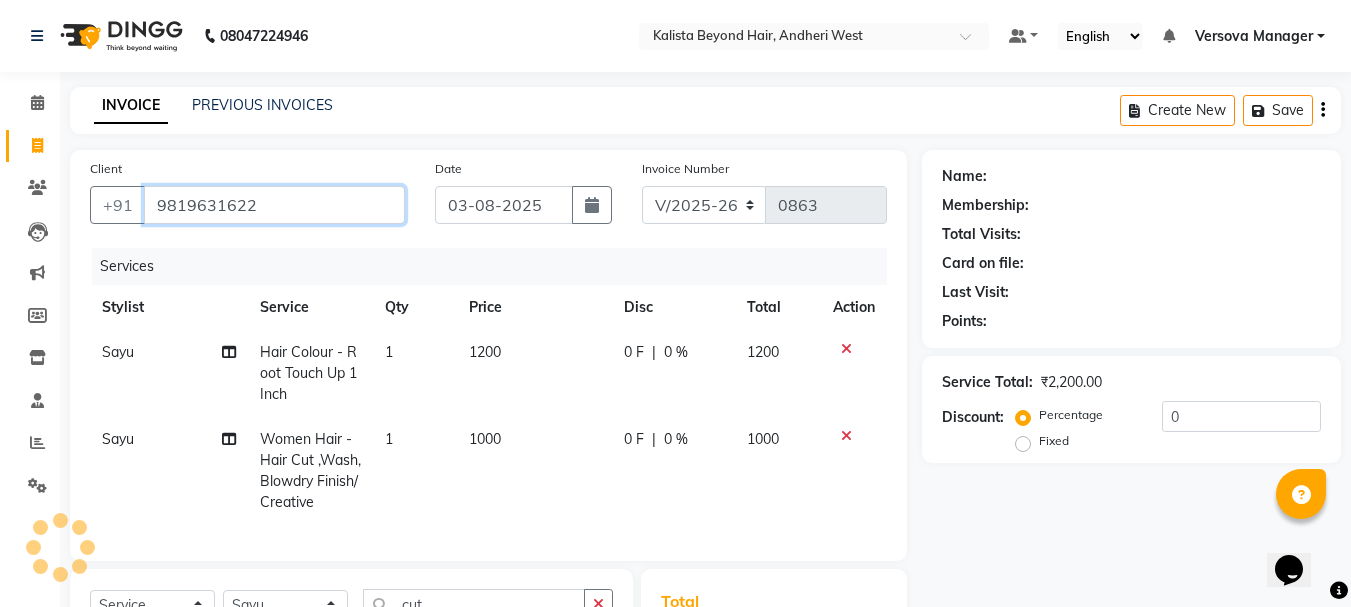type on "9819631622" 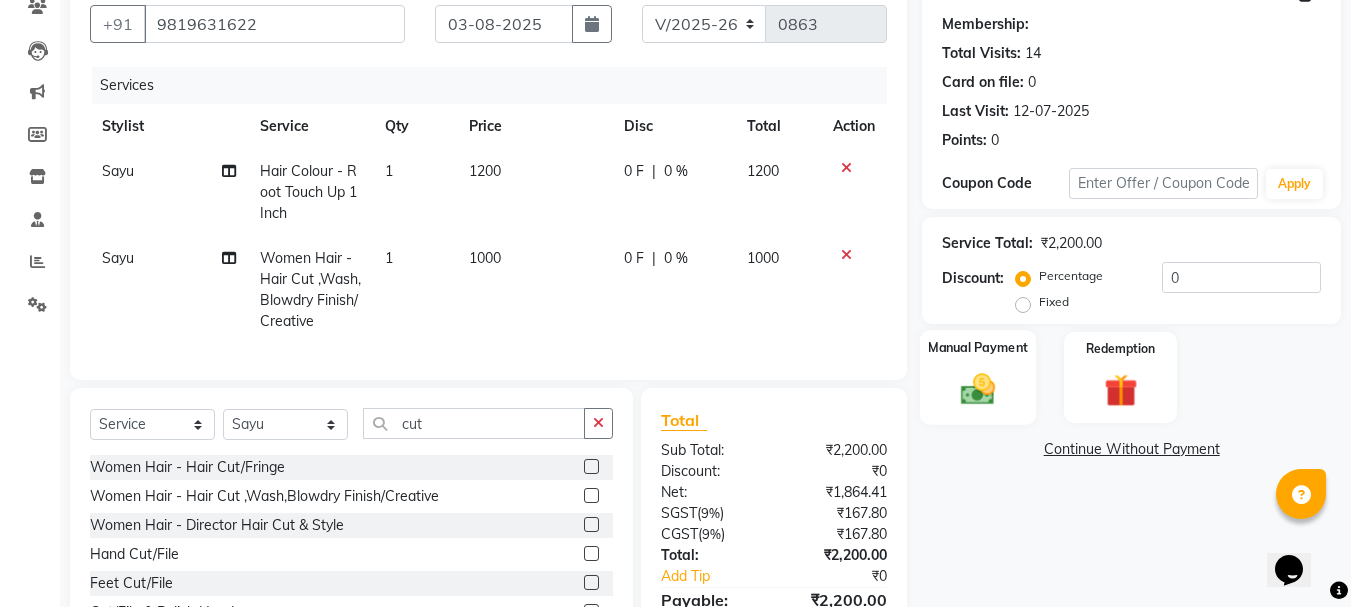 scroll, scrollTop: 200, scrollLeft: 0, axis: vertical 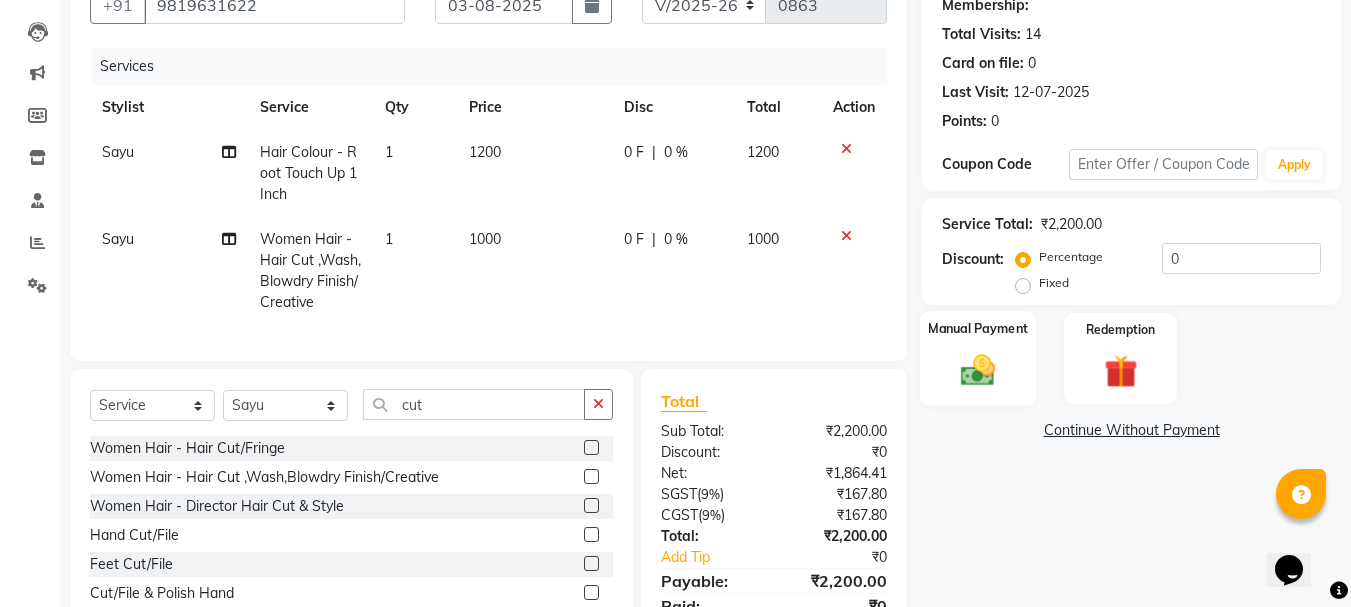 click 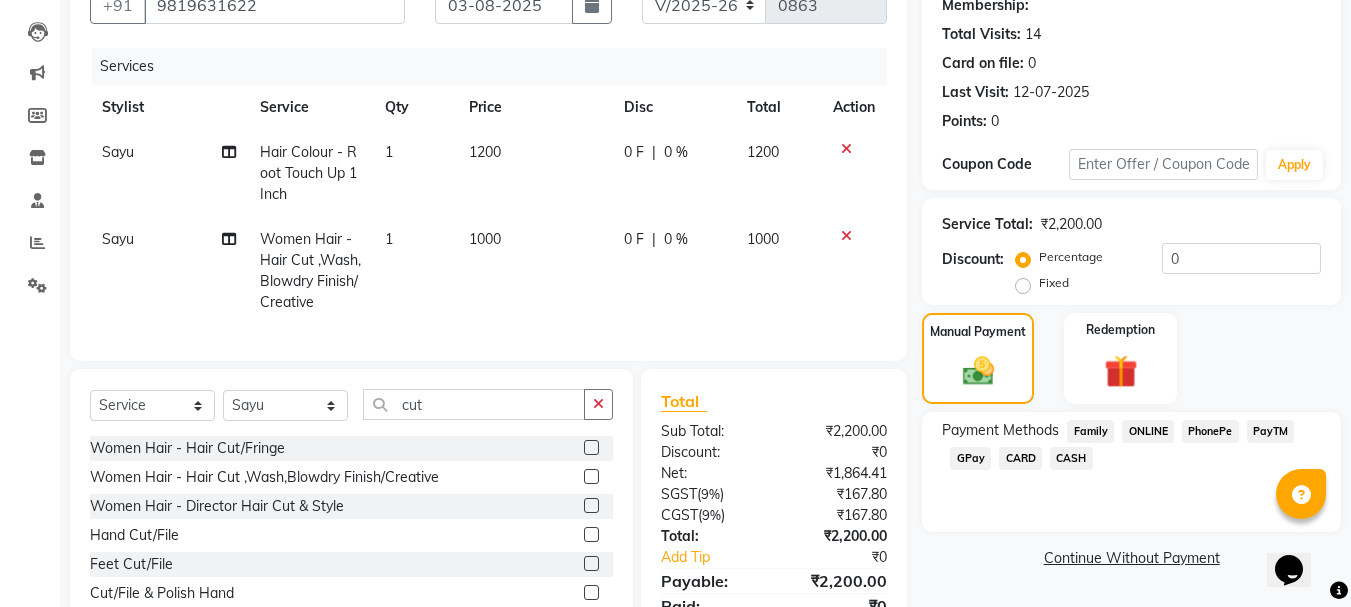 click on "GPay" 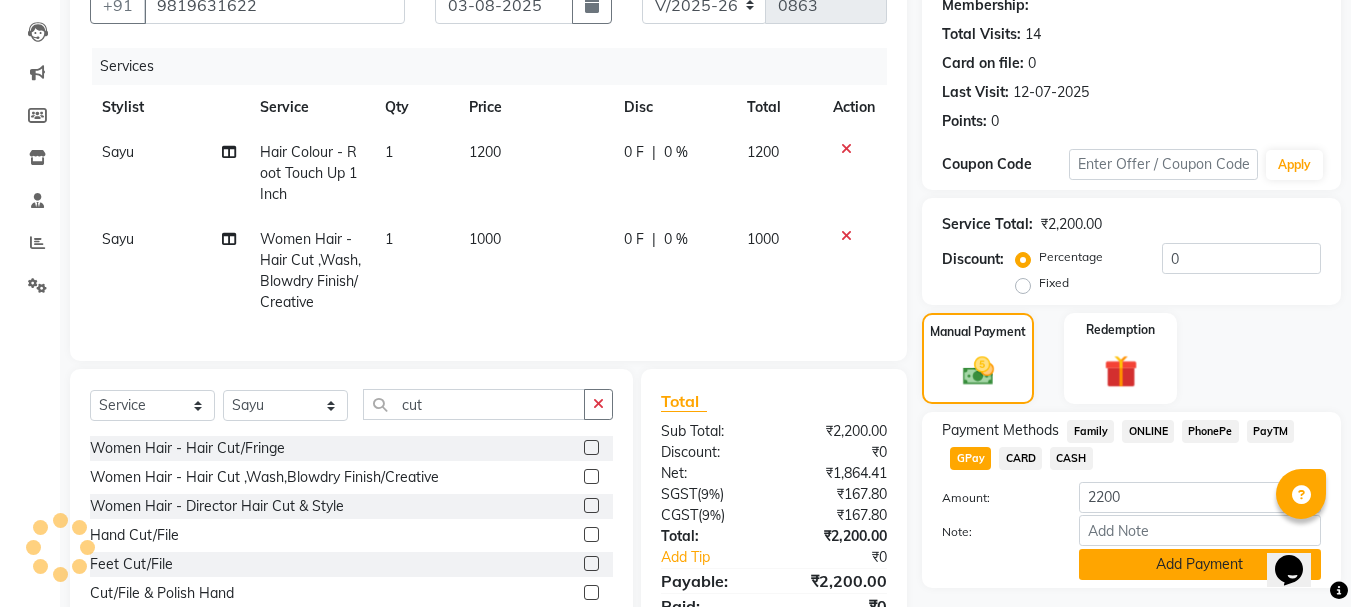 scroll, scrollTop: 302, scrollLeft: 0, axis: vertical 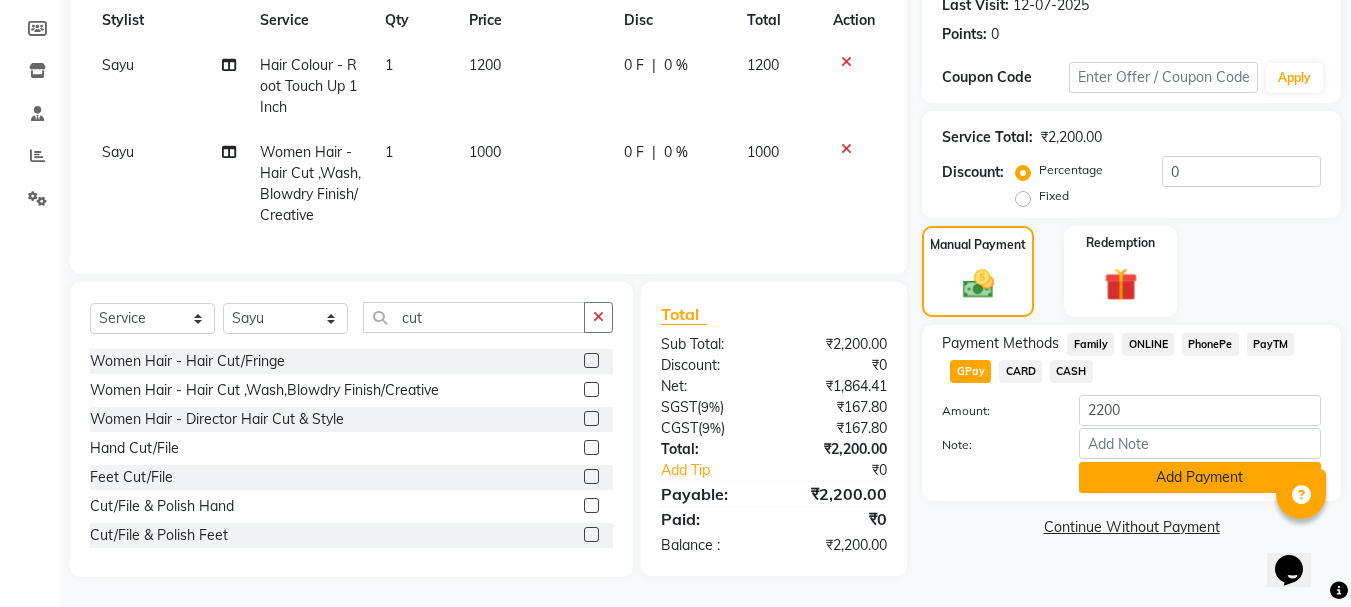 click on "Add Payment" 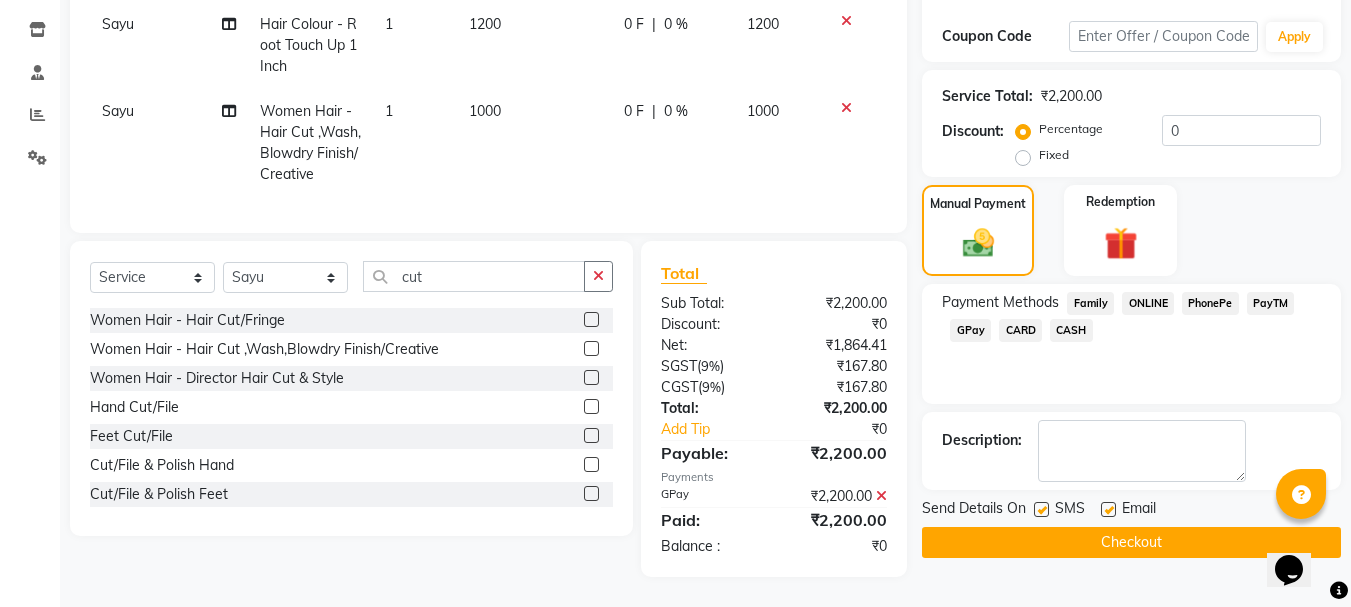 scroll, scrollTop: 343, scrollLeft: 0, axis: vertical 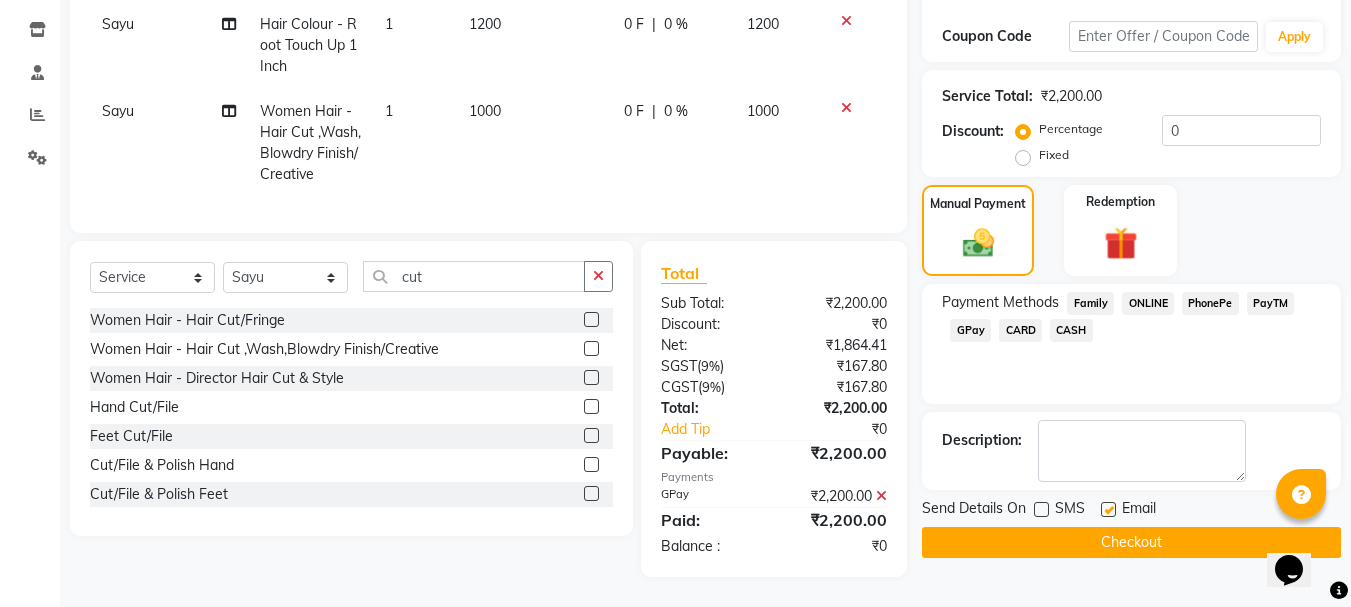 click 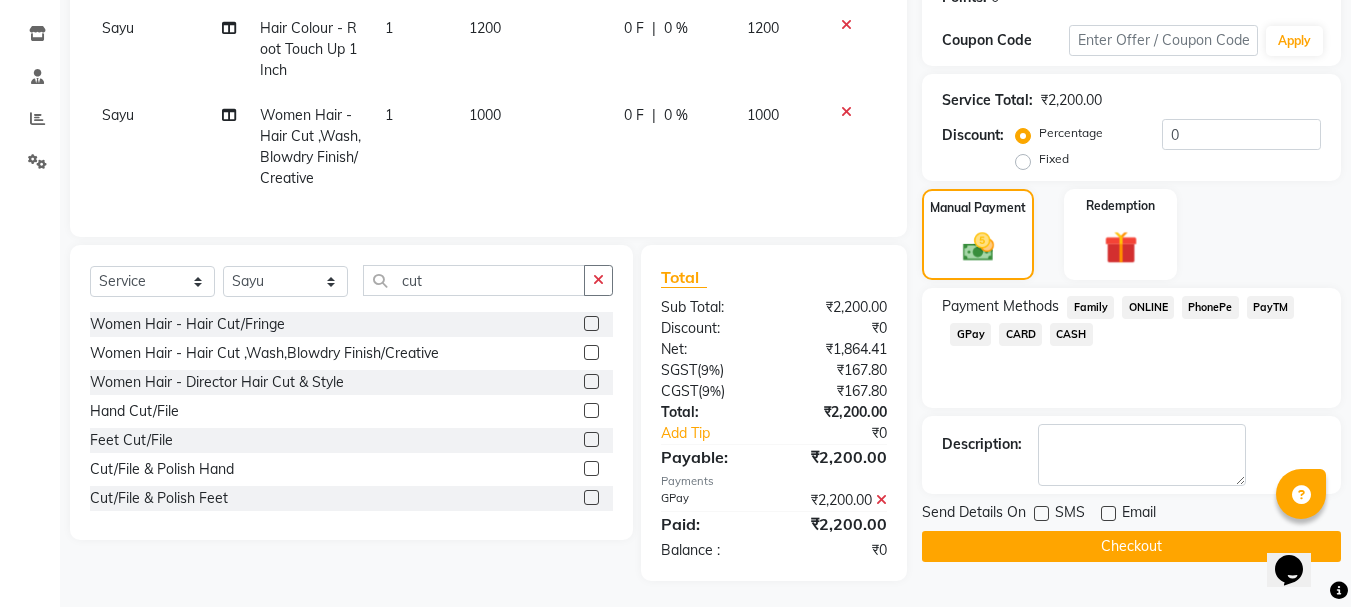 scroll, scrollTop: 343, scrollLeft: 0, axis: vertical 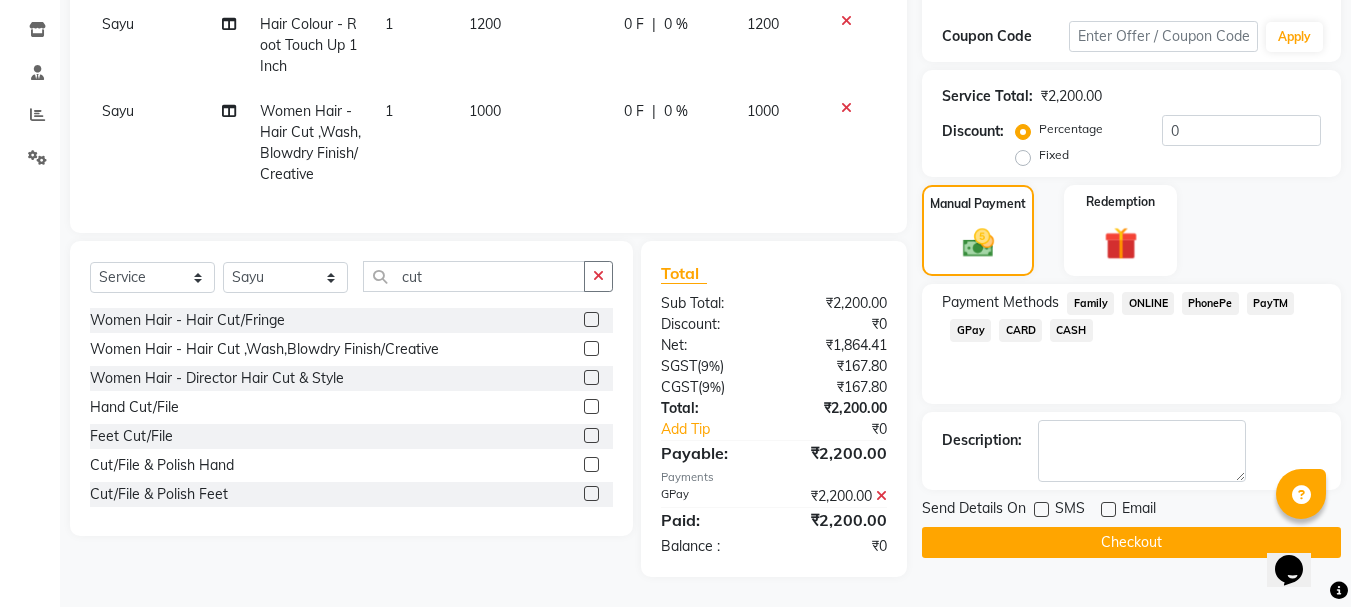 click on "Checkout" 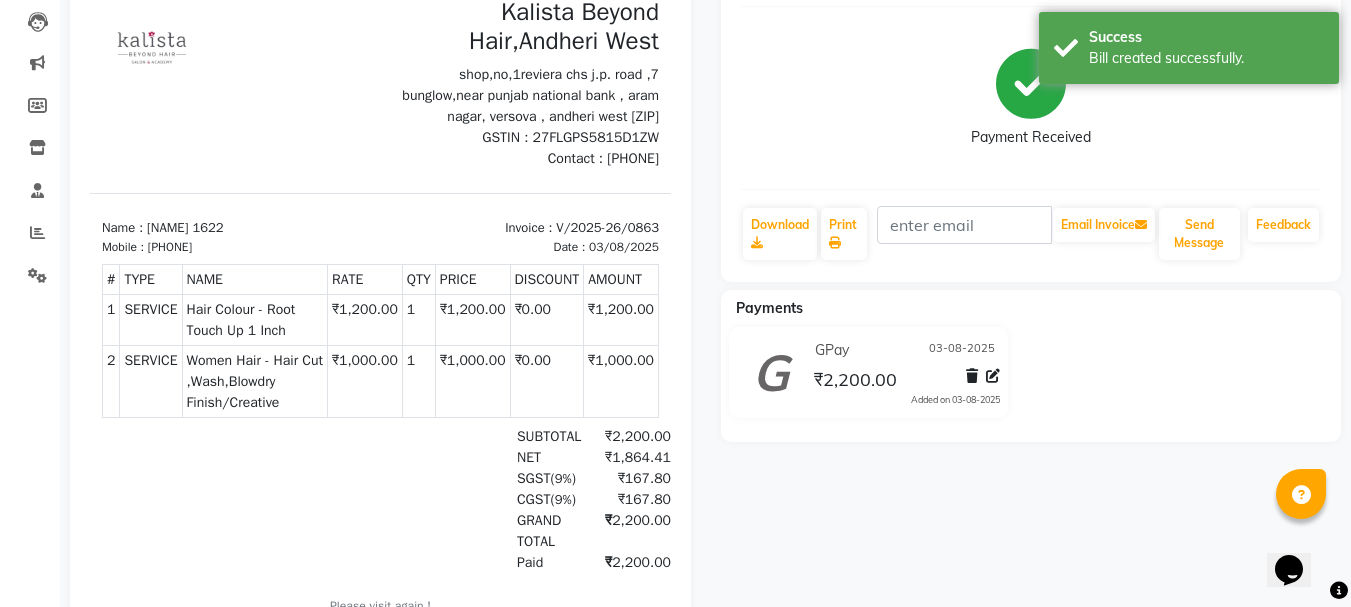 scroll, scrollTop: 49, scrollLeft: 0, axis: vertical 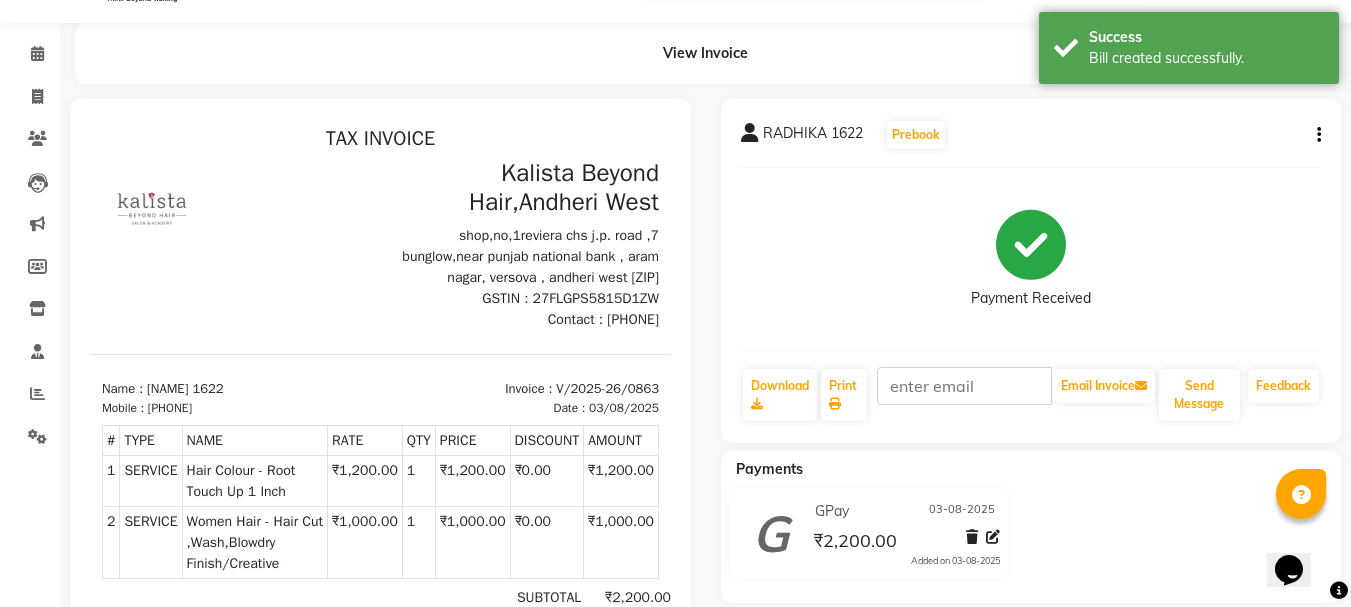 select on "service" 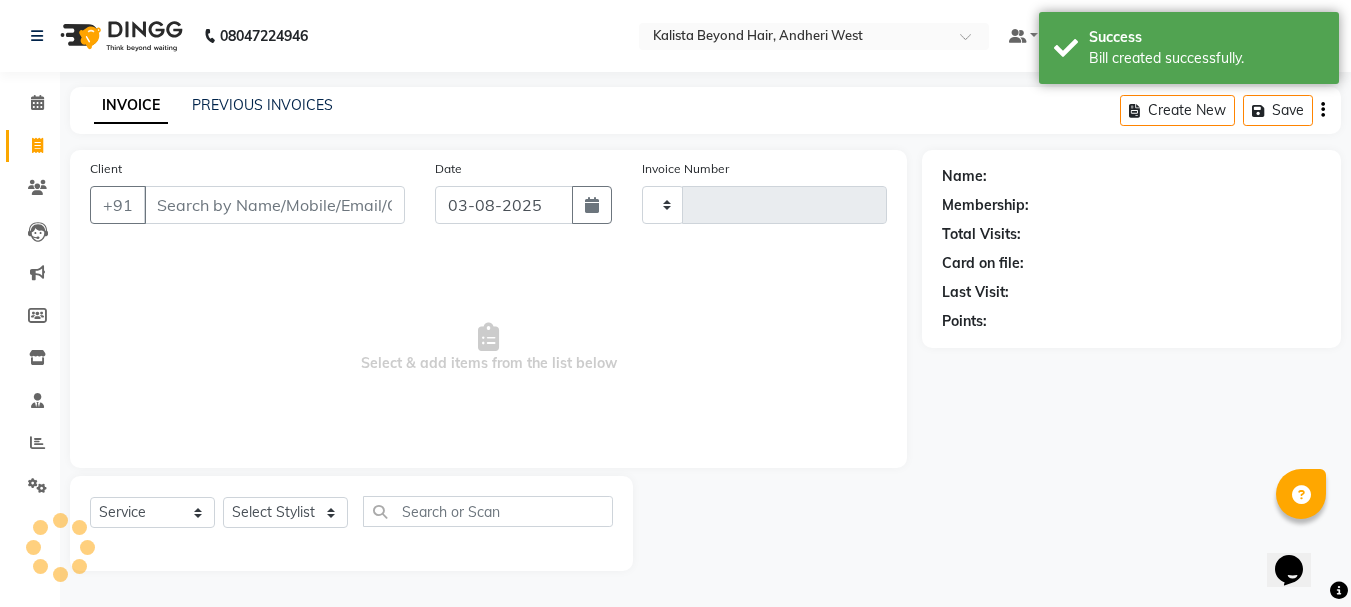 scroll, scrollTop: 0, scrollLeft: 0, axis: both 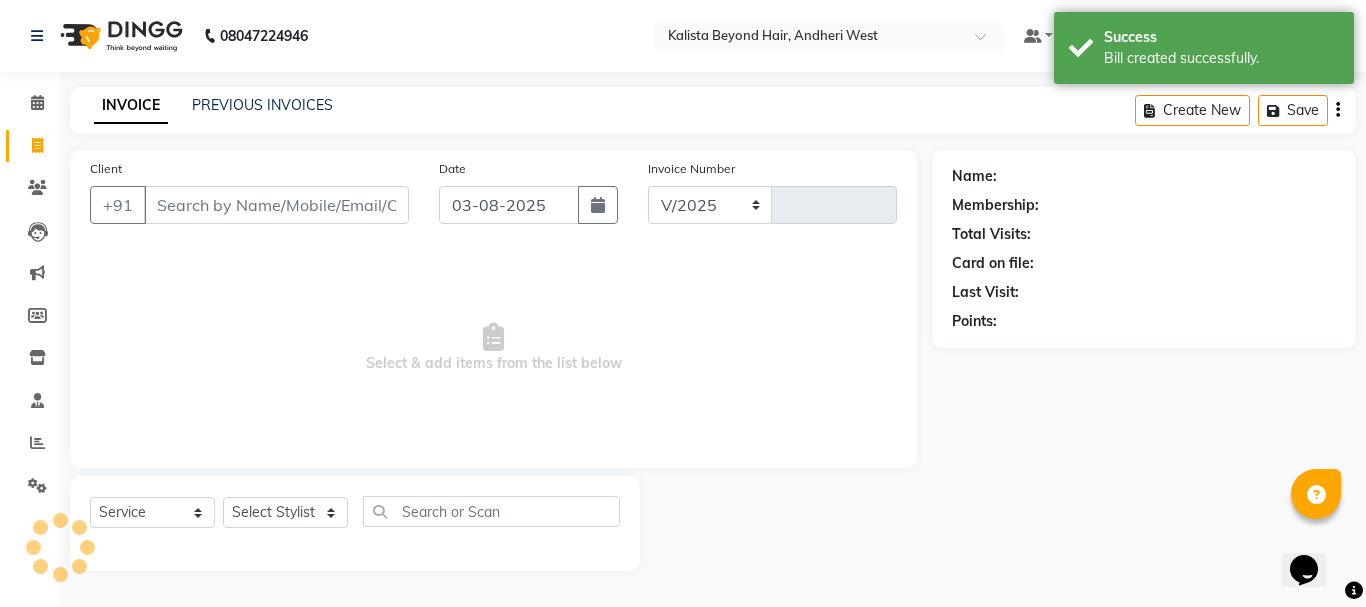 select on "6352" 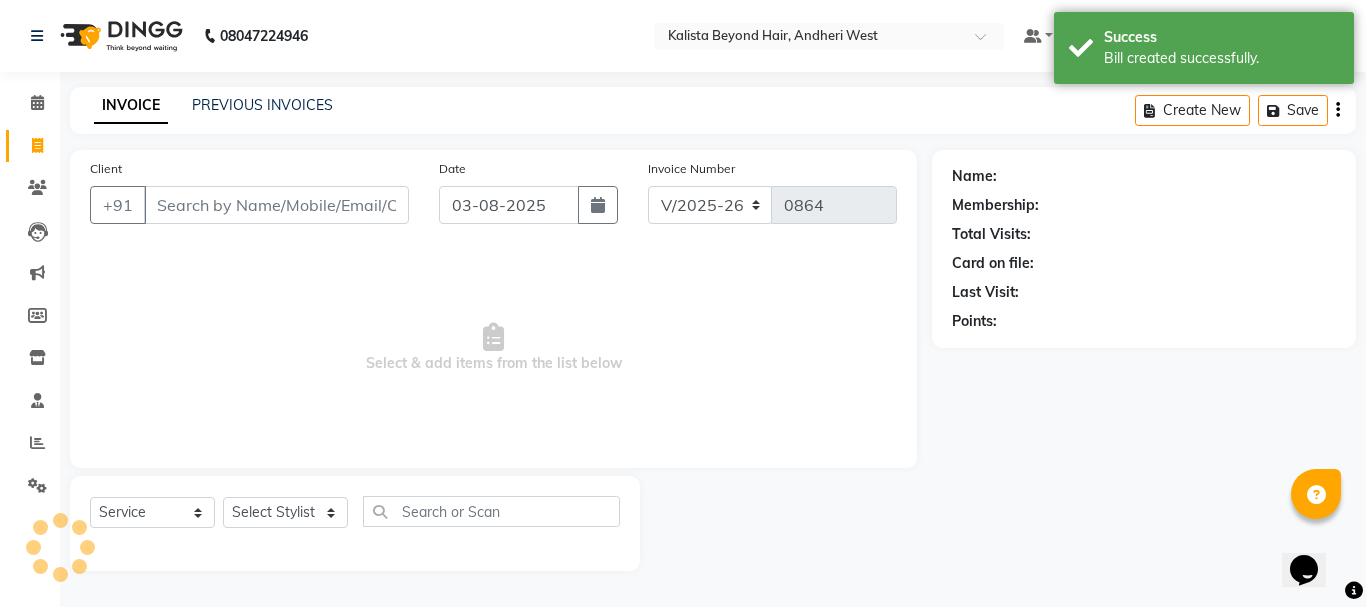 select on "48071" 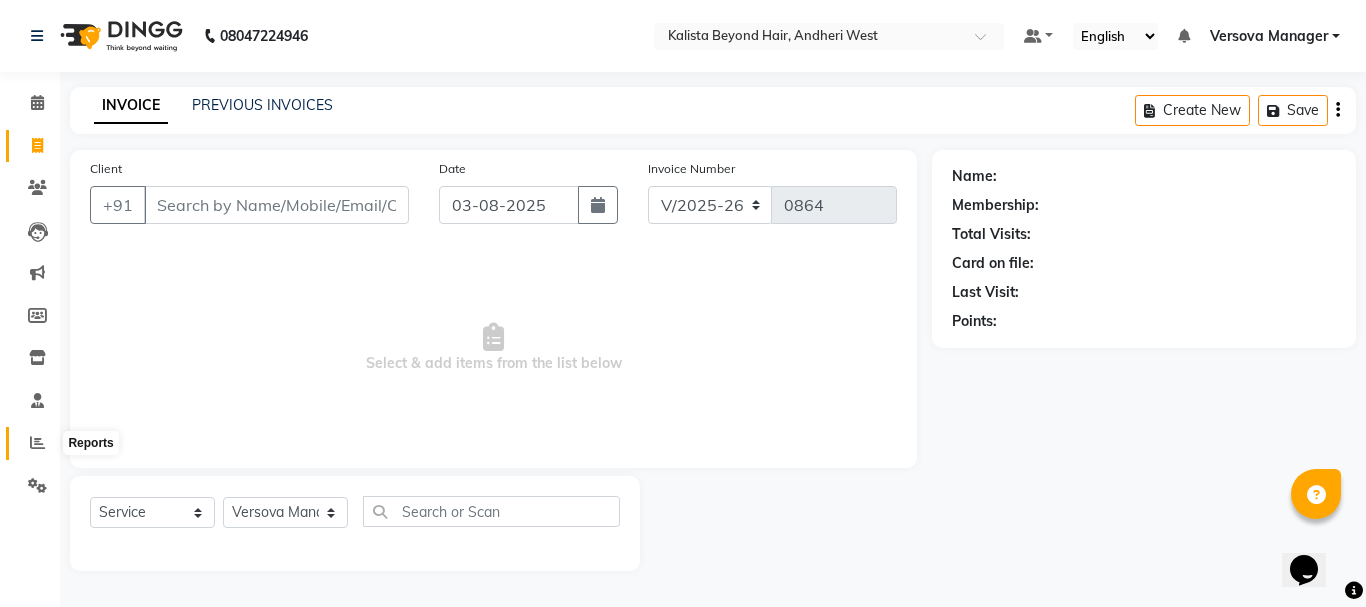 click 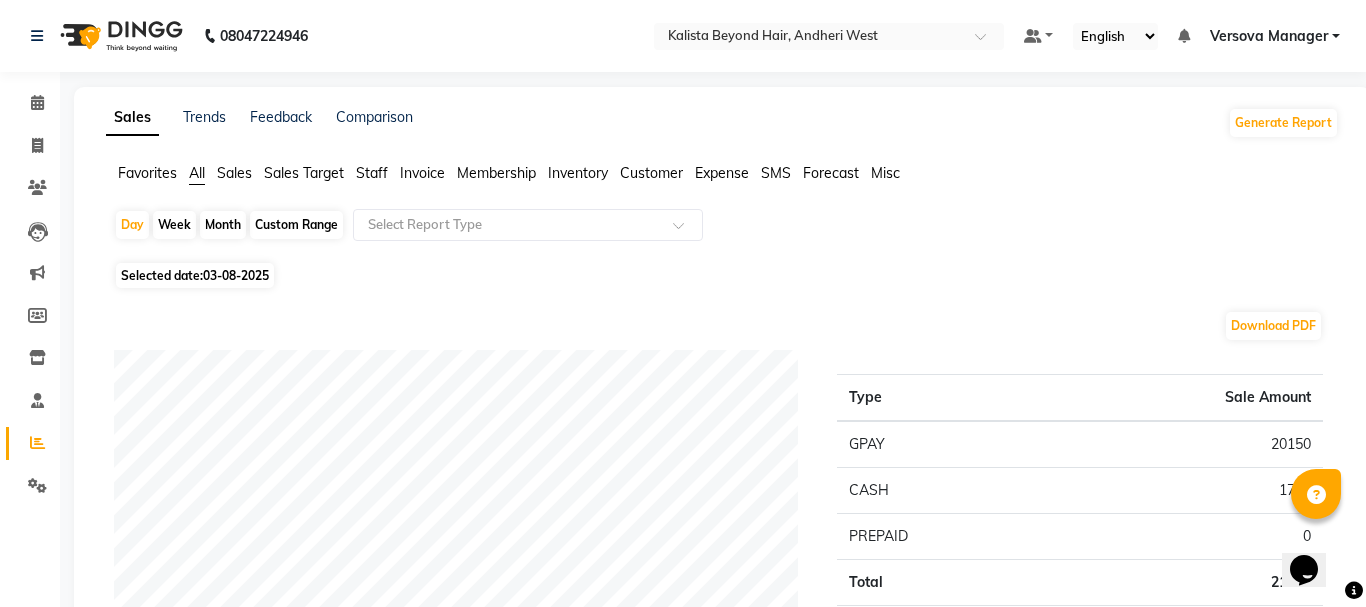drag, startPoint x: 362, startPoint y: 169, endPoint x: 365, endPoint y: 202, distance: 33.13608 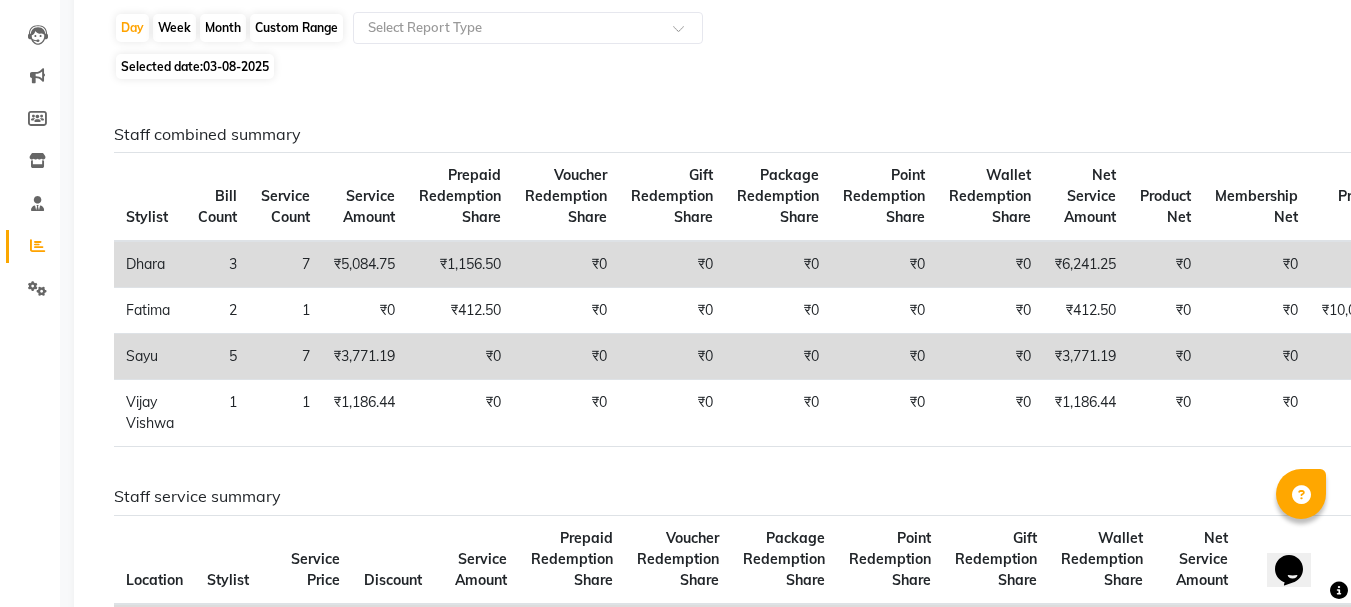 scroll, scrollTop: 200, scrollLeft: 0, axis: vertical 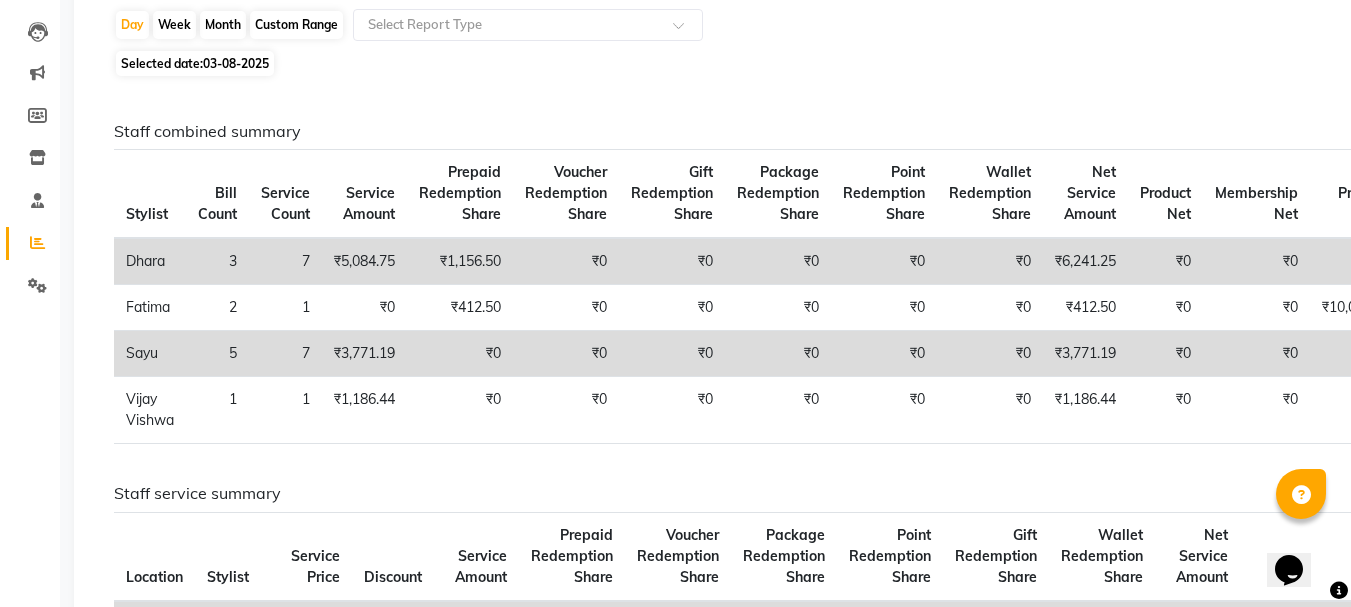 click on "₹5,084.75" 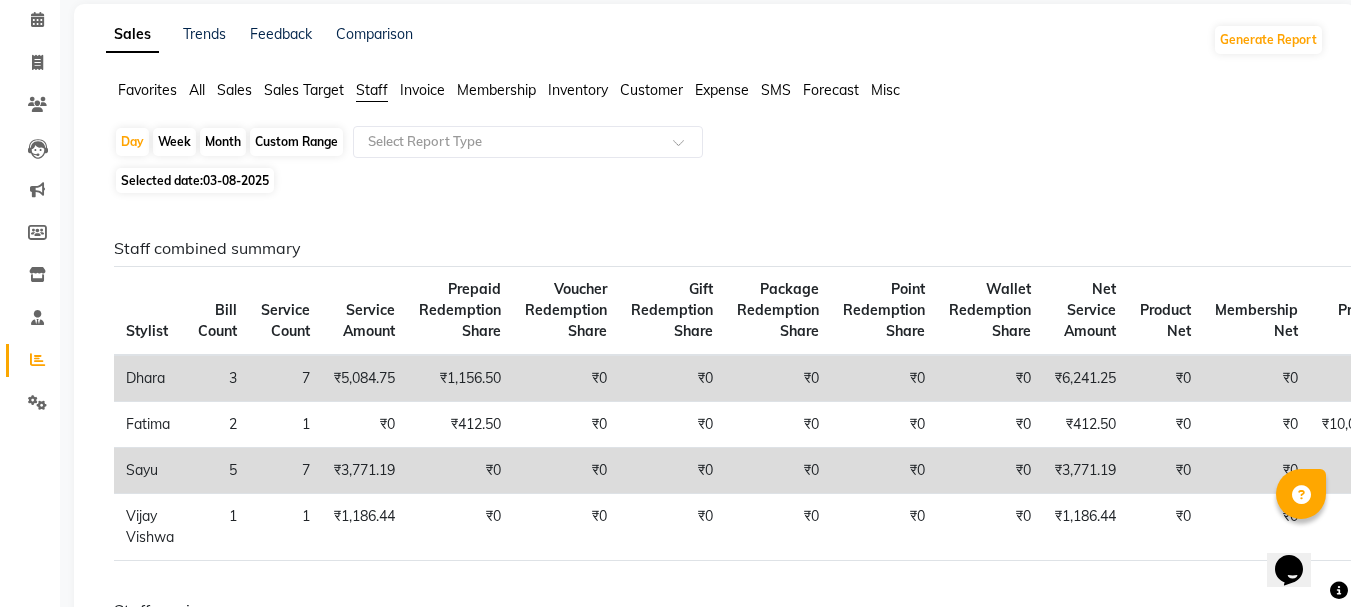 scroll, scrollTop: 0, scrollLeft: 0, axis: both 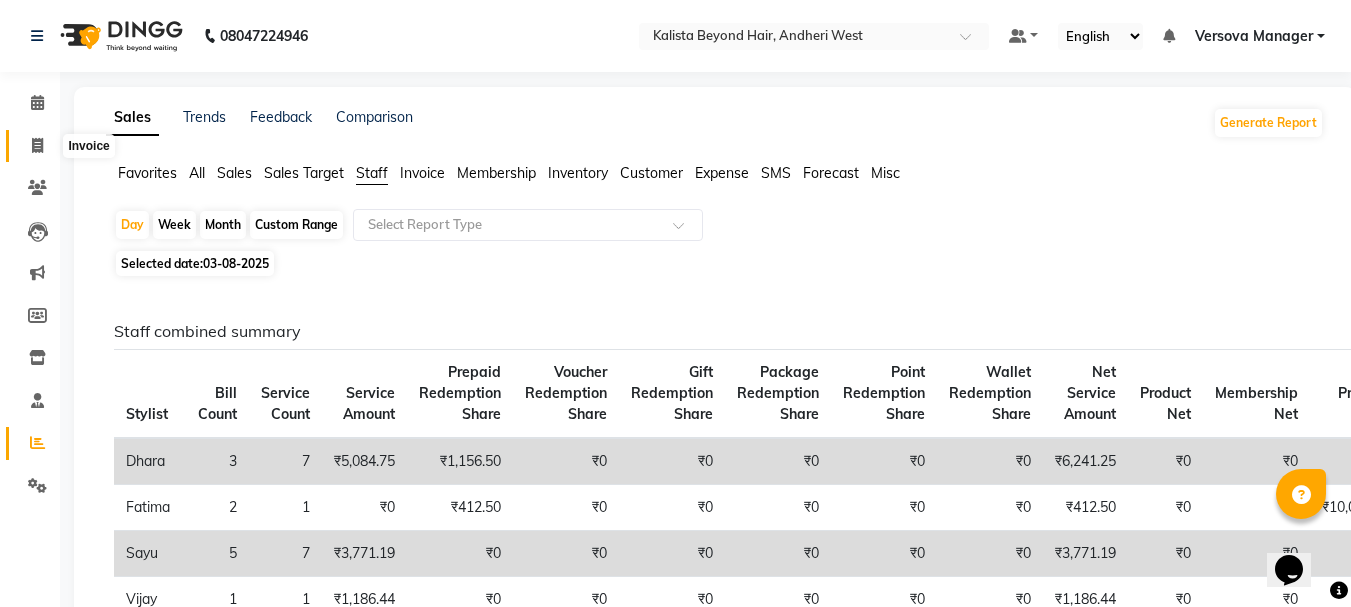 click 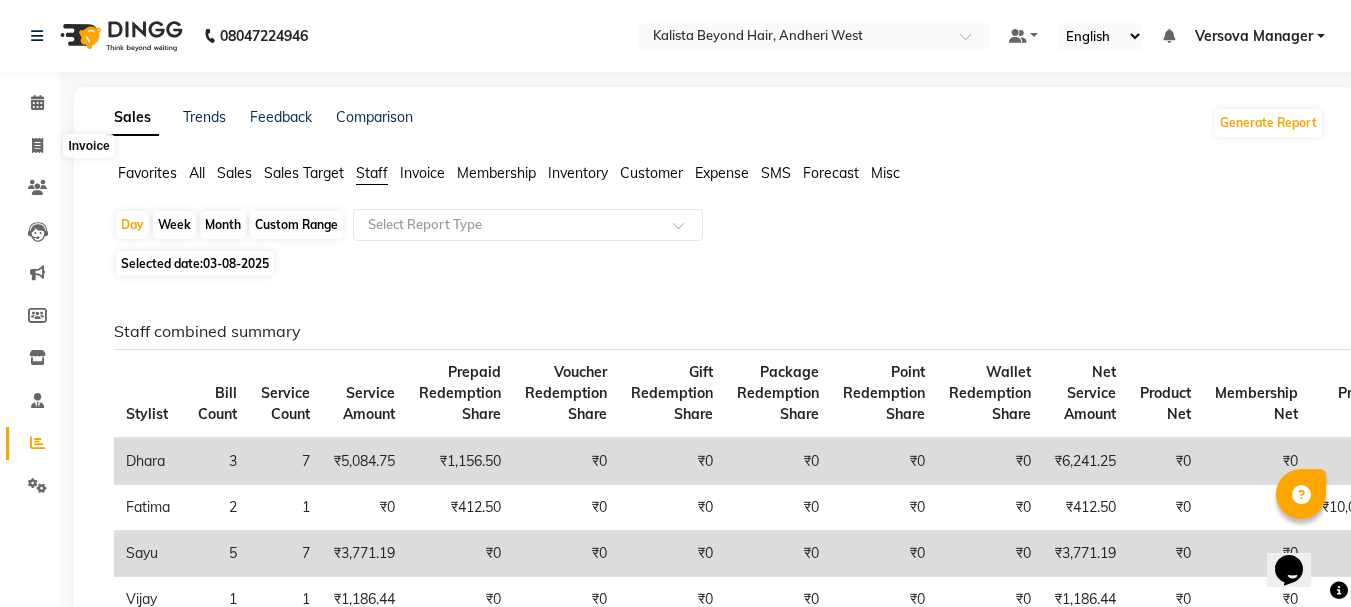 select on "service" 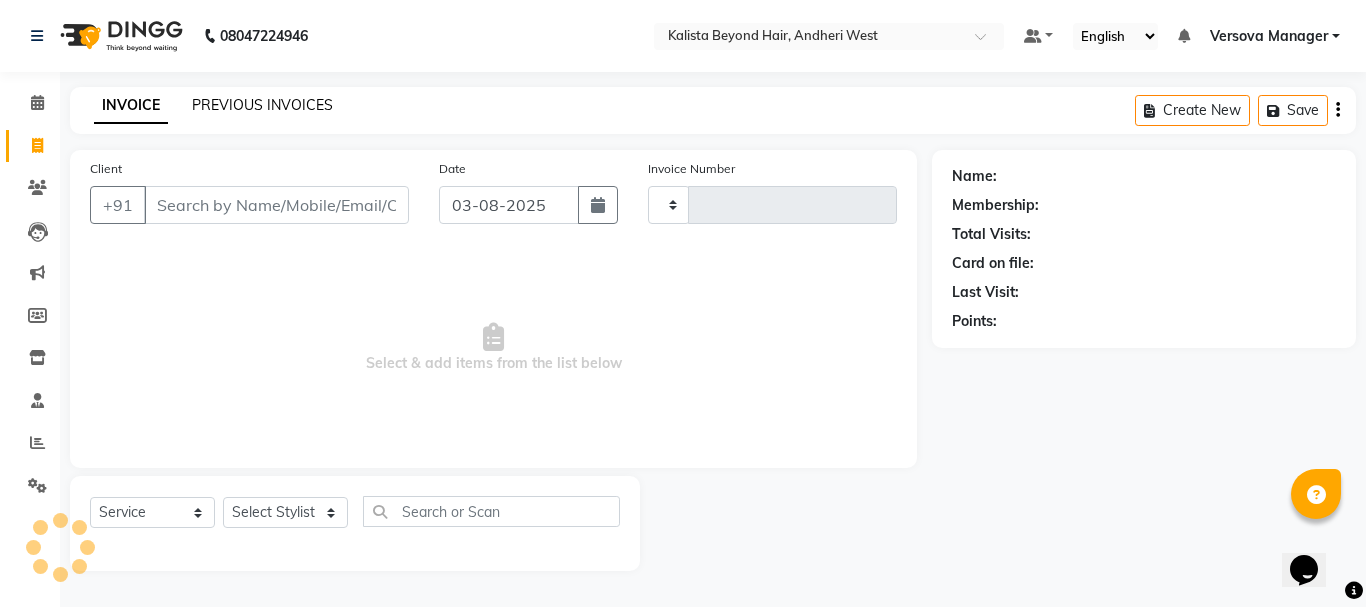 type on "0864" 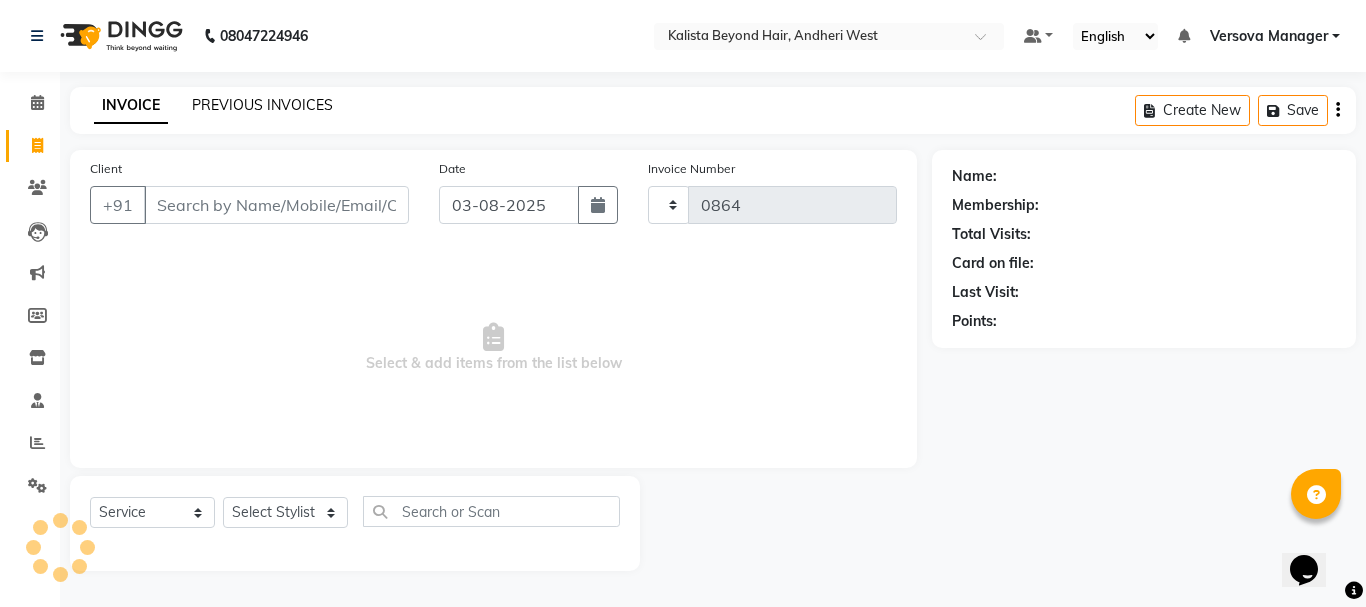 click on "PREVIOUS INVOICES" 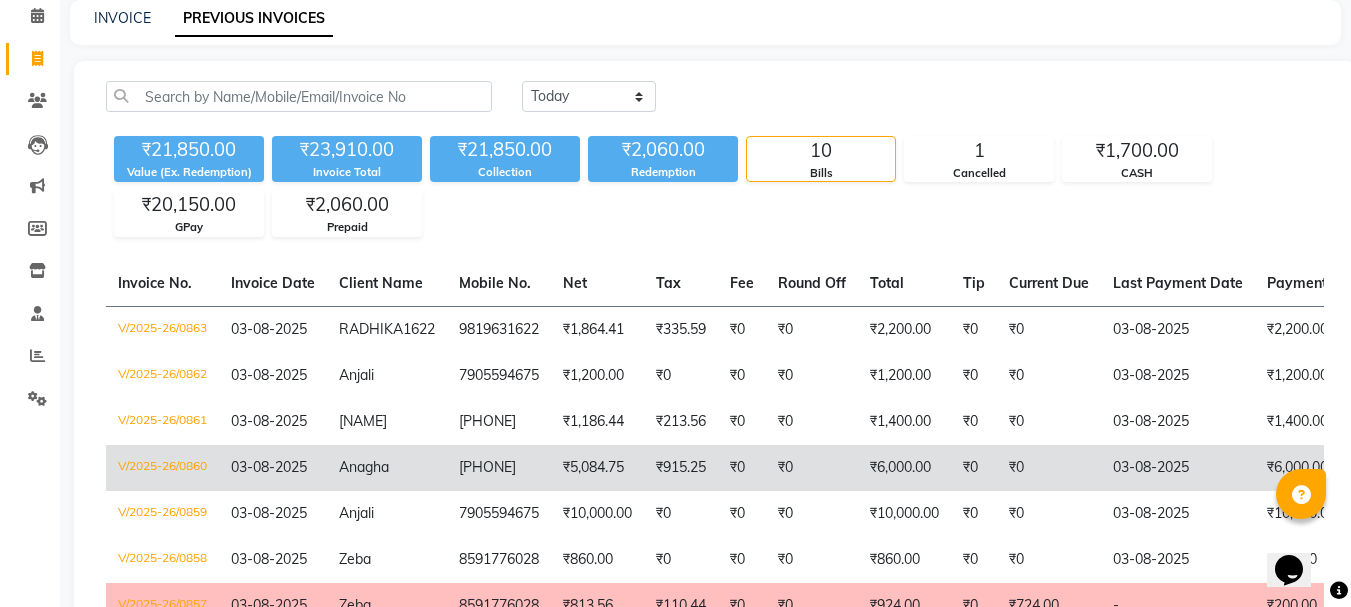 scroll, scrollTop: 200, scrollLeft: 0, axis: vertical 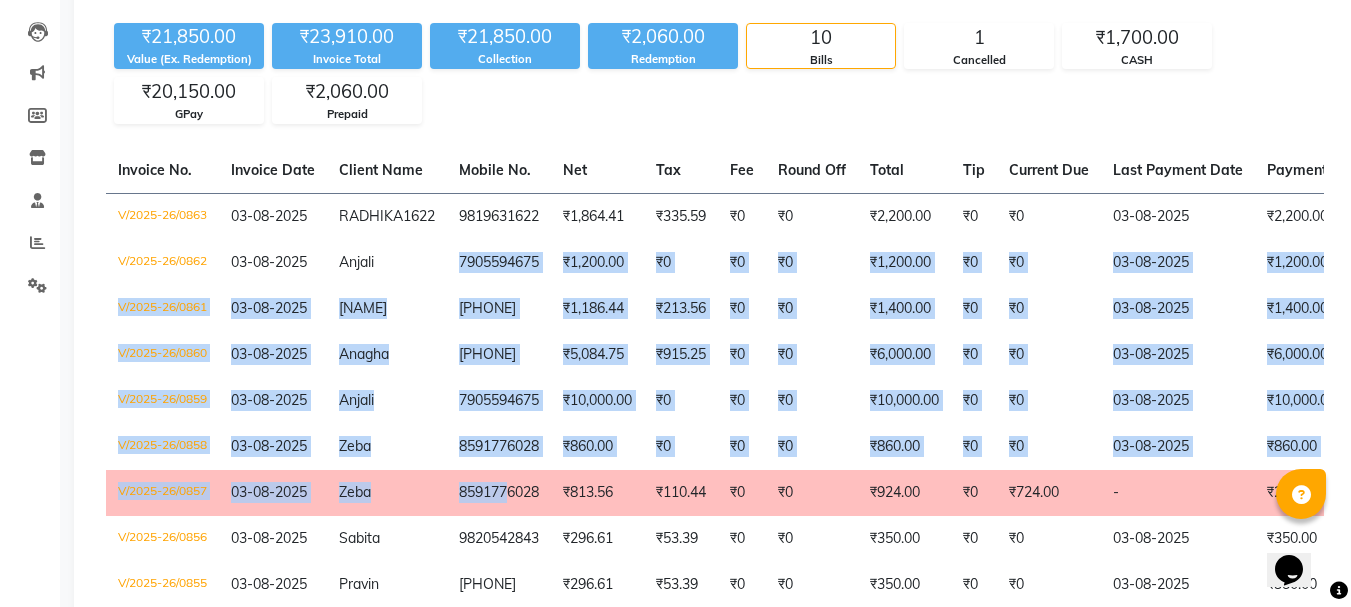 drag, startPoint x: 438, startPoint y: 281, endPoint x: 498, endPoint y: 528, distance: 254.183 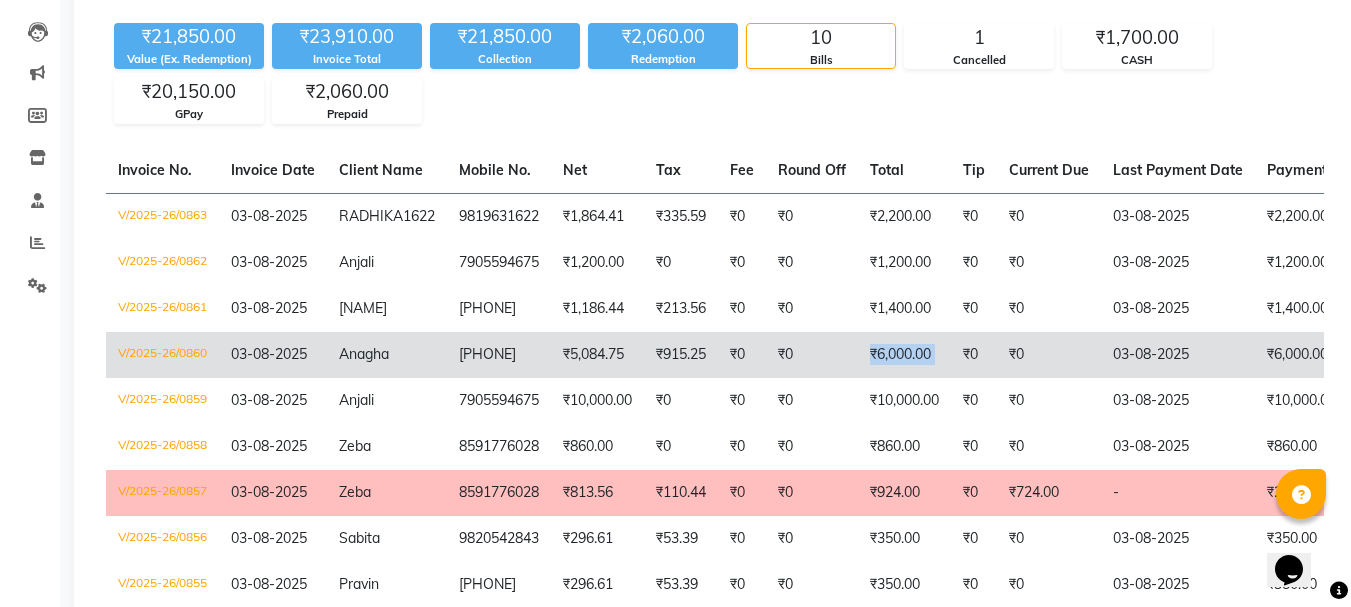 drag, startPoint x: 865, startPoint y: 375, endPoint x: 955, endPoint y: 387, distance: 90.79648 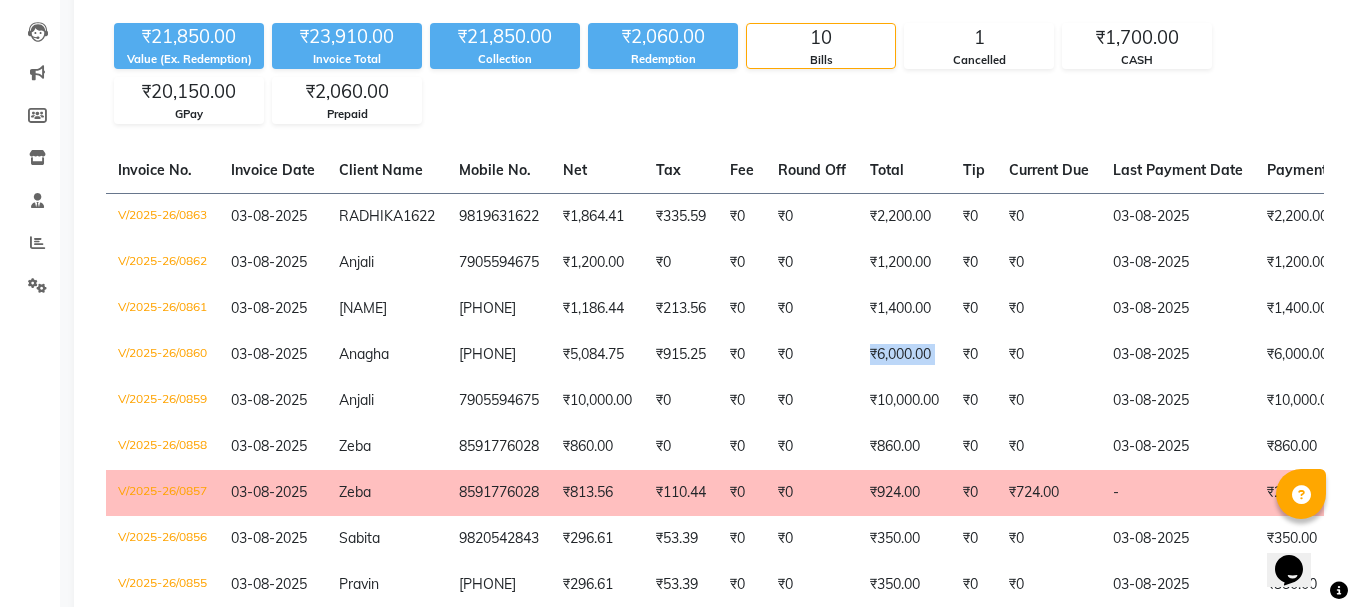 copy on "[PHONE]" 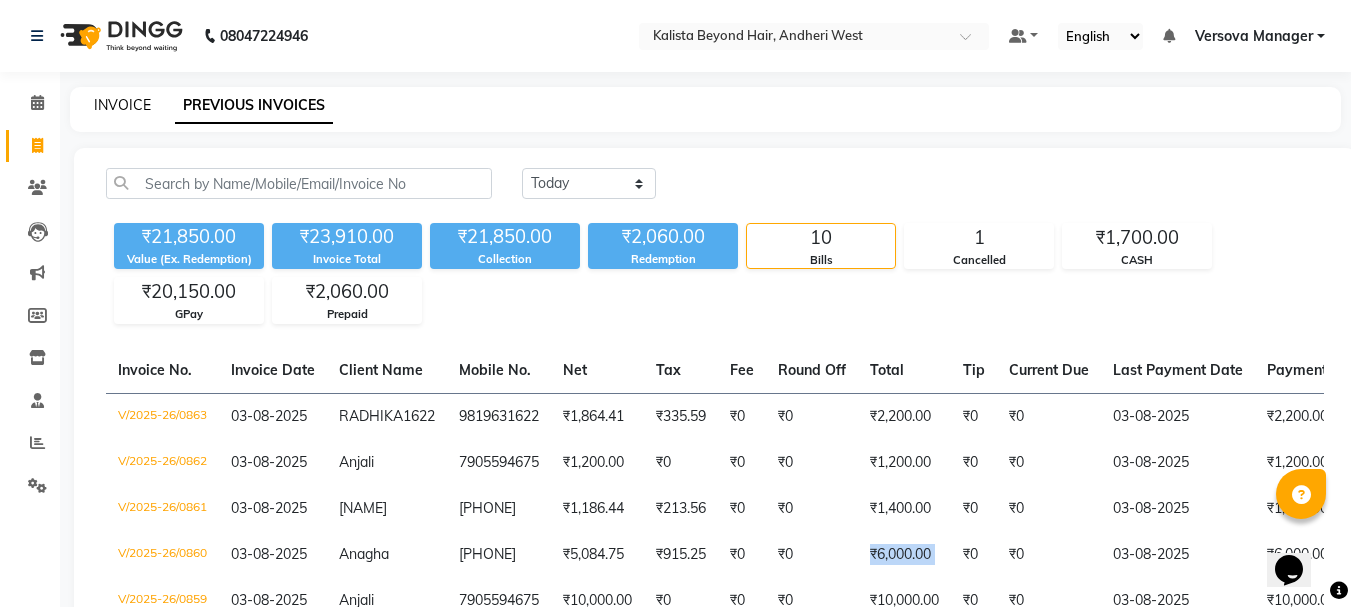 click on "INVOICE" 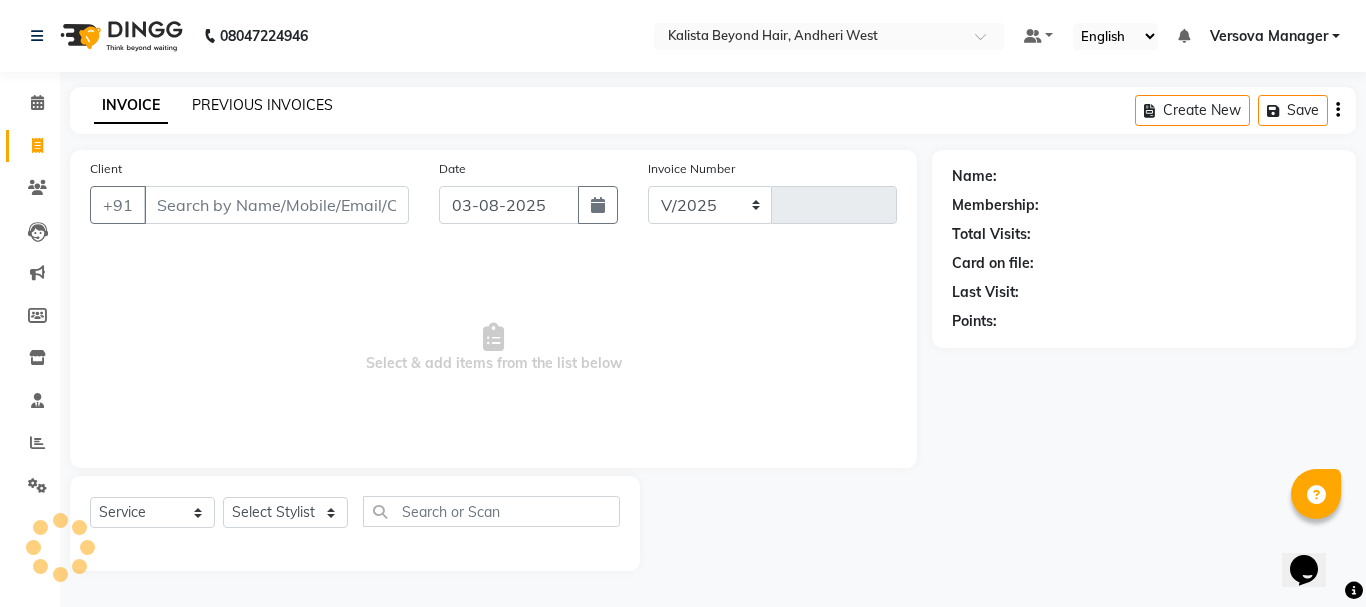 click on "PREVIOUS INVOICES" 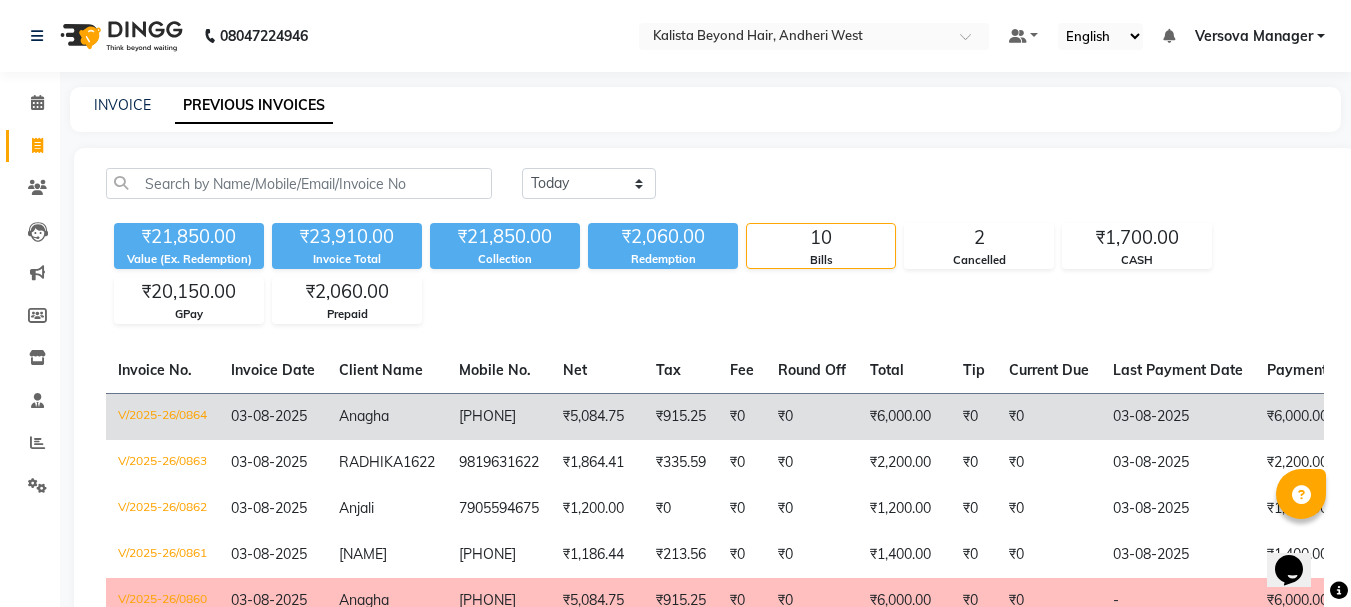 scroll, scrollTop: 400, scrollLeft: 0, axis: vertical 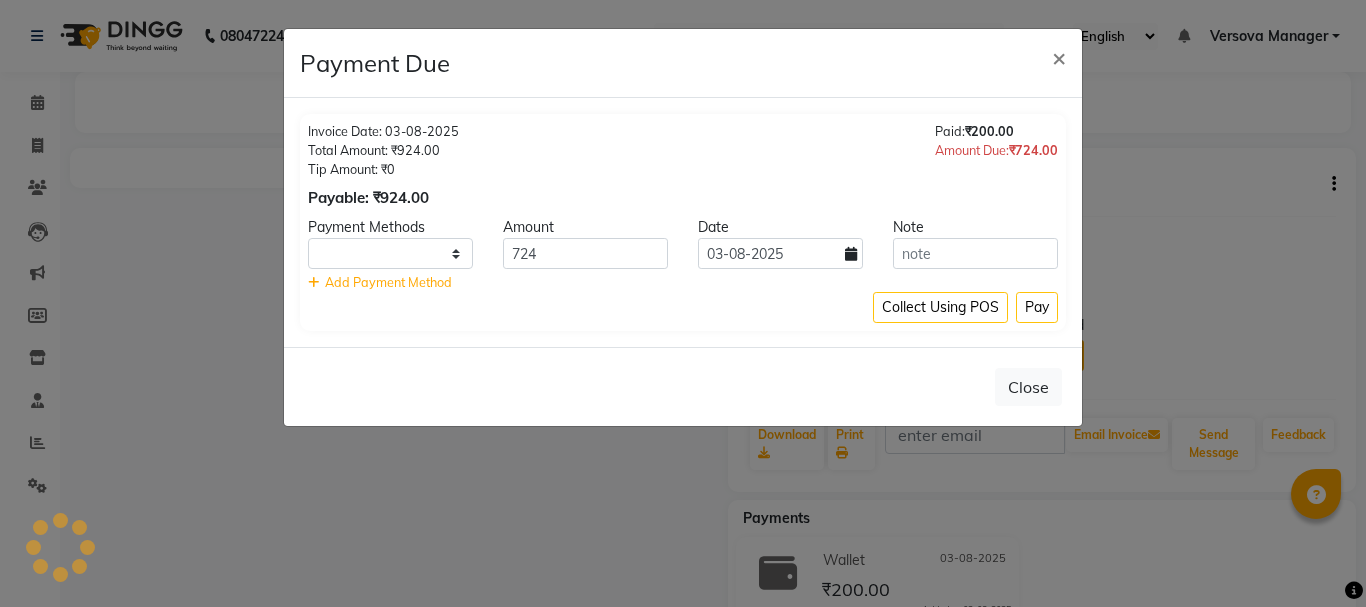 select on "1" 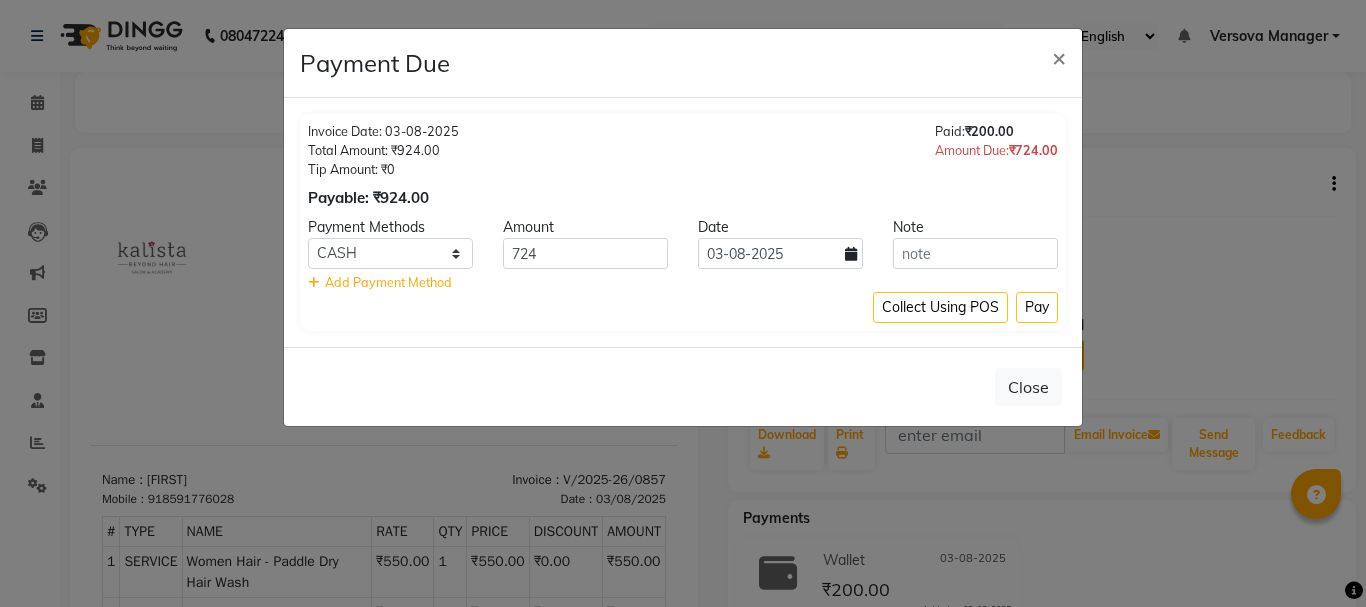 scroll, scrollTop: 0, scrollLeft: 0, axis: both 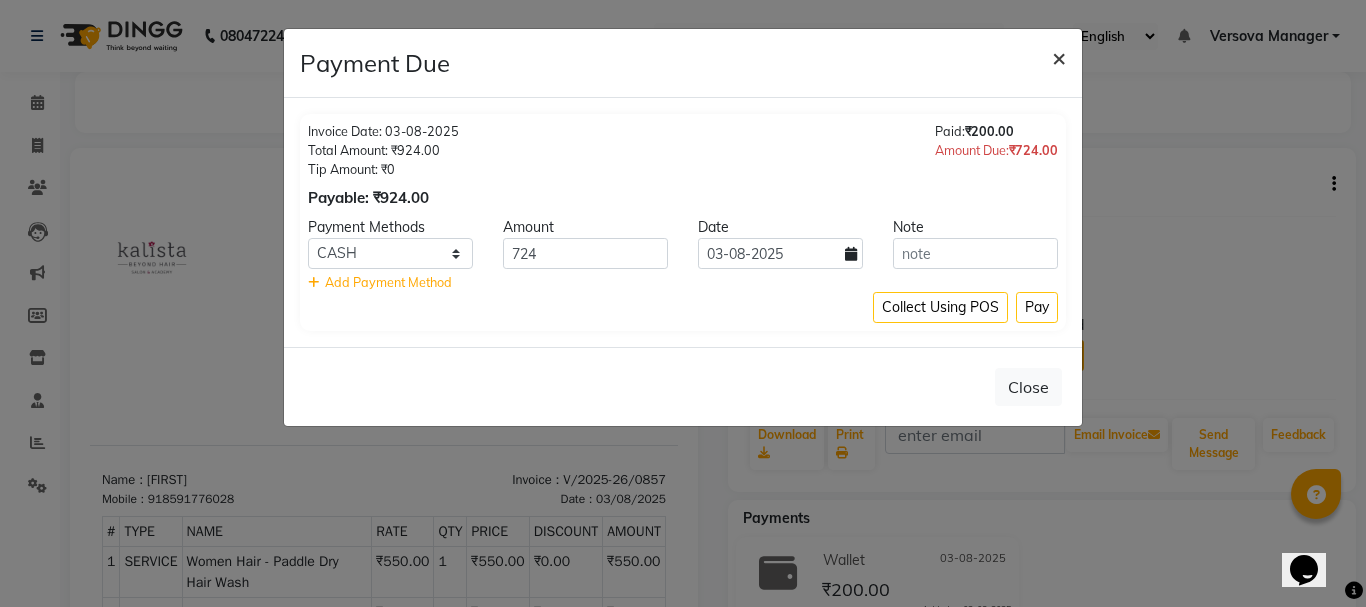 click on "×" 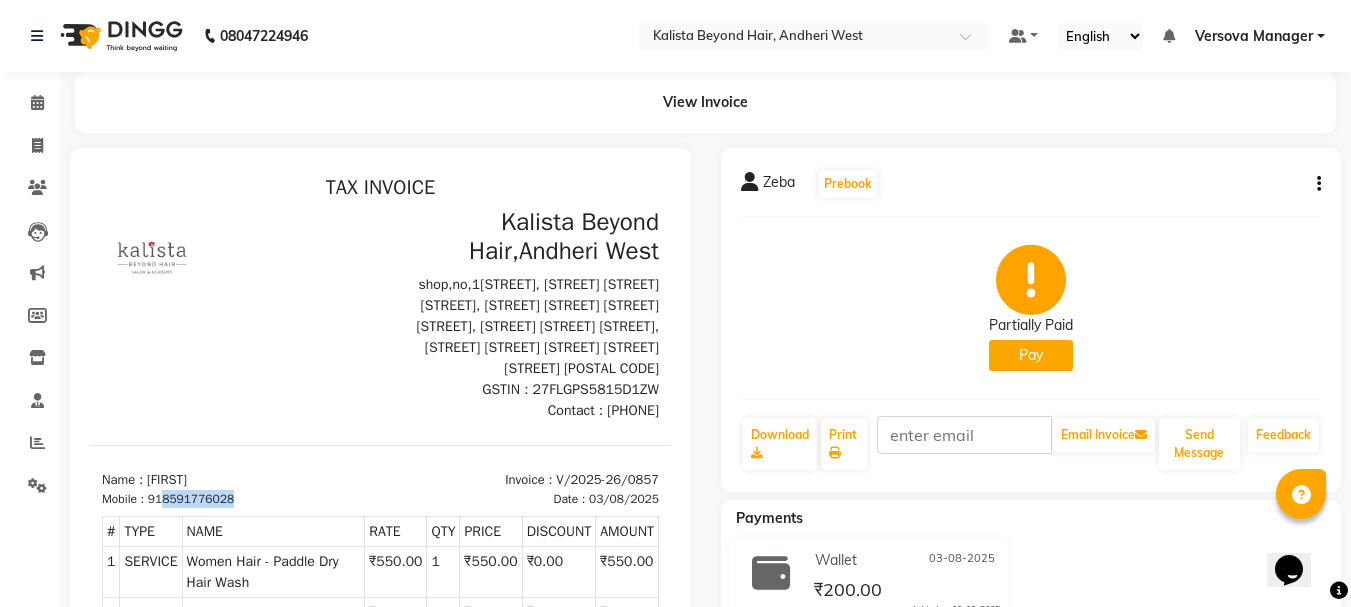 drag, startPoint x: 241, startPoint y: 477, endPoint x: 162, endPoint y: 477, distance: 79 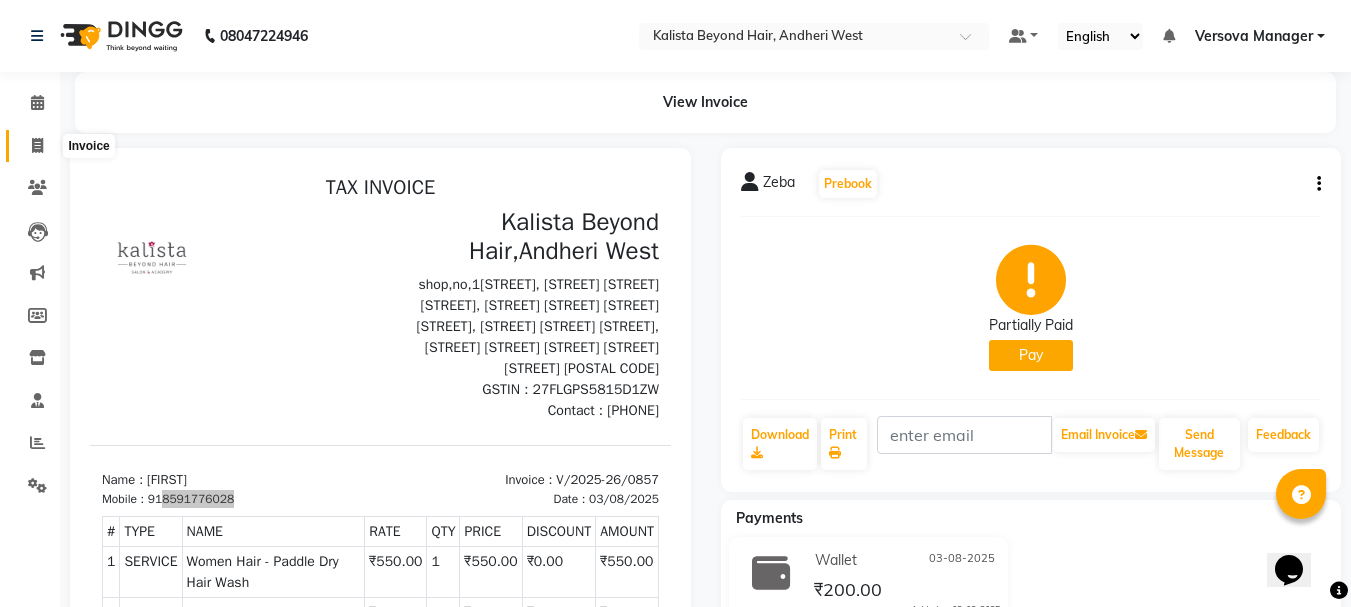 click 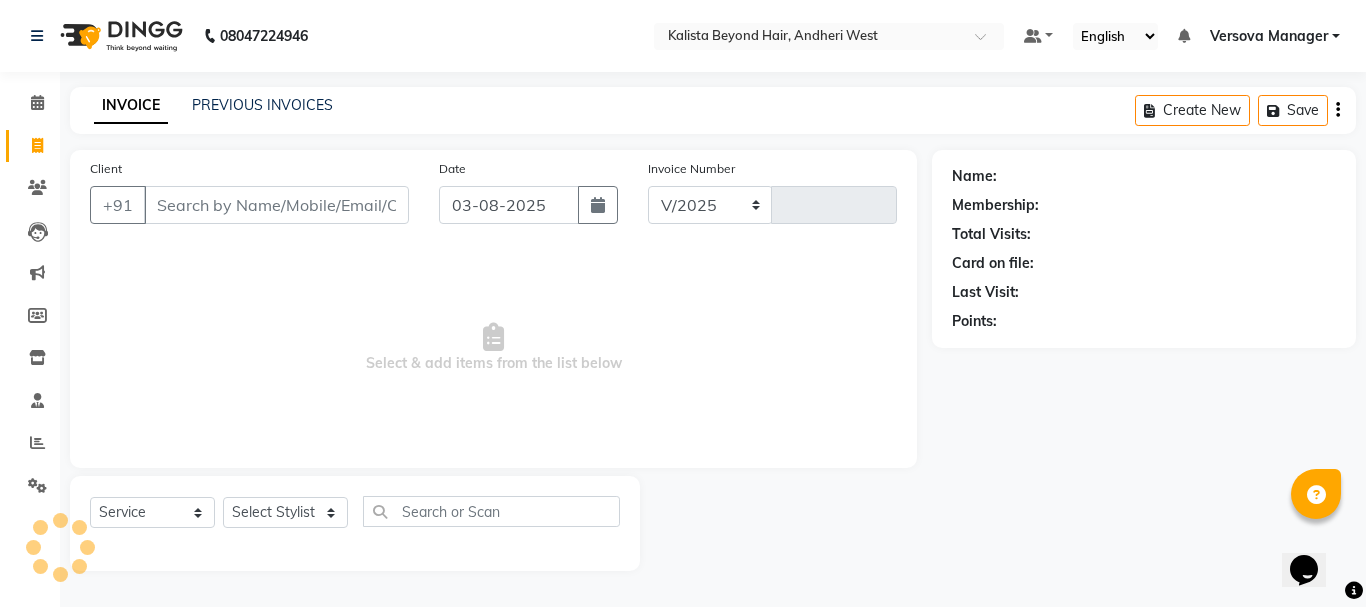 select on "6352" 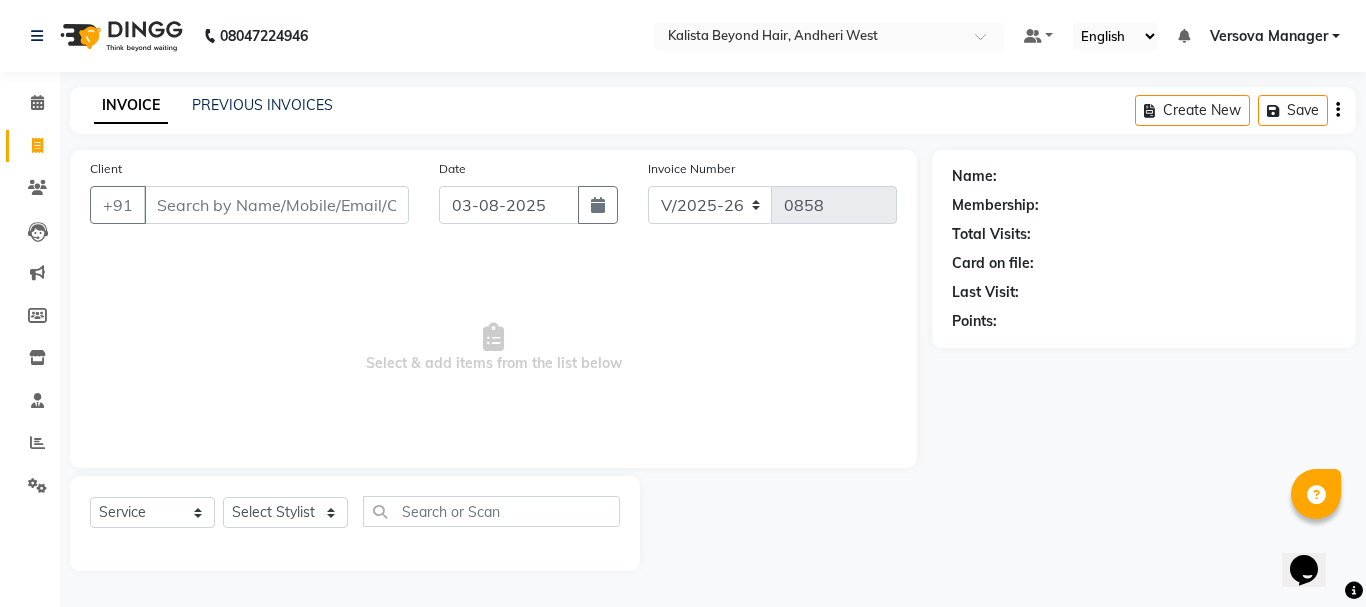 click on "INVOICE PREVIOUS INVOICES" 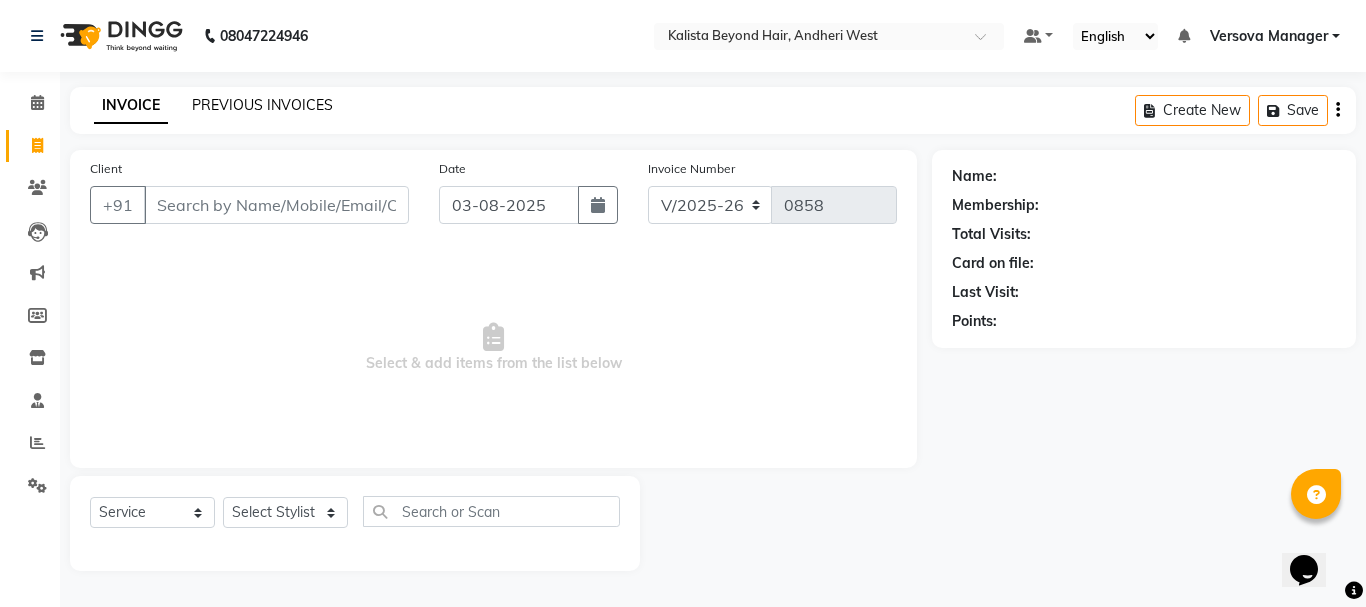 click on "PREVIOUS INVOICES" 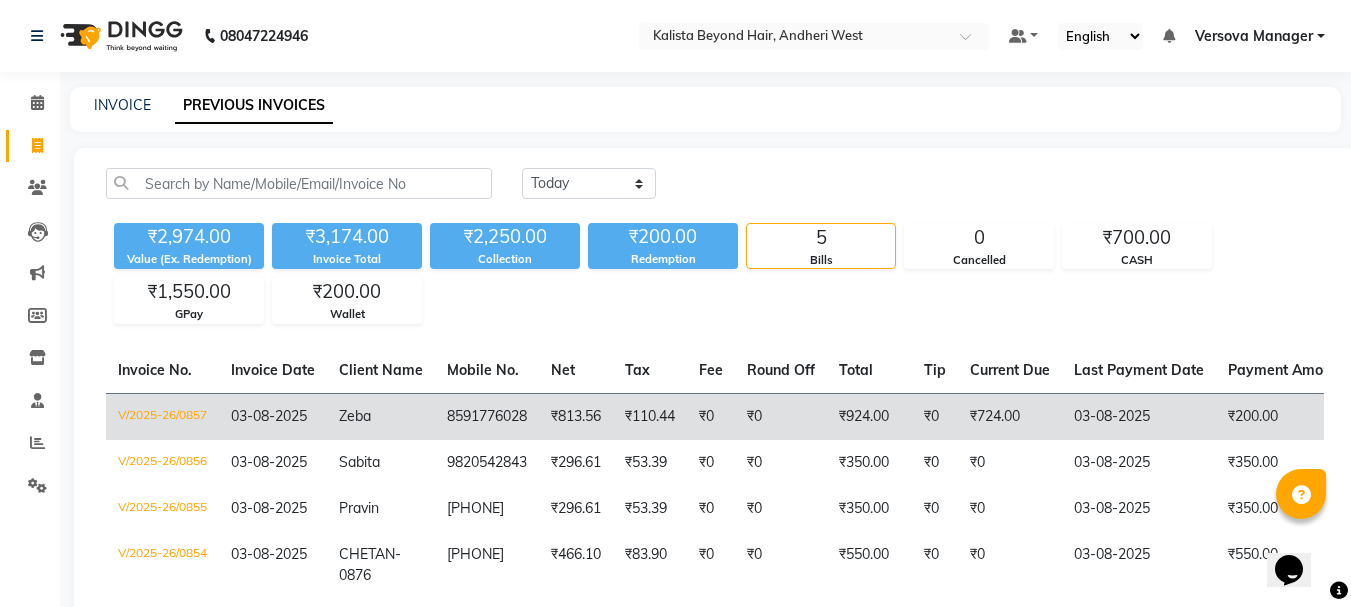 click on "Zeba" 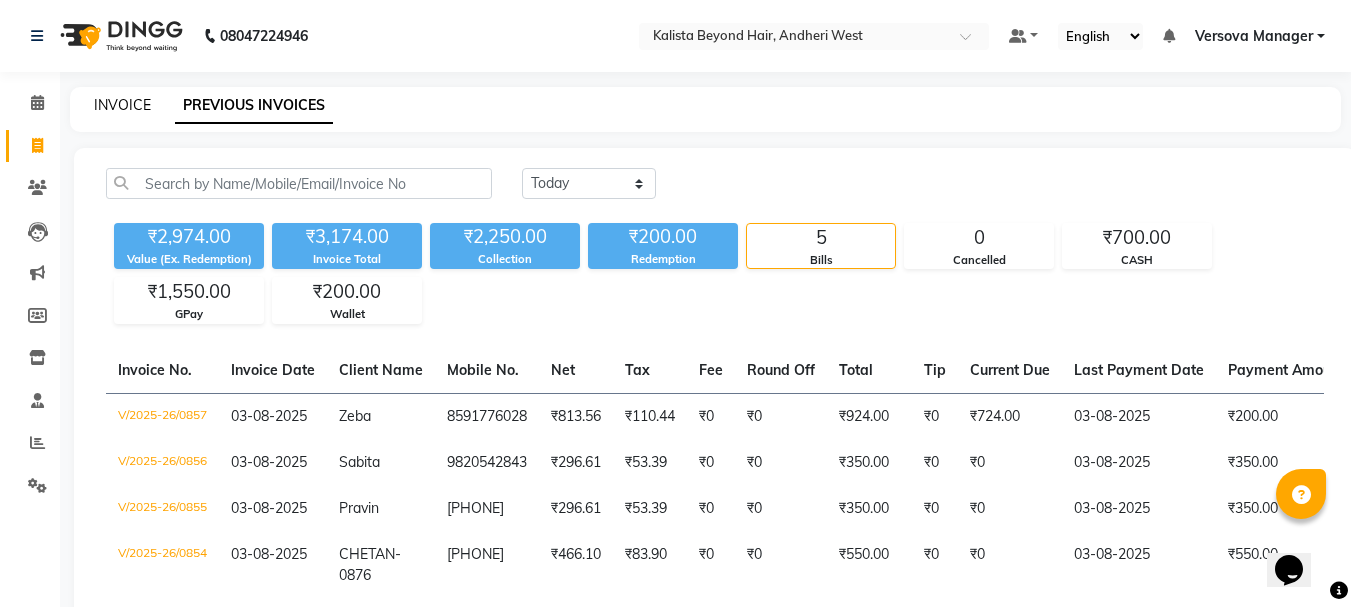 click on "INVOICE" 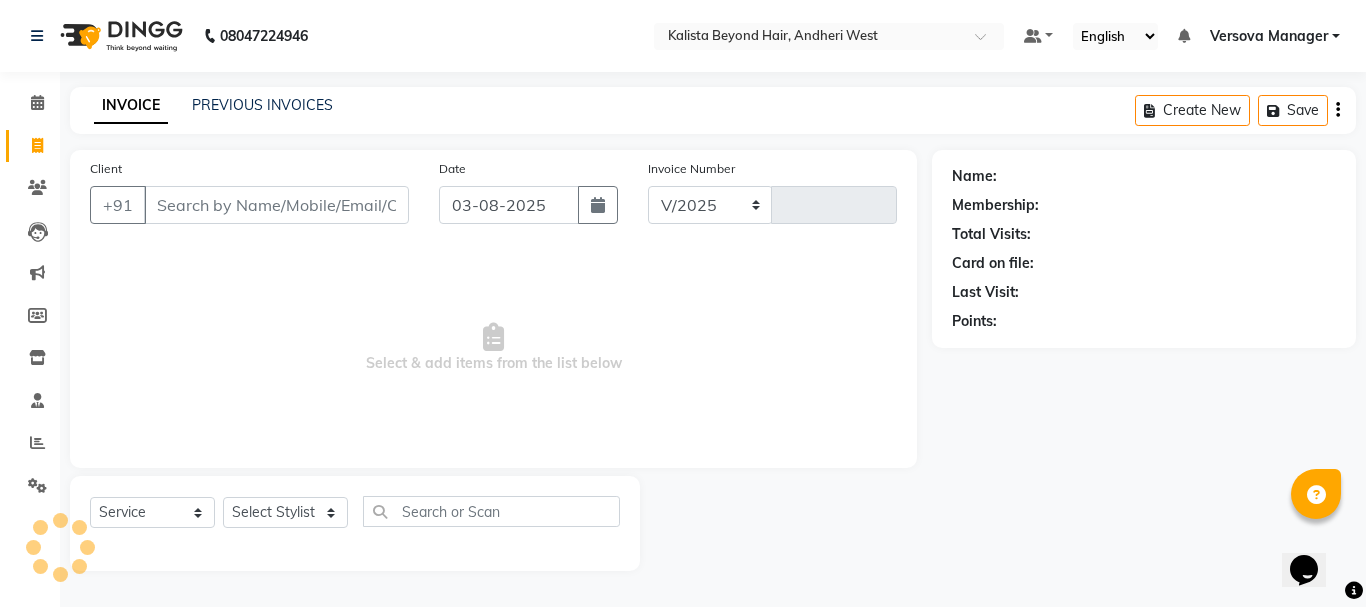 select on "6352" 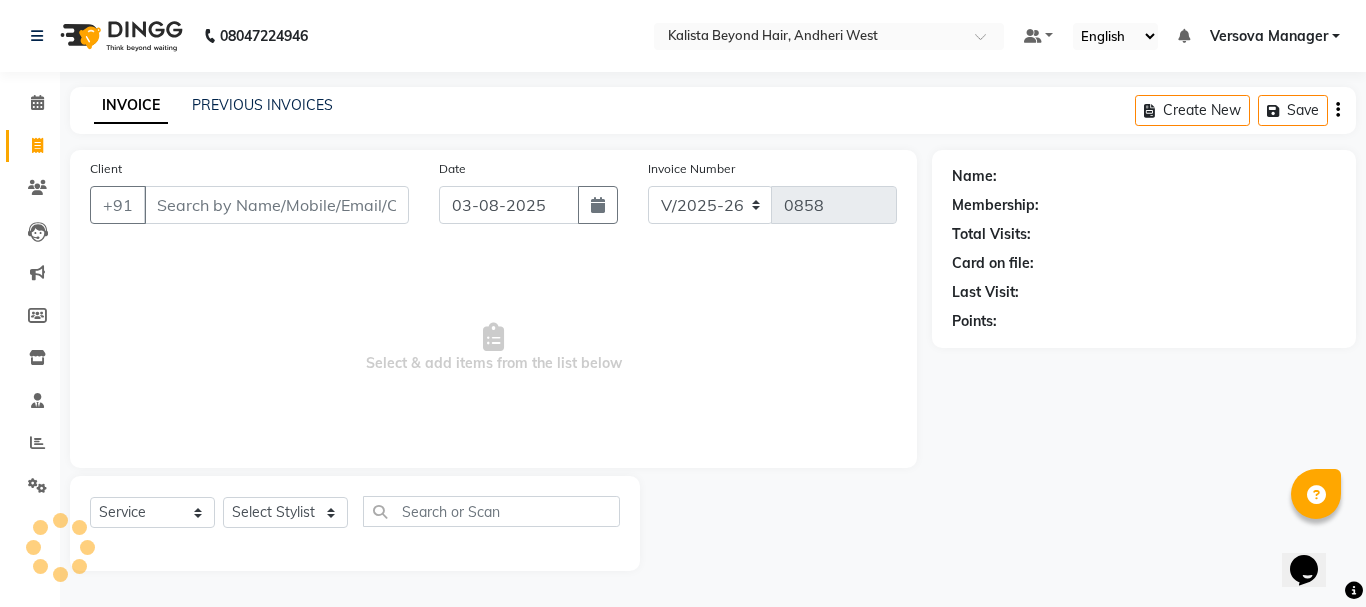 click on "Client" at bounding box center (276, 205) 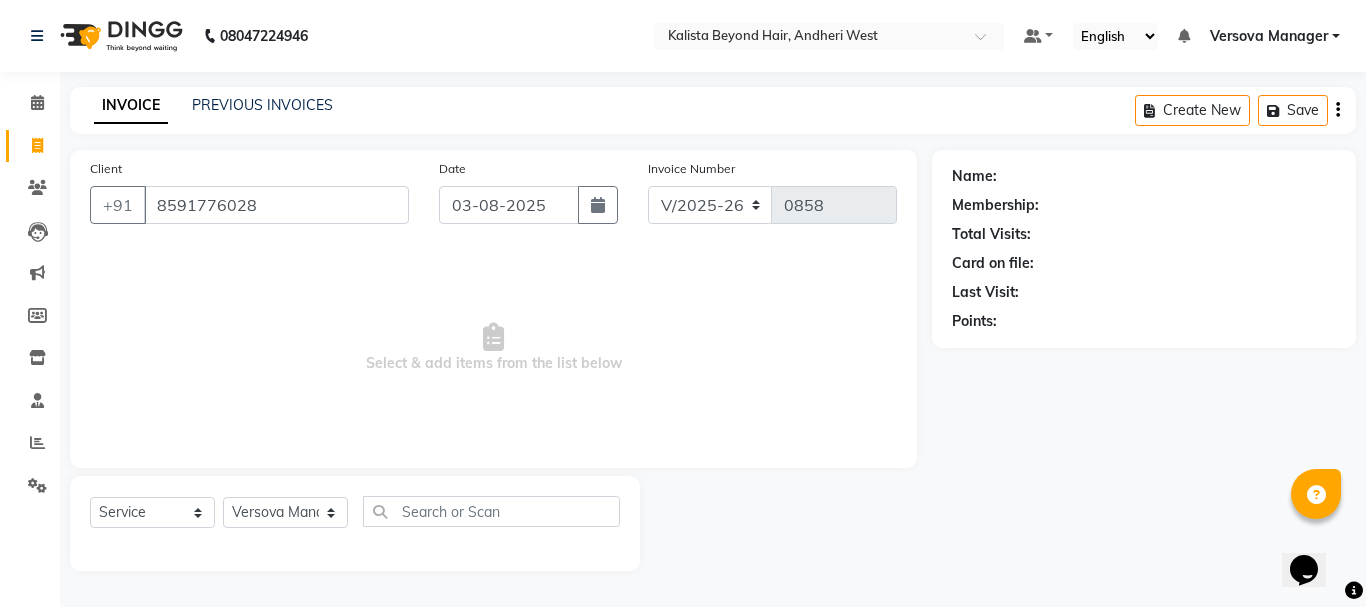 type on "8591776028" 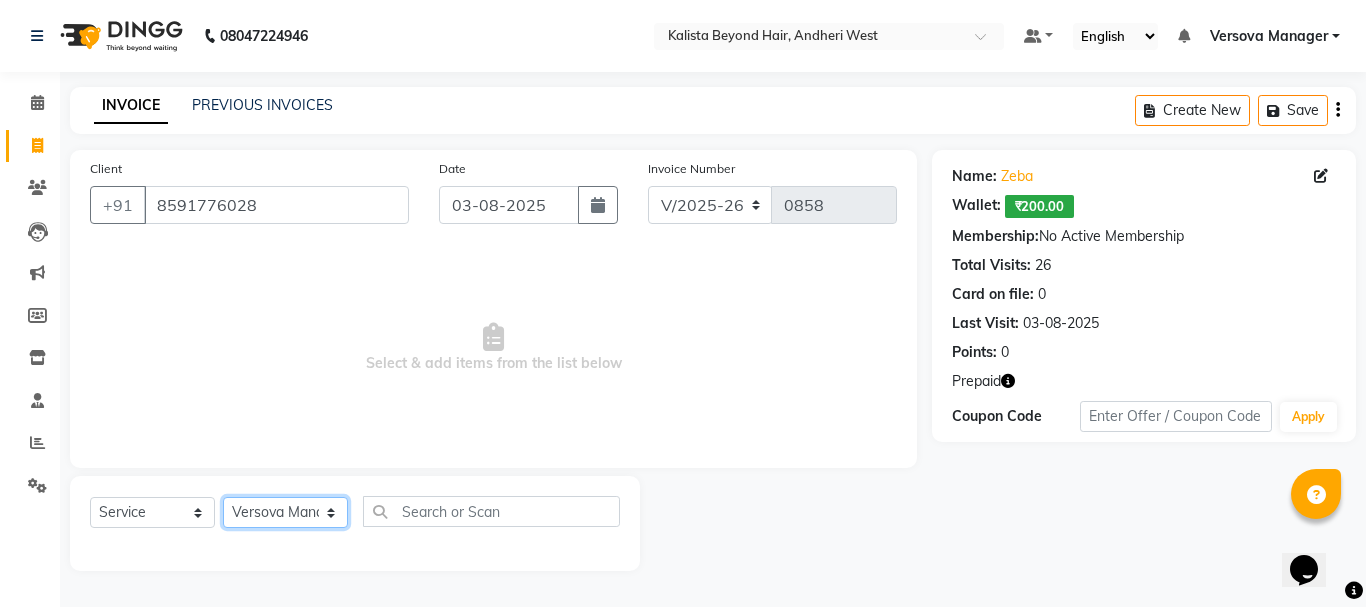 click on "Select Stylist ADMIN [FIRST] [LAST] [FIRST] [LAST] [FIRST] [FIRST] [FIRST] [LAST] [FIRST] [FIRST] [LAST] [FIRST] [FIRST] [FIRST] [FIRST] [FIRST] [FIRST] [LAST] [LAST]" 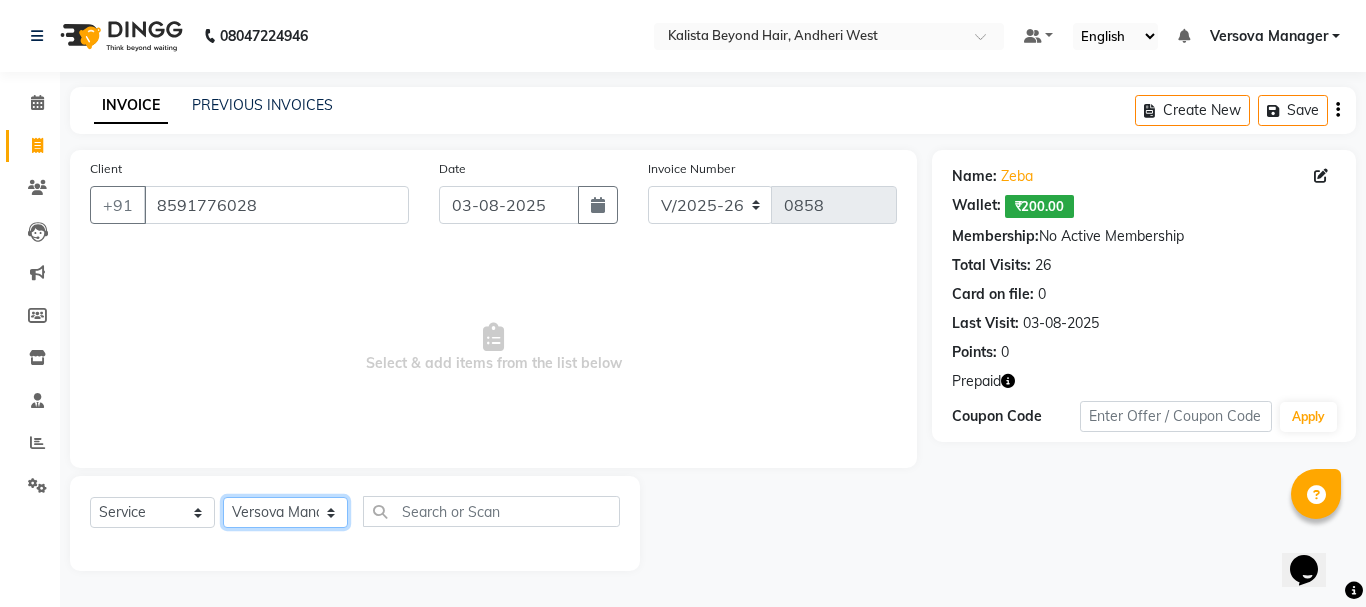 select on "69775" 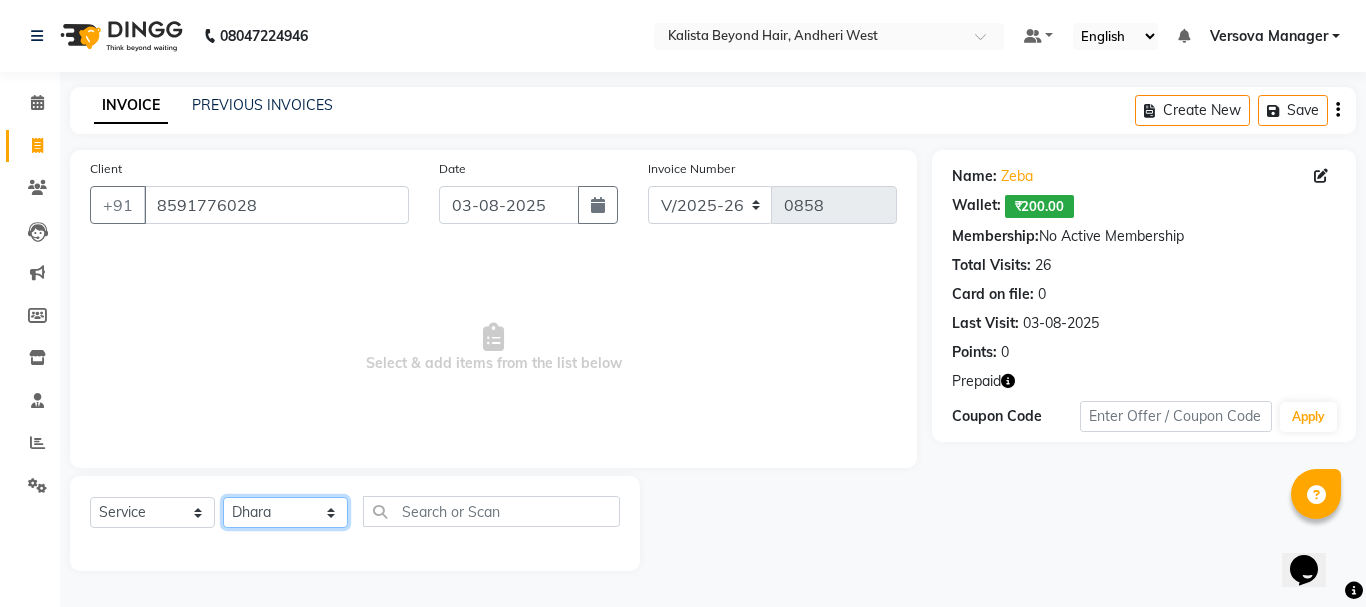 click on "Select Stylist ADMIN [FIRST] [LAST] [FIRST] [LAST] [FIRST] [FIRST] [FIRST] [LAST] [FIRST] [FIRST] [LAST] [FIRST] [FIRST] [FIRST] [FIRST] [FIRST] [FIRST] [LAST] [LAST]" 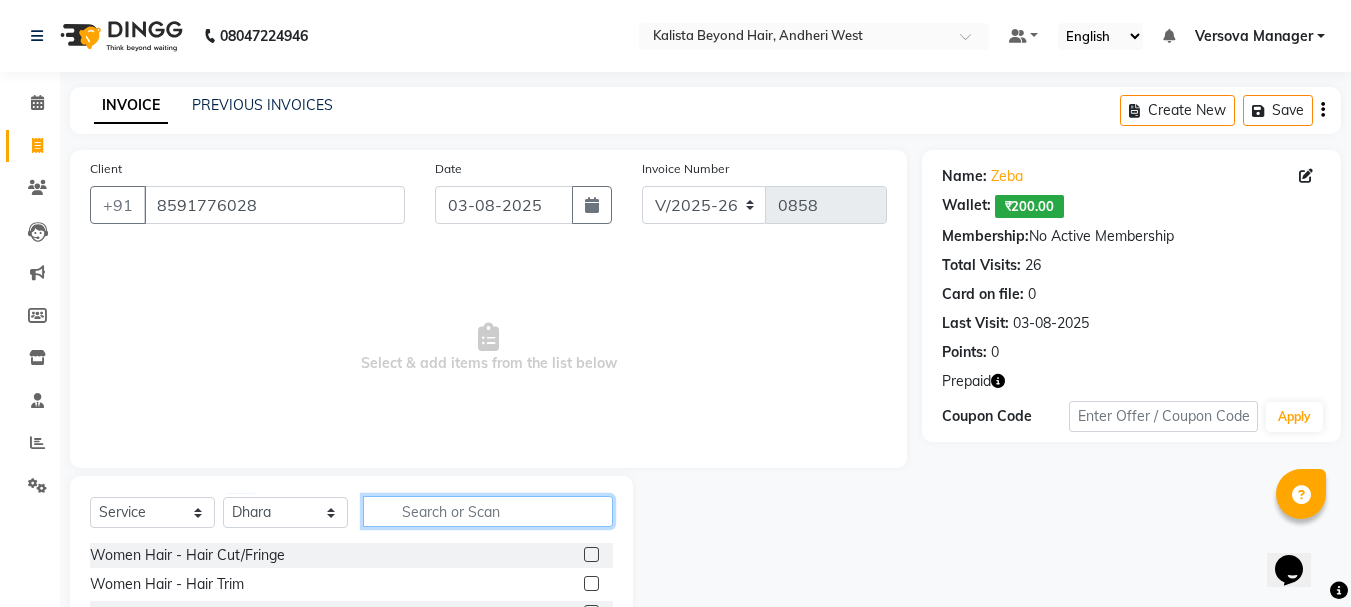 click 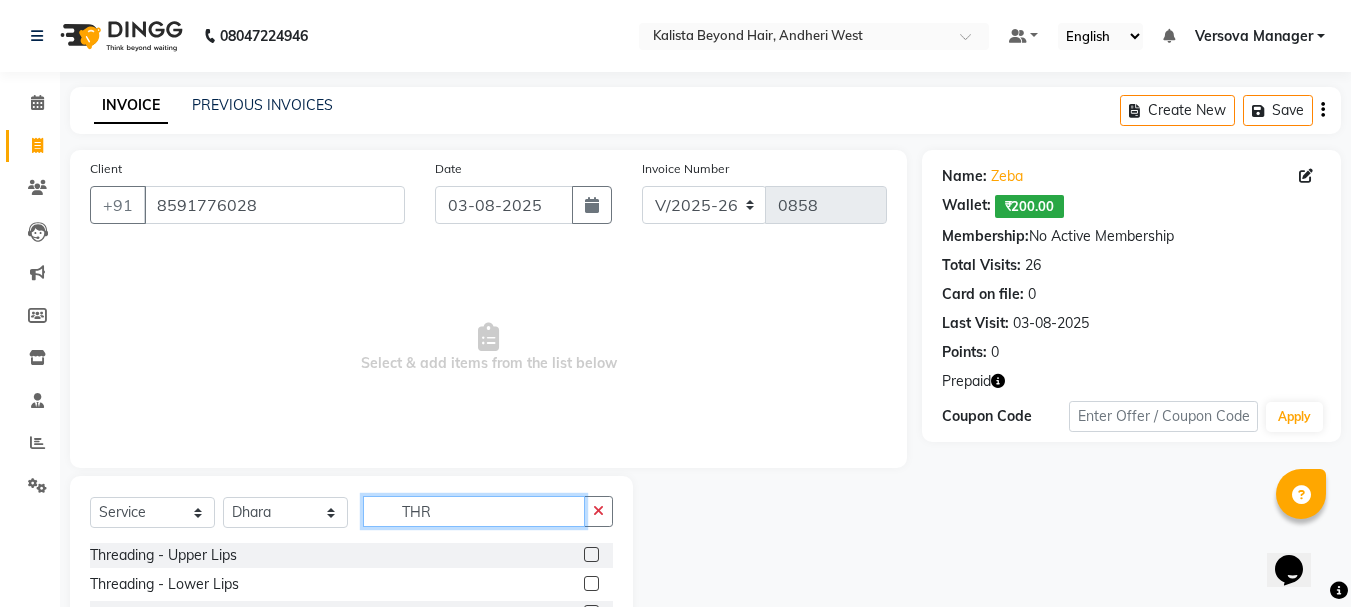 scroll, scrollTop: 194, scrollLeft: 0, axis: vertical 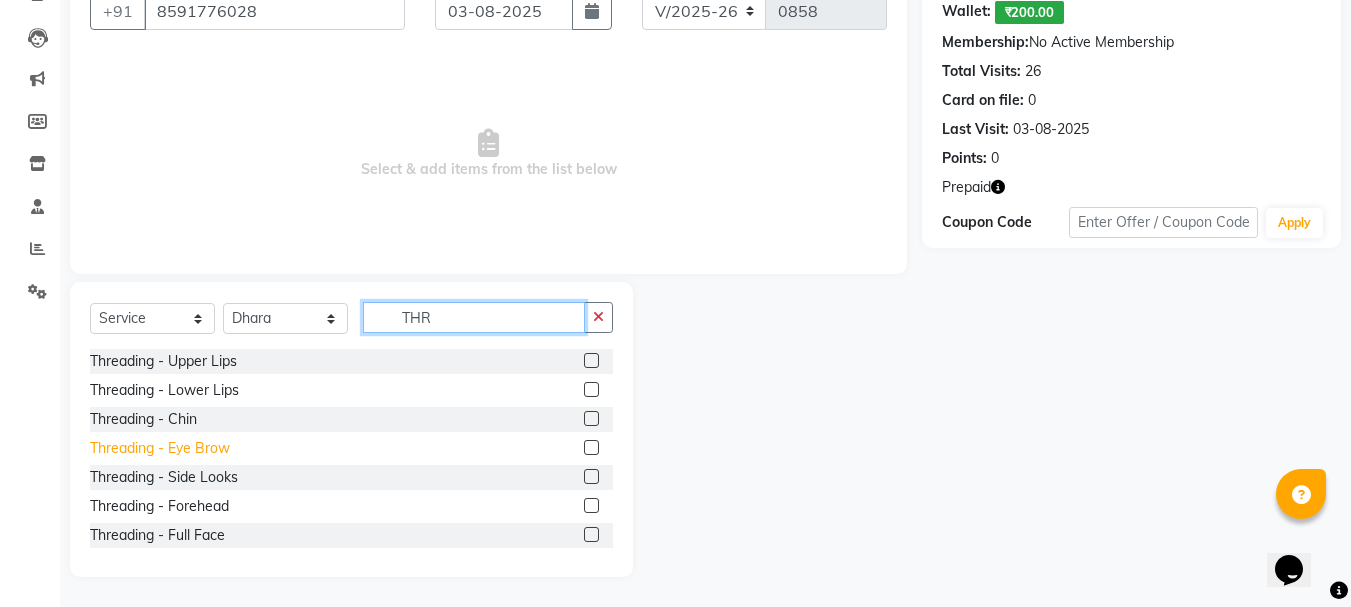 type on "THR" 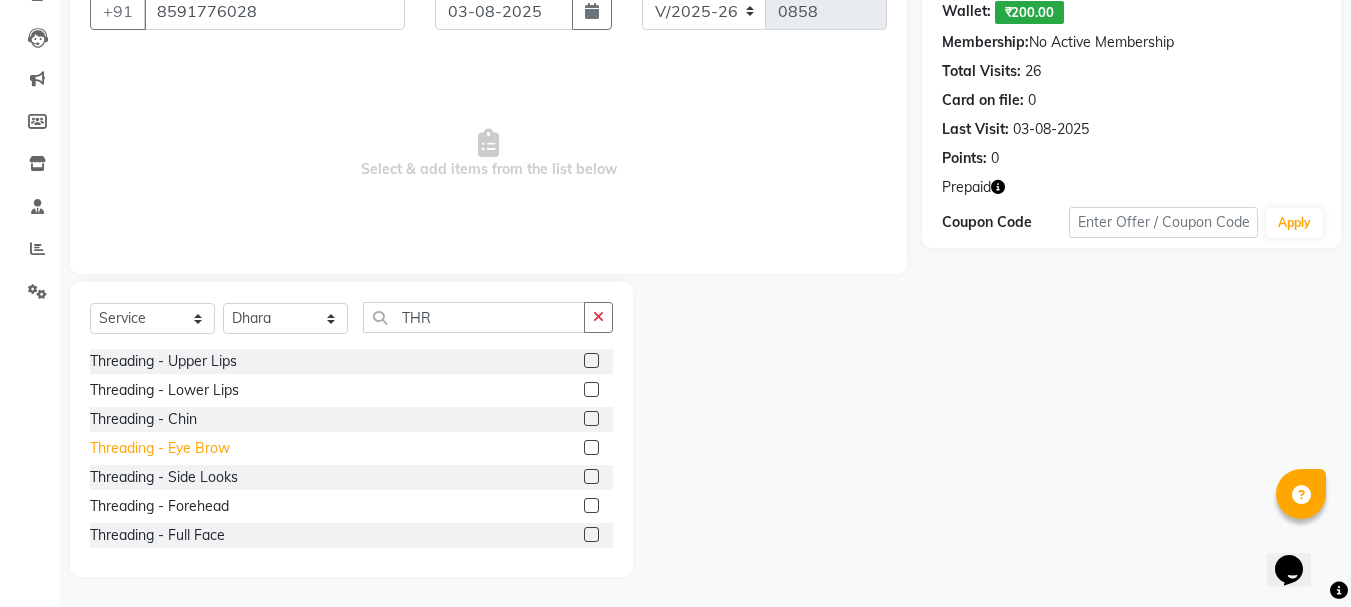 click on "Threading  - Eye Brow" 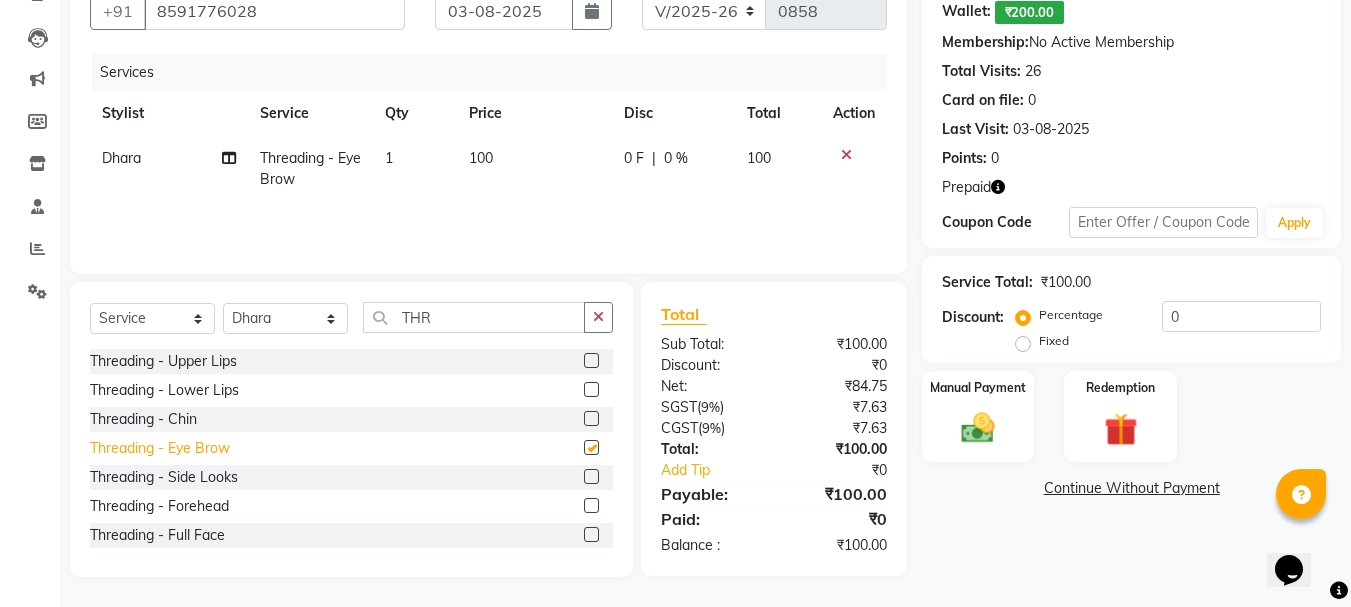 checkbox on "false" 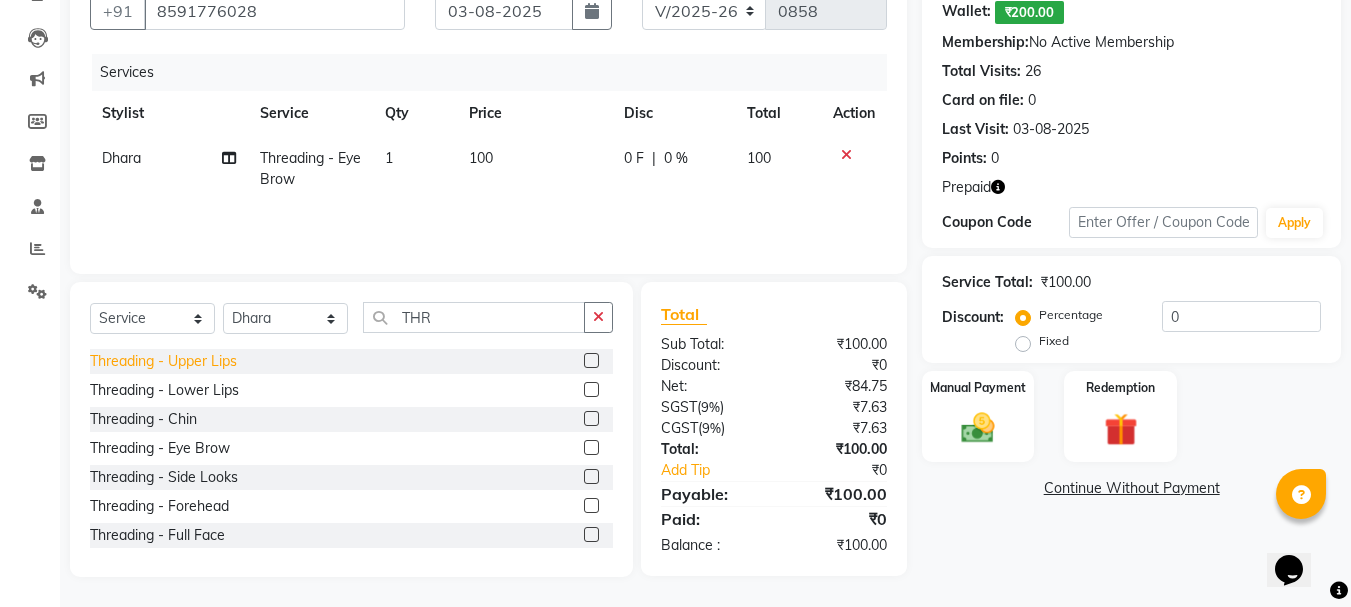 click on "Threading  - Upper Lips" 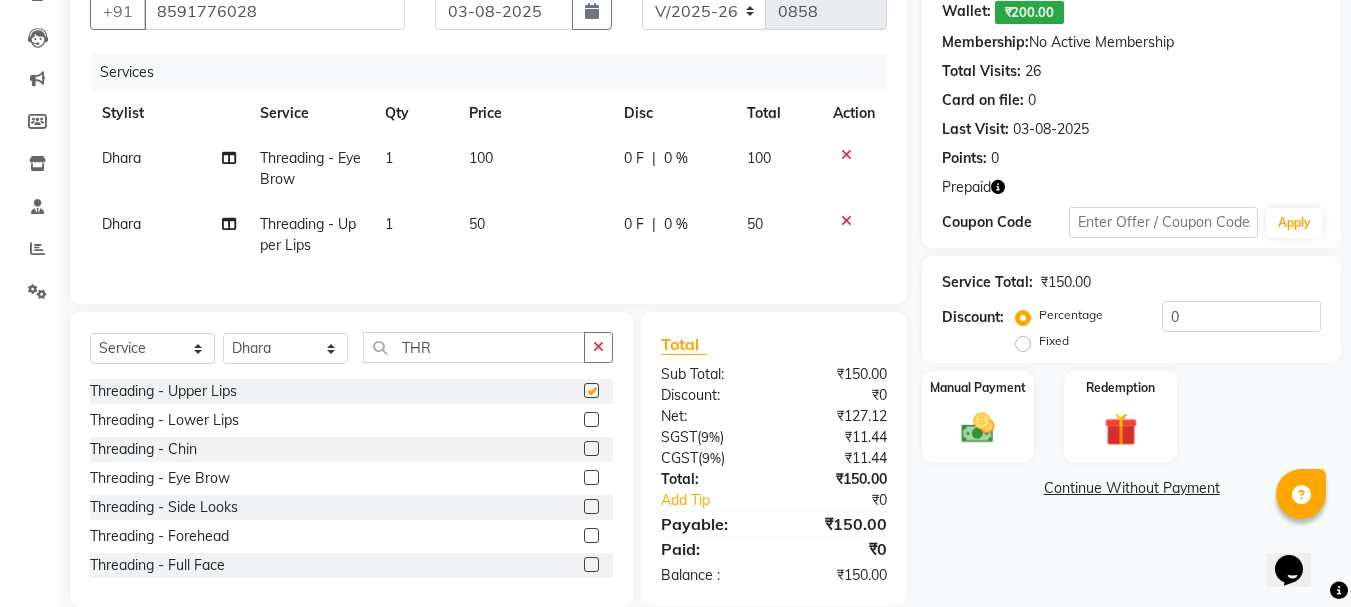 checkbox on "false" 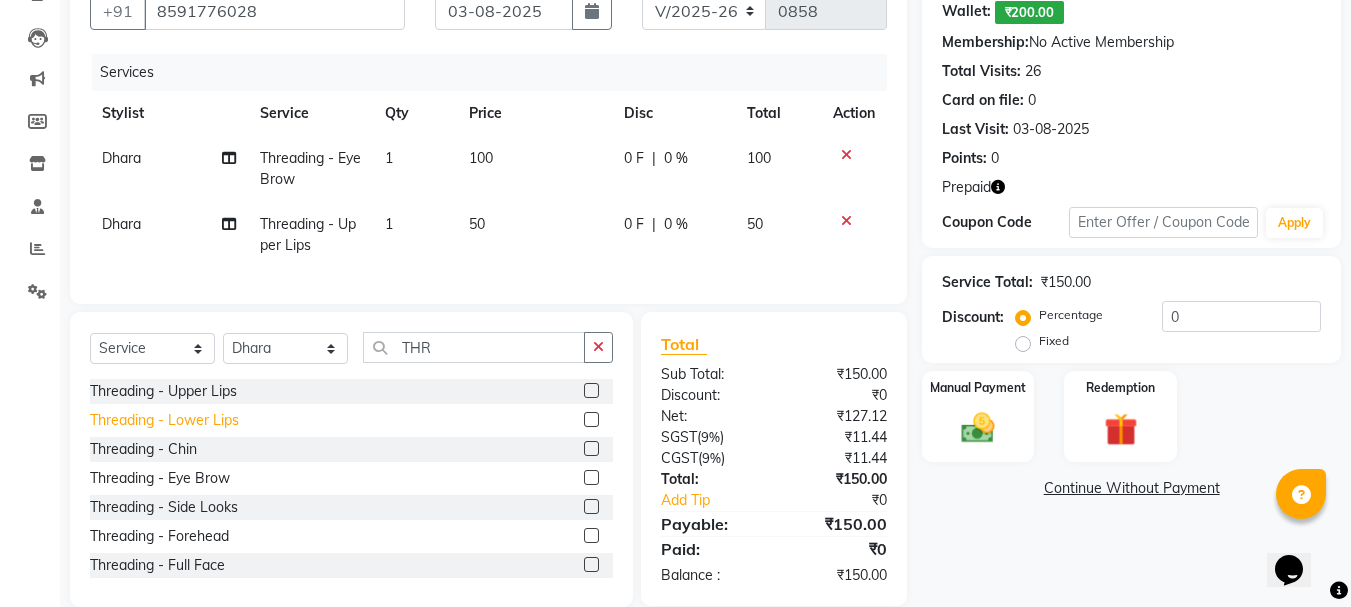 click on "Threading  - Lower Lips" 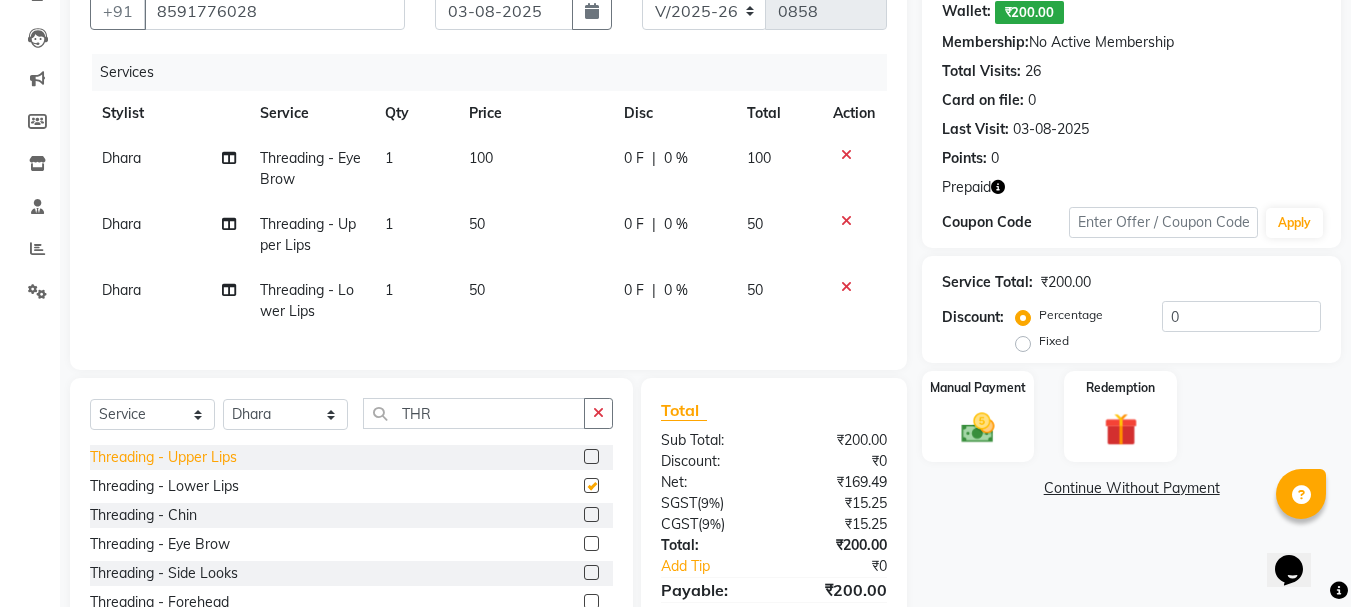 checkbox on "false" 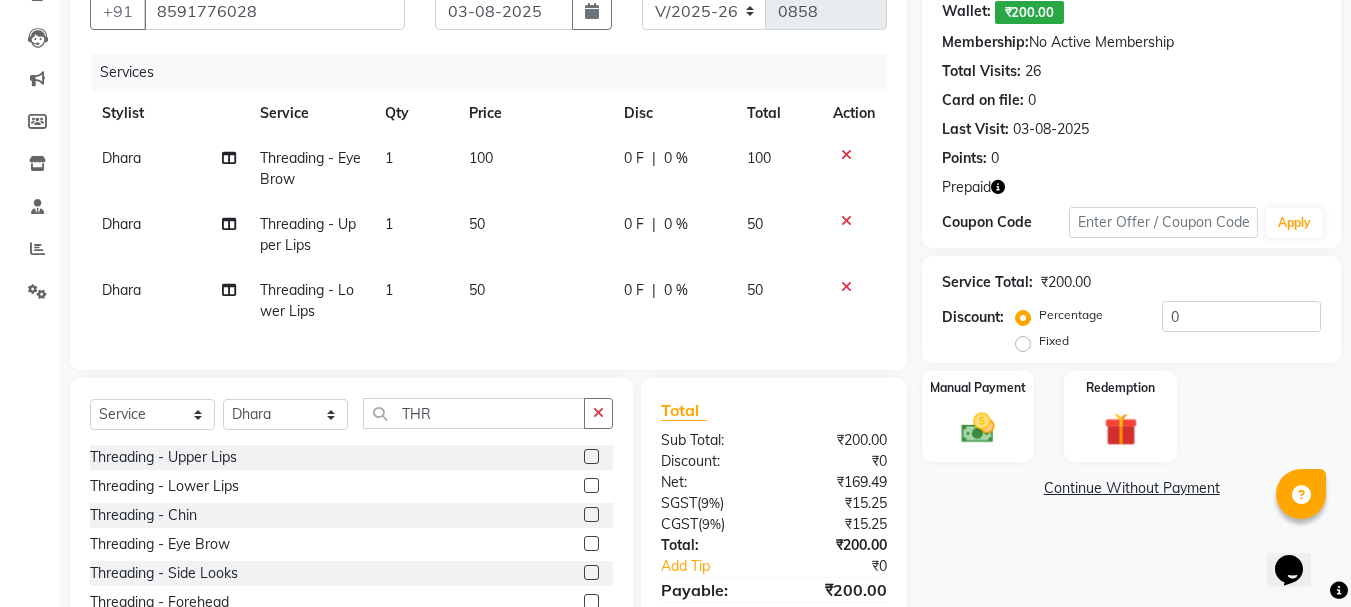 click on "Threading  - Chin" 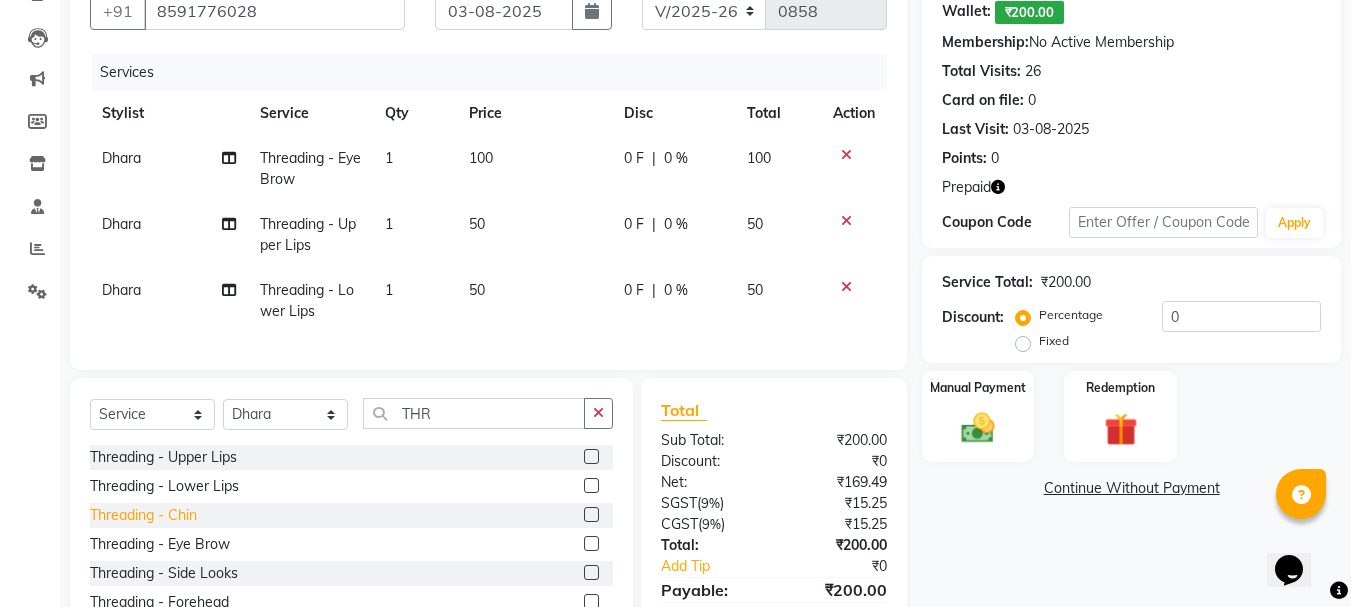 click on "Threading  - Chin" 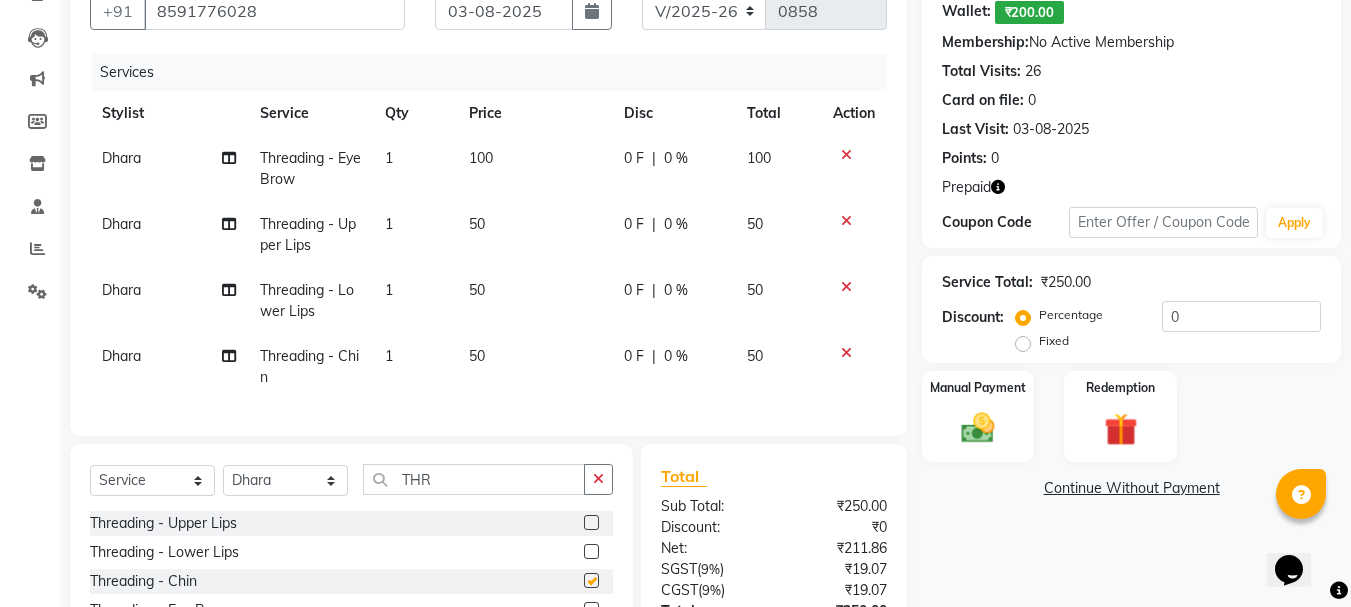 checkbox on "false" 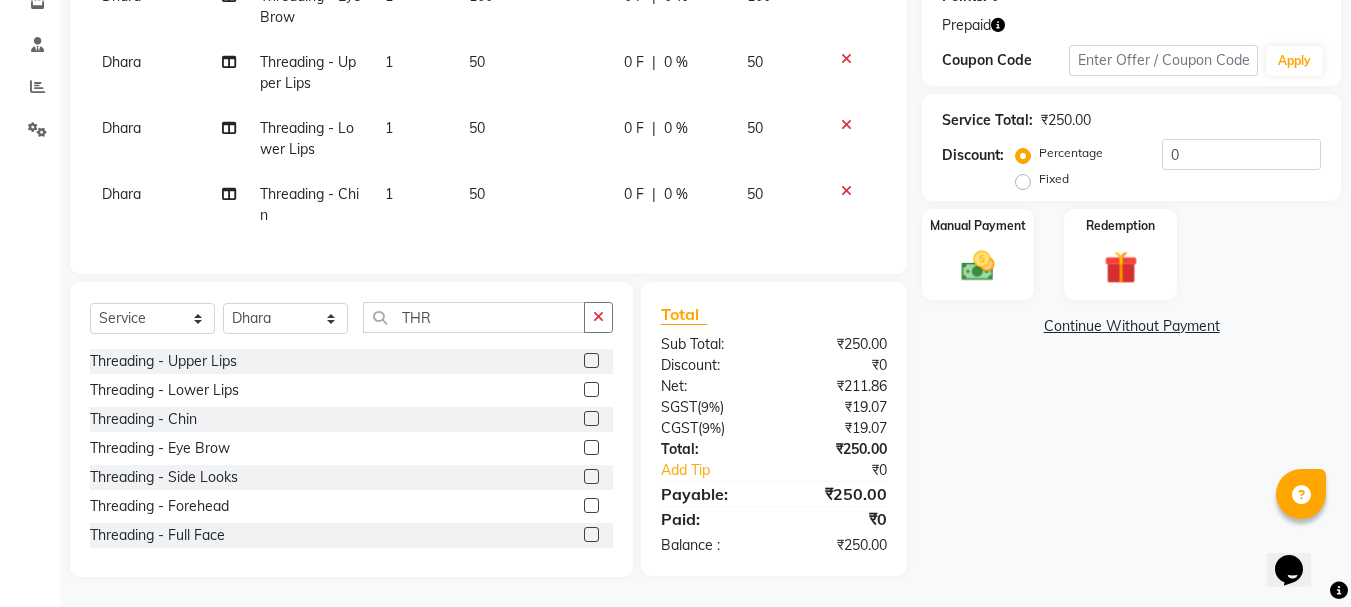 scroll, scrollTop: 371, scrollLeft: 0, axis: vertical 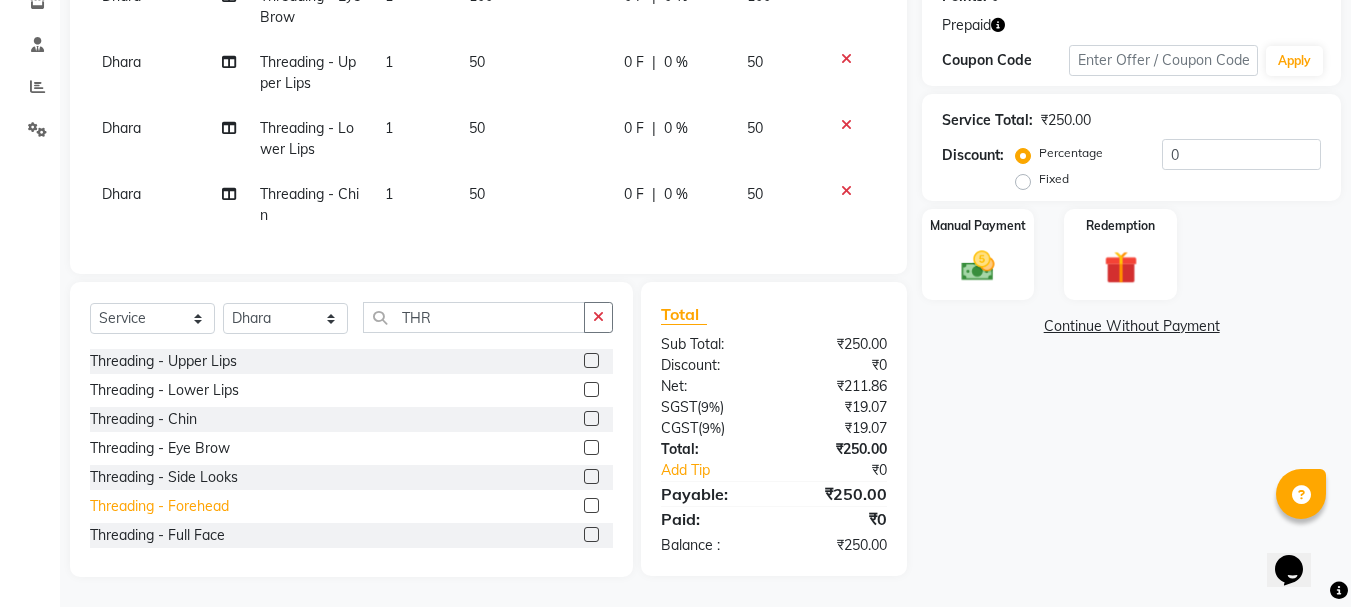 click on "Threading  - Forehead" 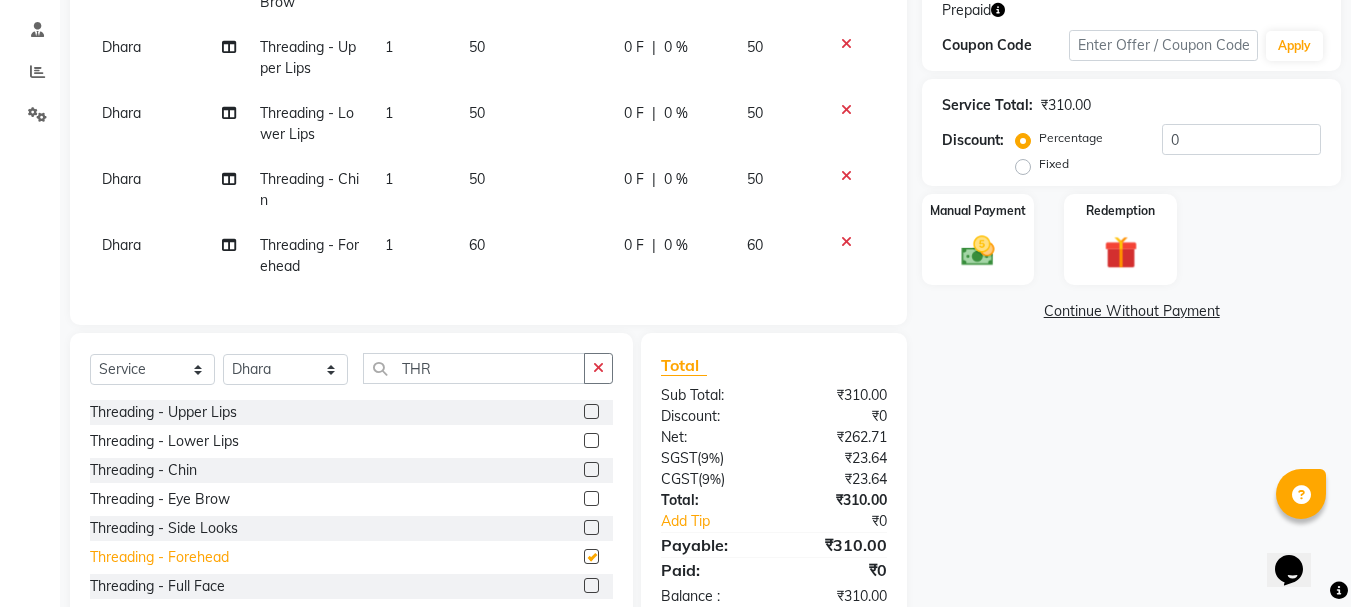 checkbox on "false" 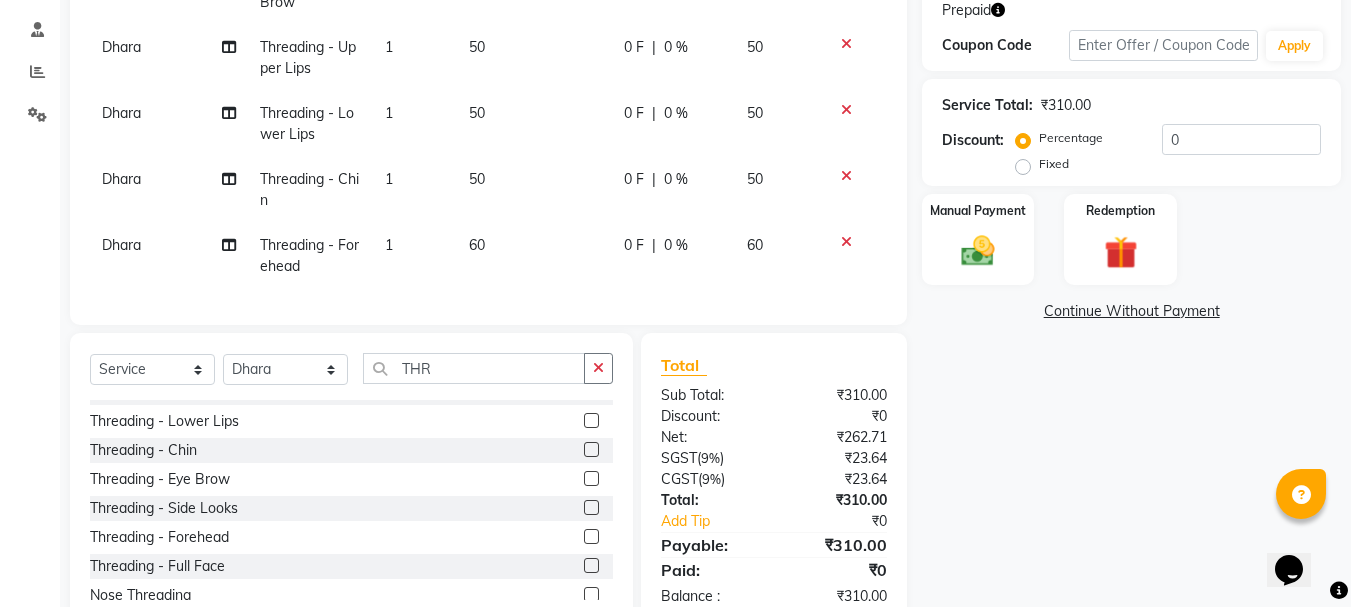 scroll, scrollTop: 0, scrollLeft: 0, axis: both 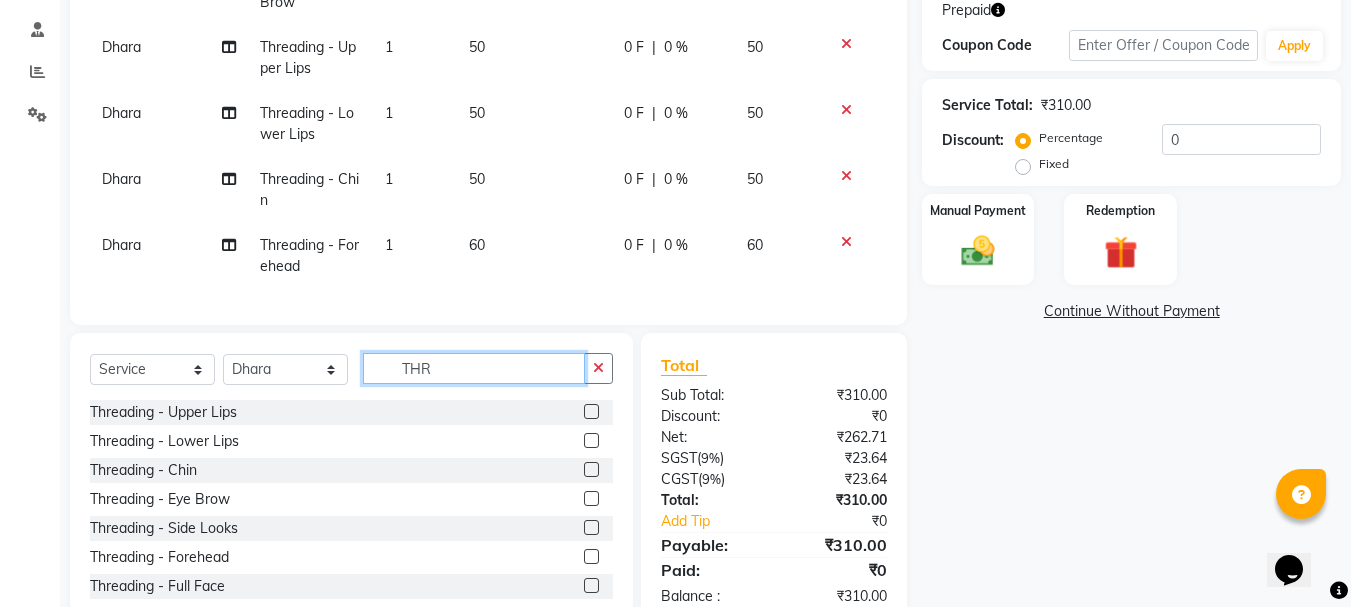 drag, startPoint x: 459, startPoint y: 390, endPoint x: 307, endPoint y: 378, distance: 152.47295 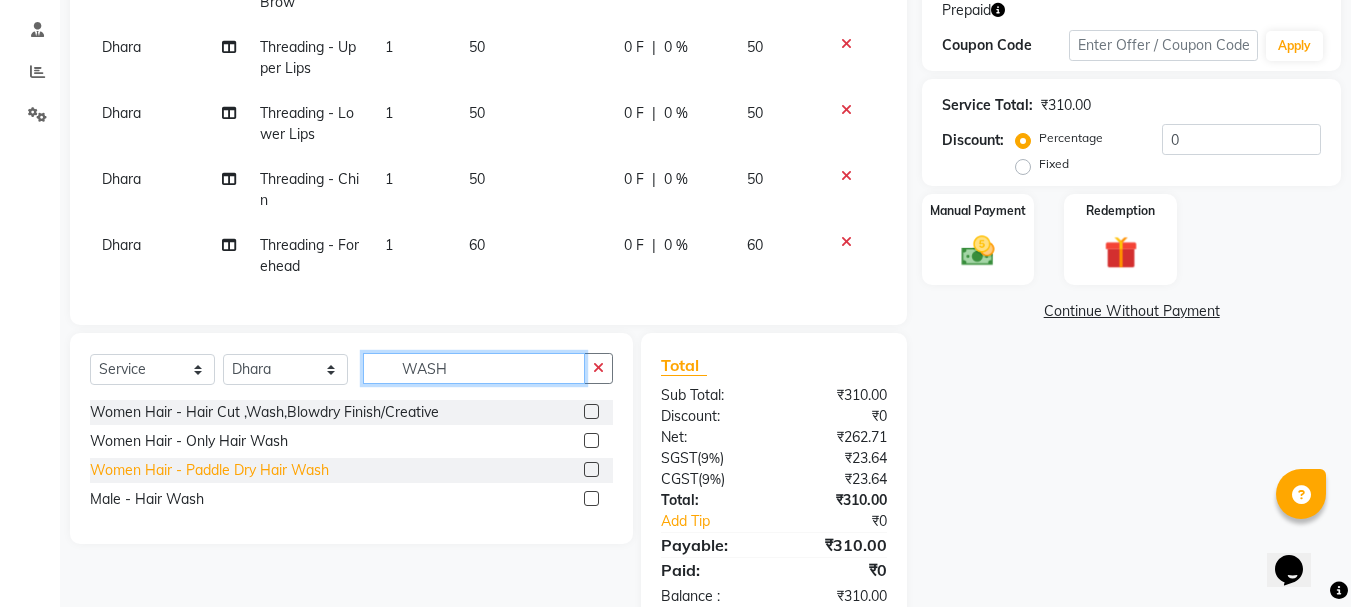 type on "WASH" 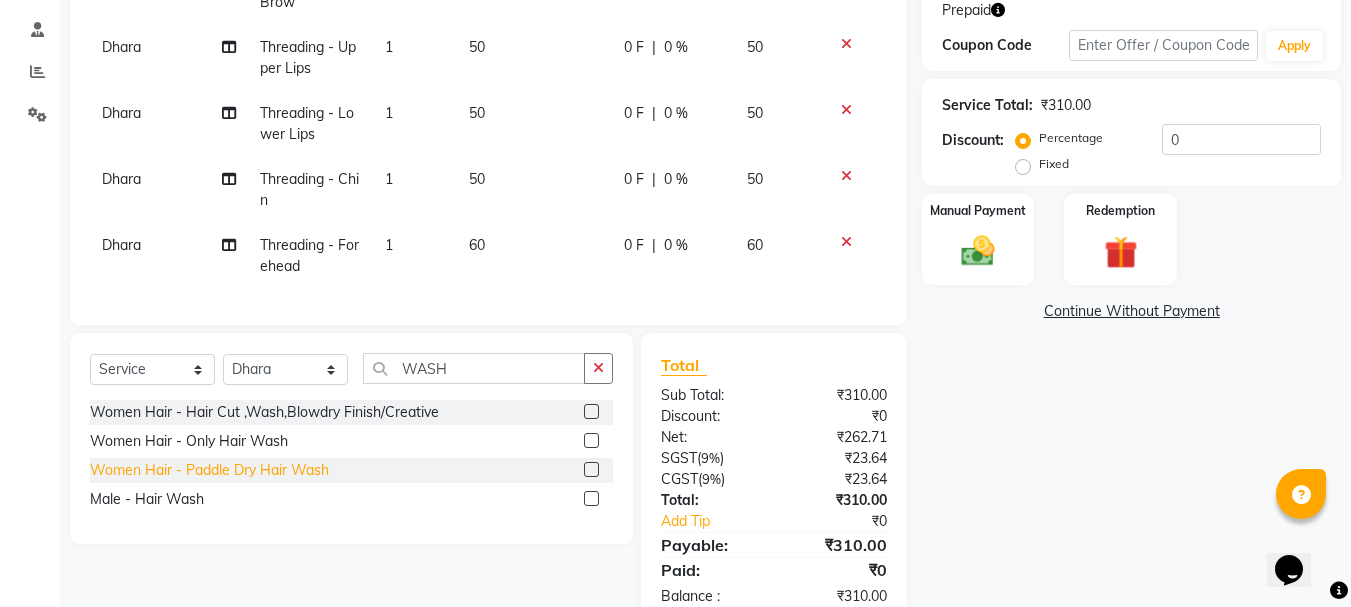 click on "Women Hair - Paddle Dry Hair Wash" 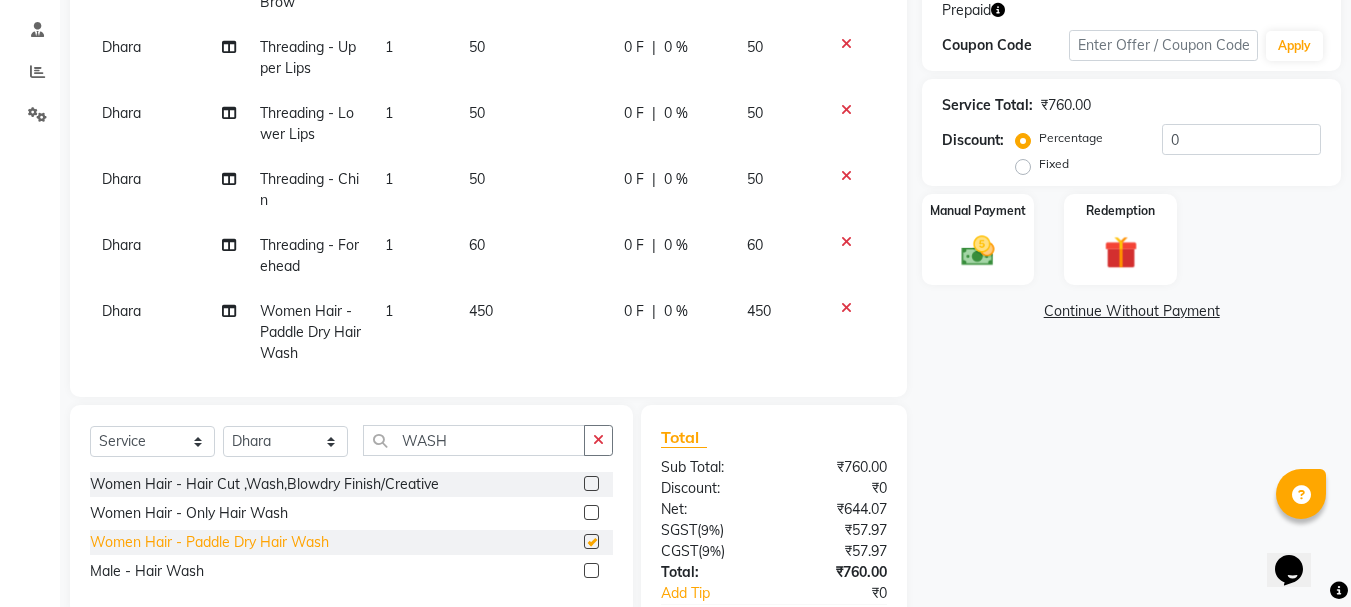 checkbox on "false" 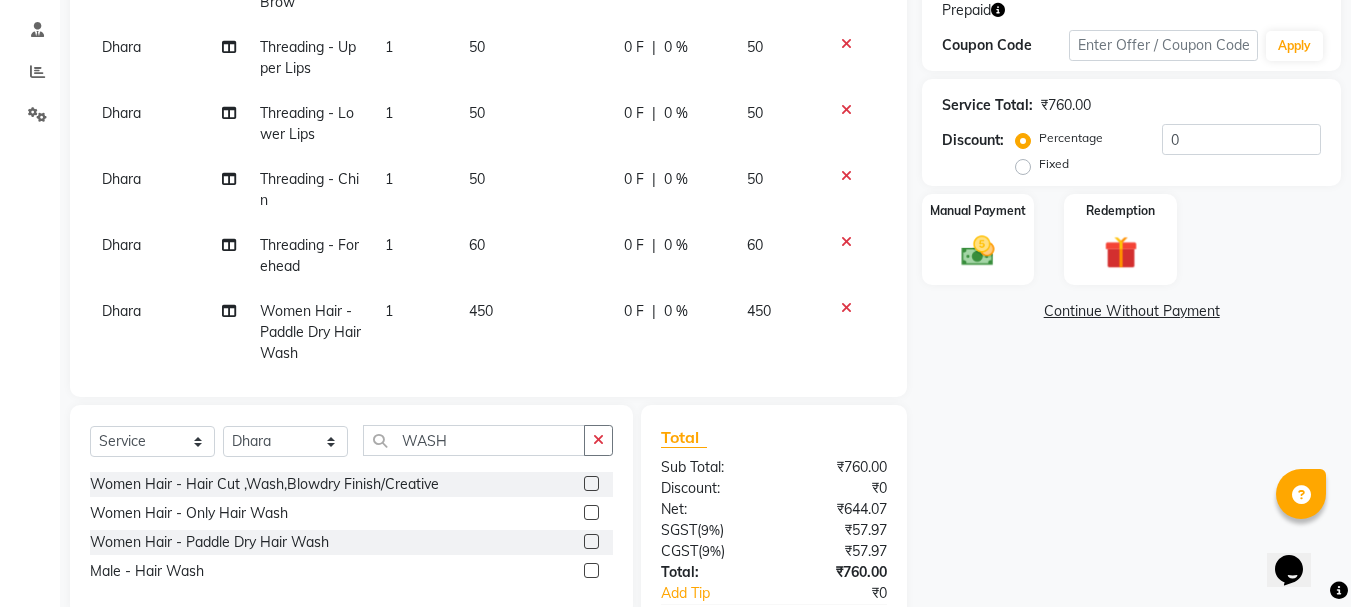 click on "450" 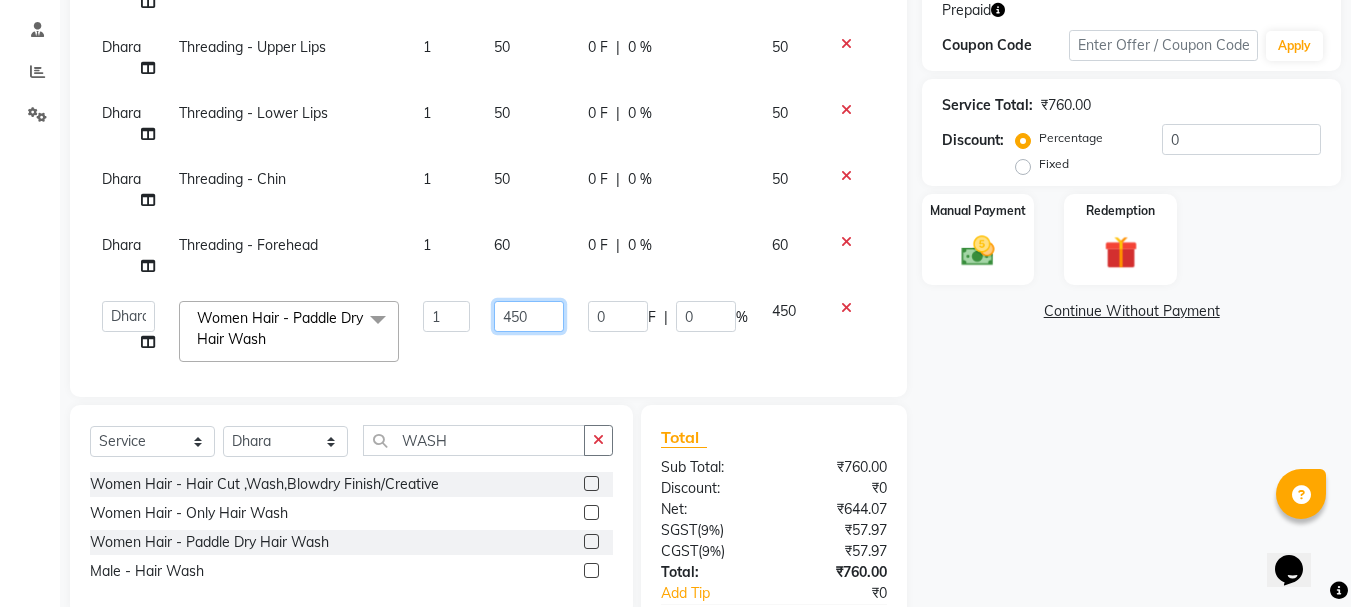 drag, startPoint x: 531, startPoint y: 327, endPoint x: 445, endPoint y: 326, distance: 86.00581 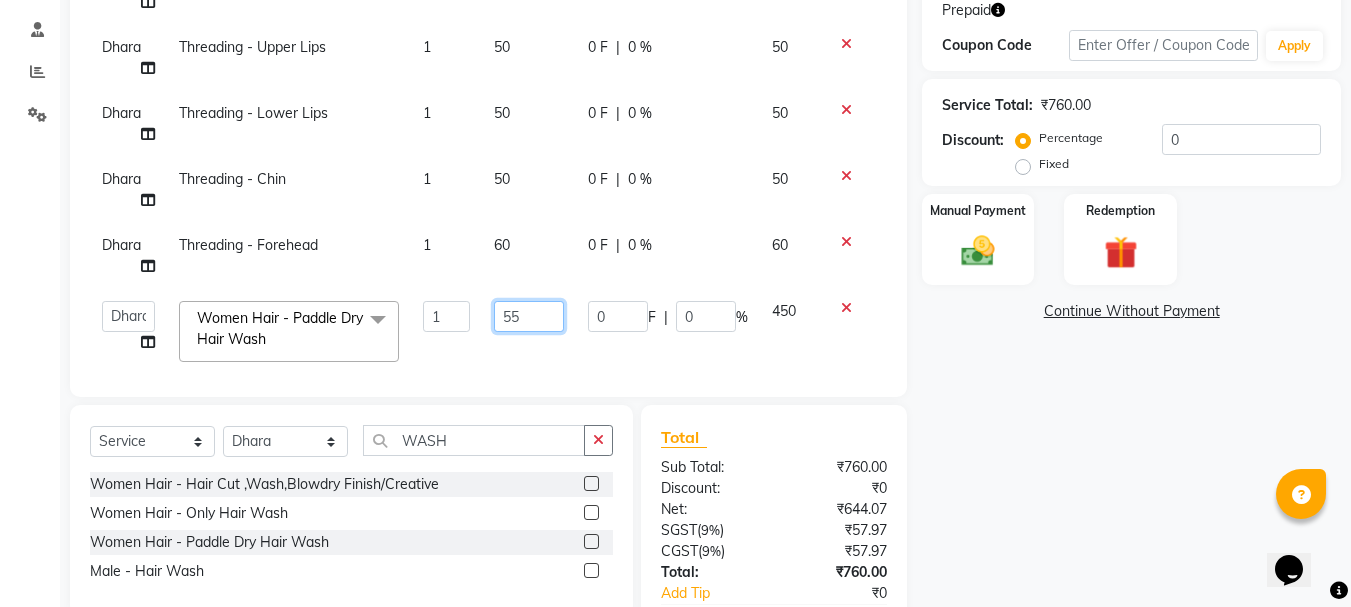 type on "550" 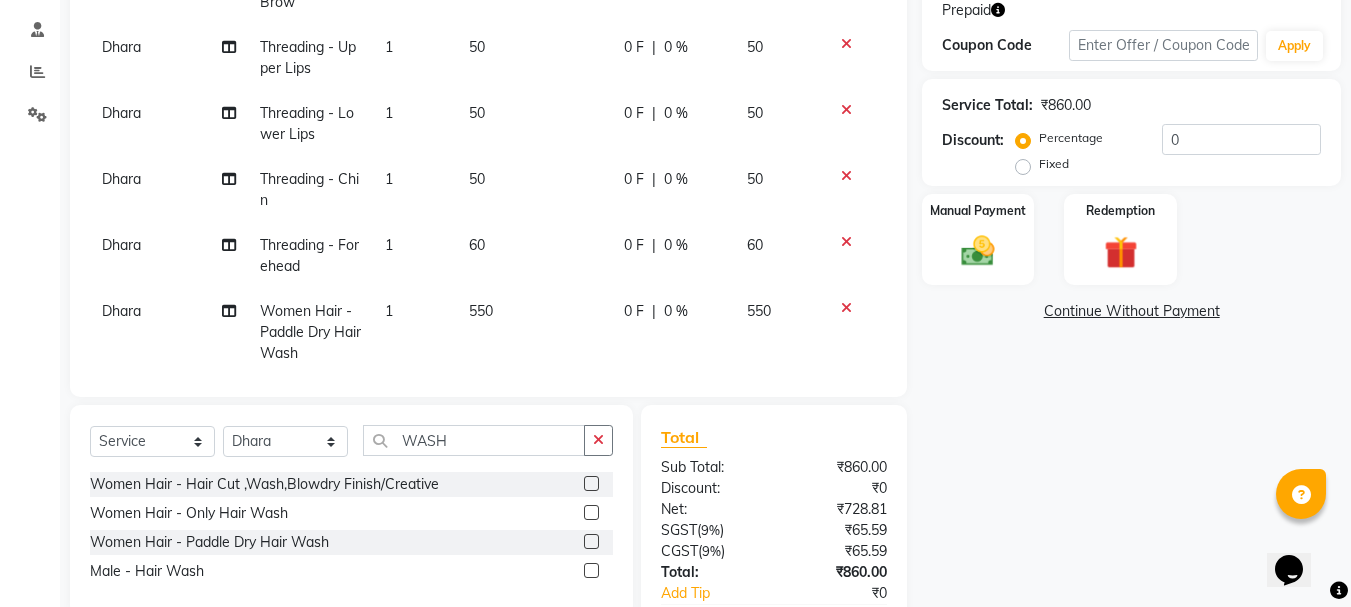 click on "Dhara" 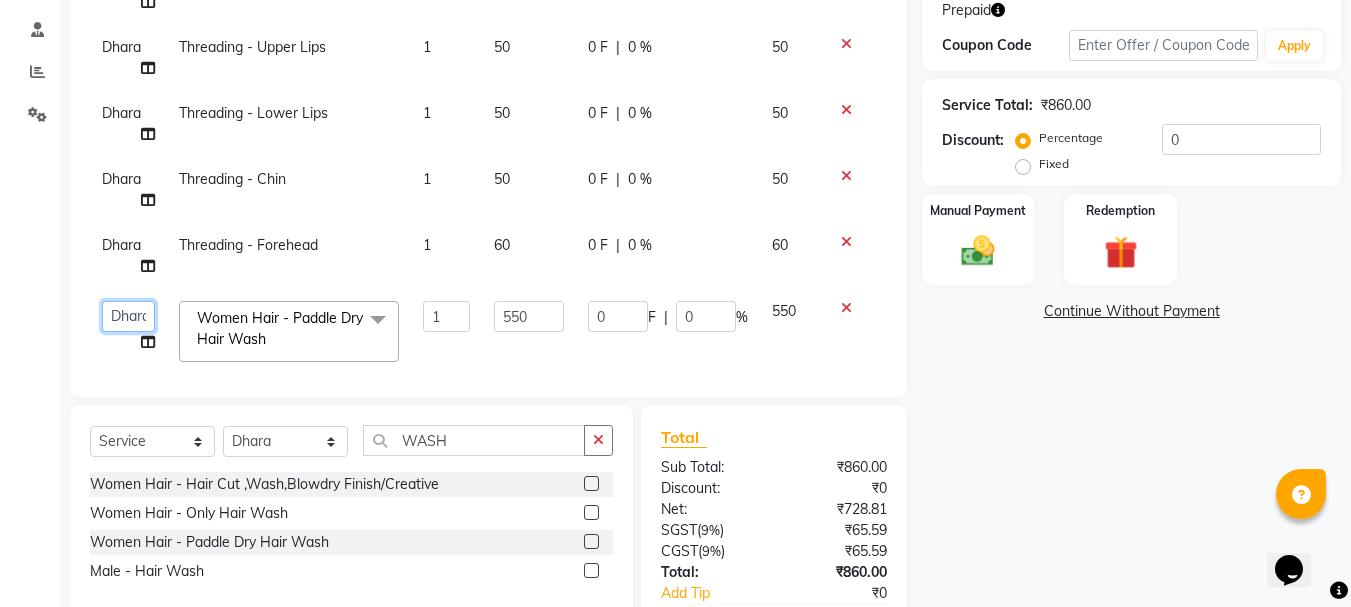 click on "ADMIN   Avesh   Dhara    DIKSHU SHARMA   dipika    Fatima   MUSKAN VAISH   Pratibha   RAHUL KHOKHAR   sameer shah    Saniya    Saurav   Sayu    Sheetal    SIDDHI   Sunny    teju    Versova Manager   Vijay Vishwa" 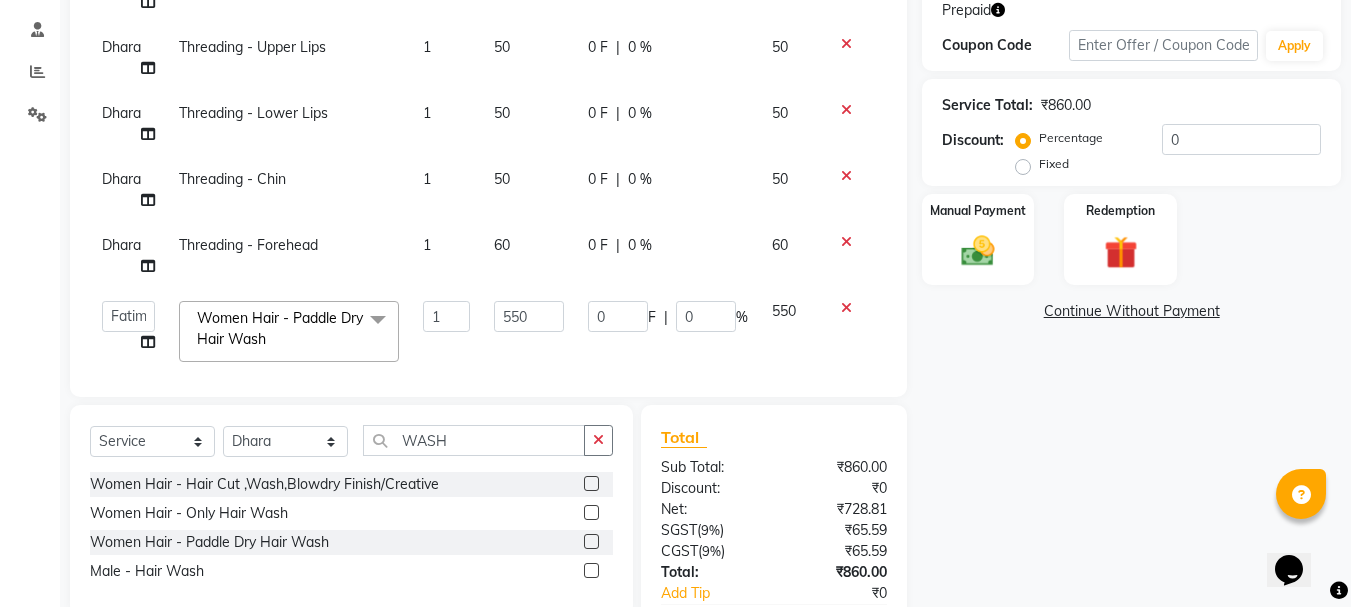 select on "59568" 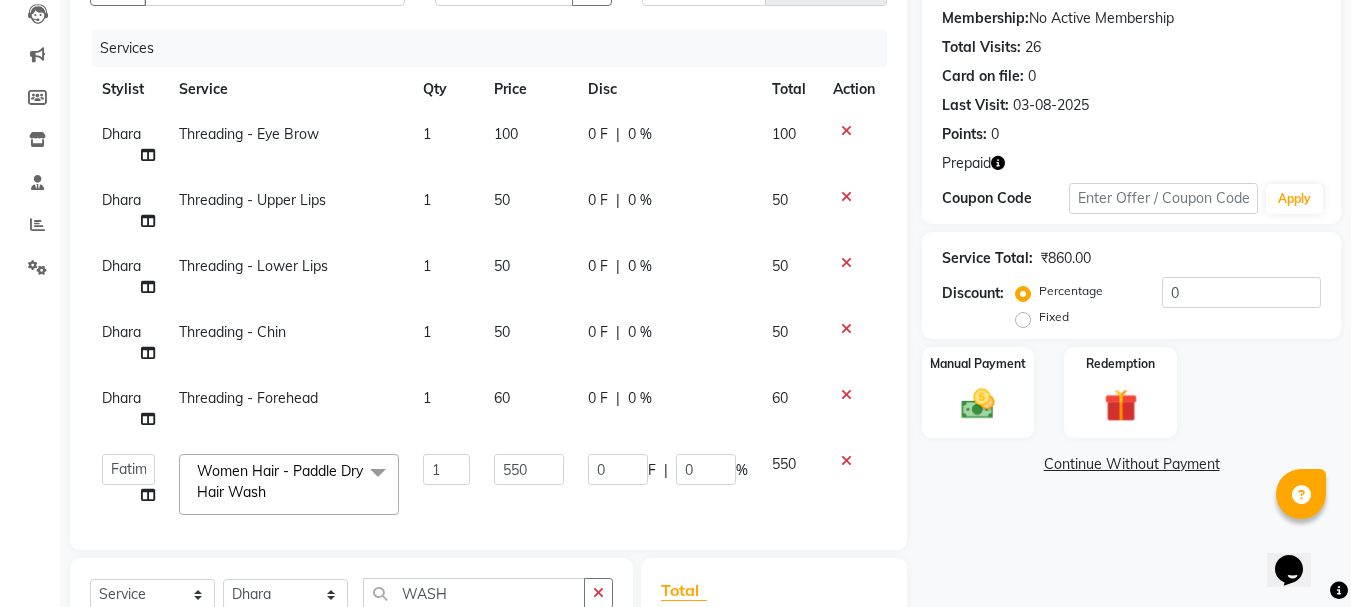 scroll, scrollTop: 371, scrollLeft: 0, axis: vertical 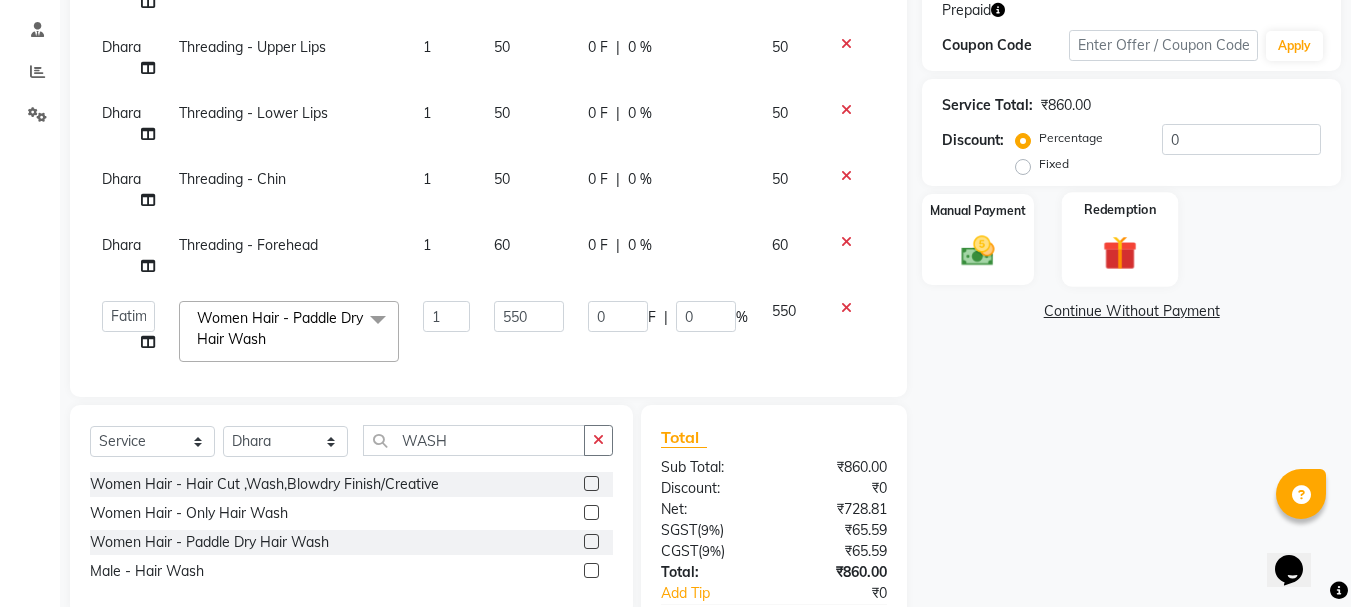 click on "Redemption" 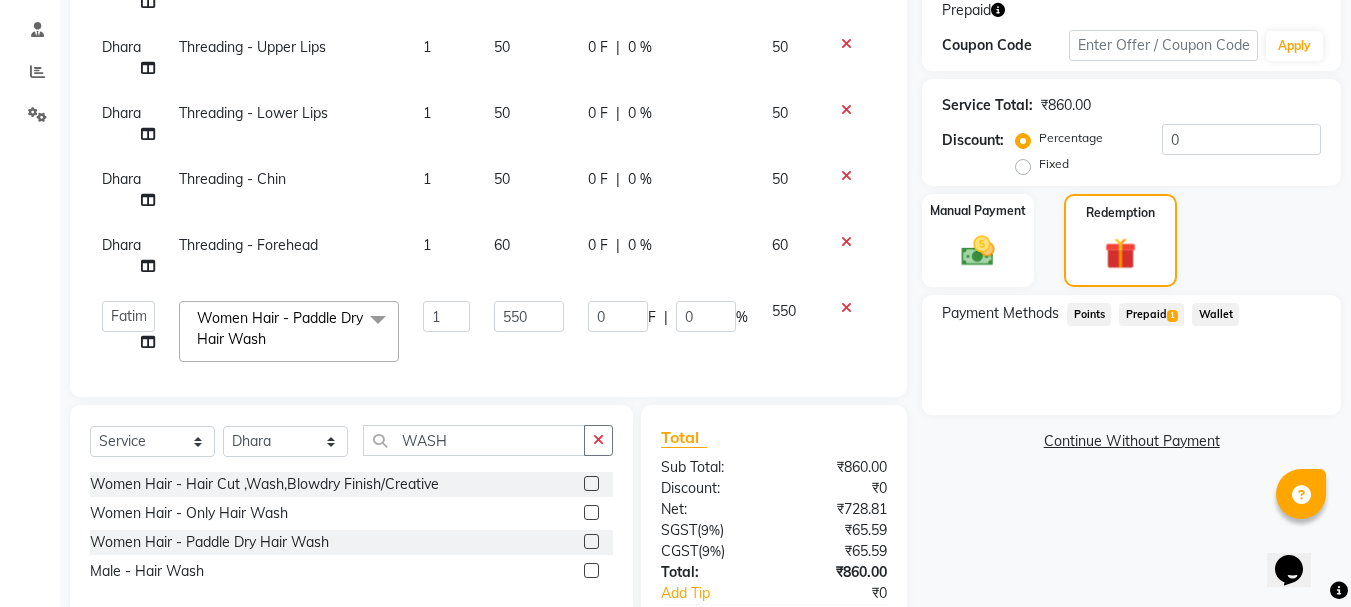 click on "Prepaid  1" 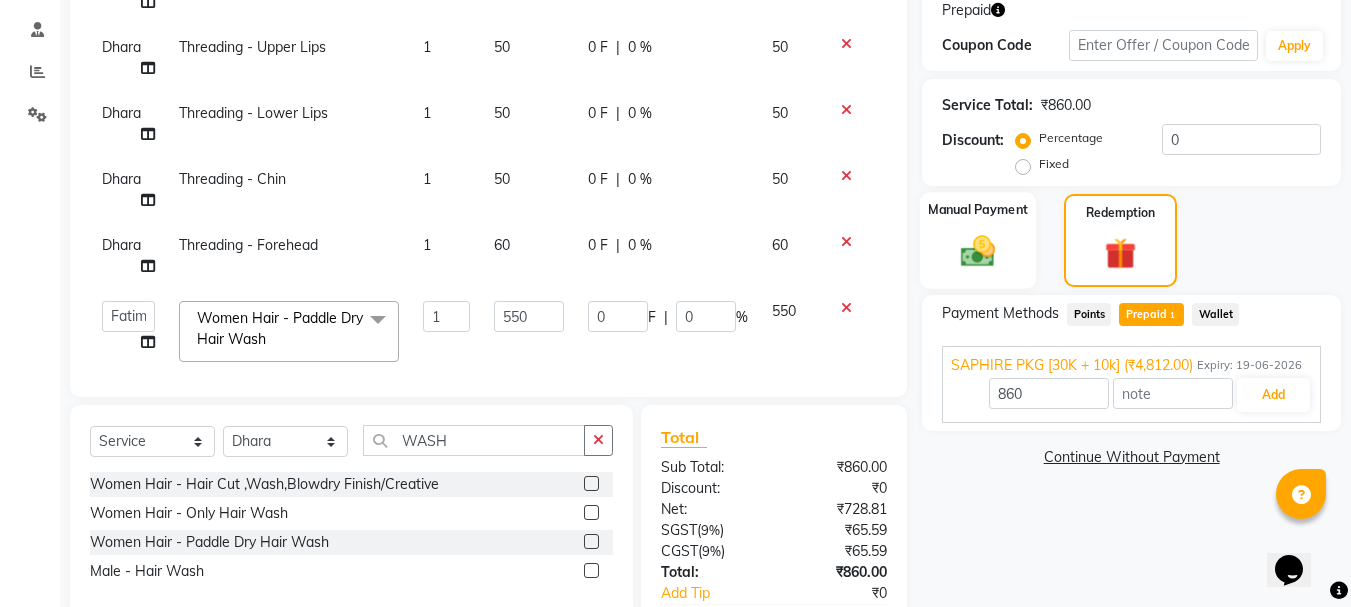 click on "Manual Payment" 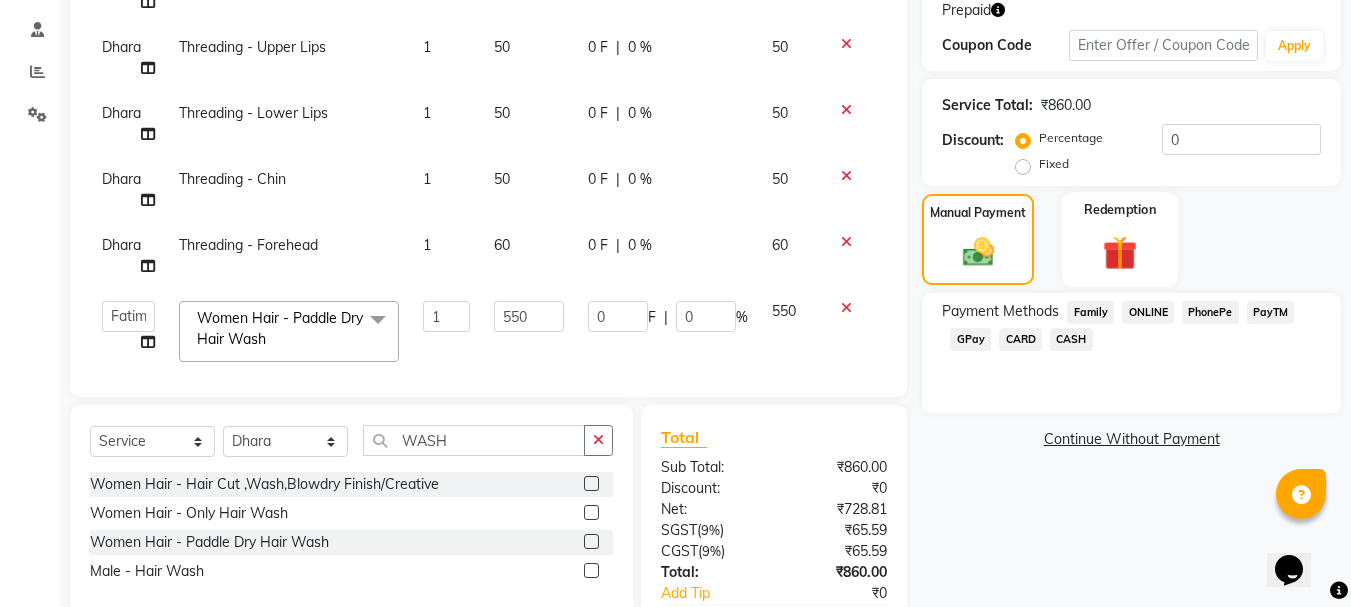 click on "Redemption" 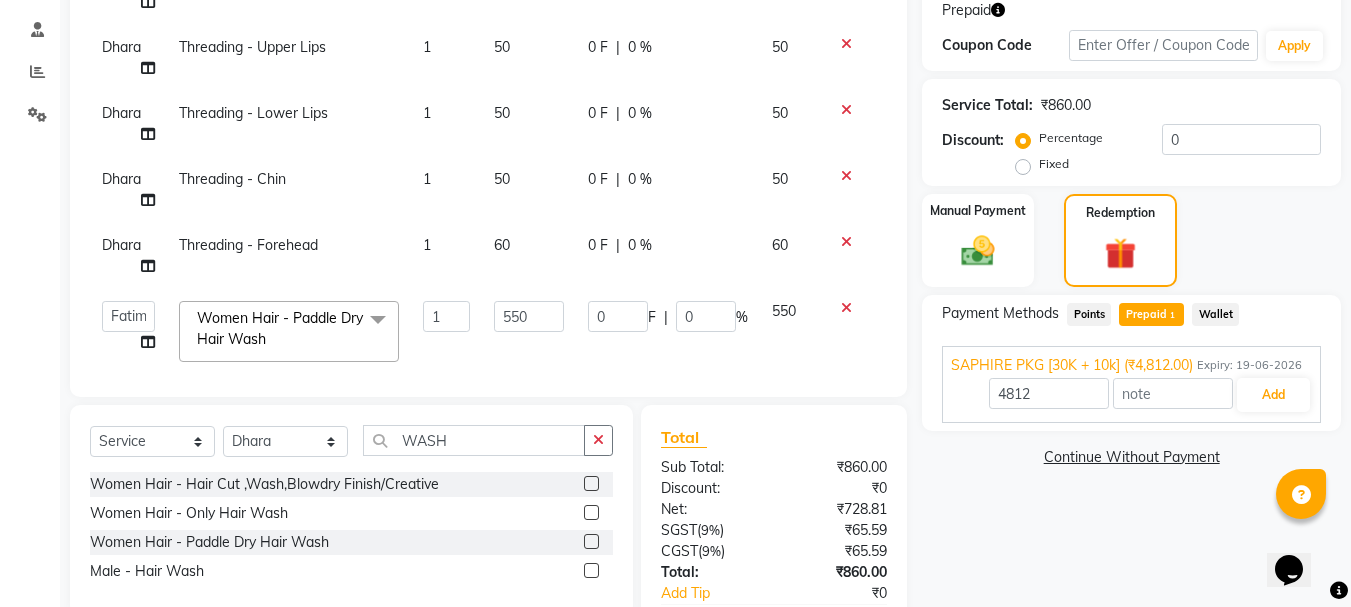 click on "Wallet" 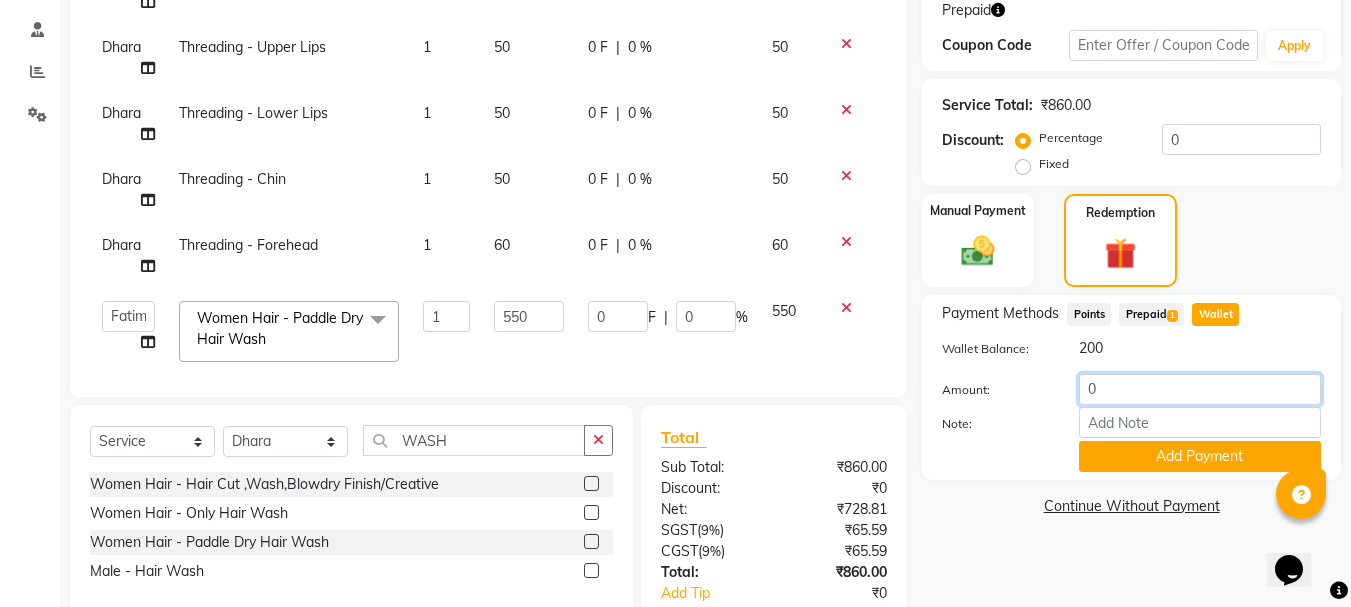 drag, startPoint x: 1163, startPoint y: 399, endPoint x: 960, endPoint y: 377, distance: 204.18864 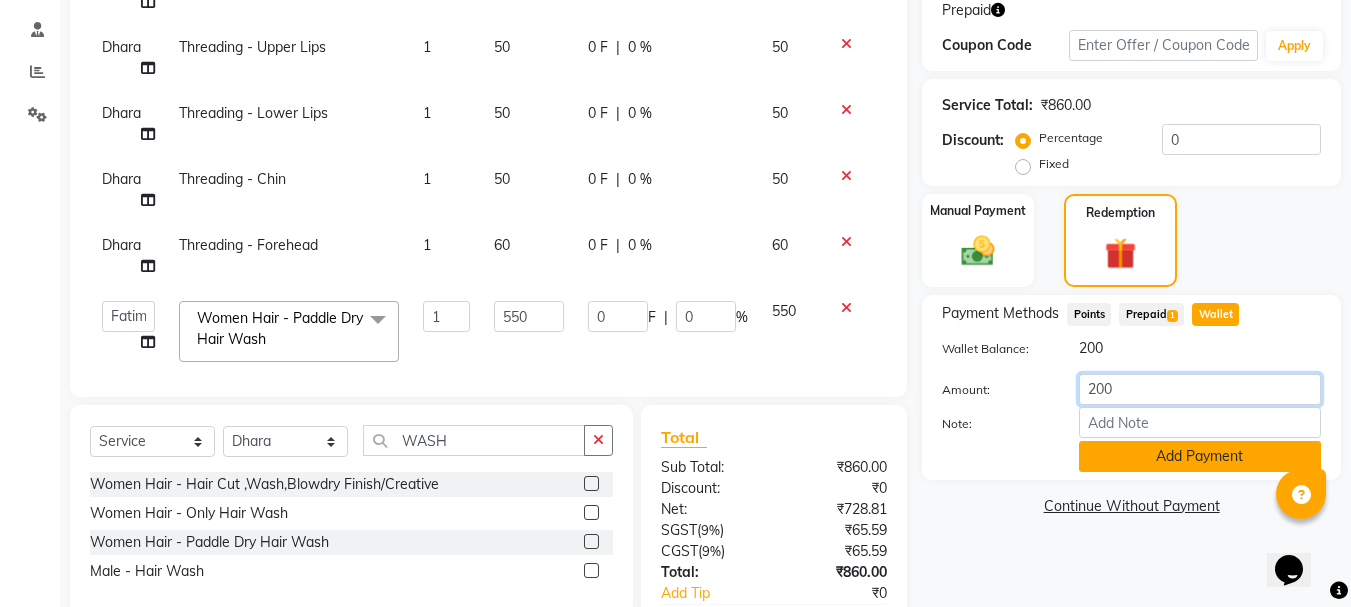 type on "200" 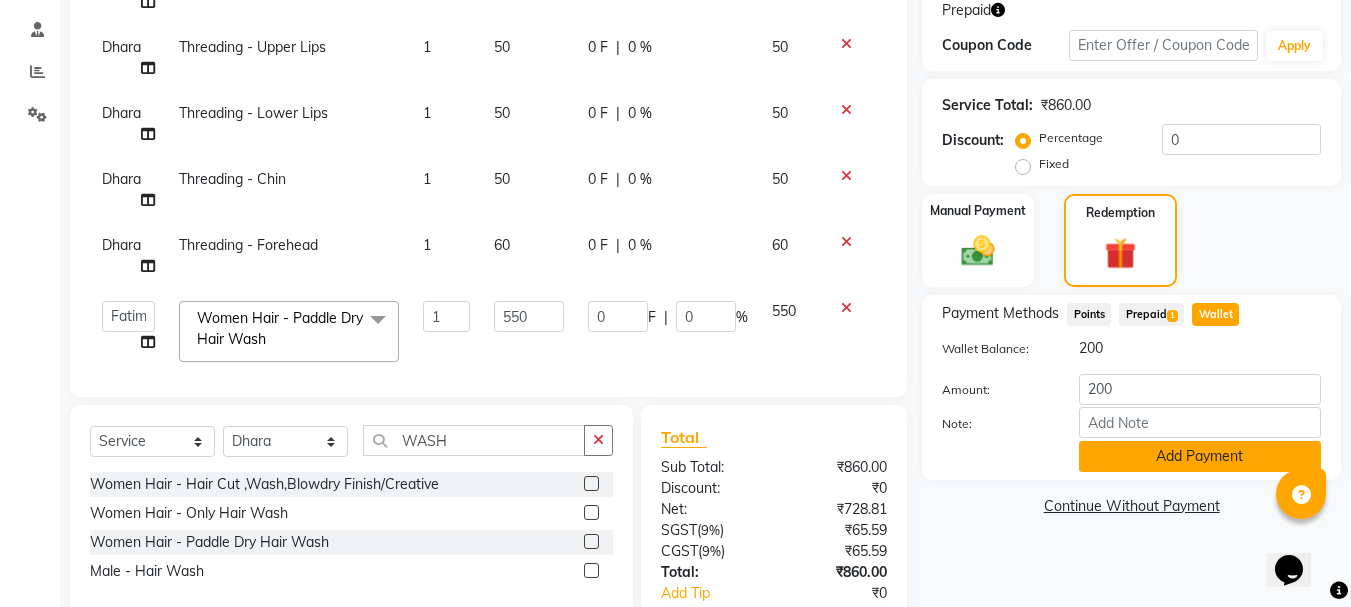 click on "Add Payment" 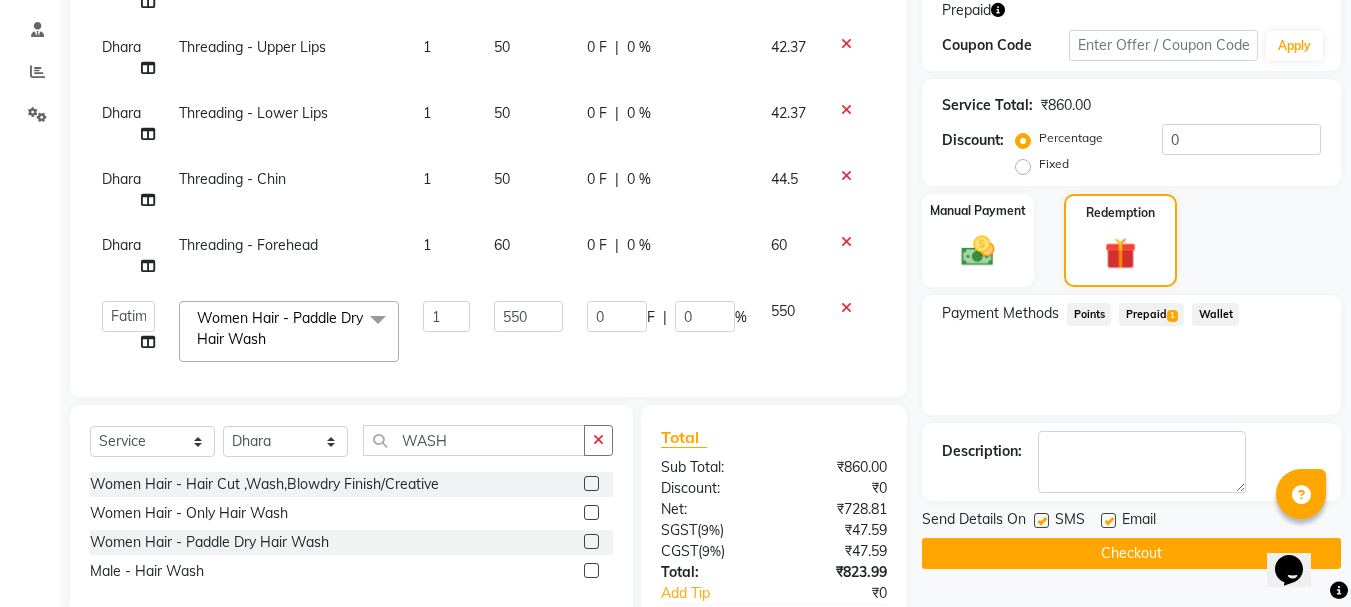 click on "Prepaid  1" 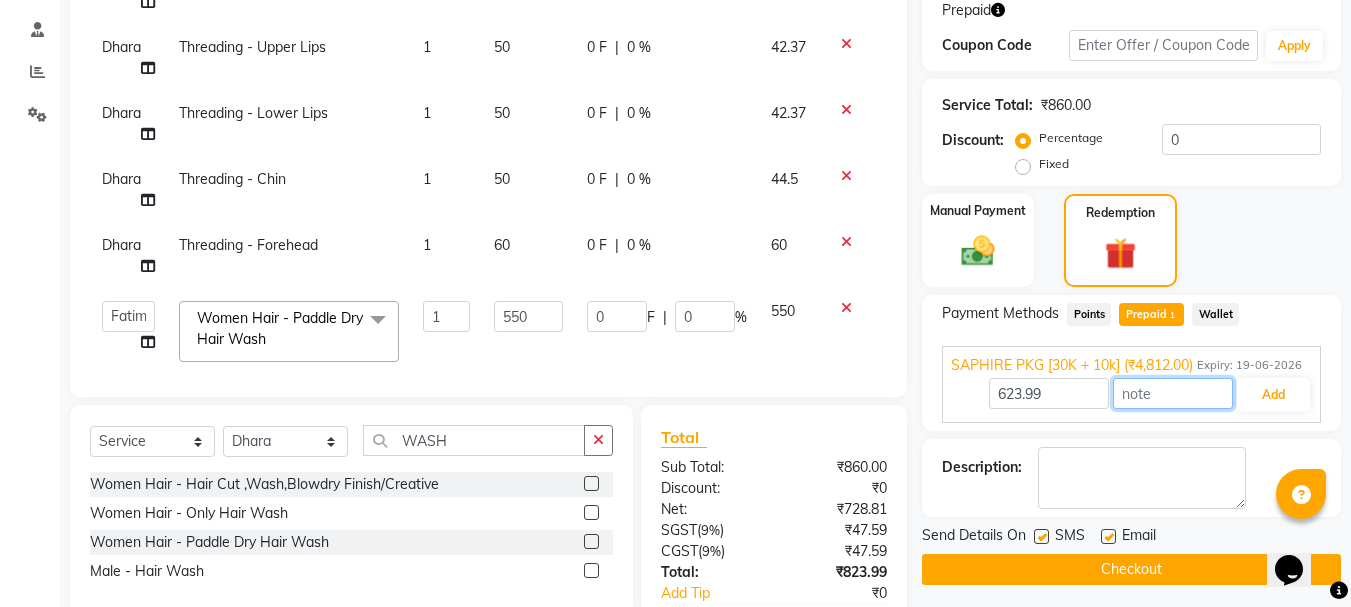 drag, startPoint x: 1163, startPoint y: 405, endPoint x: 1122, endPoint y: 413, distance: 41.773197 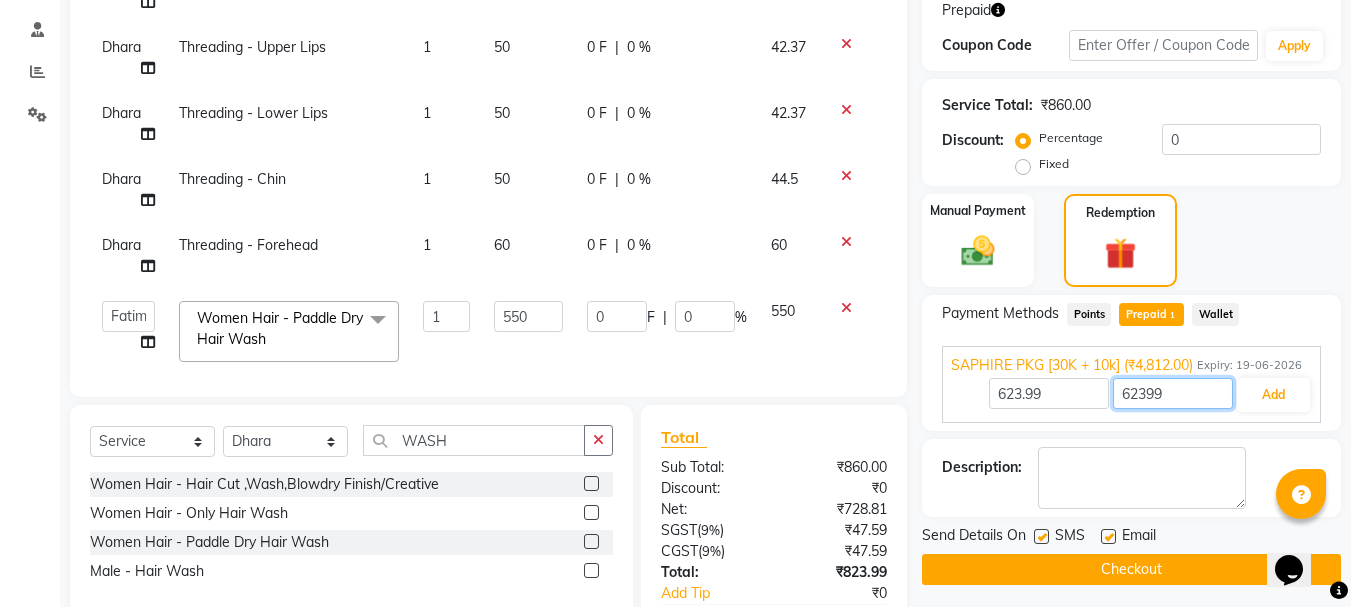 click on "62399" at bounding box center (1173, 393) 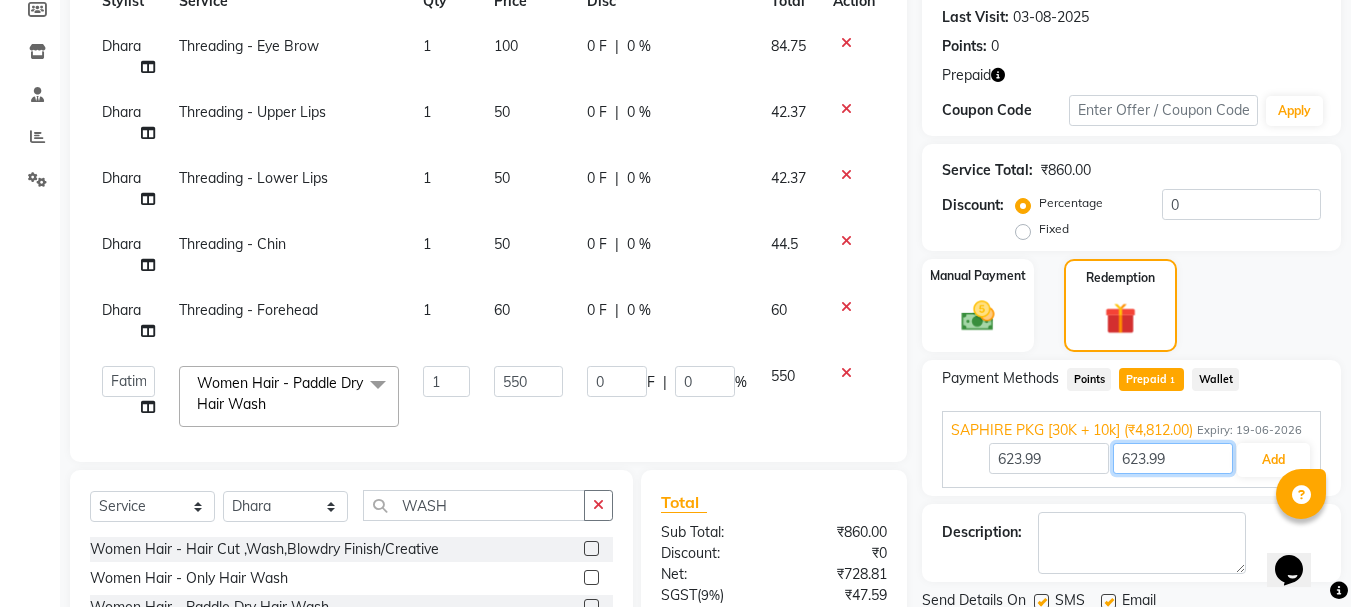 scroll, scrollTop: 271, scrollLeft: 0, axis: vertical 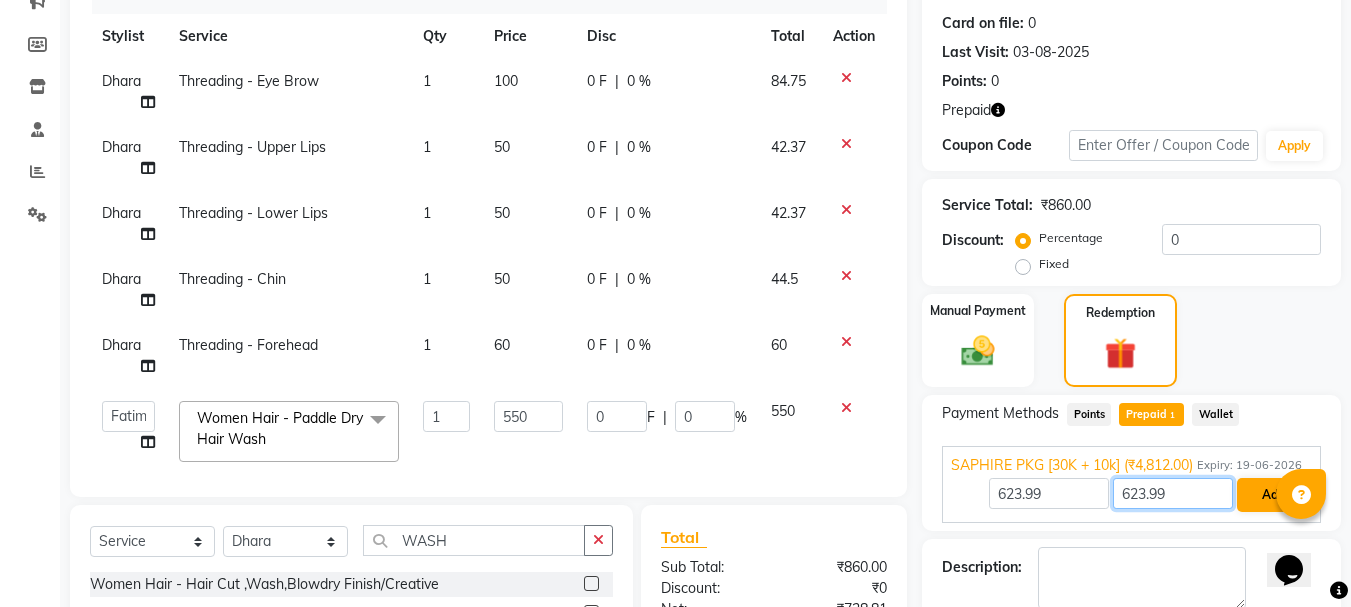type on "623.99" 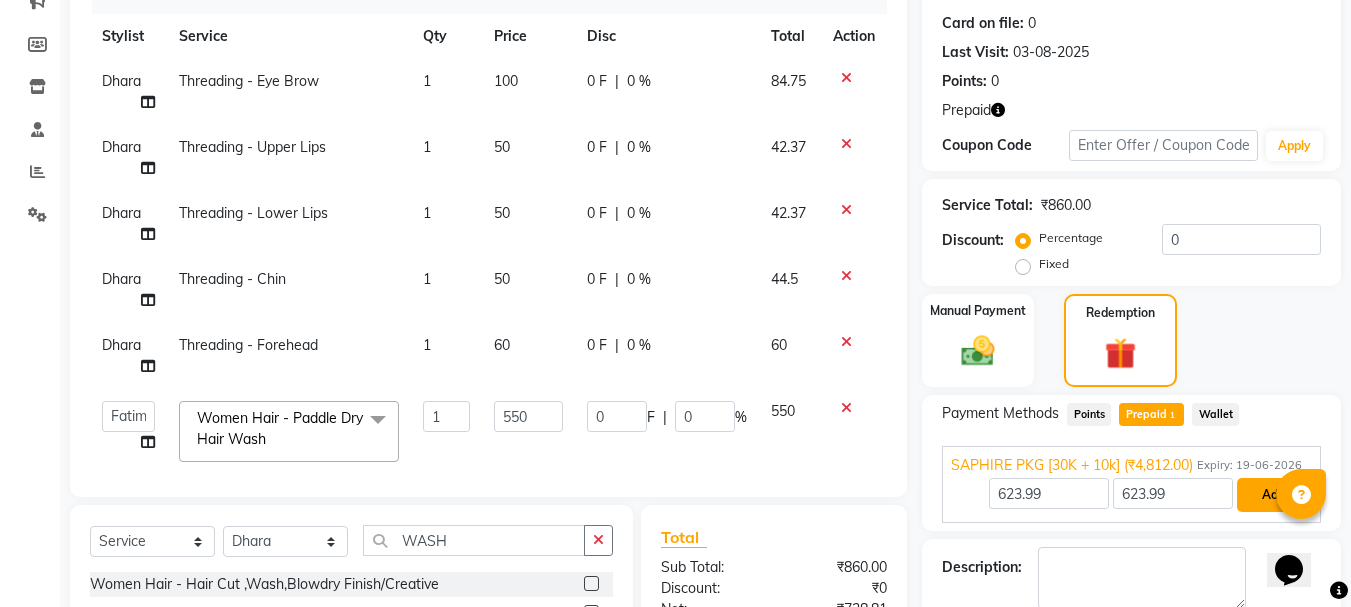click on "Add" at bounding box center (1273, 495) 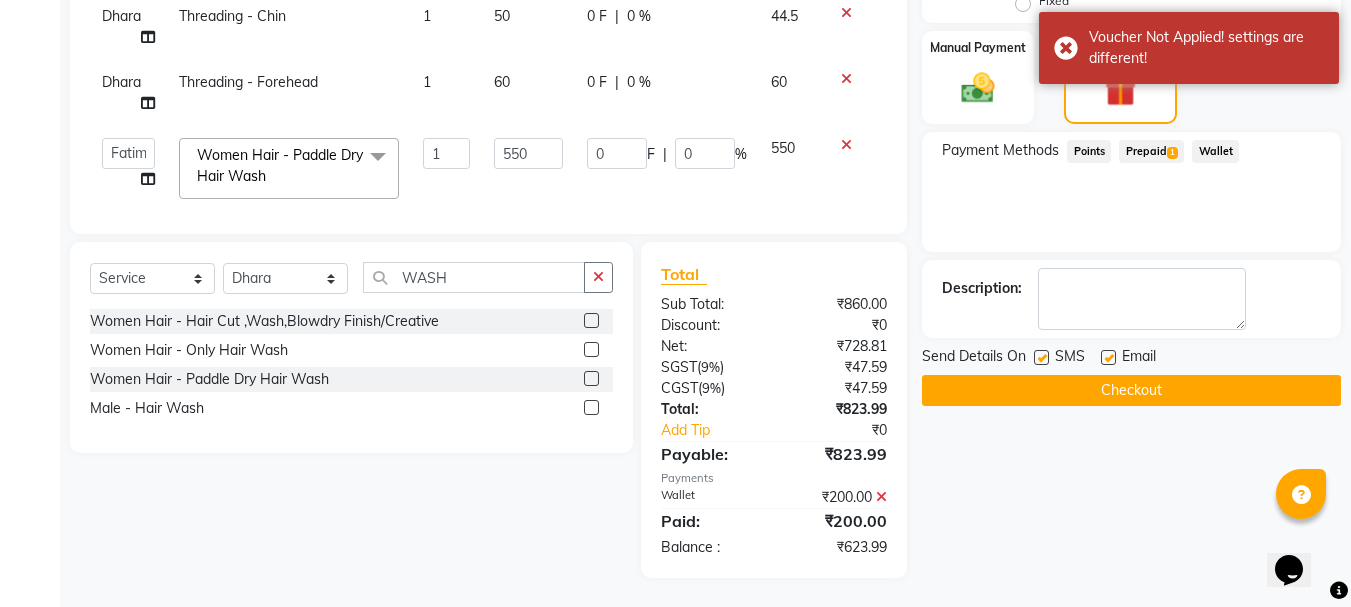 scroll, scrollTop: 535, scrollLeft: 0, axis: vertical 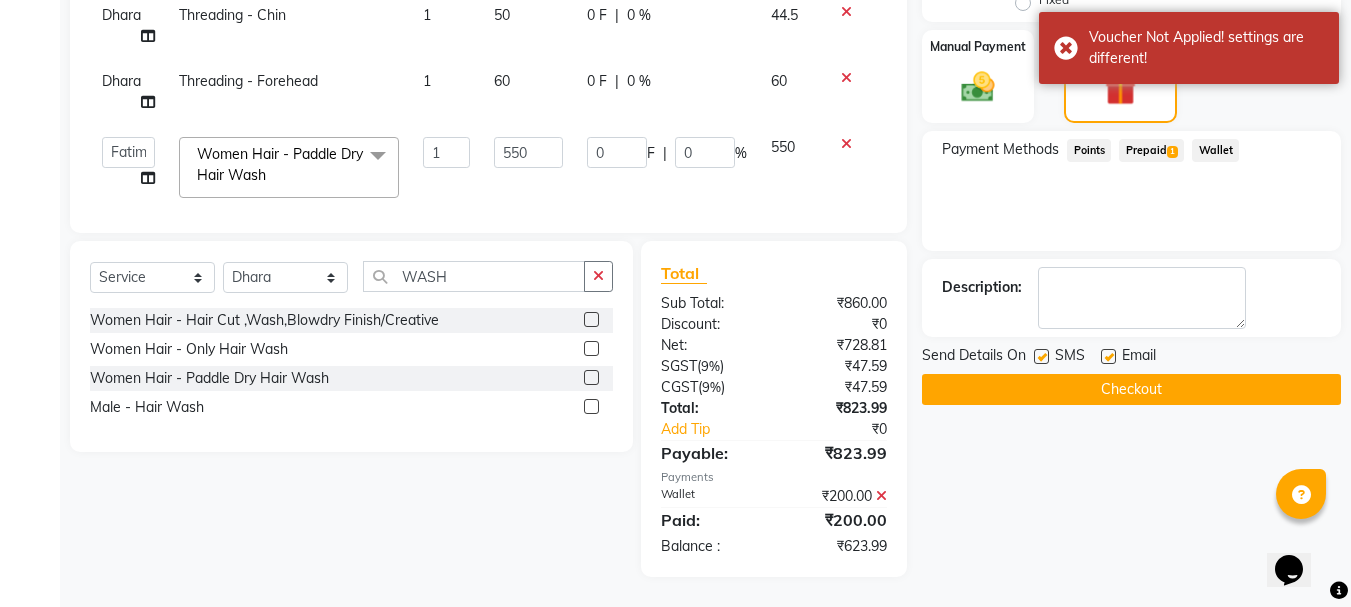 click 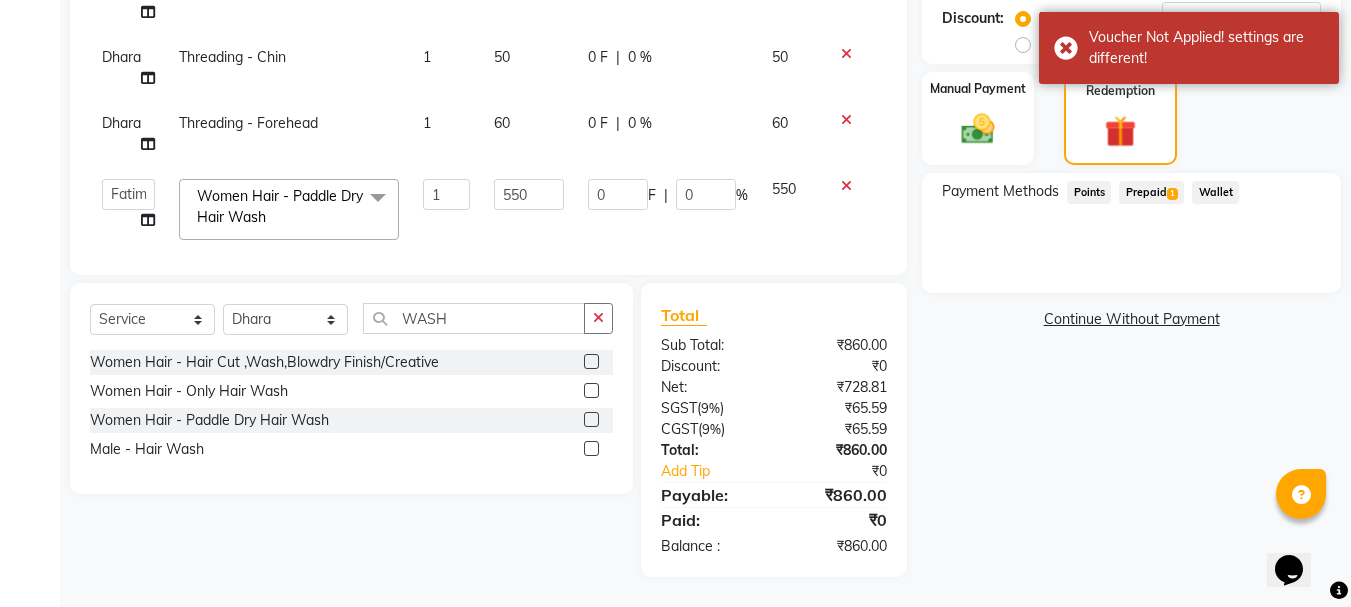 scroll, scrollTop: 493, scrollLeft: 0, axis: vertical 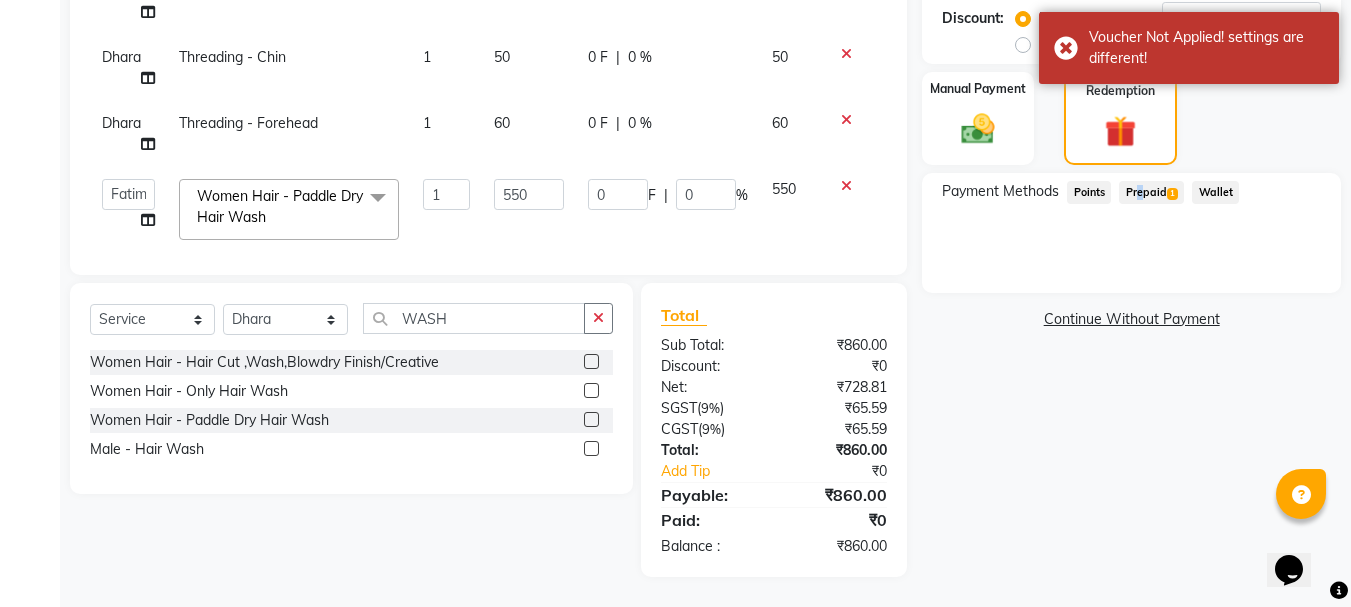 click on "Prepaid  1" 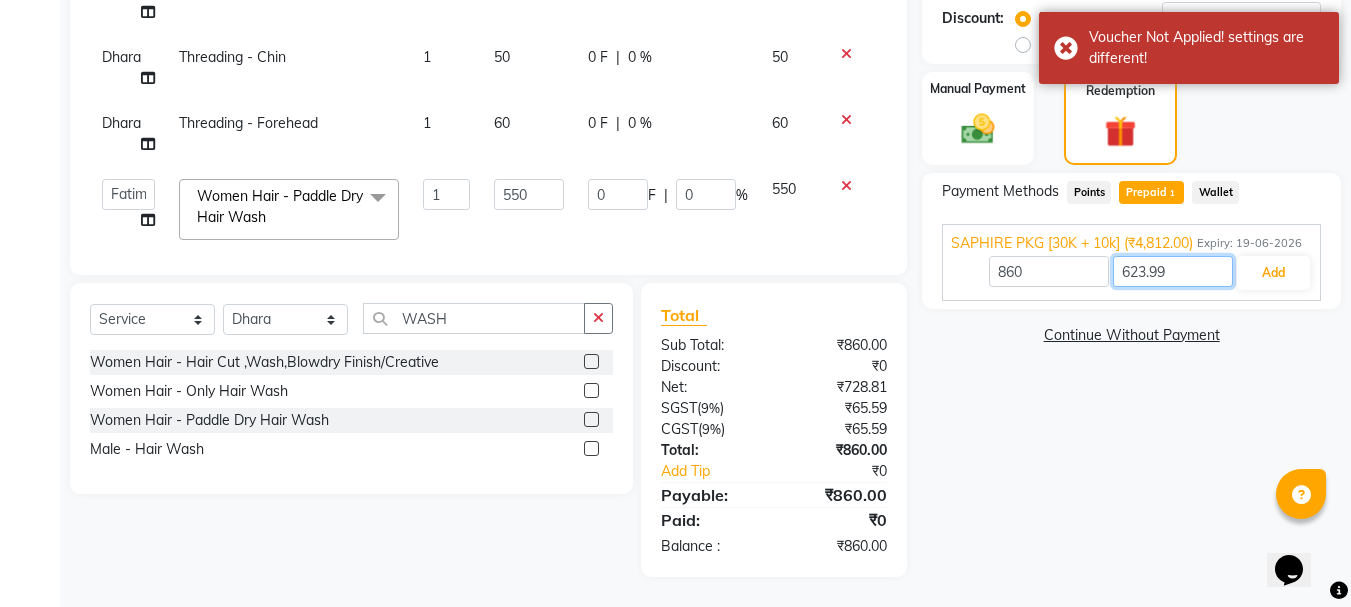 drag, startPoint x: 1208, startPoint y: 272, endPoint x: 953, endPoint y: 285, distance: 255.33116 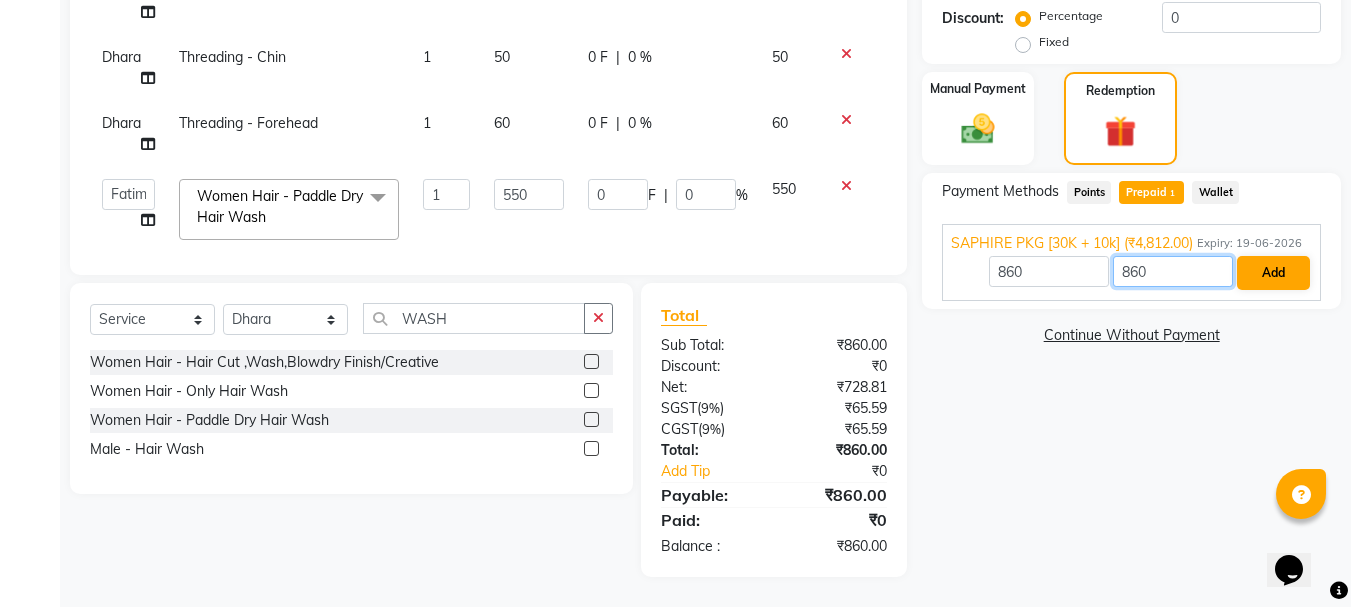 type on "860" 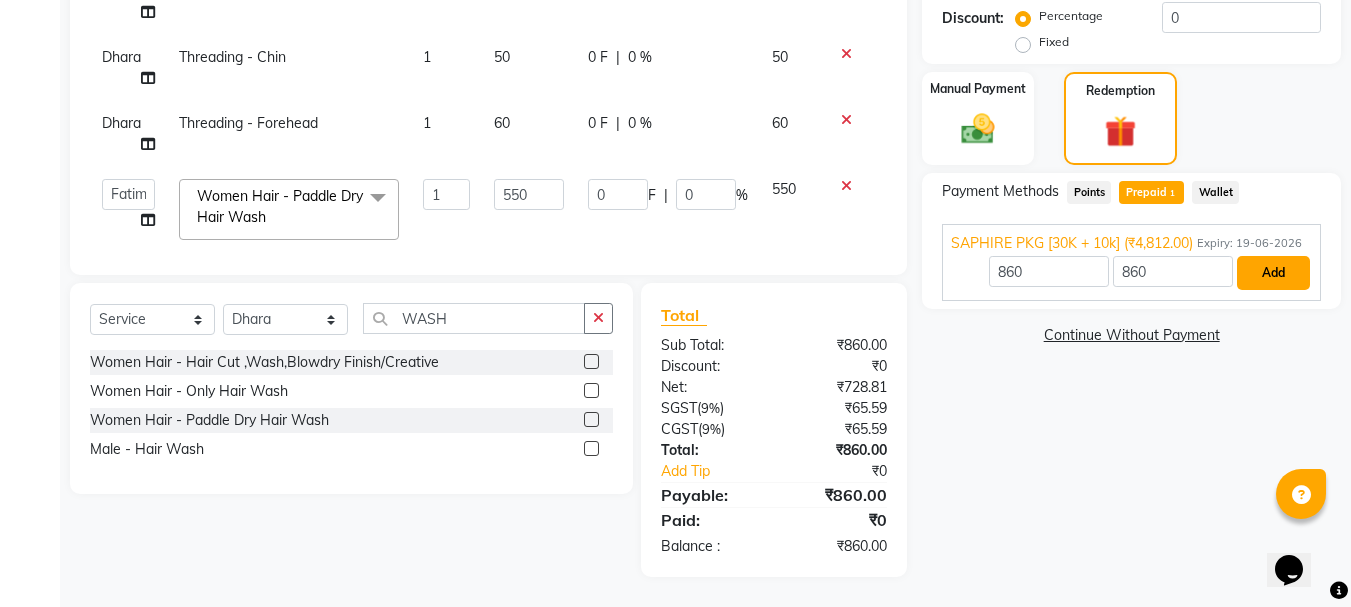 click on "Add" at bounding box center (1273, 273) 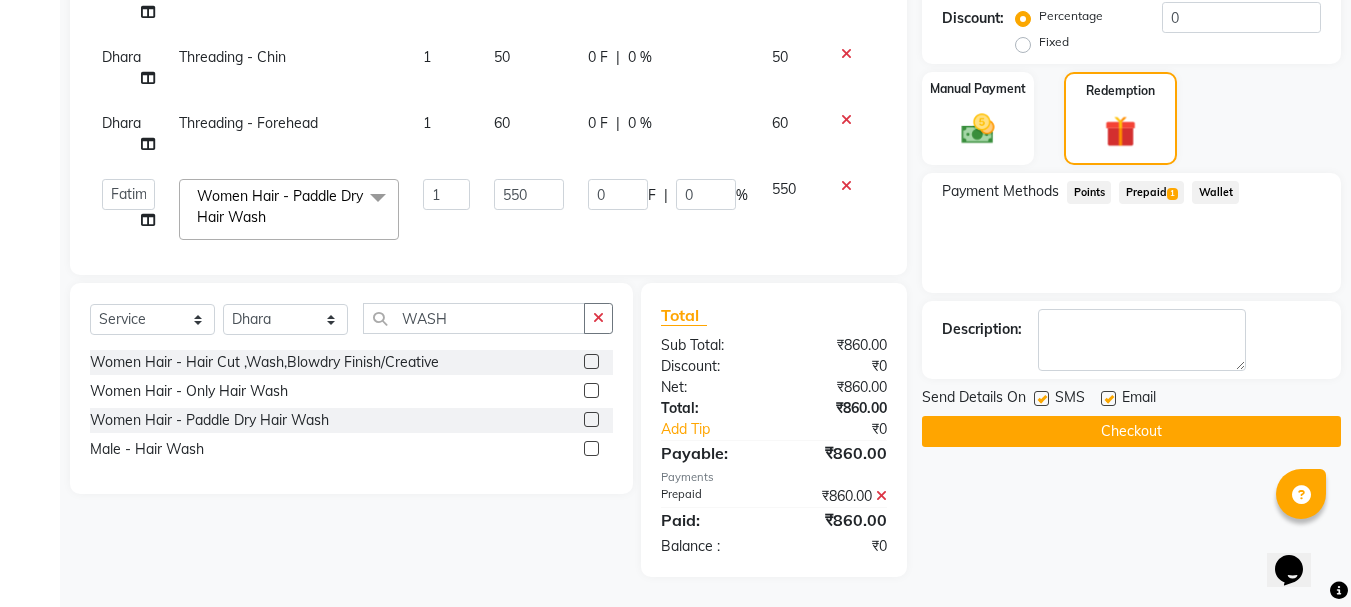 click 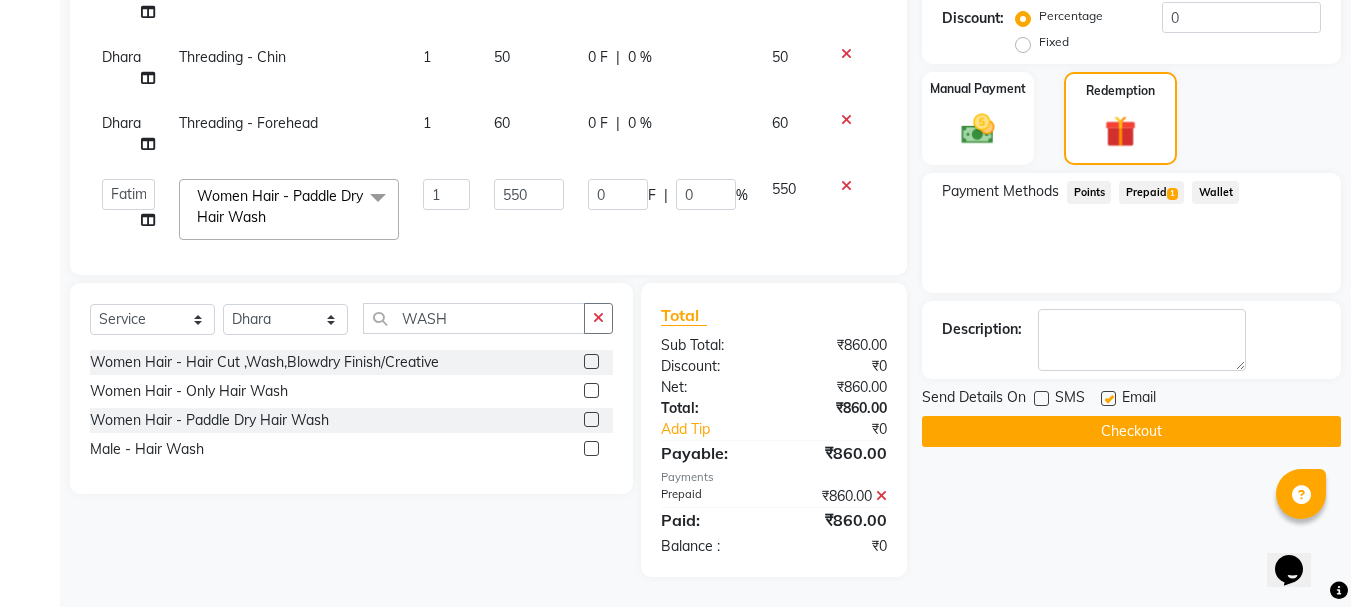 click on "Checkout" 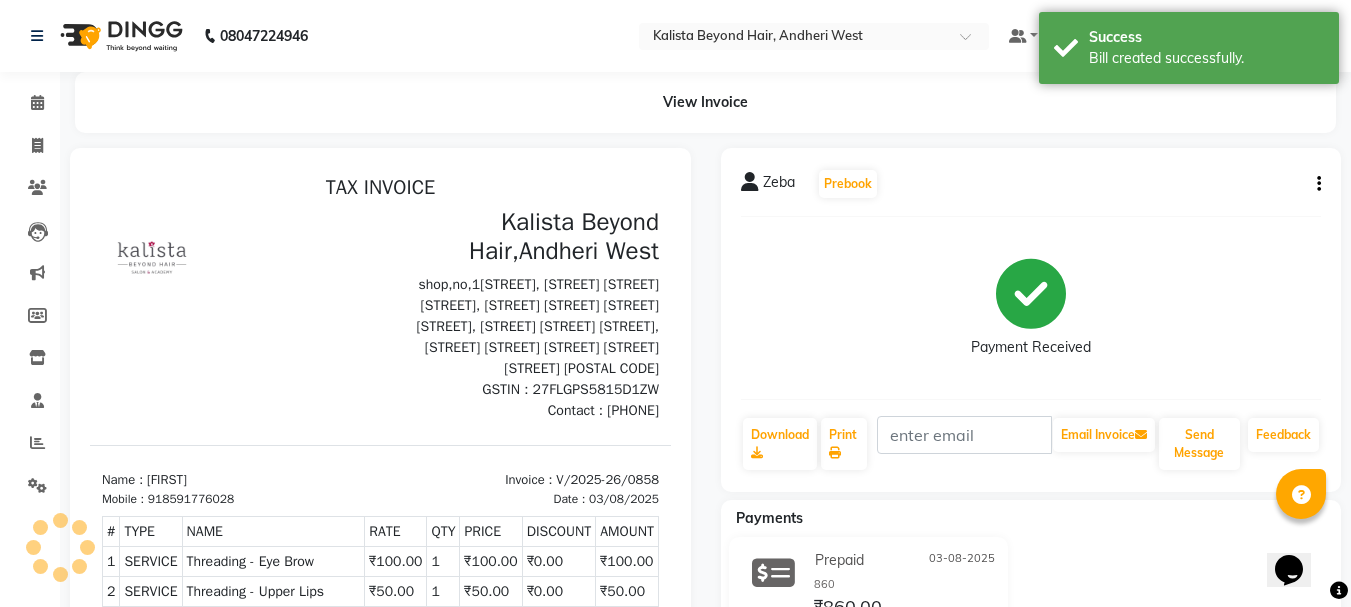 scroll, scrollTop: 0, scrollLeft: 0, axis: both 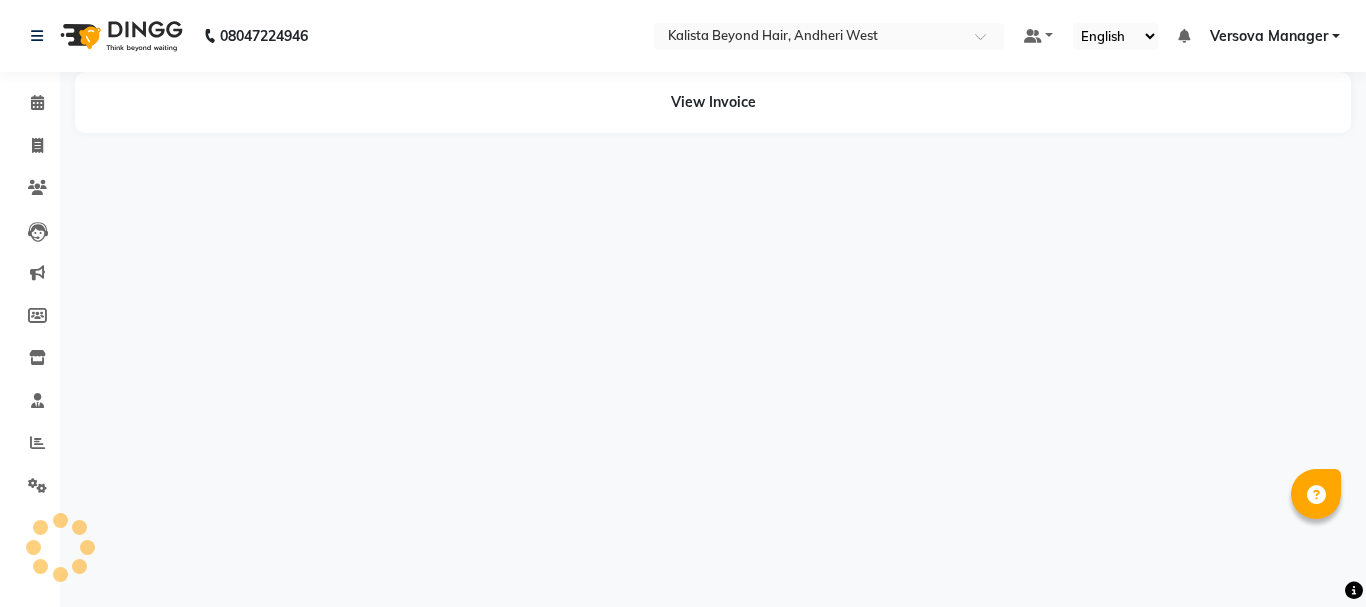 select on "en" 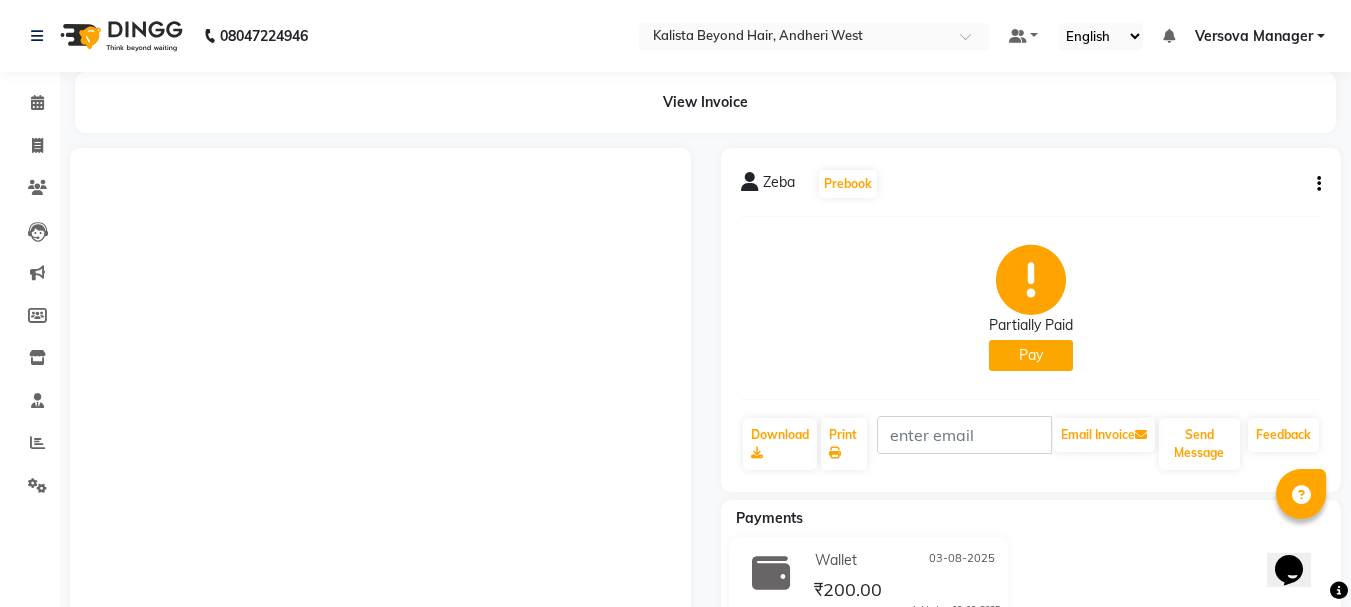 scroll, scrollTop: 0, scrollLeft: 0, axis: both 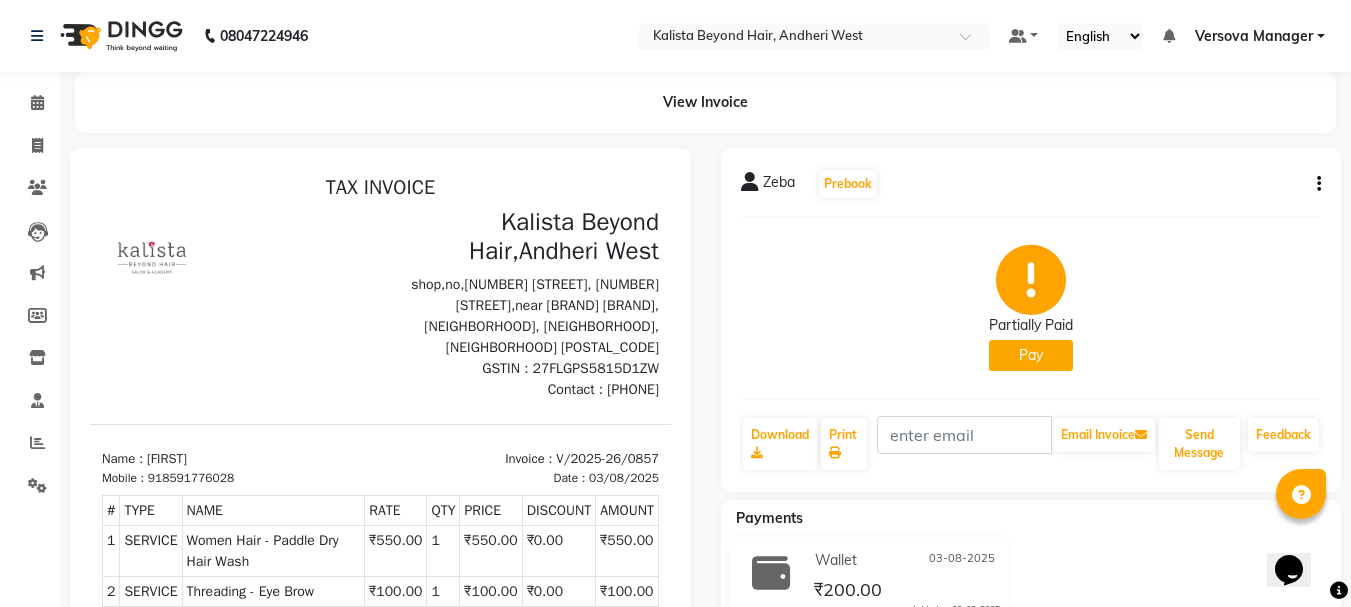 click 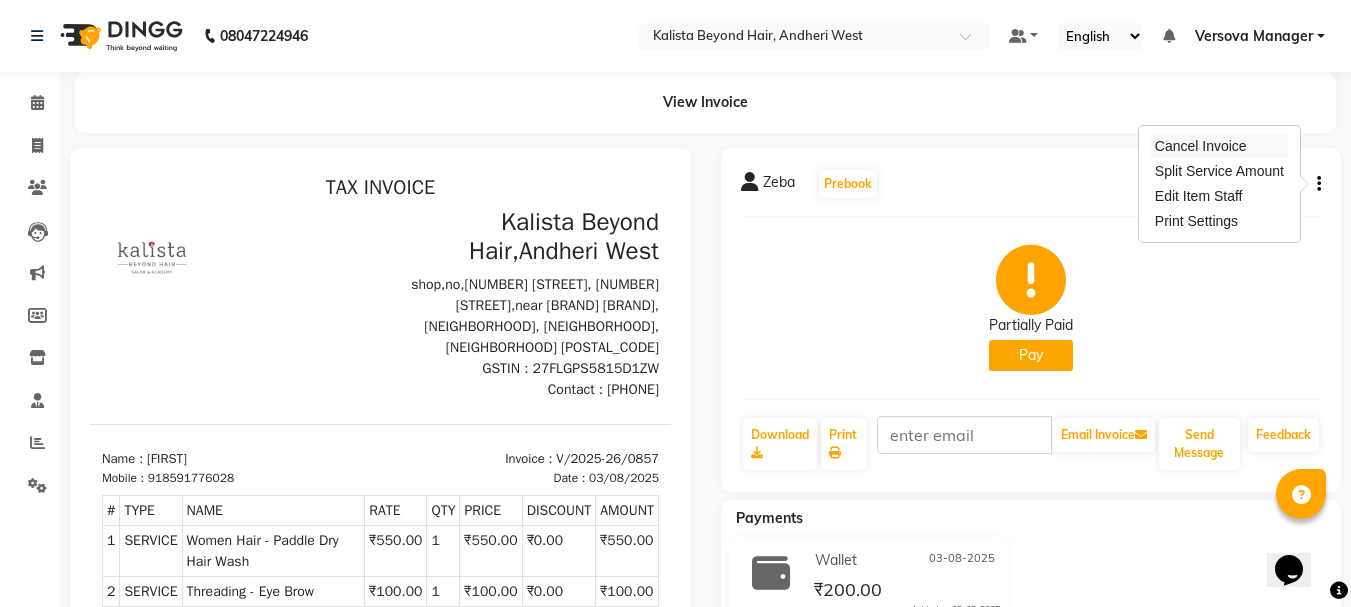 click on "Cancel Invoice" at bounding box center [1219, 146] 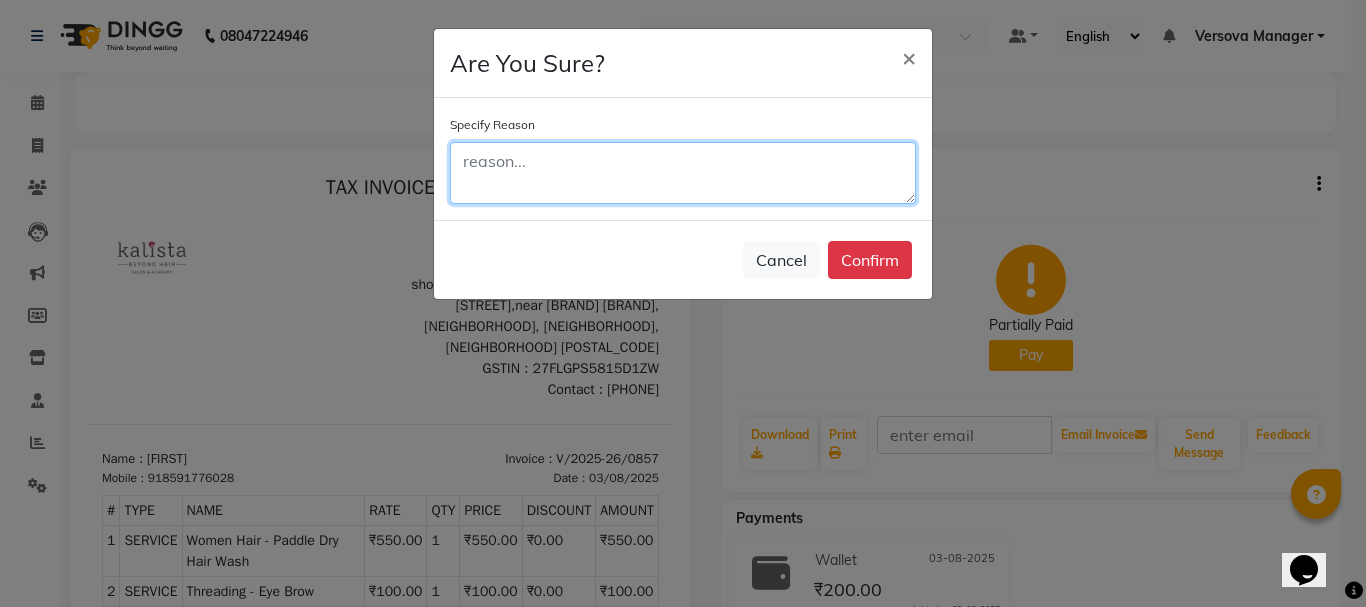 click 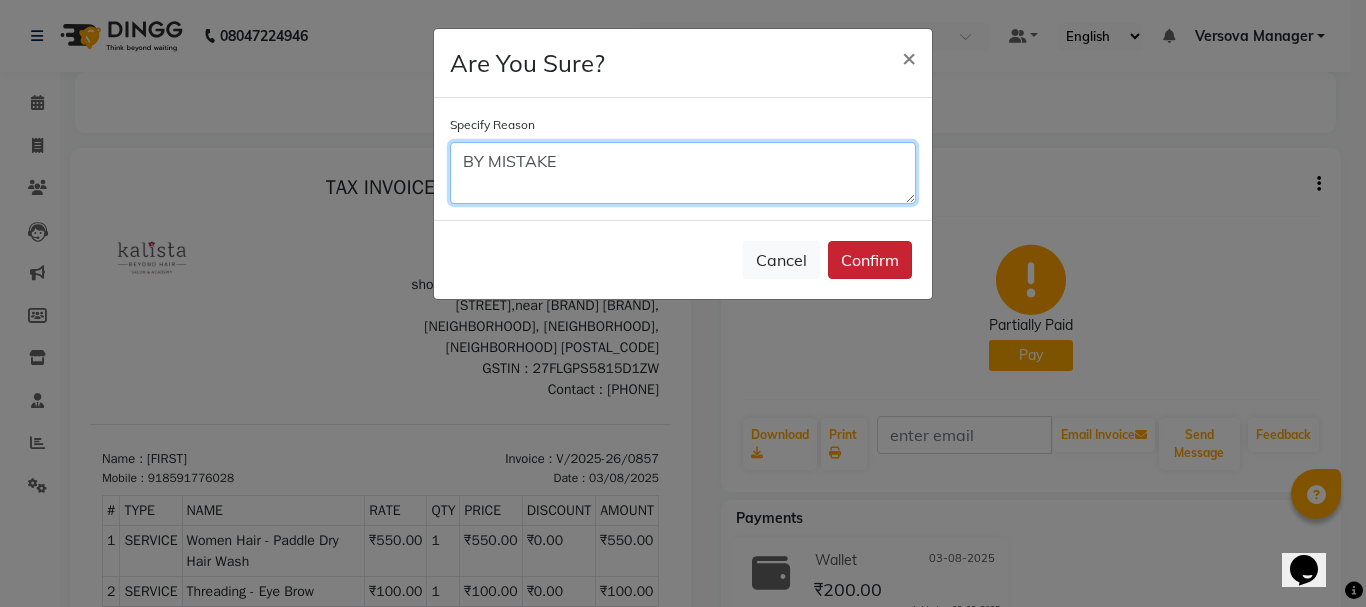 type on "BY MISTAKE" 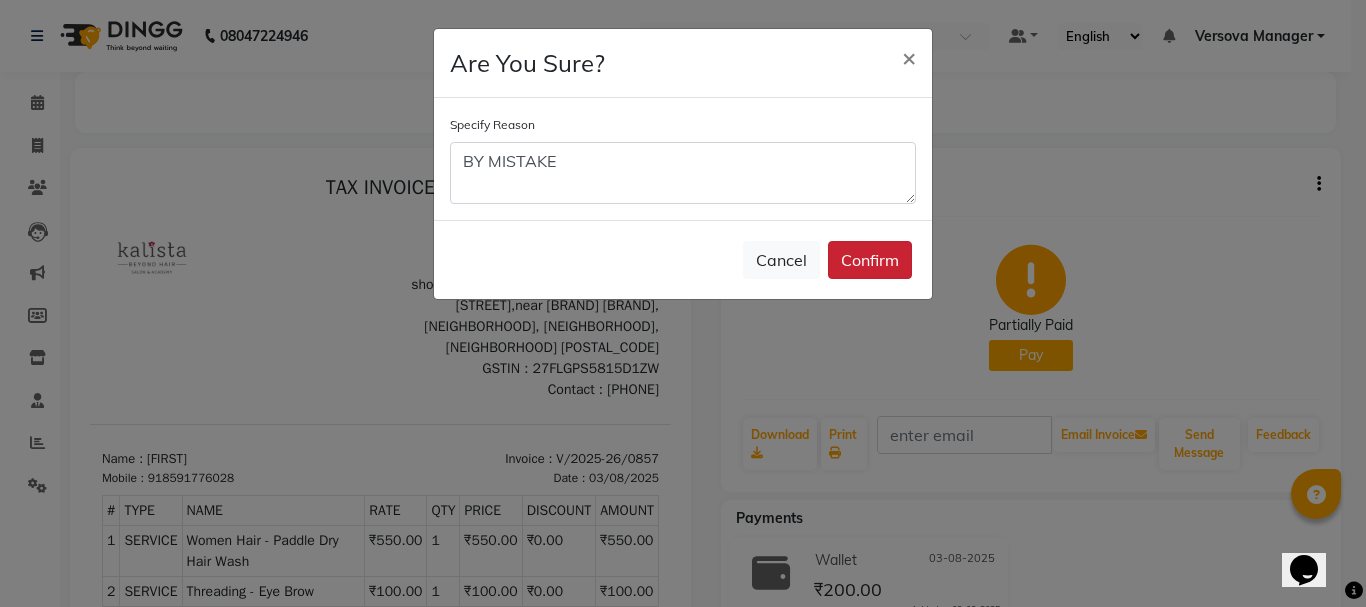 click on "Confirm" 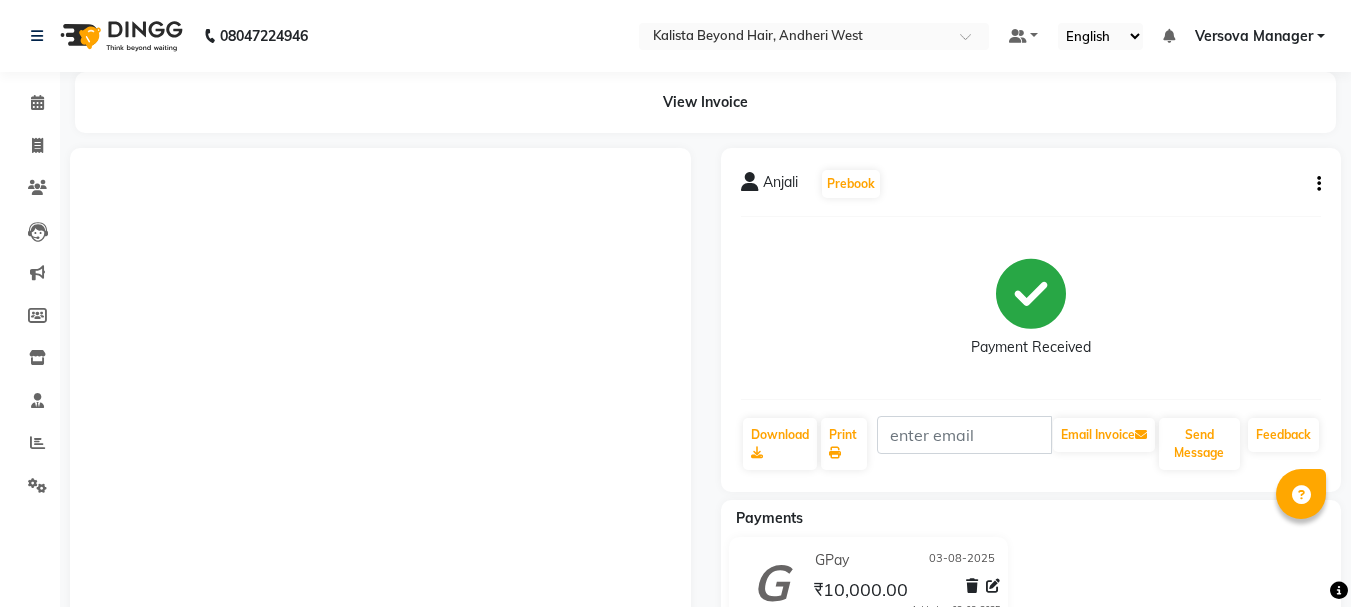 scroll, scrollTop: 0, scrollLeft: 0, axis: both 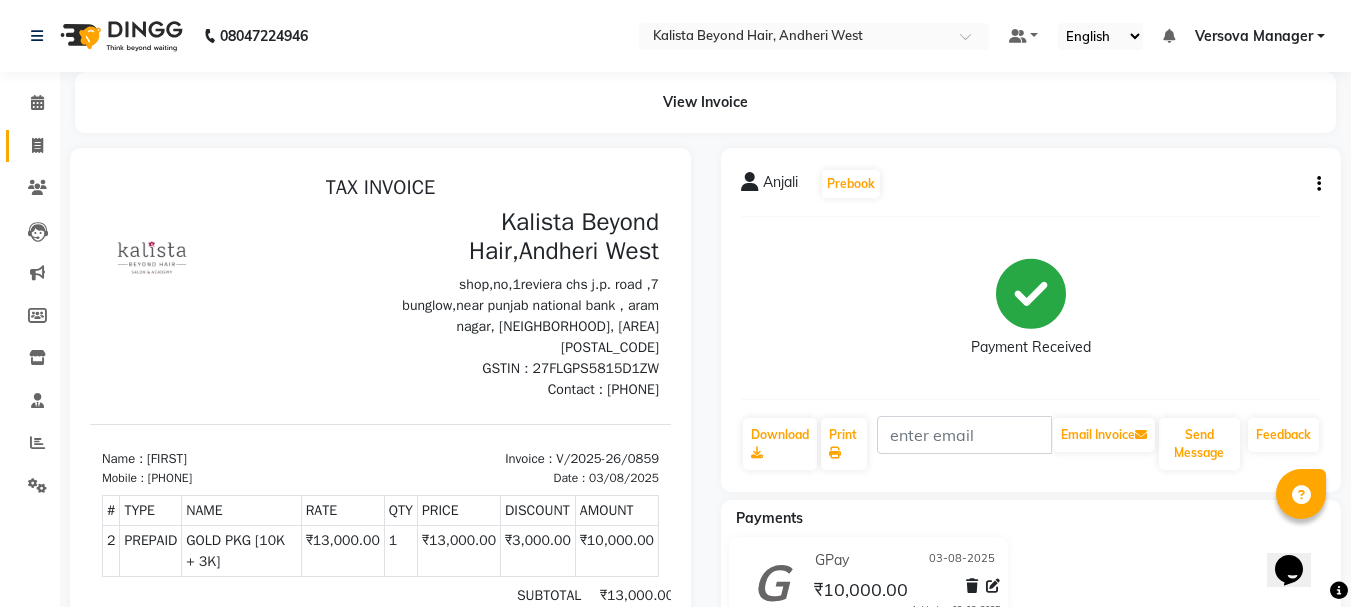 drag, startPoint x: 35, startPoint y: 131, endPoint x: 78, endPoint y: 34, distance: 106.10372 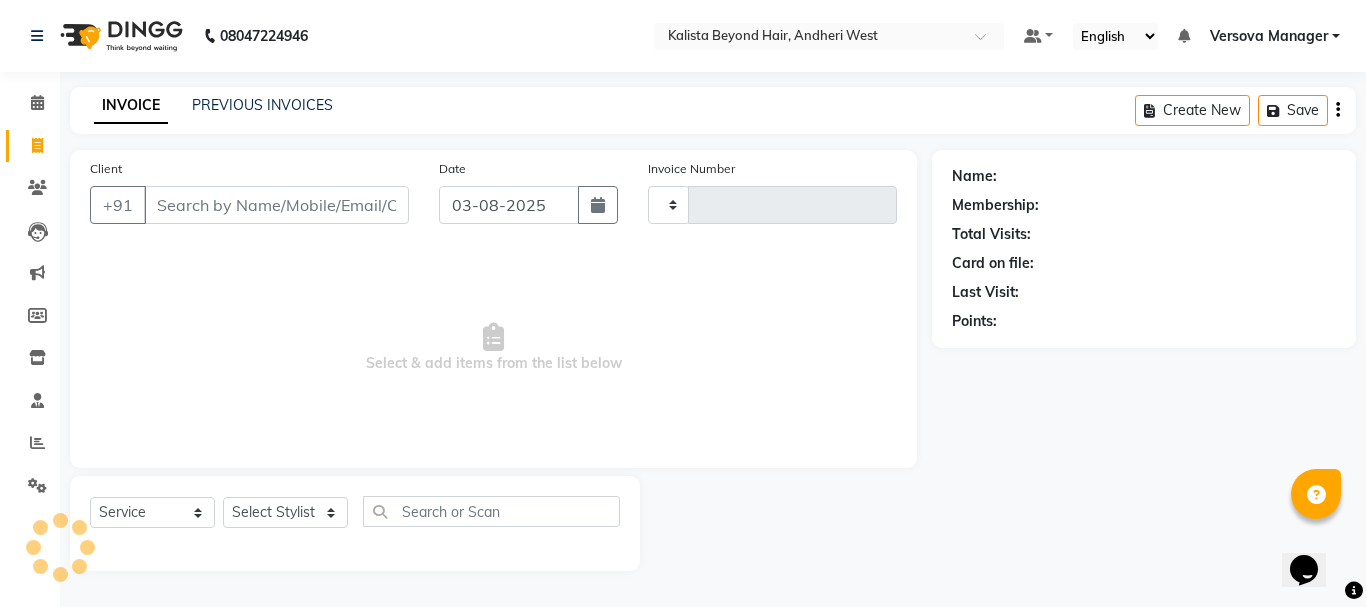 click on "Client" at bounding box center (276, 205) 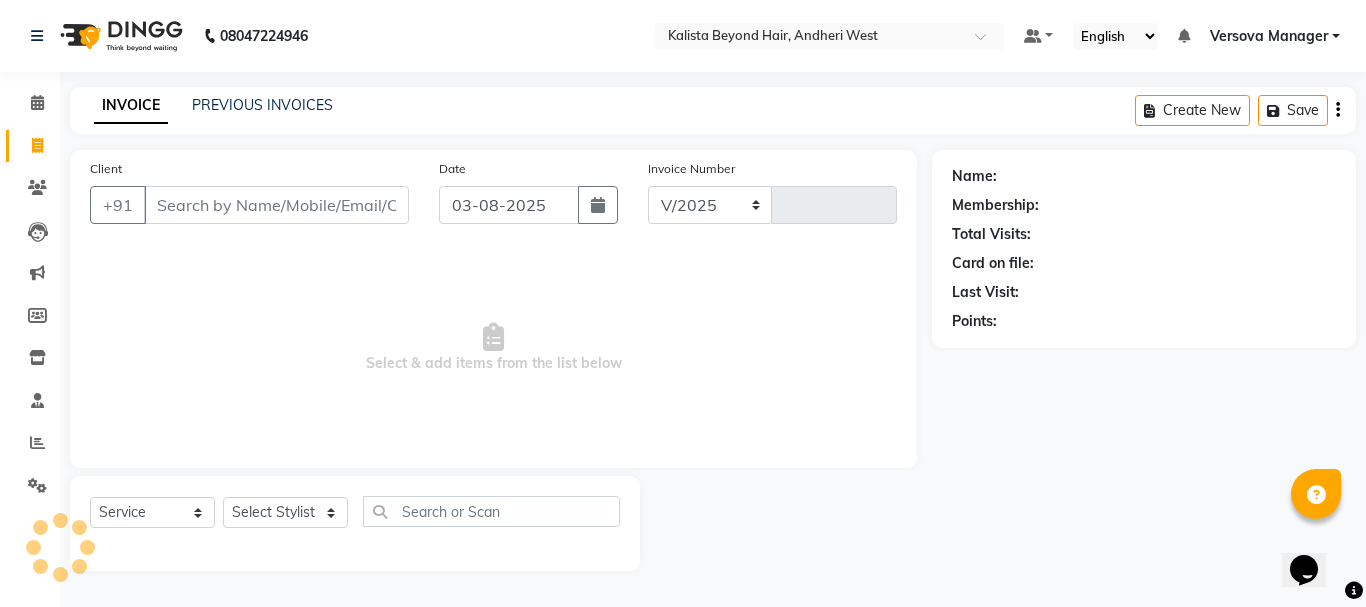 type on "7715878553" 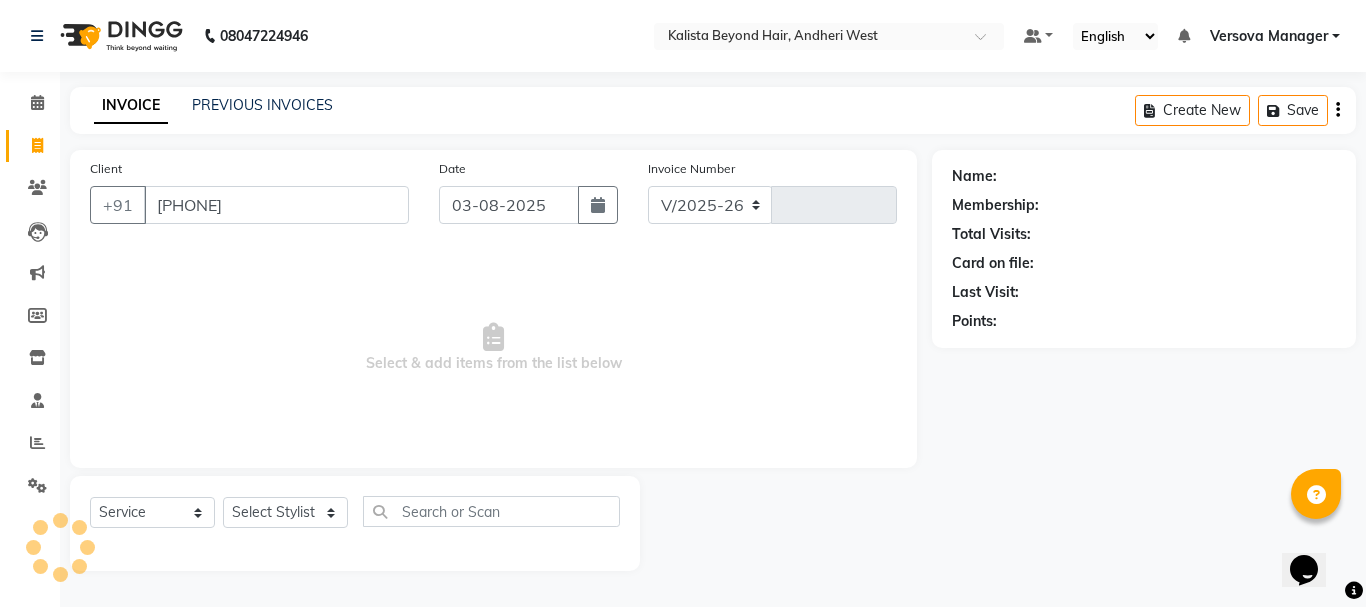 type on "0864" 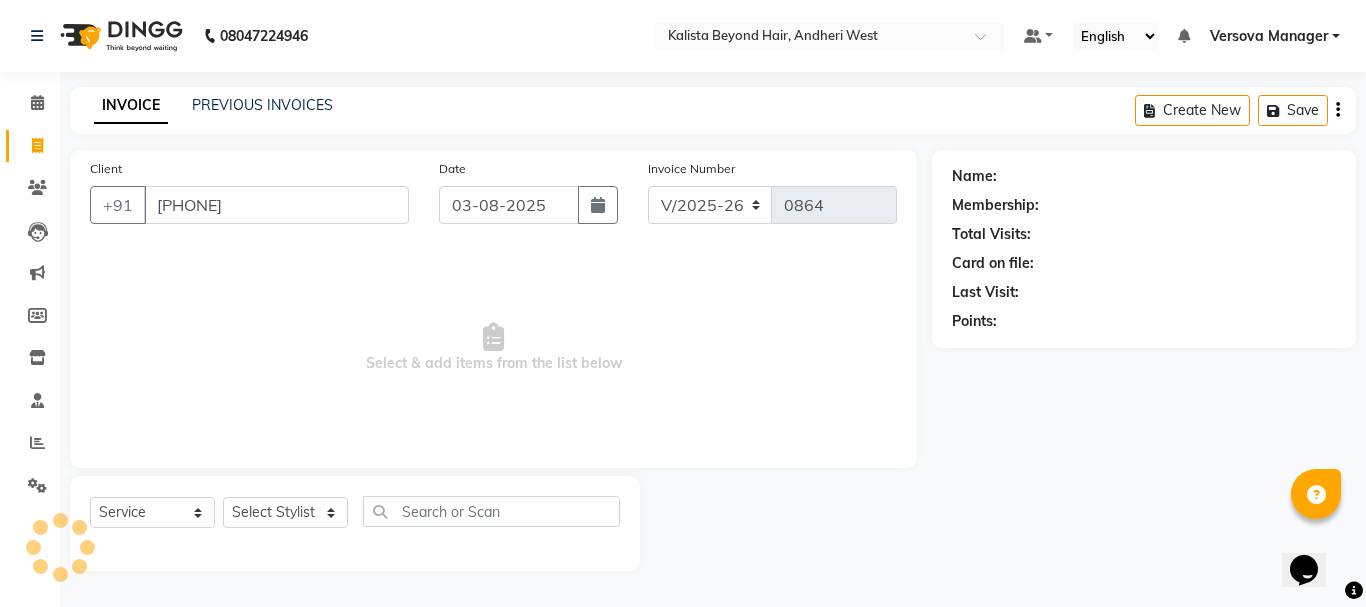 type on "7715878553" 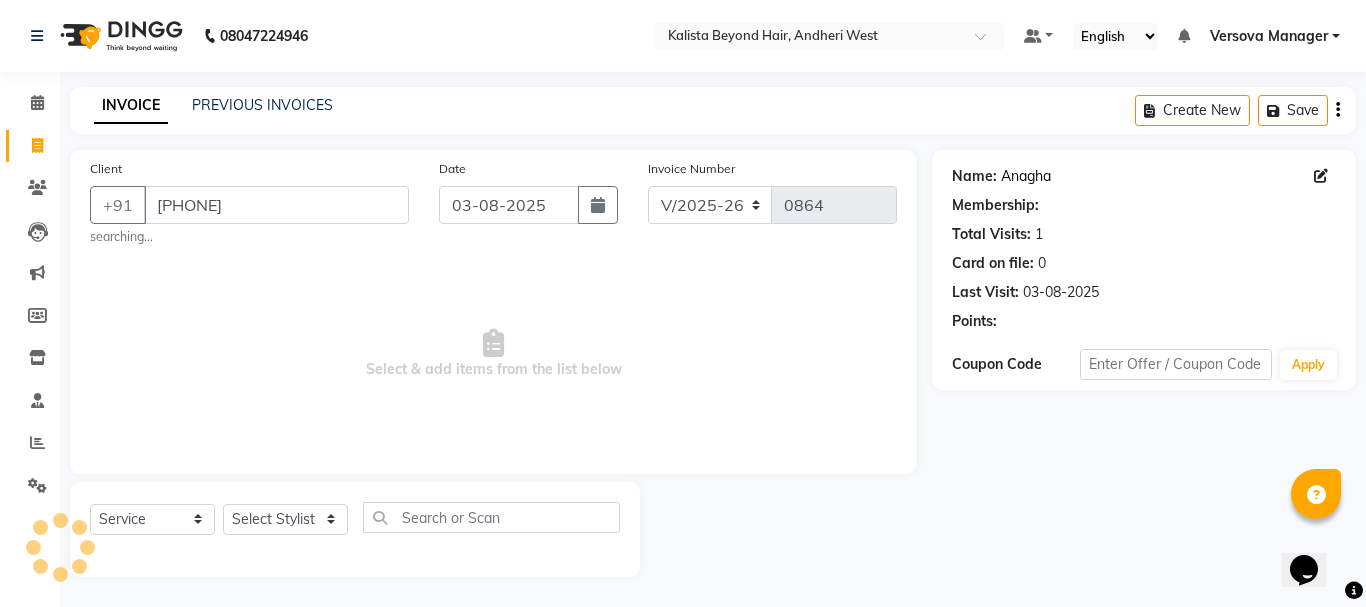 click on "Anagha" 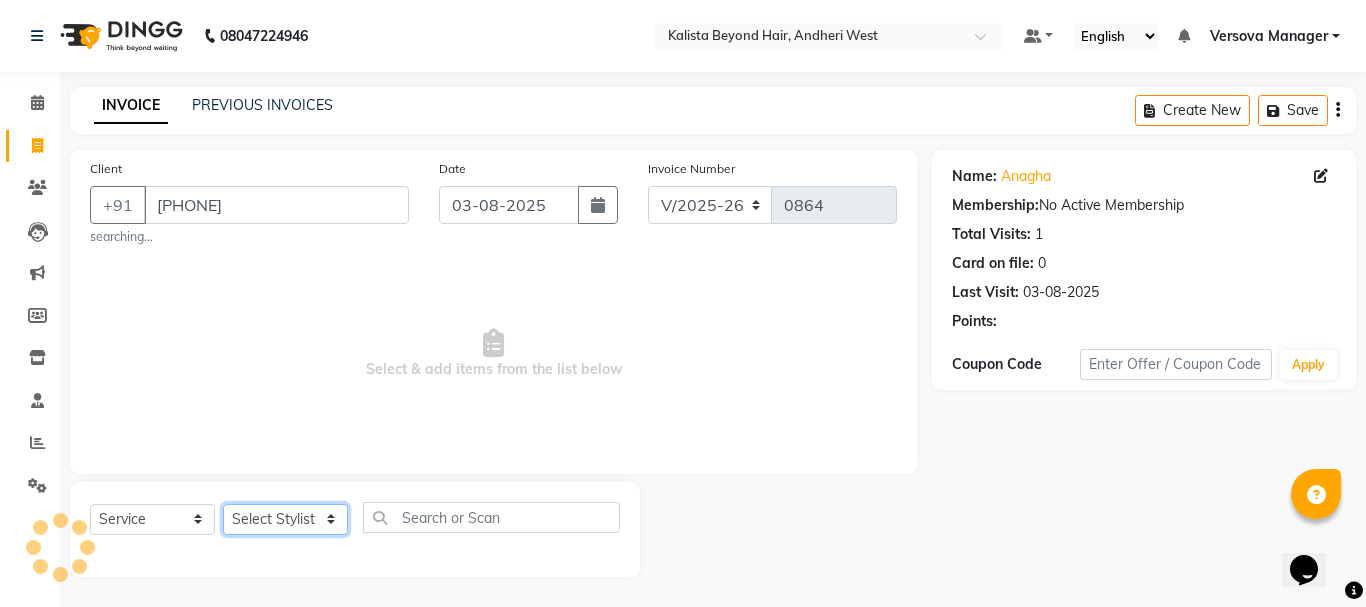 click on "Select Stylist" 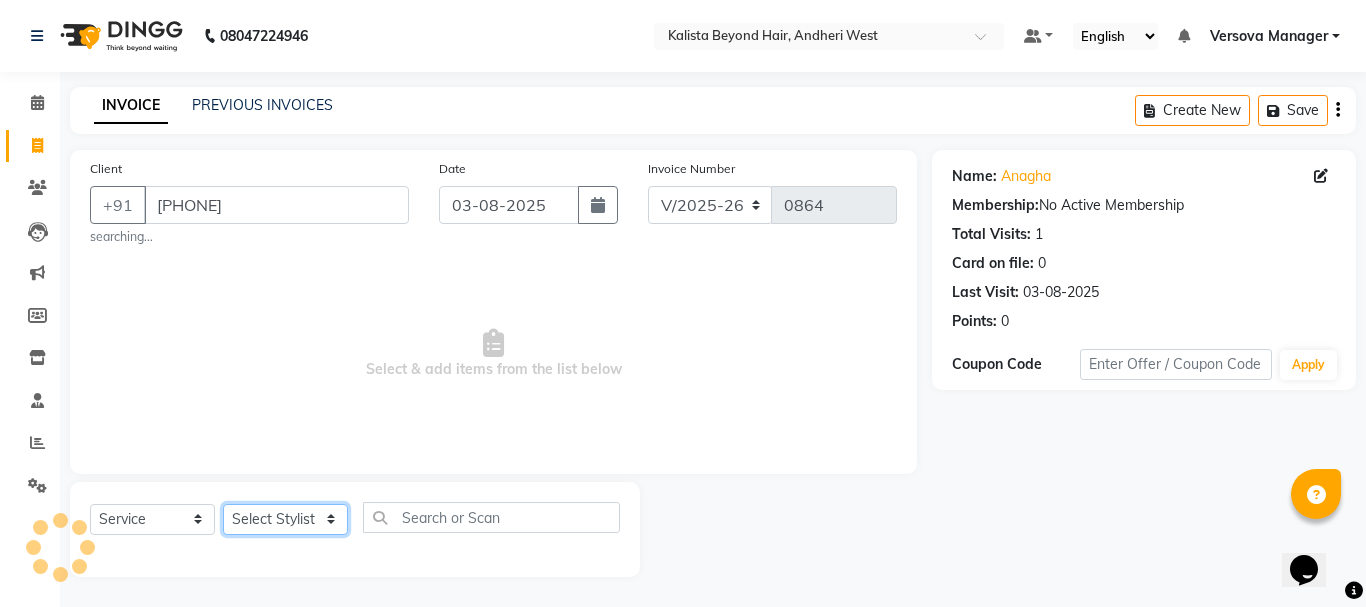click on "Select Stylist" 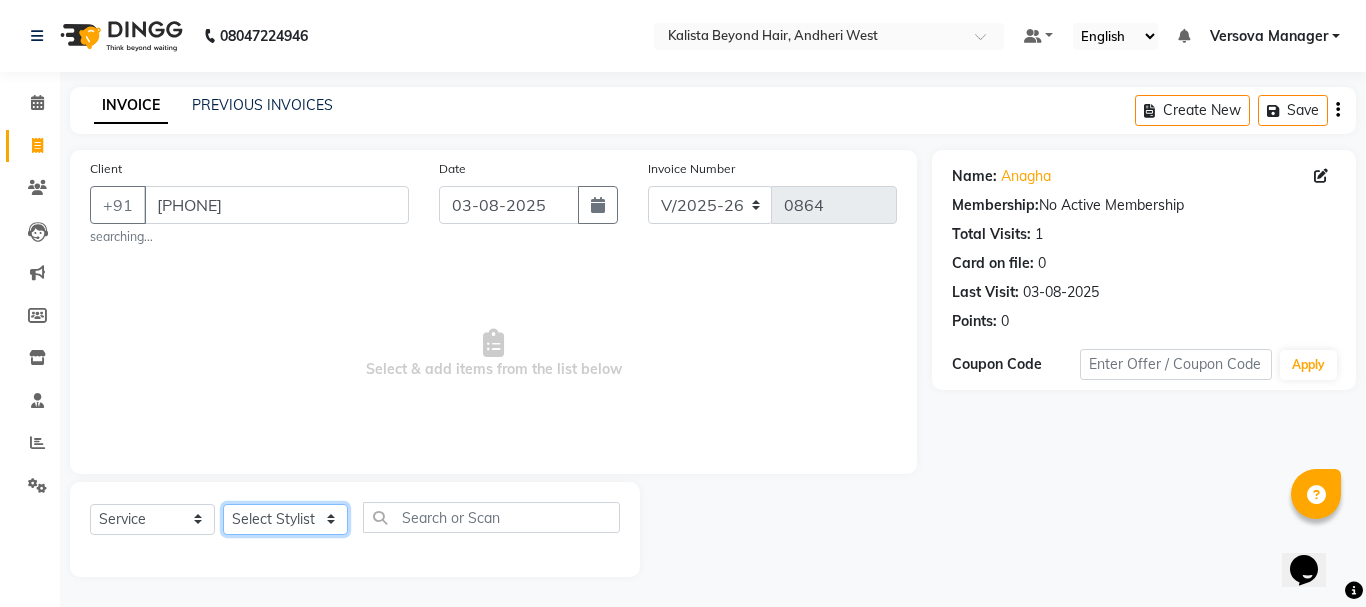 click on "Select Stylist" 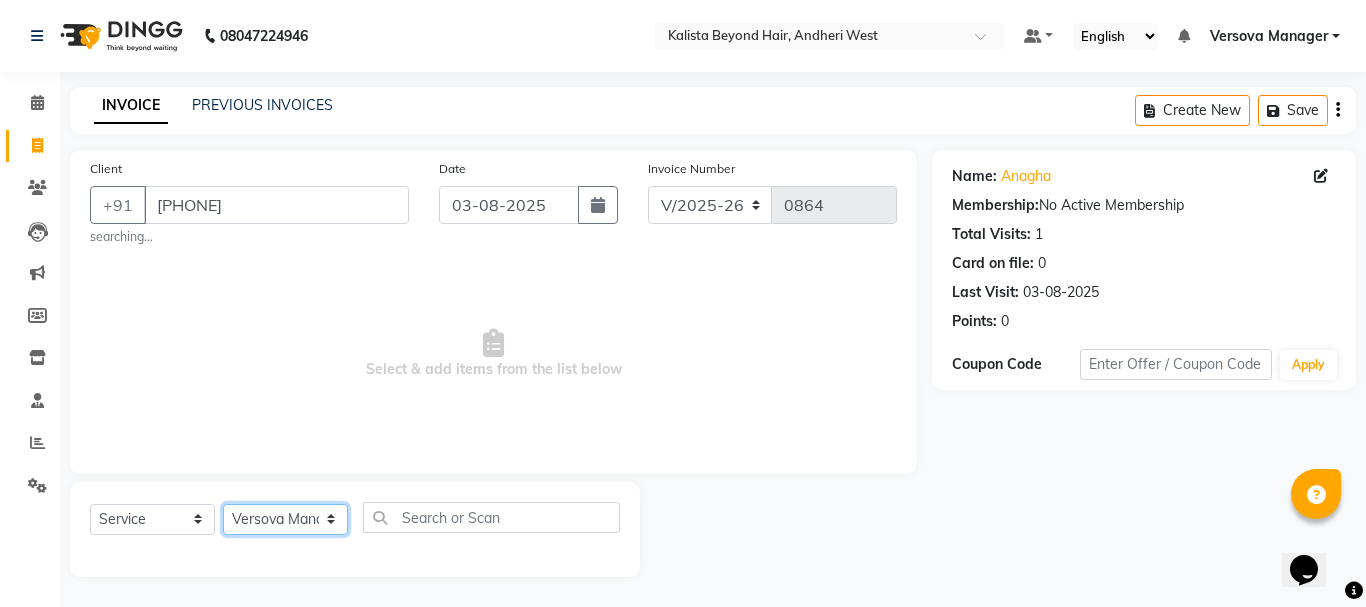 select on "69775" 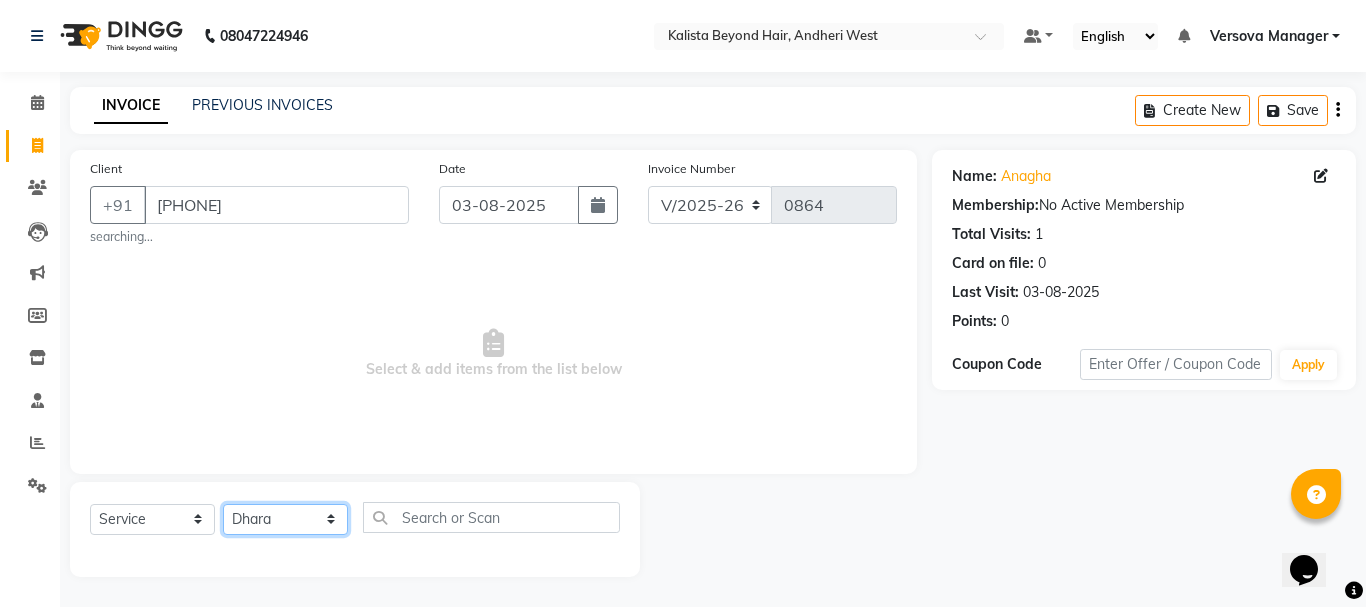click on "Select Stylist ADMIN [FIRST] [LAST] [FIRST] [LAST] [FIRST] [FIRST] [FIRST] [LAST] [FIRST] [FIRST] [LAST] [FIRST] [FIRST] [FIRST] [FIRST] [FIRST] [FIRST] [LAST] [LAST]" 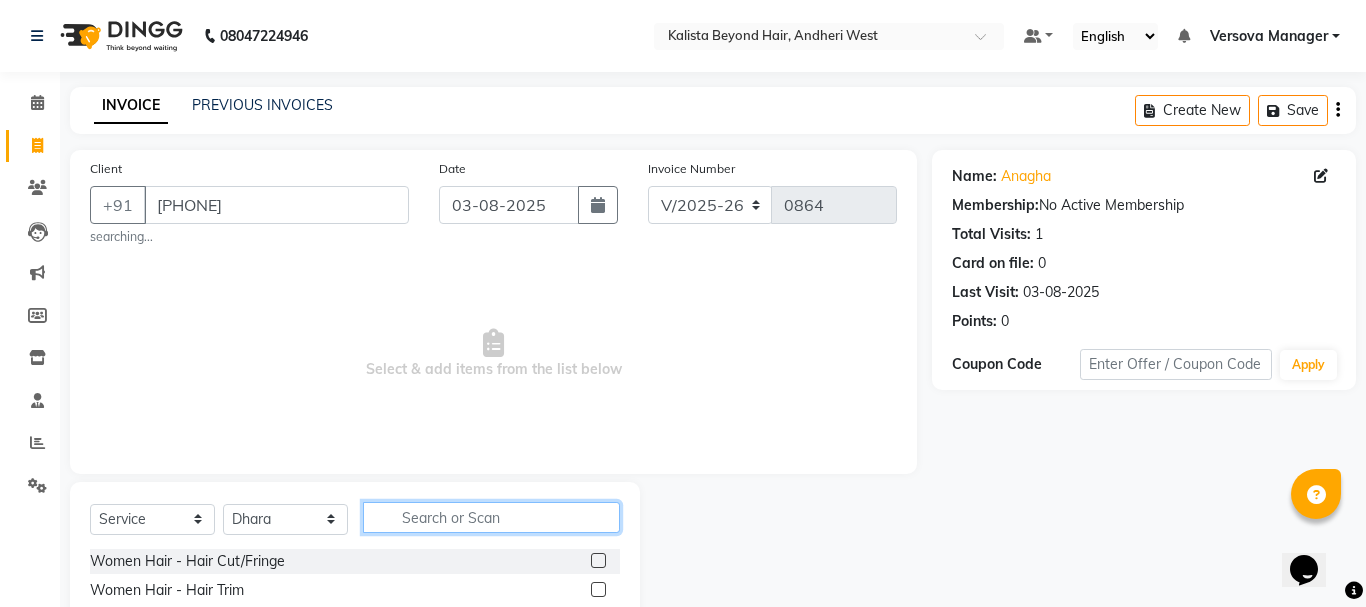 click 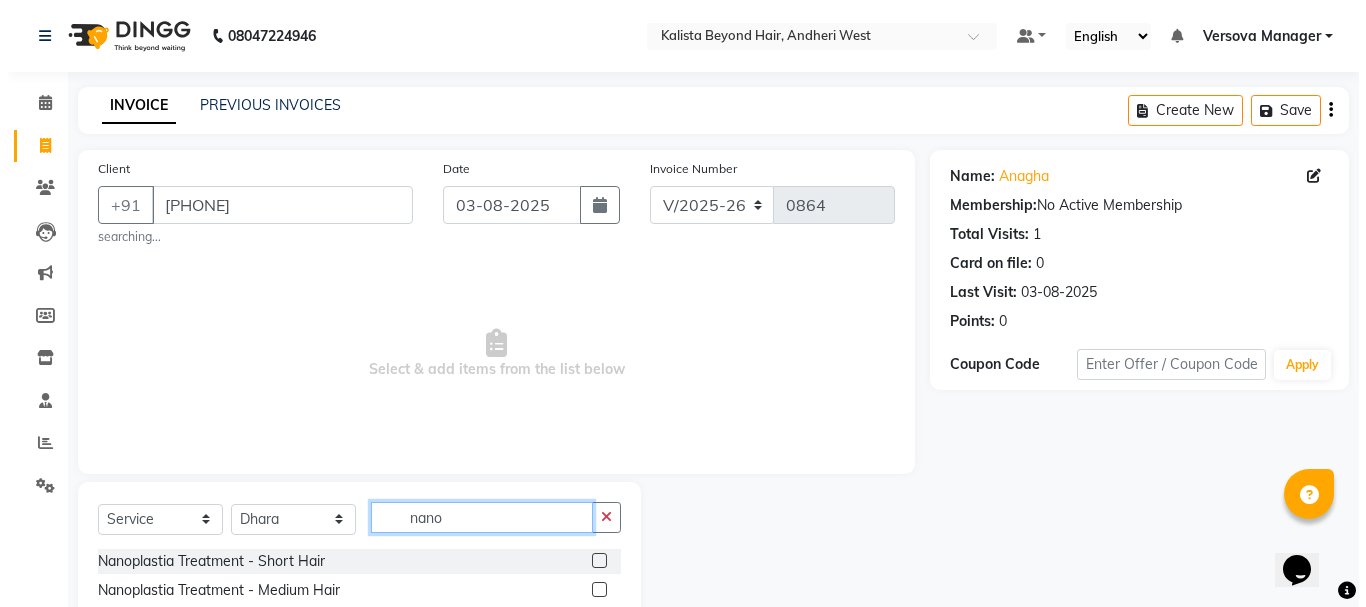 scroll, scrollTop: 116, scrollLeft: 0, axis: vertical 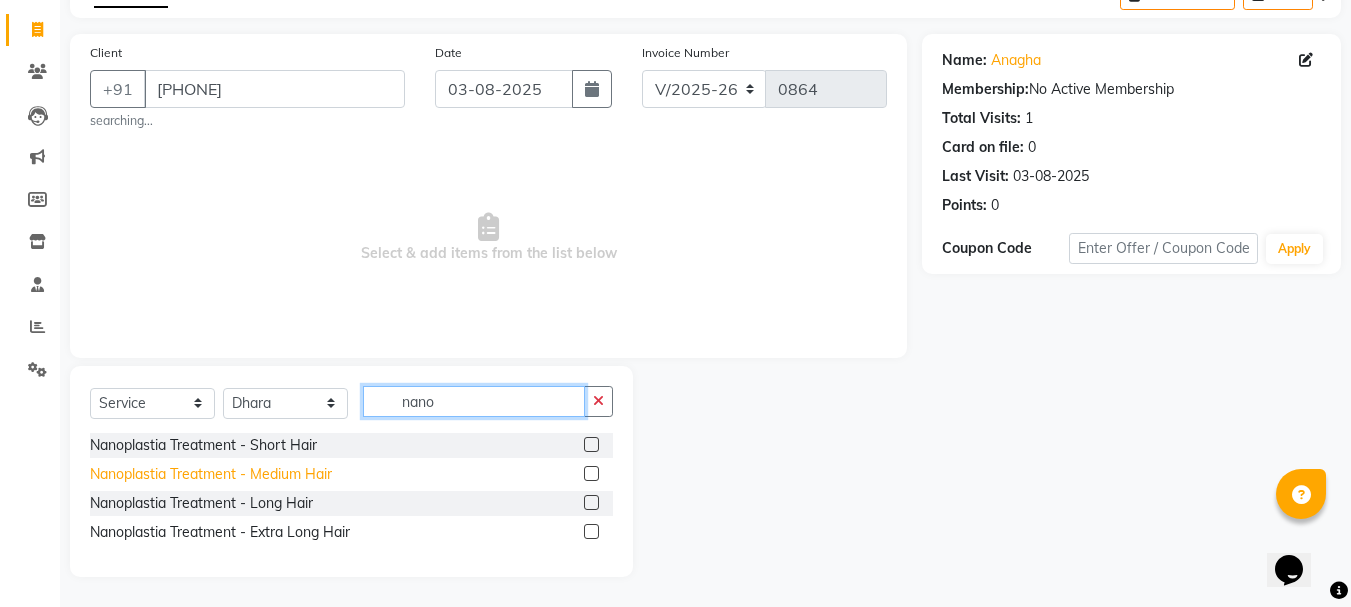 type on "nano" 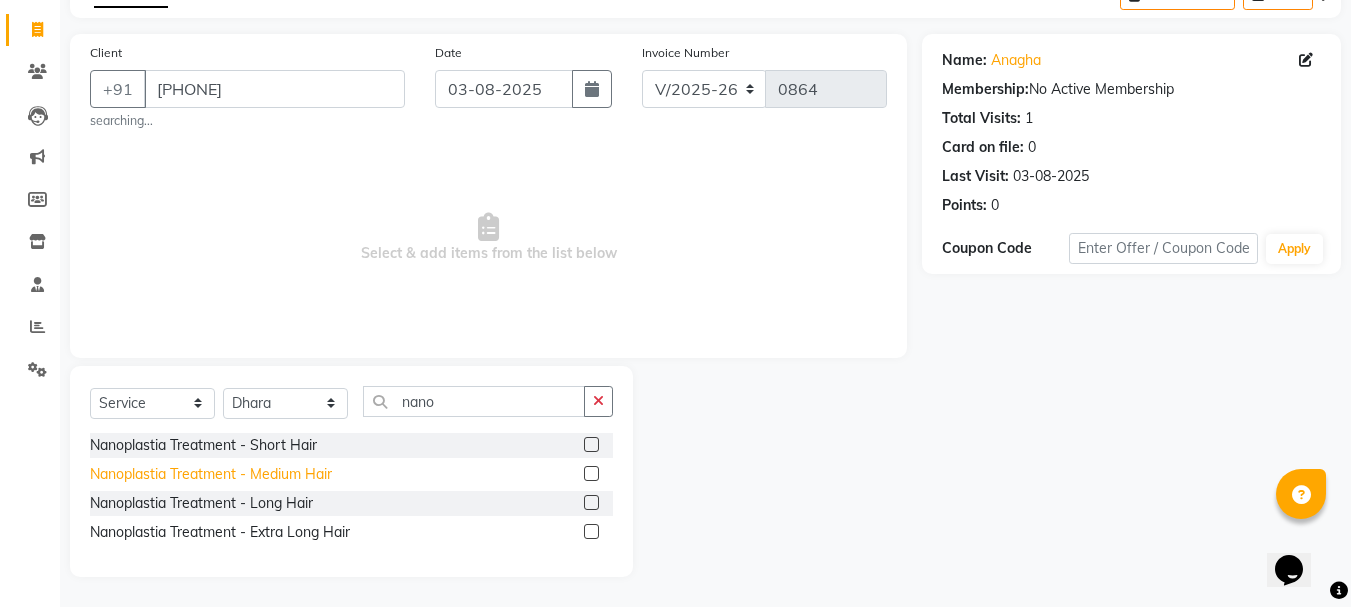 click on "Nanoplastia Treatment - Medium Hair" 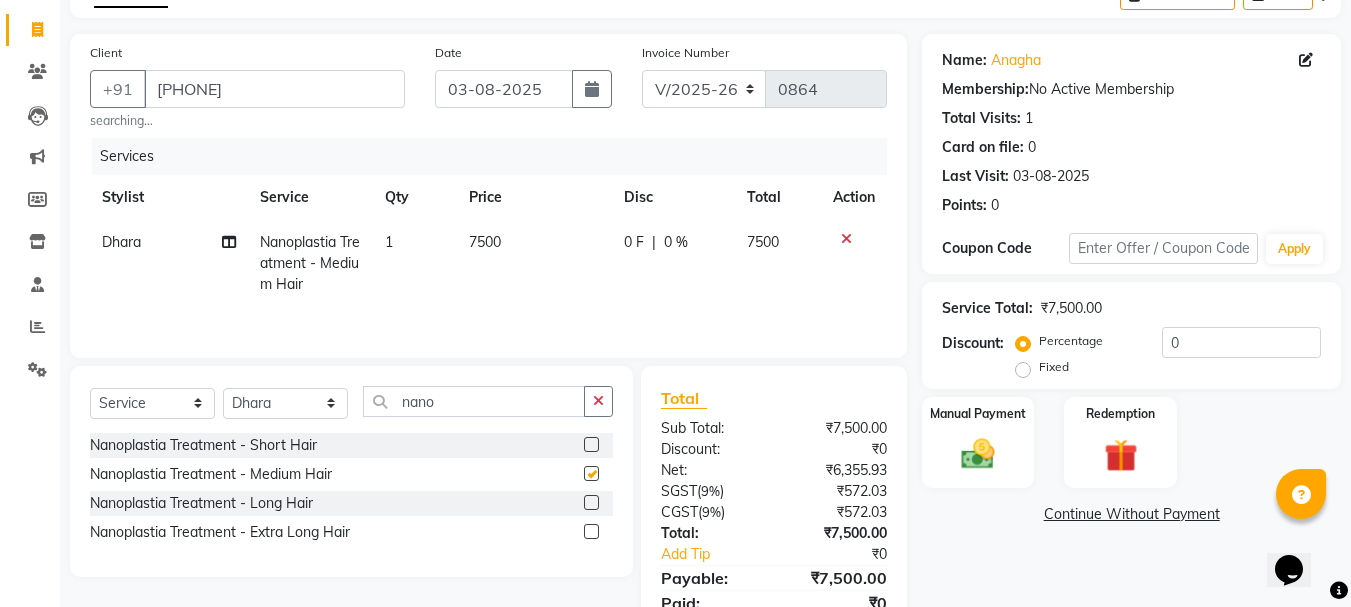 checkbox on "false" 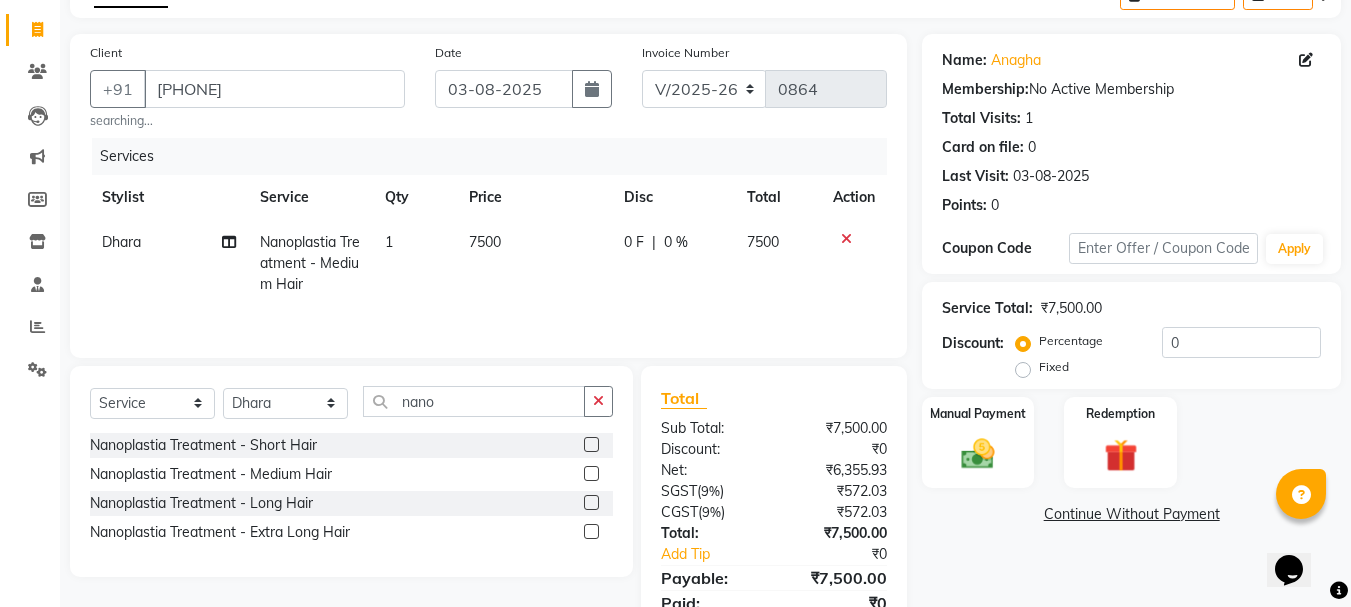 click on "7500" 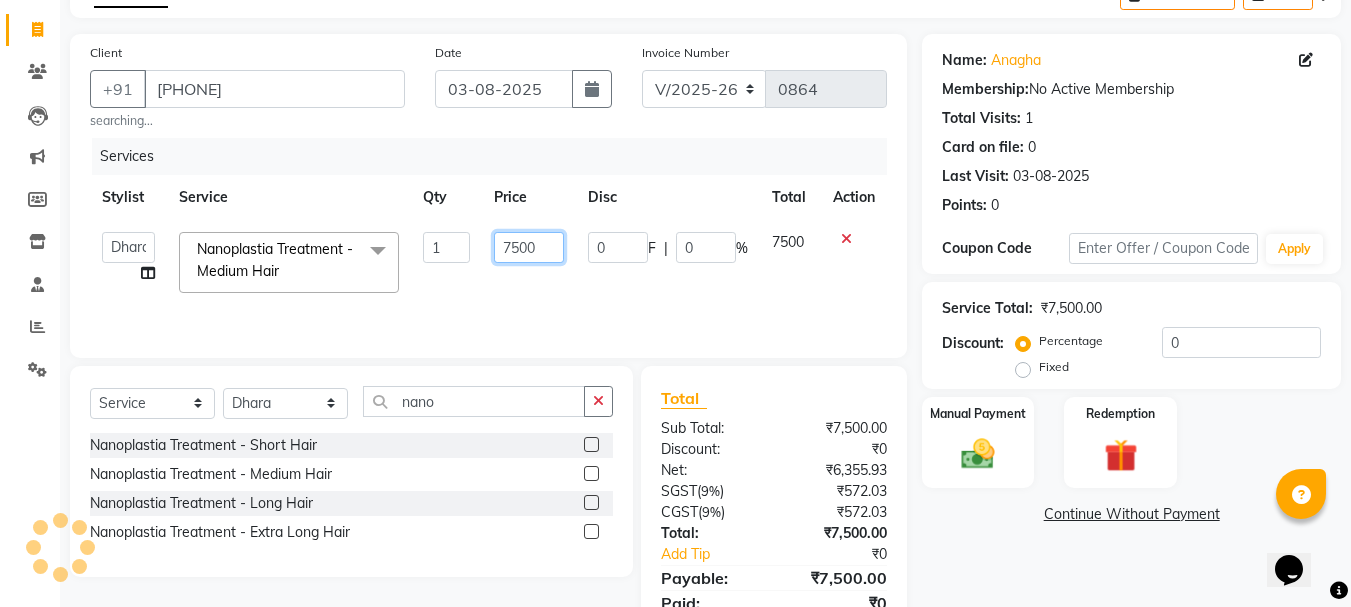 drag, startPoint x: 525, startPoint y: 243, endPoint x: 501, endPoint y: 244, distance: 24.020824 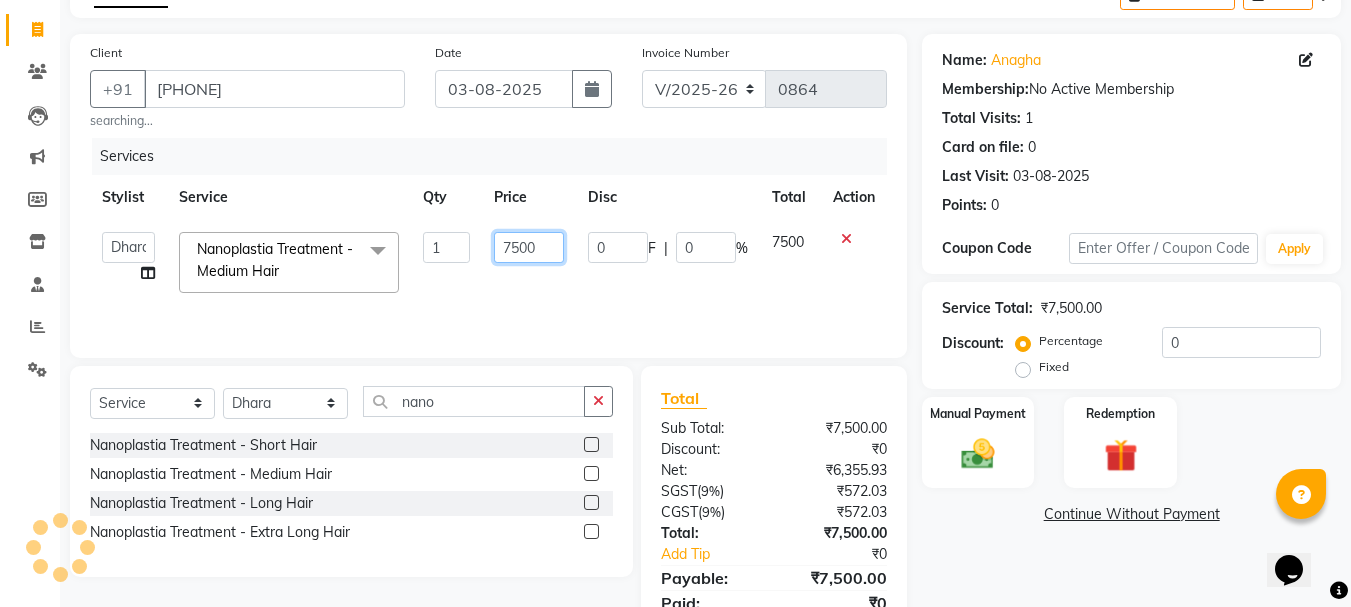 click on "7500" 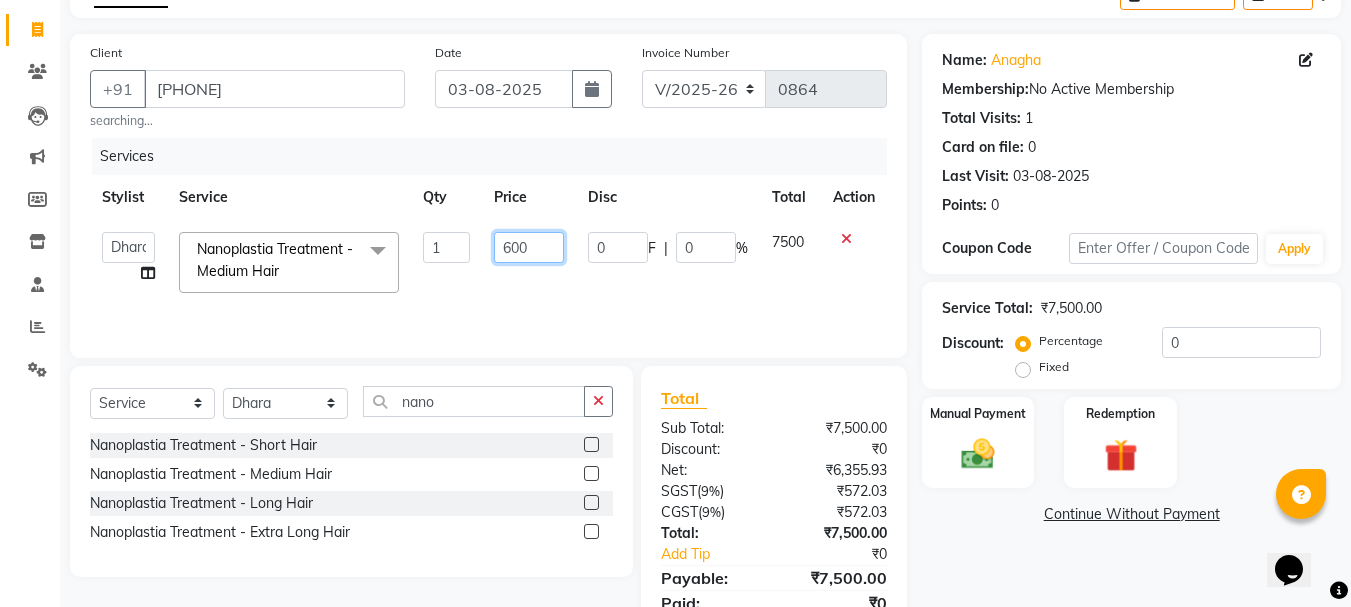 type on "6000" 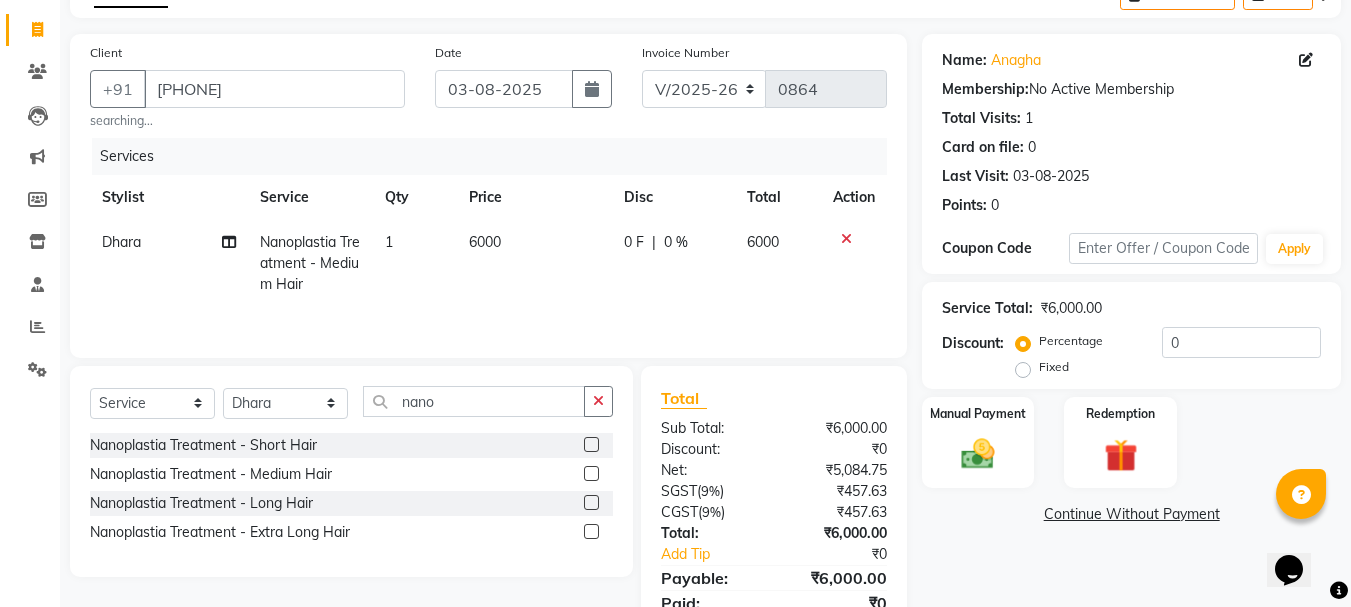 click on "6000" 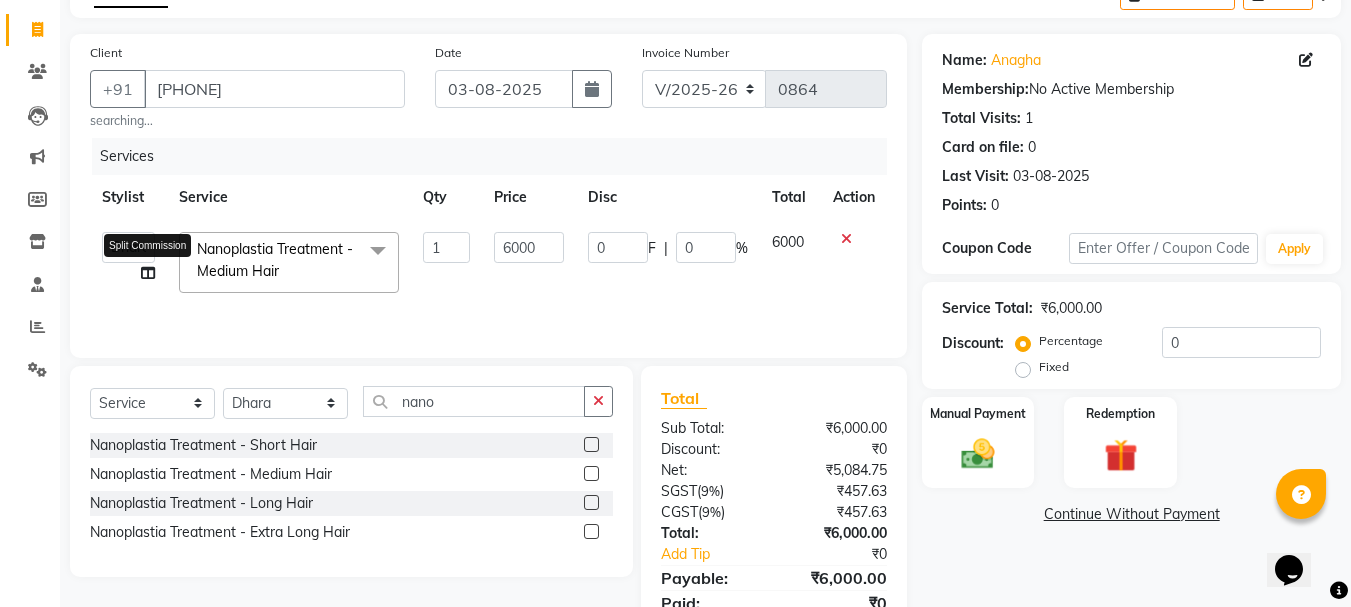 click 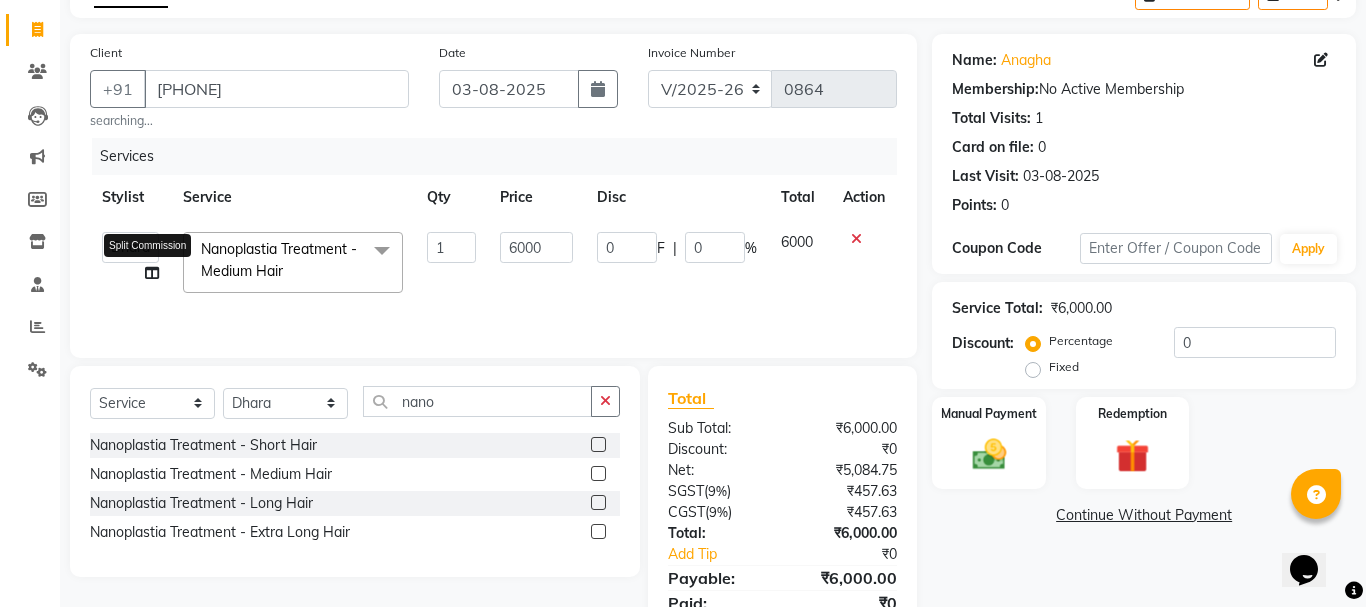 select on "69775" 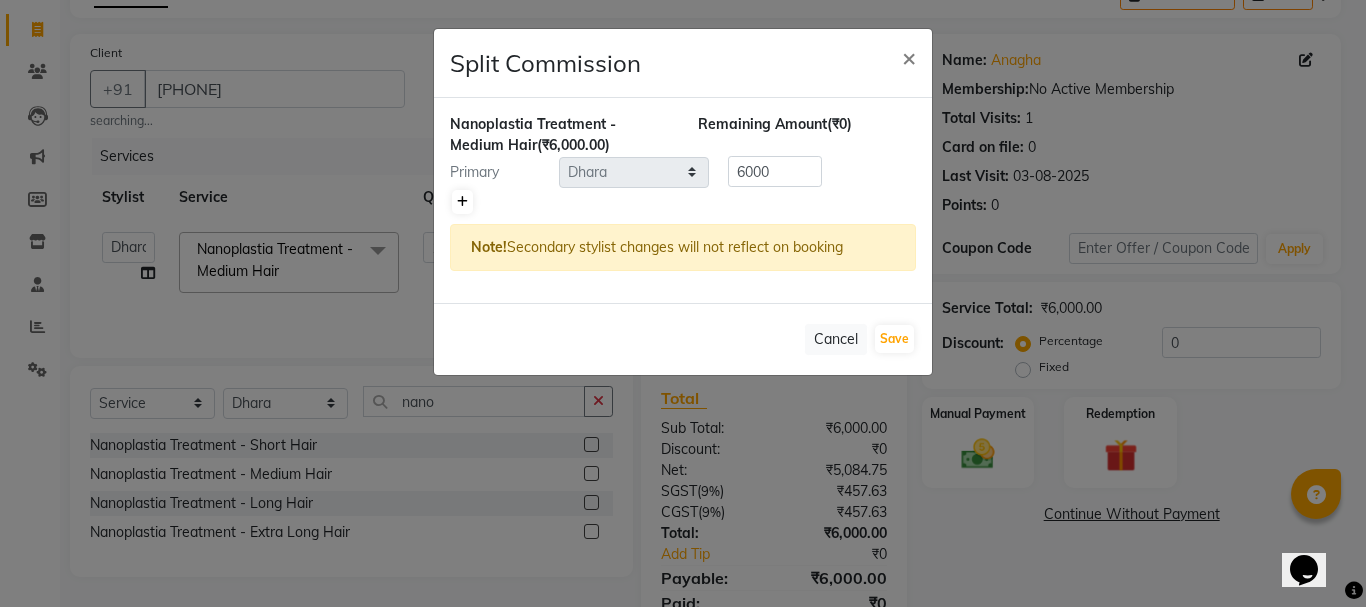 click 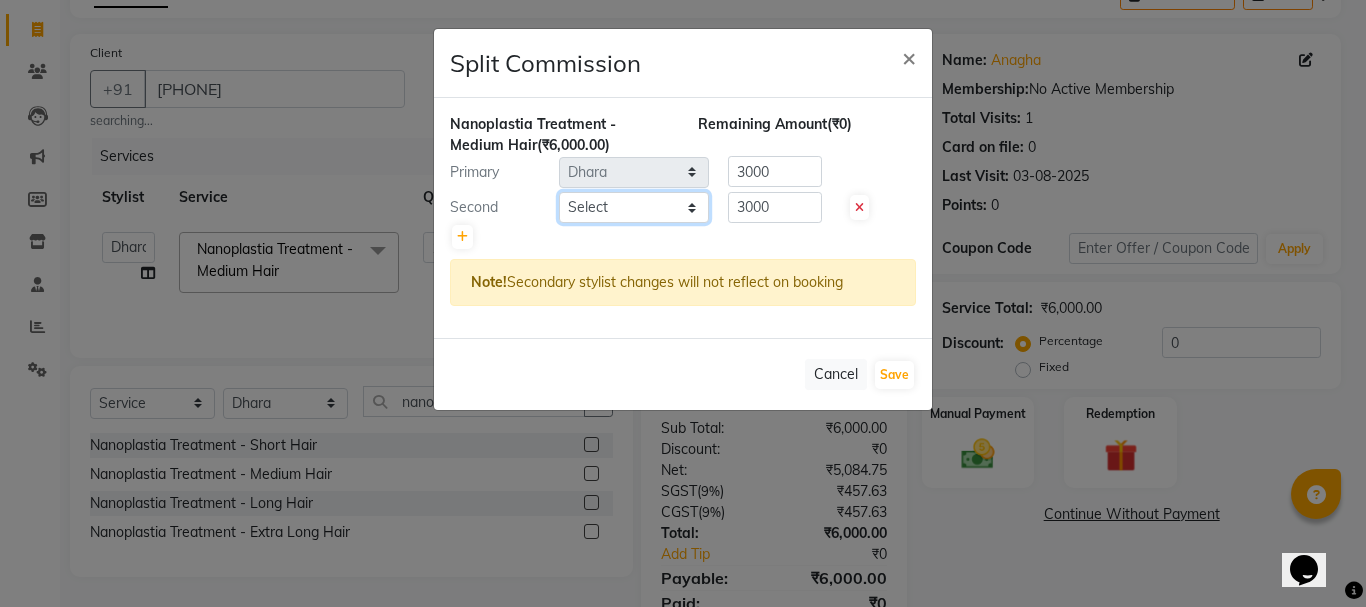 click on "Select  ADMIN   Avesh   Dhara    DIKSHU SHARMA   dipika    Fatima   MUSKAN VAISH   Pratibha   RAHUL KHOKHAR   sameer shah    Saniya    Saurav   Sayu    Sheetal    SIDDHI   Sunny    teju    Versova Manager   Vijay Vishwa" 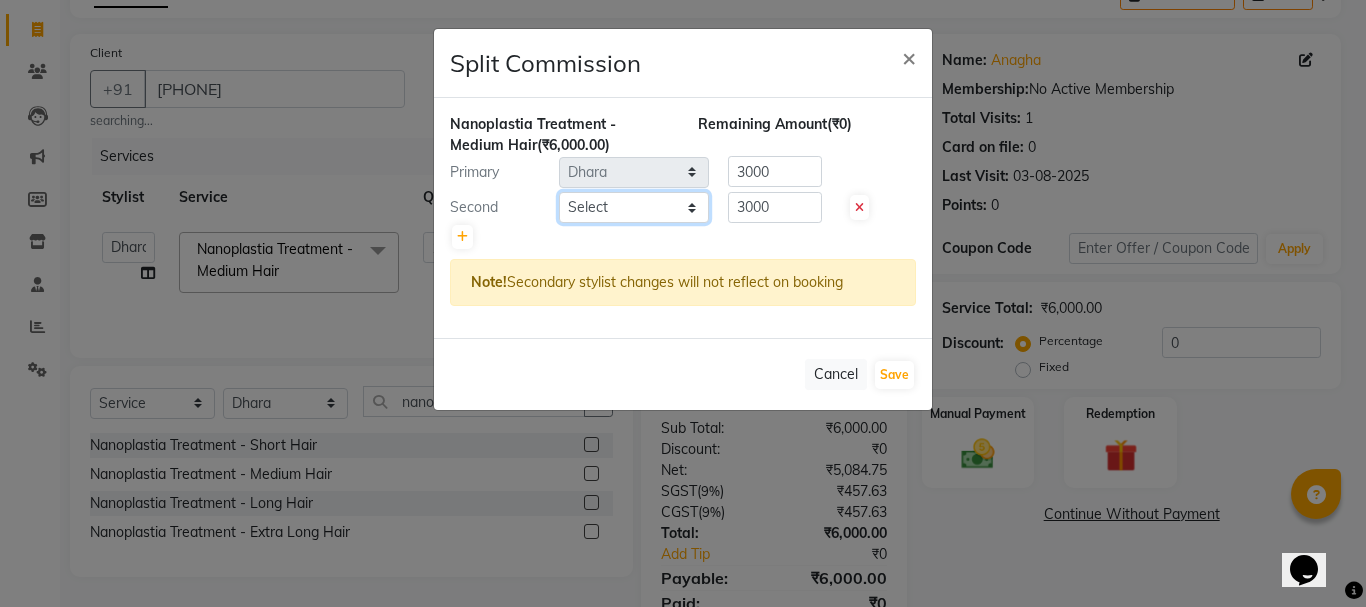 select on "47583" 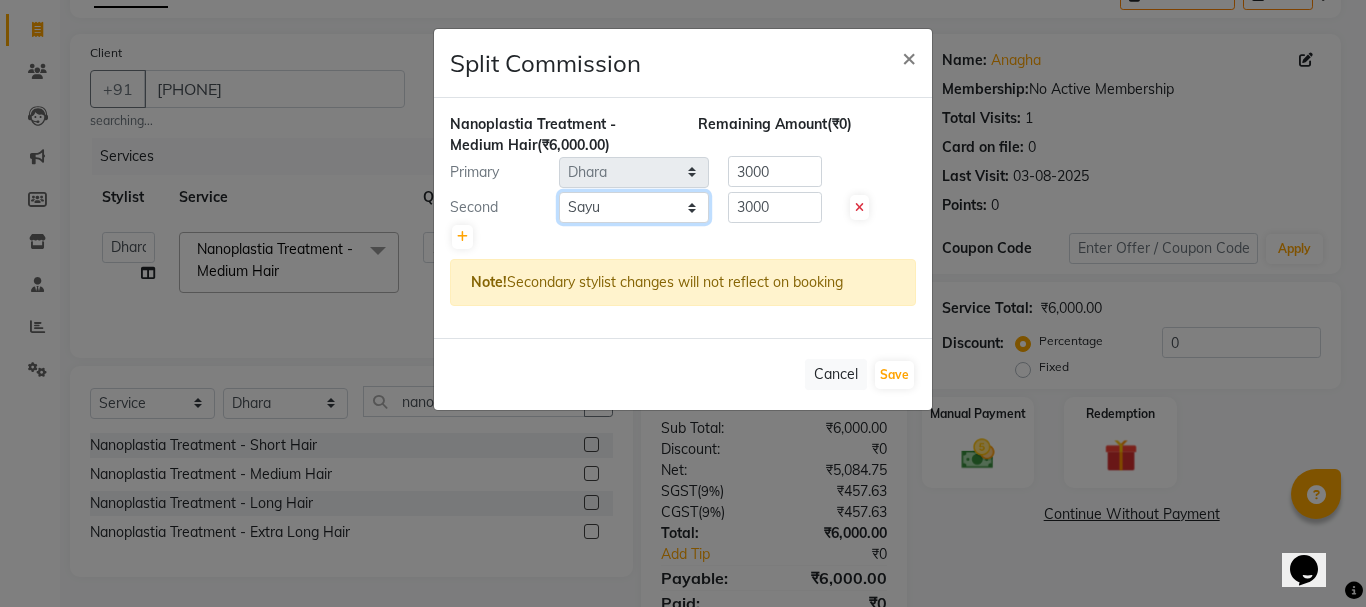 click on "Select  ADMIN   Avesh   Dhara    DIKSHU SHARMA   dipika    Fatima   MUSKAN VAISH   Pratibha   RAHUL KHOKHAR   sameer shah    Saniya    Saurav   Sayu    Sheetal    SIDDHI   Sunny    teju    Versova Manager   Vijay Vishwa" 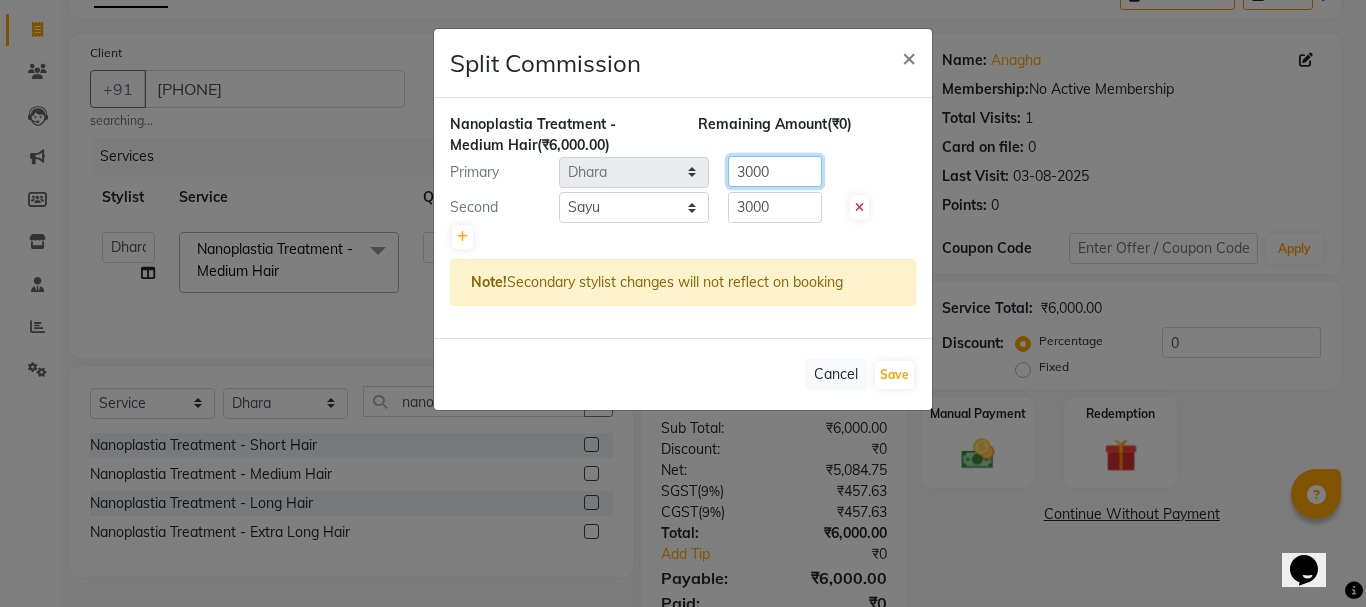 drag, startPoint x: 799, startPoint y: 169, endPoint x: 713, endPoint y: 164, distance: 86.145226 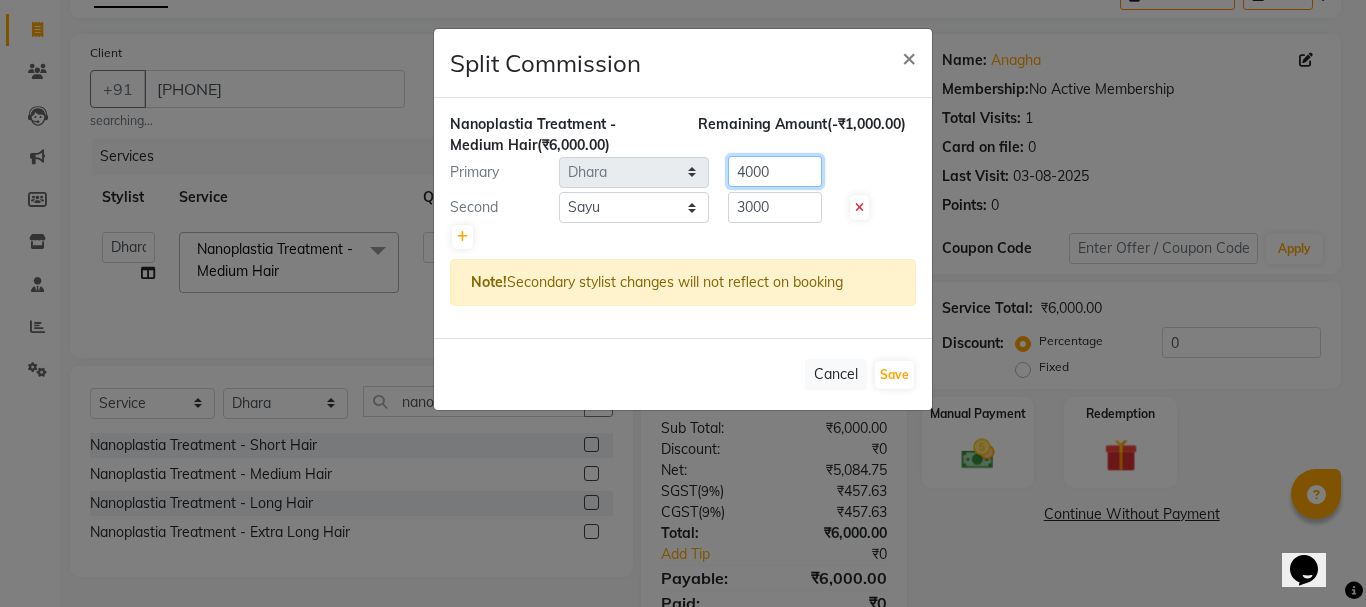 type on "4000" 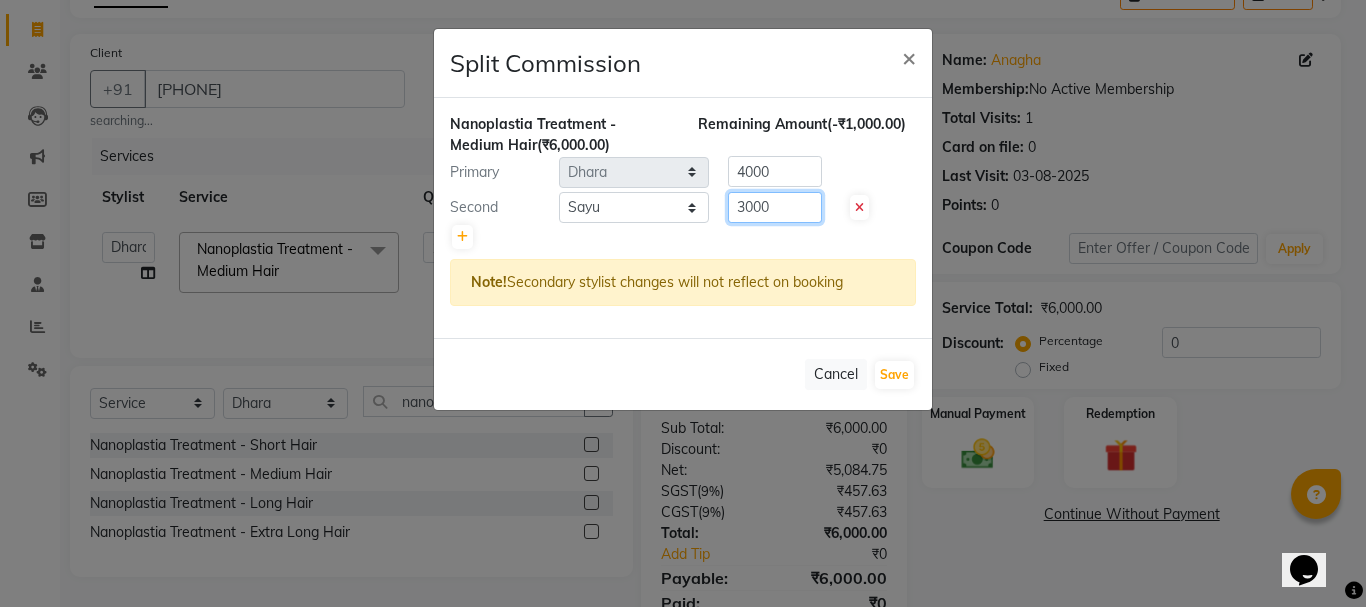 drag, startPoint x: 782, startPoint y: 215, endPoint x: 659, endPoint y: 206, distance: 123.32883 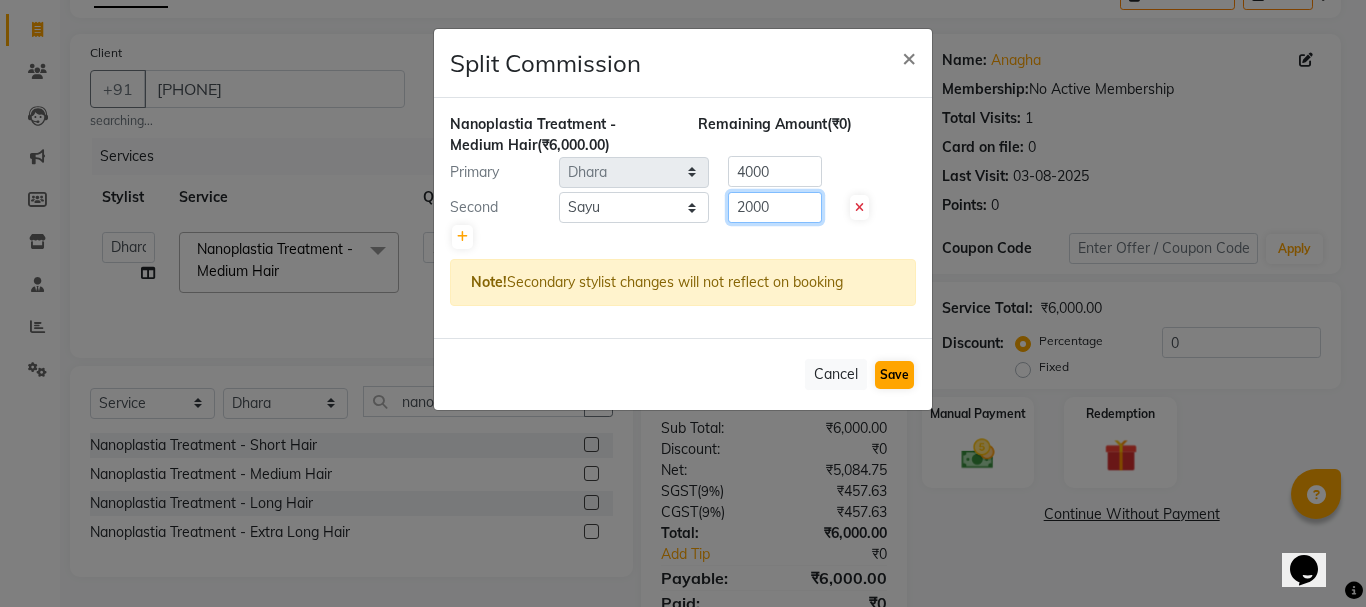 type on "2000" 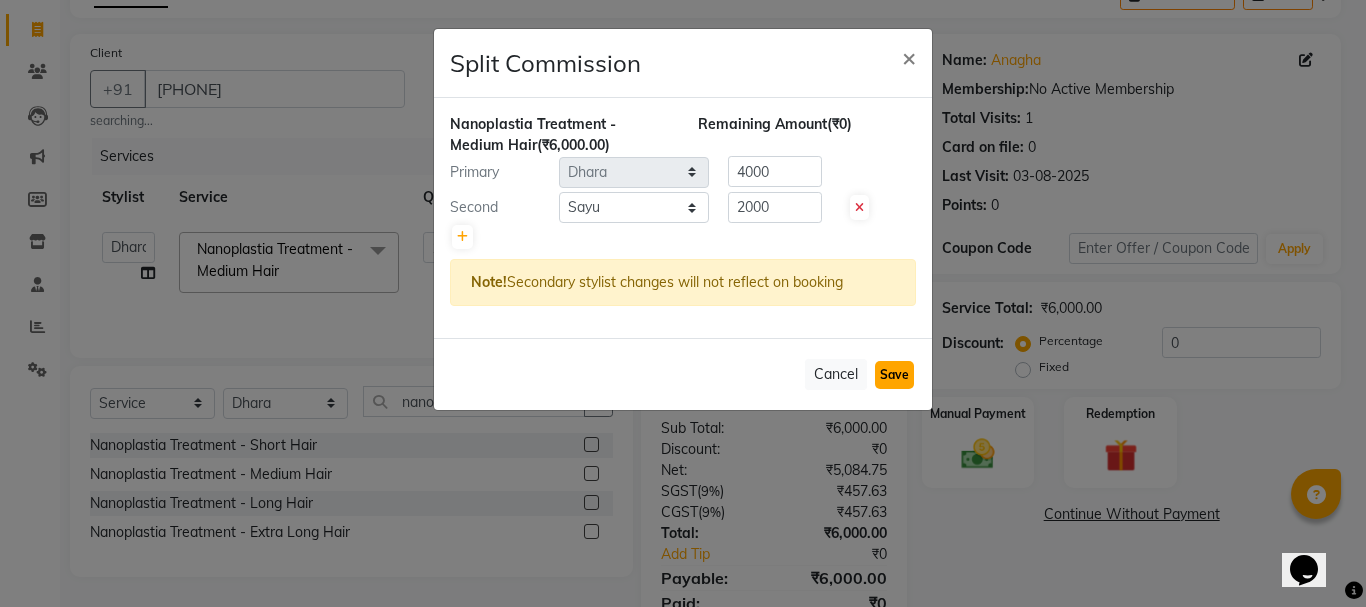click on "Save" 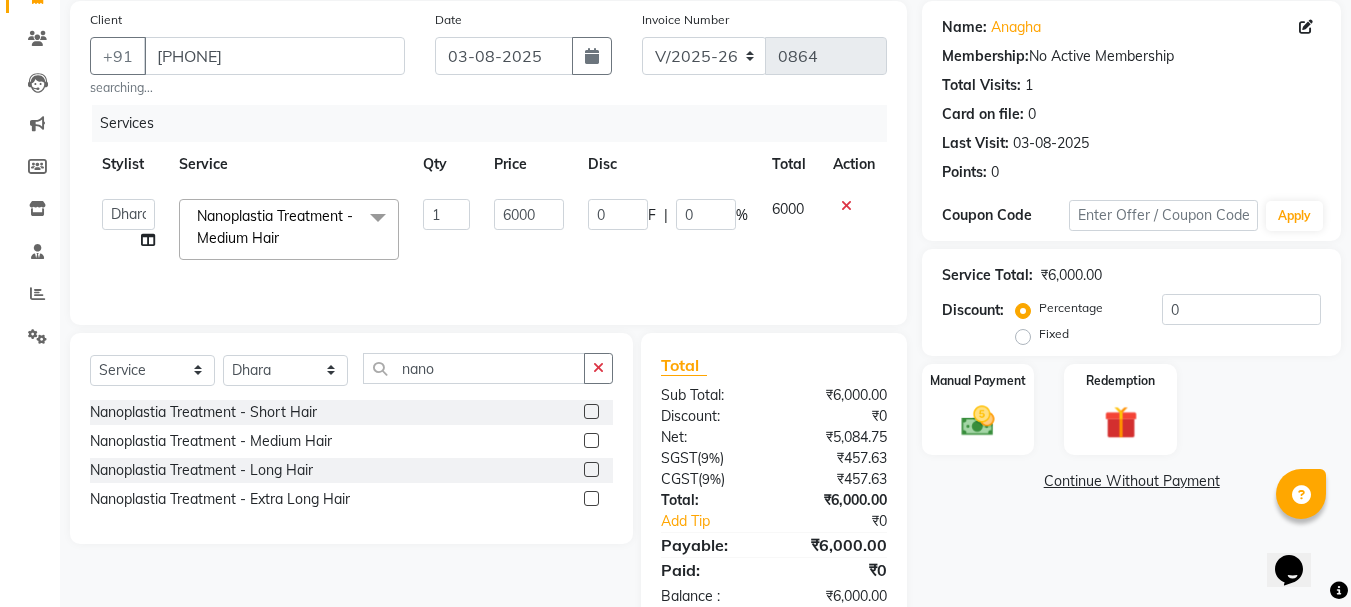 scroll, scrollTop: 199, scrollLeft: 0, axis: vertical 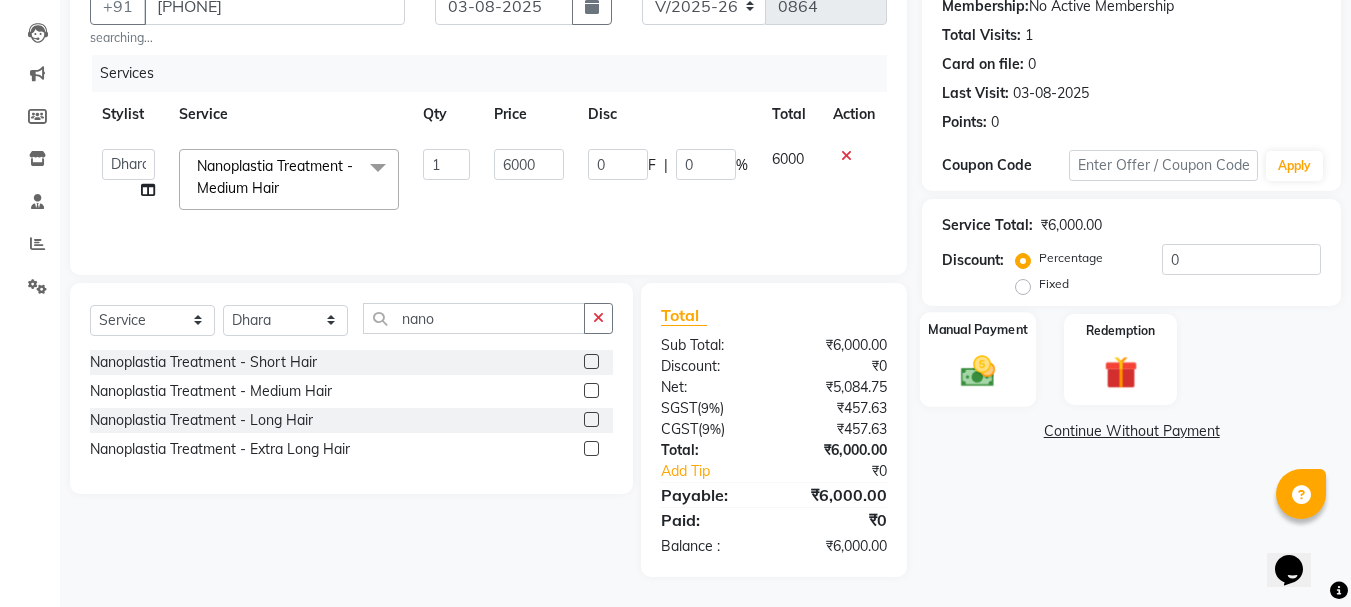 click on "Manual Payment" 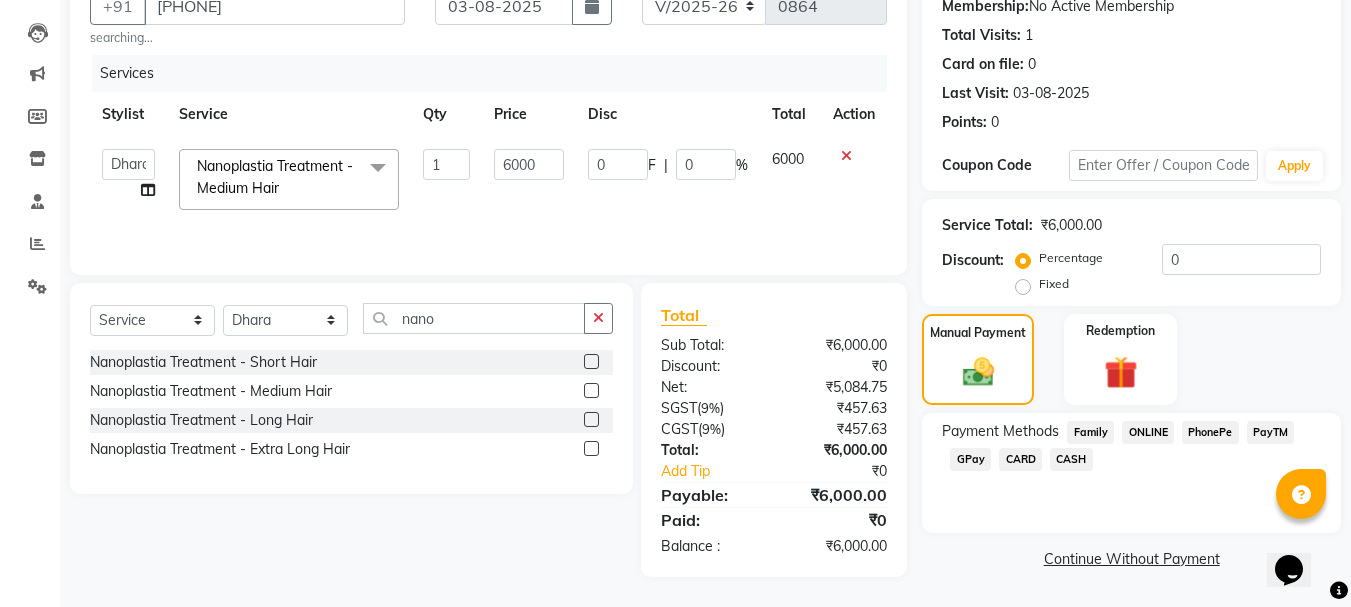 click on "GPay" 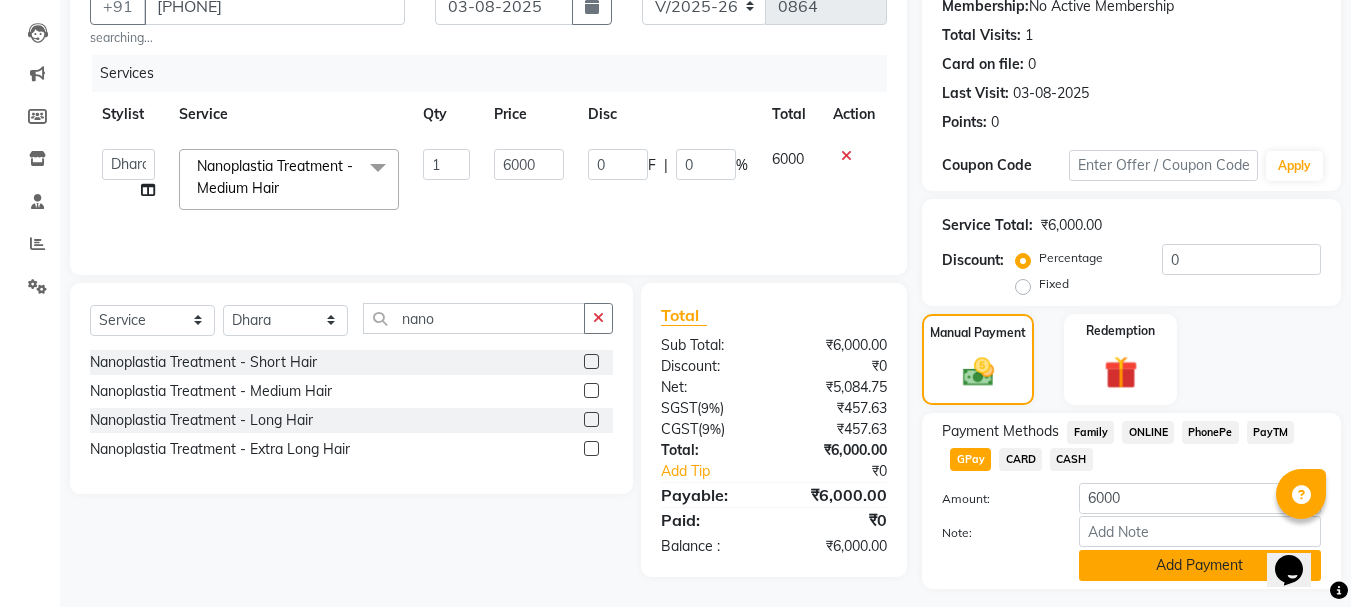 click on "Add Payment" 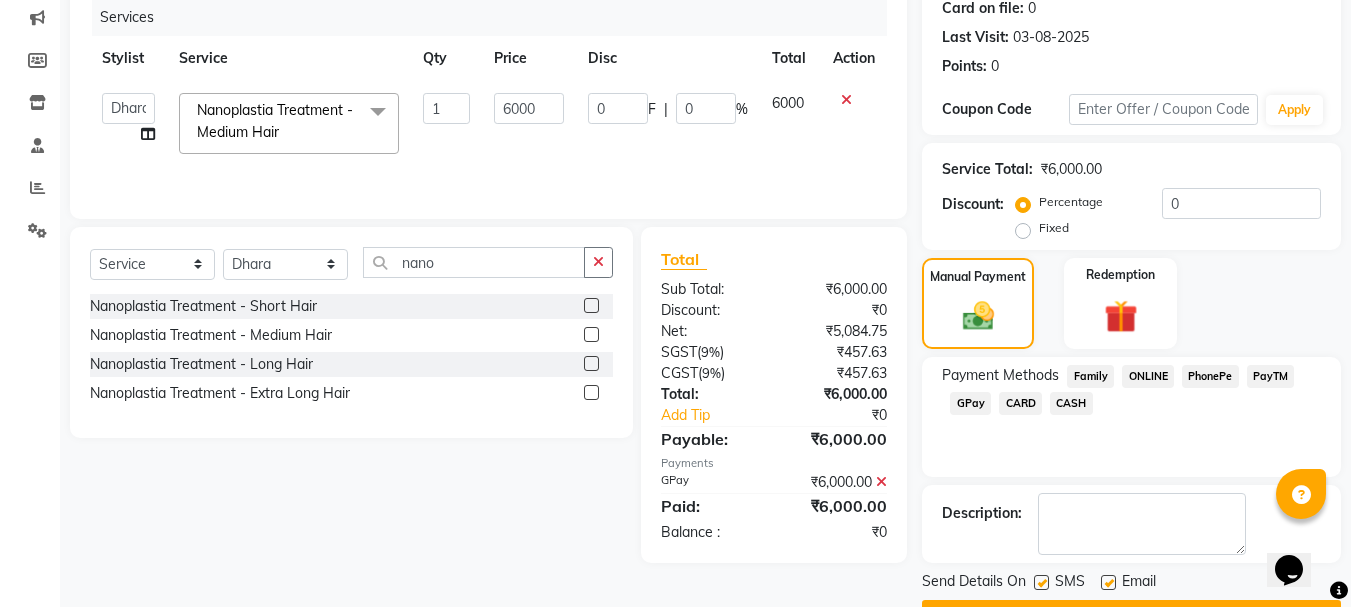 scroll, scrollTop: 309, scrollLeft: 0, axis: vertical 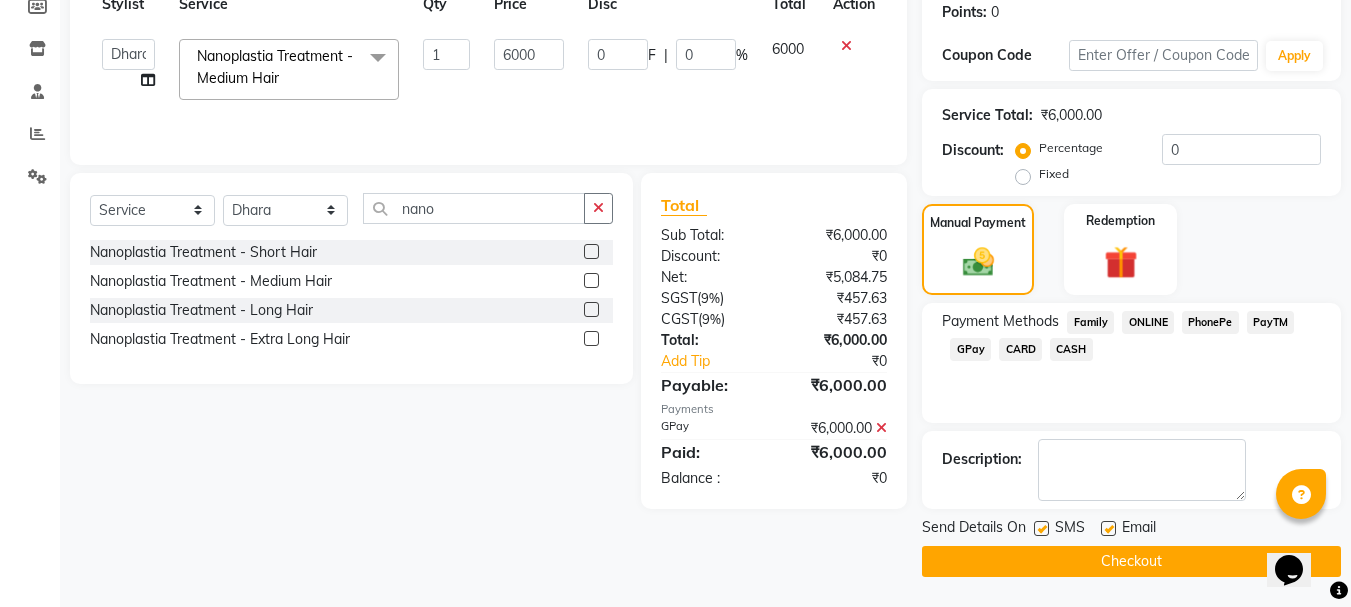 click 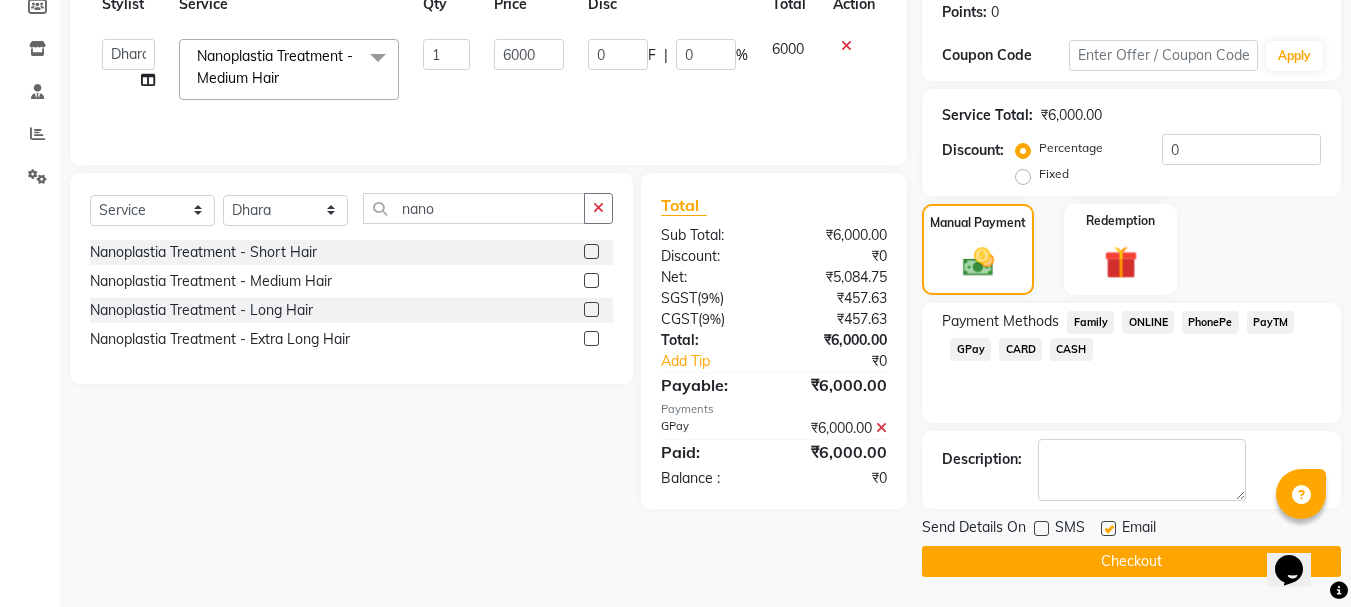 click on "Checkout" 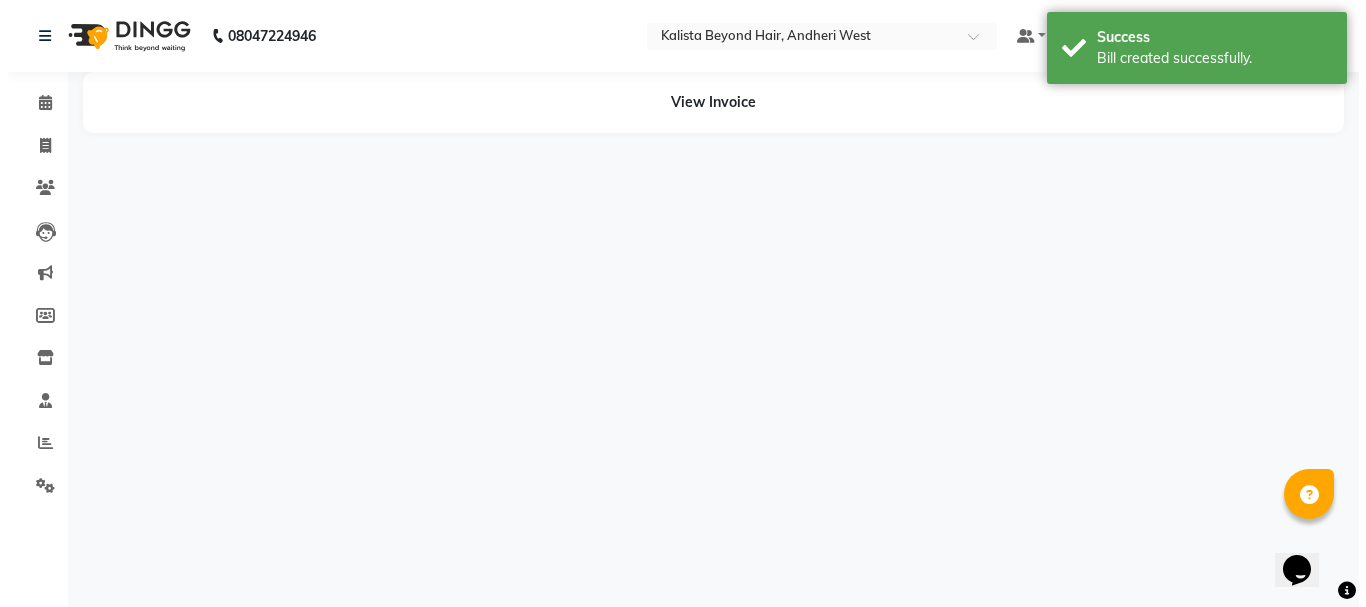 scroll, scrollTop: 0, scrollLeft: 0, axis: both 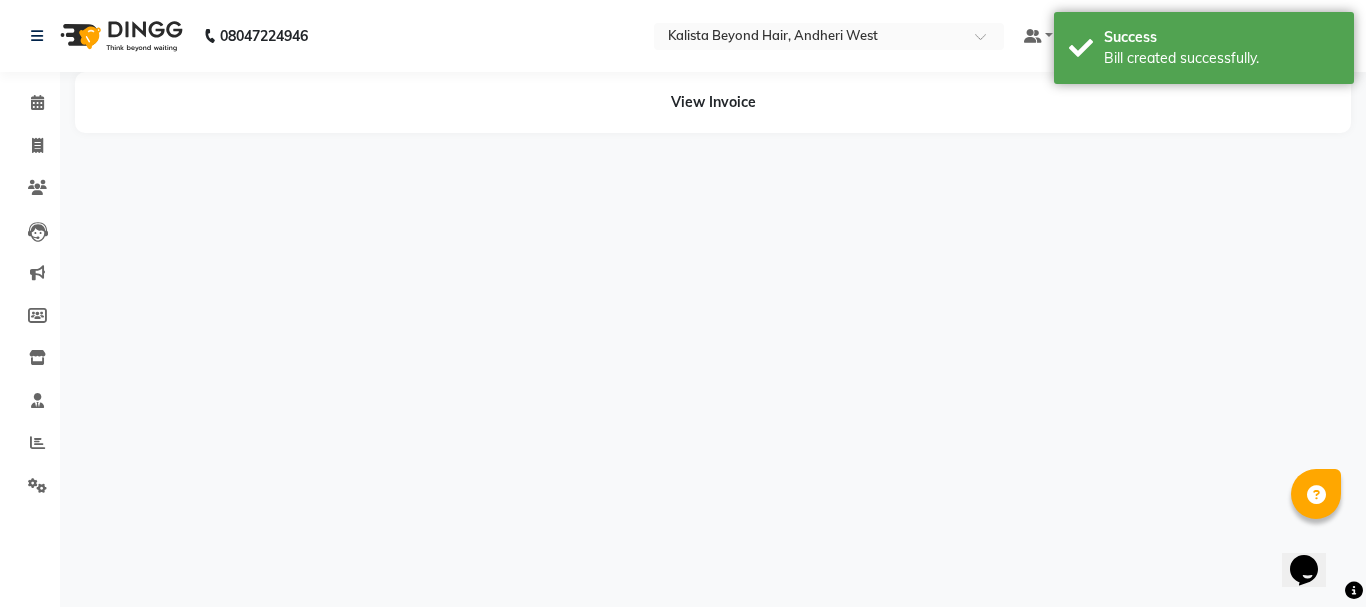 select on "69775" 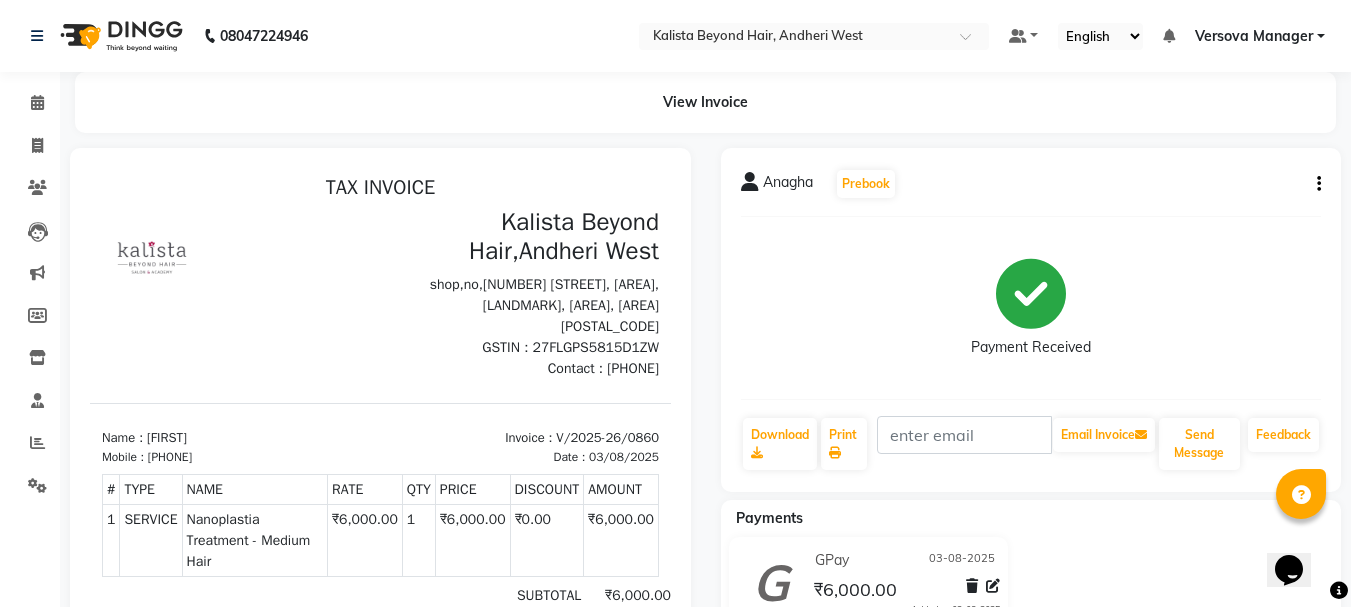 scroll, scrollTop: 0, scrollLeft: 0, axis: both 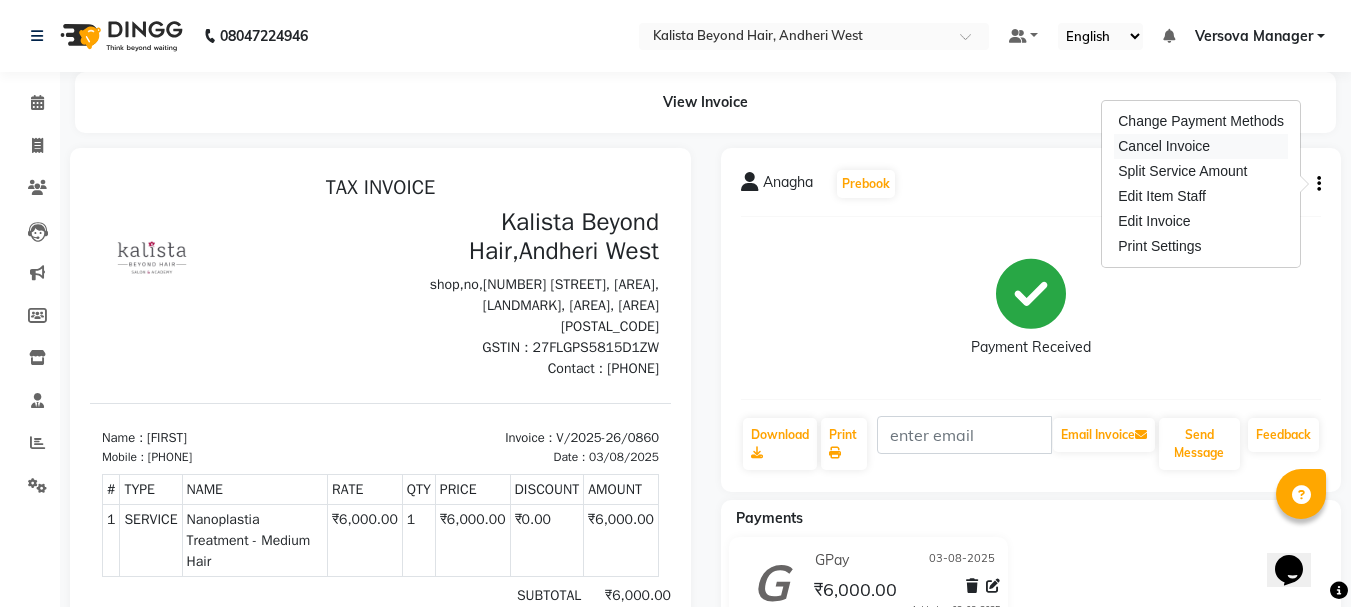 click on "Cancel Invoice" at bounding box center (1201, 146) 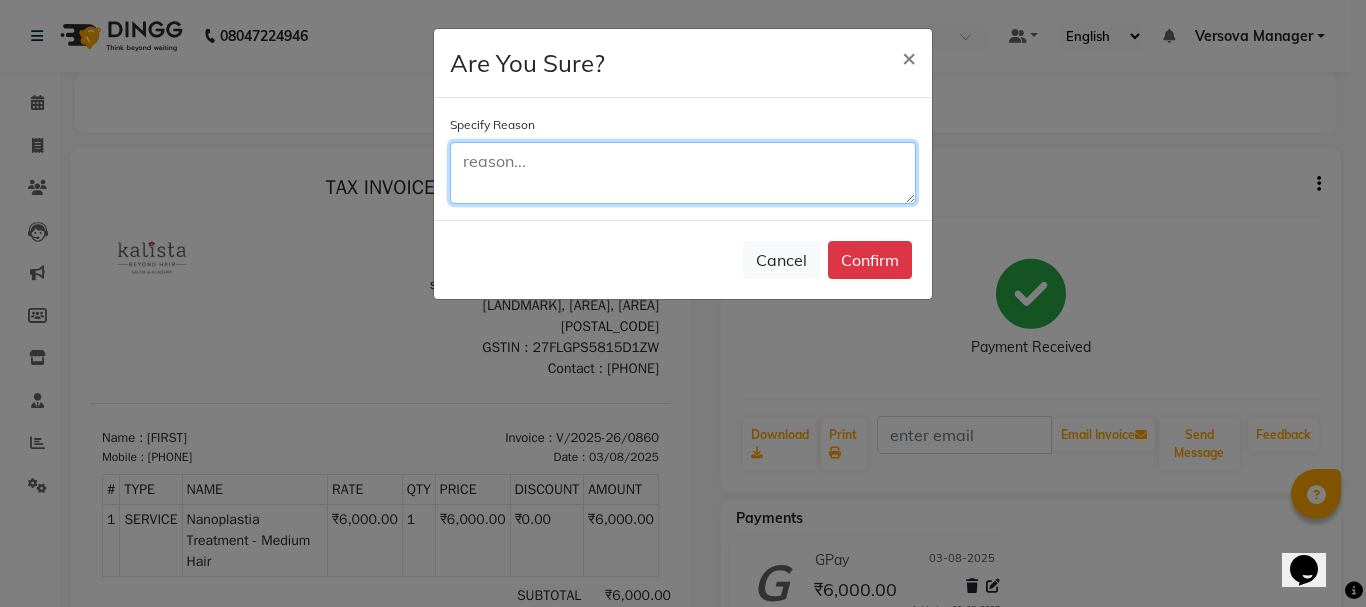 click 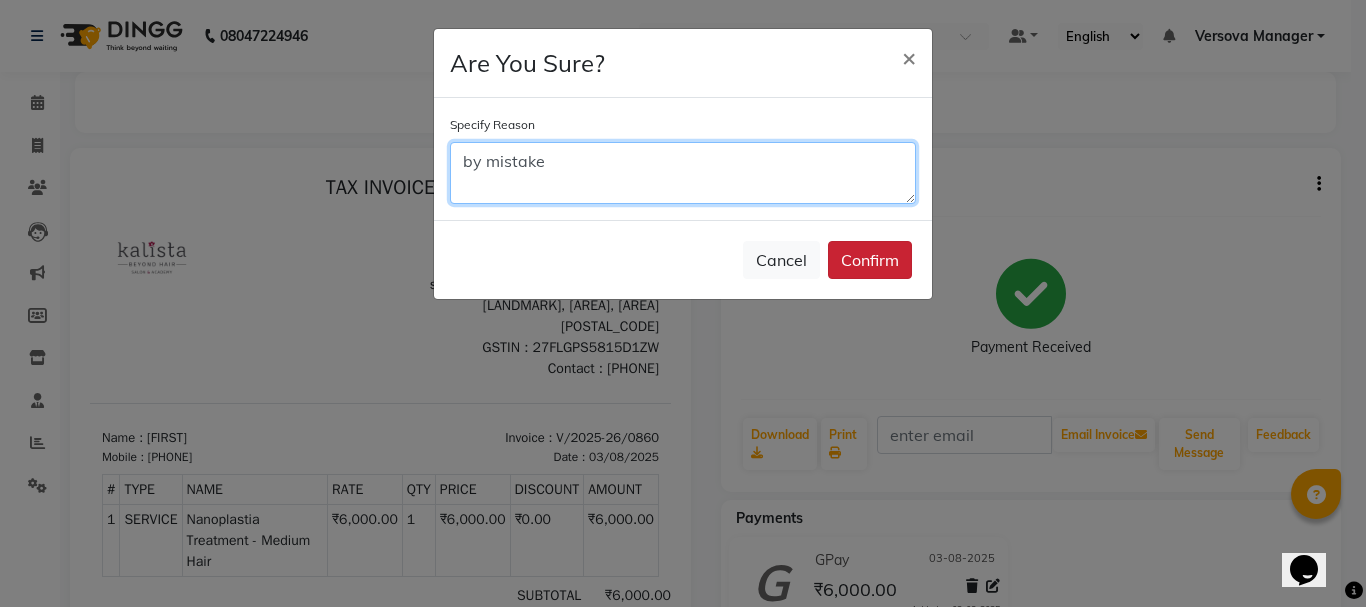 type on "by mistake" 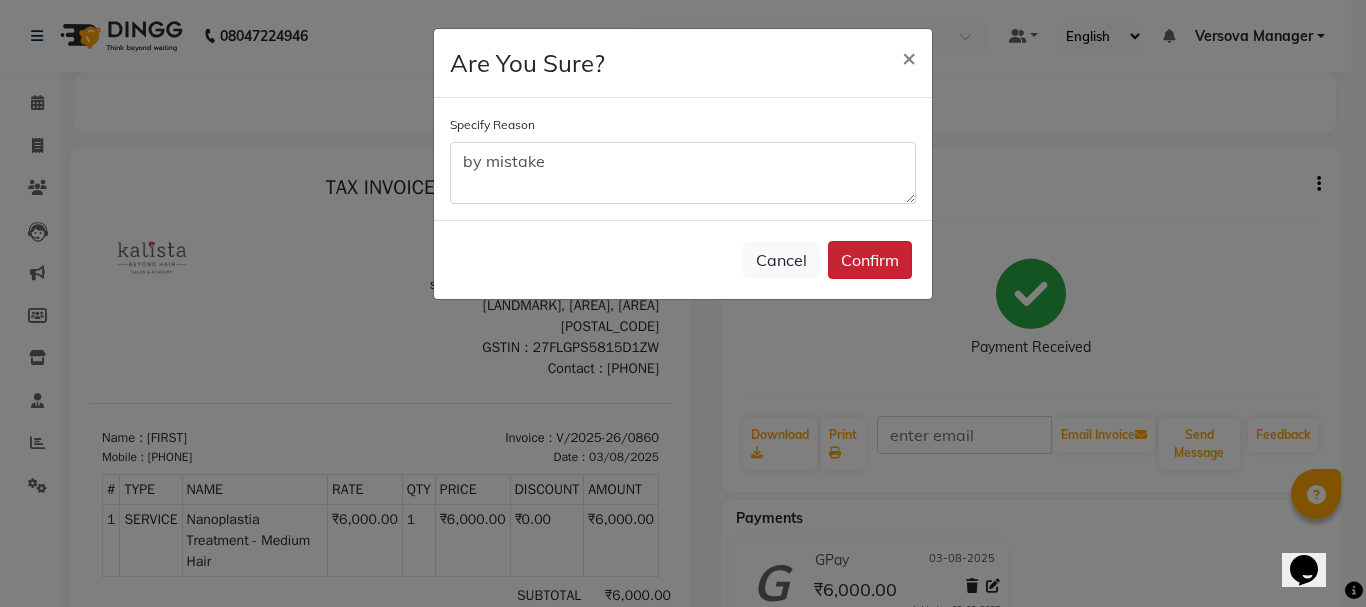 click on "Confirm" 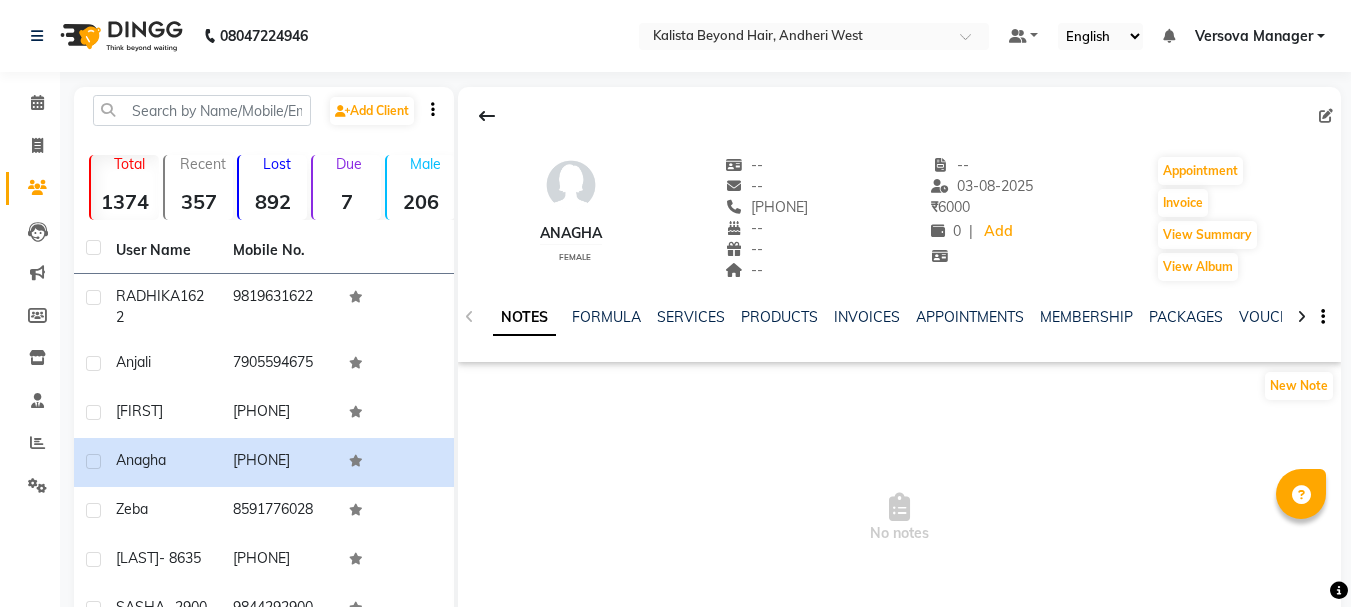 scroll, scrollTop: 0, scrollLeft: 0, axis: both 